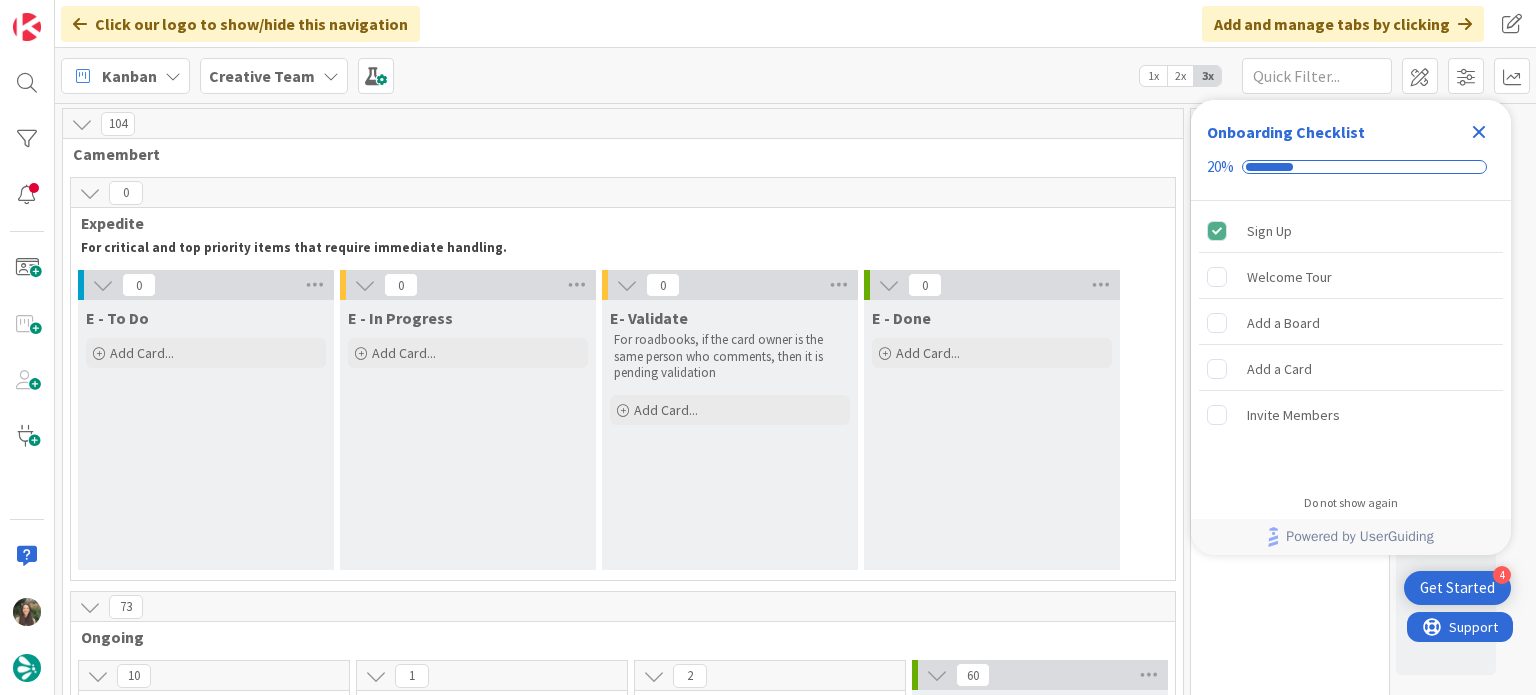 scroll, scrollTop: 0, scrollLeft: 0, axis: both 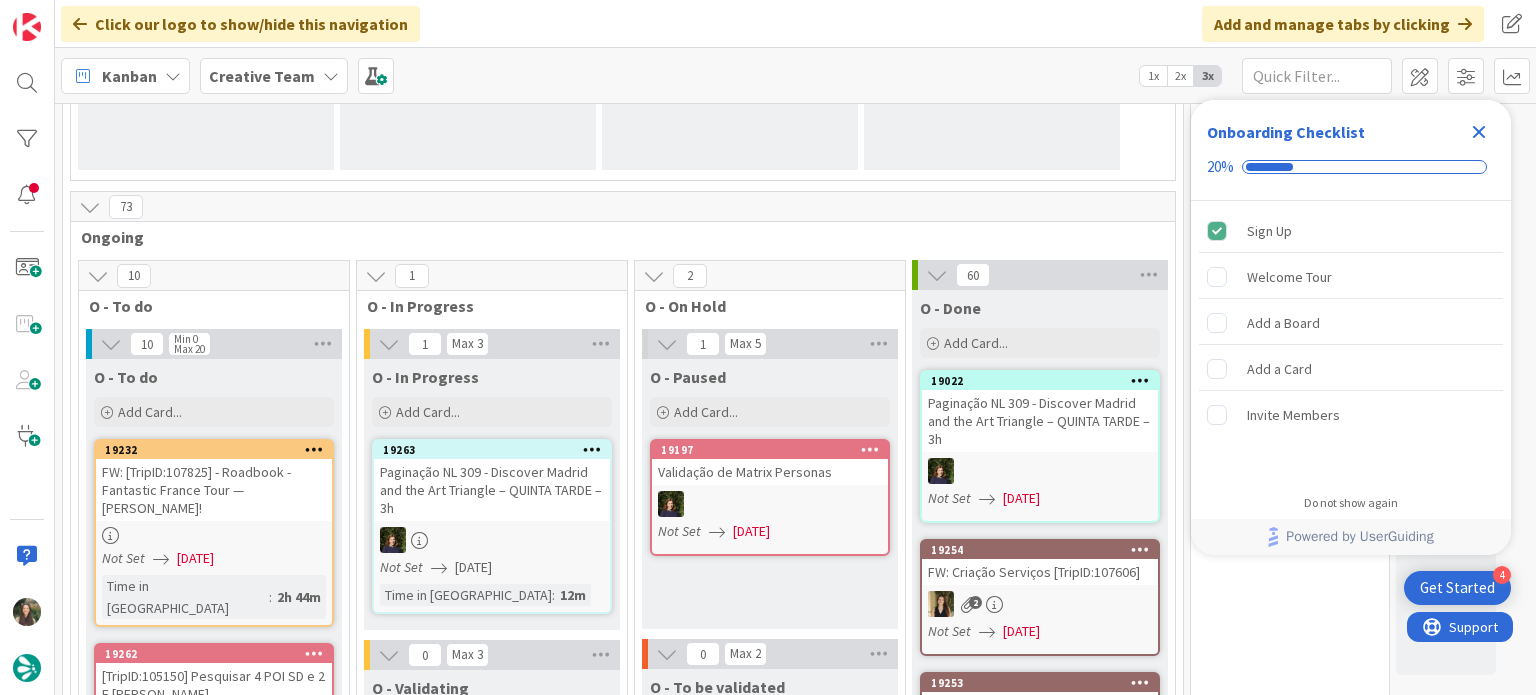 click 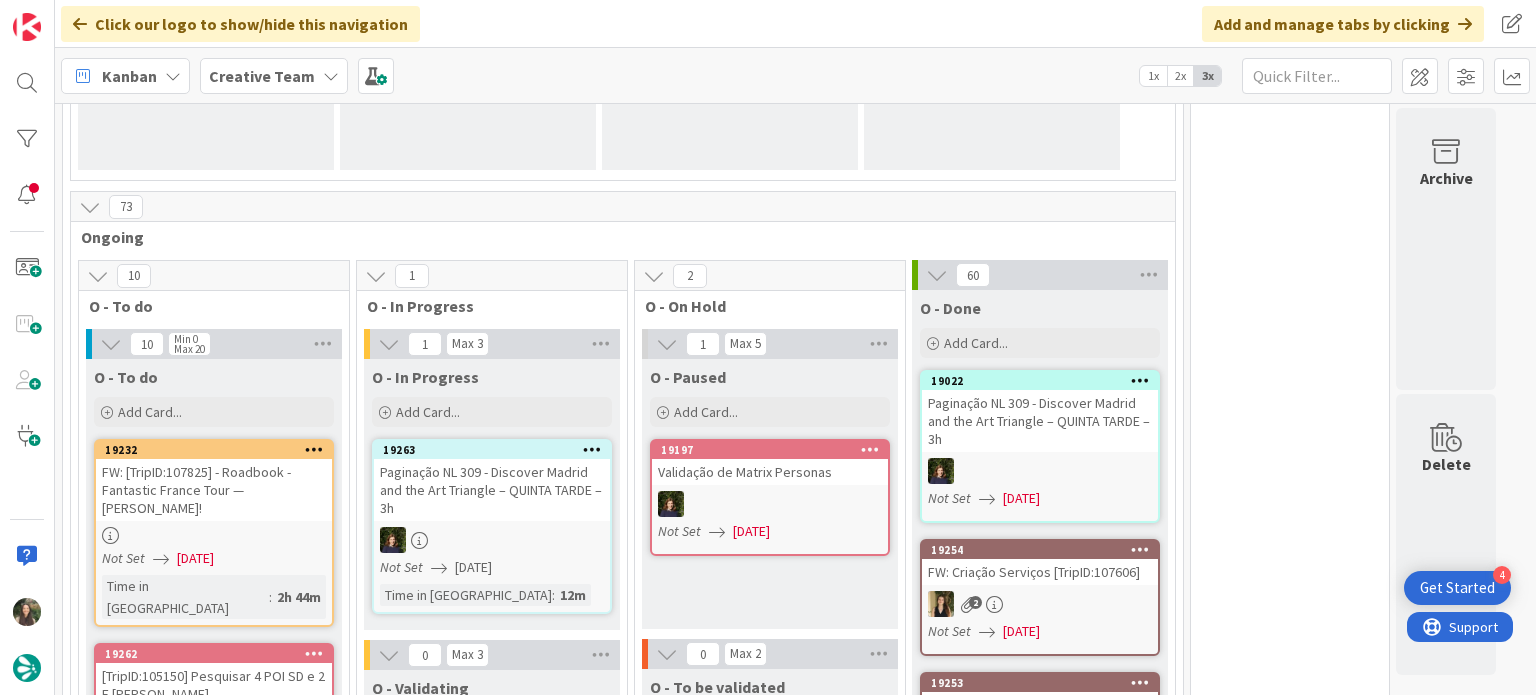 scroll, scrollTop: 0, scrollLeft: 0, axis: both 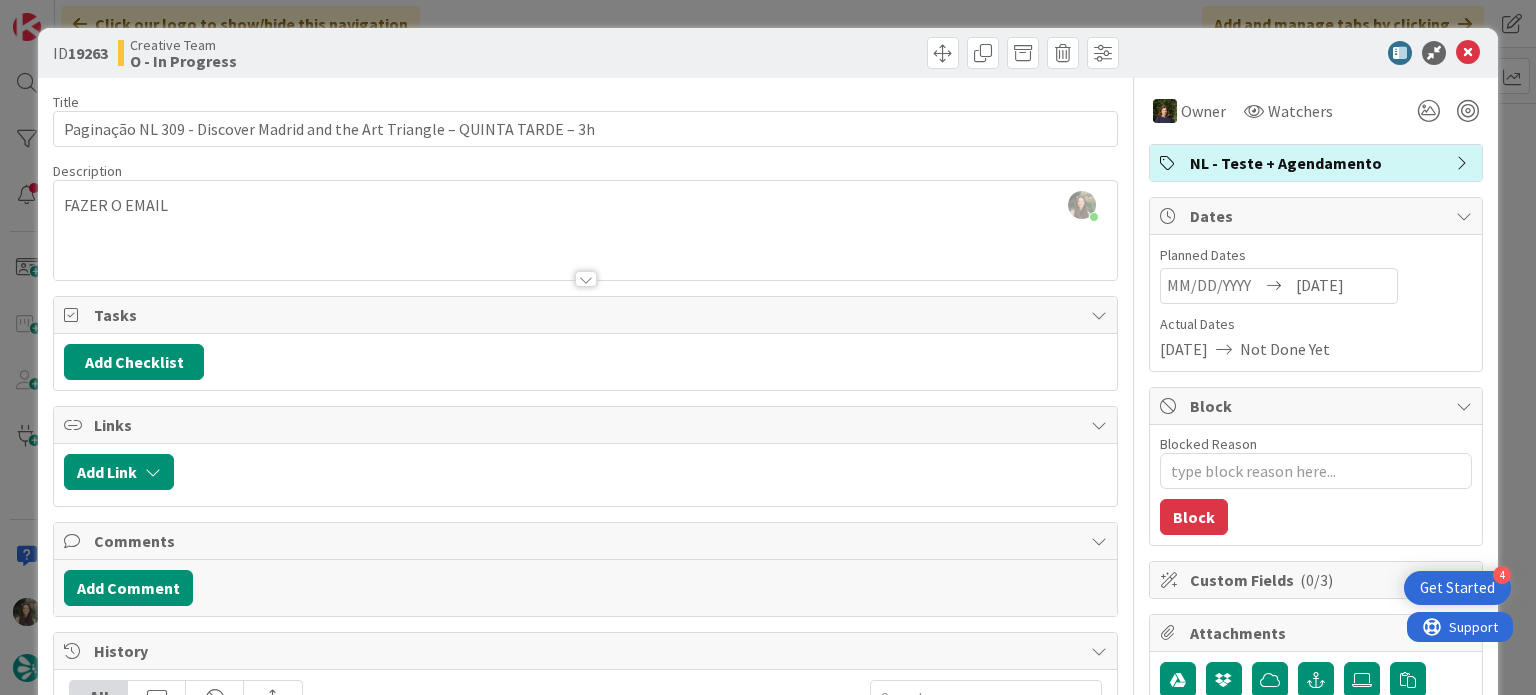 click on "ID  19263 Creative Team O - In Progress Title 75 / 128 Paginação NL 309 - Discover Madrid and the Art Triangle – QUINTA TARDE – 3h Description Inês Gonçalves just joined FAZER O EMAIL Owner Watchers NL - Teste + Agendamento Tasks Add Checklist Links Add Link Comments Add Comment History All Margarida Carvalho  moved  this card into this column O - In Progress 13 minutes ago July 17 2025 6:27 PM Margarida Carvalho  updated  the description of this card Show Updated Description 18 minutes ago July 17 2025 6:22 PM Margarida Carvalho  created  a due date of 7/18/2025 18 minutes ago July 17 2025 6:22 PM Margarida Carvalho  assigned  Margarida Carvalho as the owner of this card 18 minutes ago July 17 2025 6:22 PM Margarida Carvalho  changed  'Paginação NL 309 - Discover Madrid and the Art Triangle – QUINTA TARDE – 3h' label to 'NL - Teste + Agendamento' 18 minutes ago July 17 2025 6:22 PM Show More... Owner Watchers NL - Teste + Agendamento Dates Planned Dates 07/18/2025 Actual Dates 07/17/2025 Block" at bounding box center (768, 347) 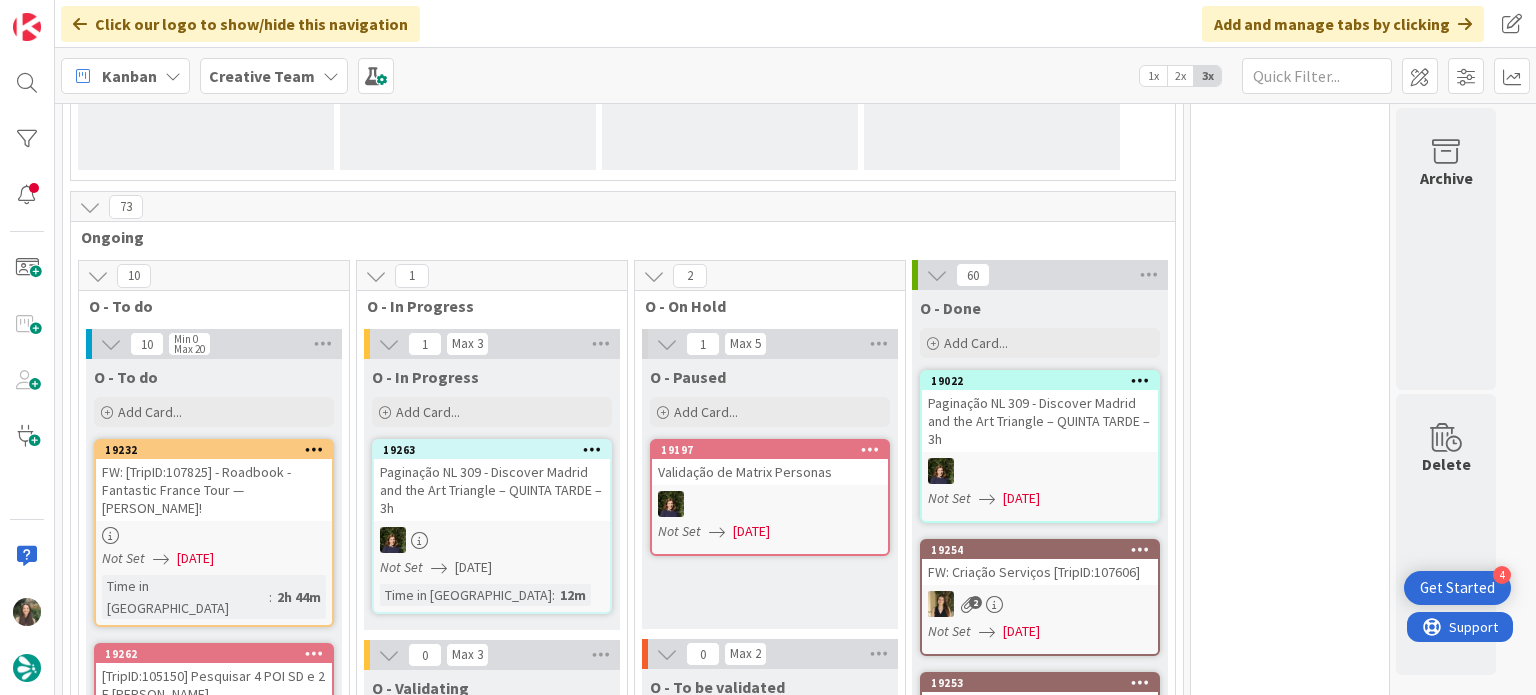 scroll, scrollTop: 0, scrollLeft: 0, axis: both 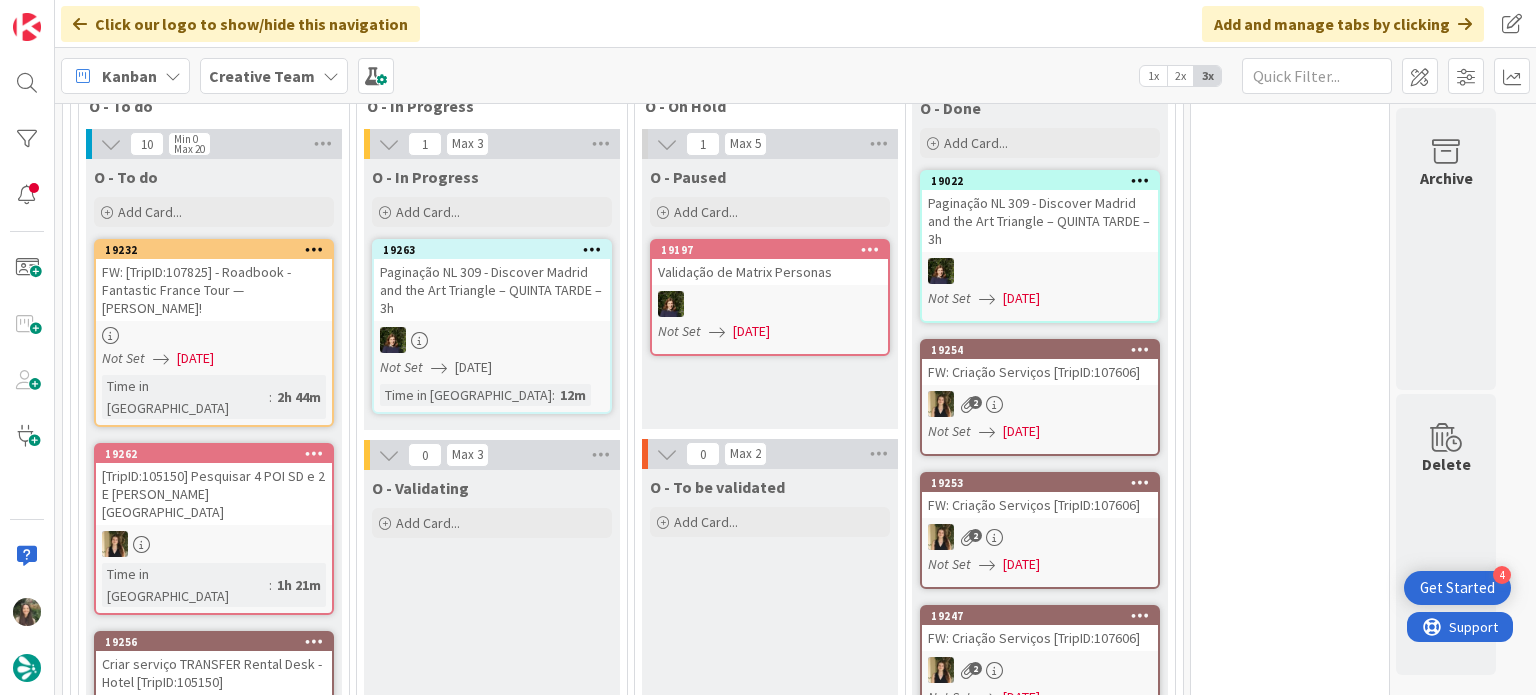 click at bounding box center [214, 335] 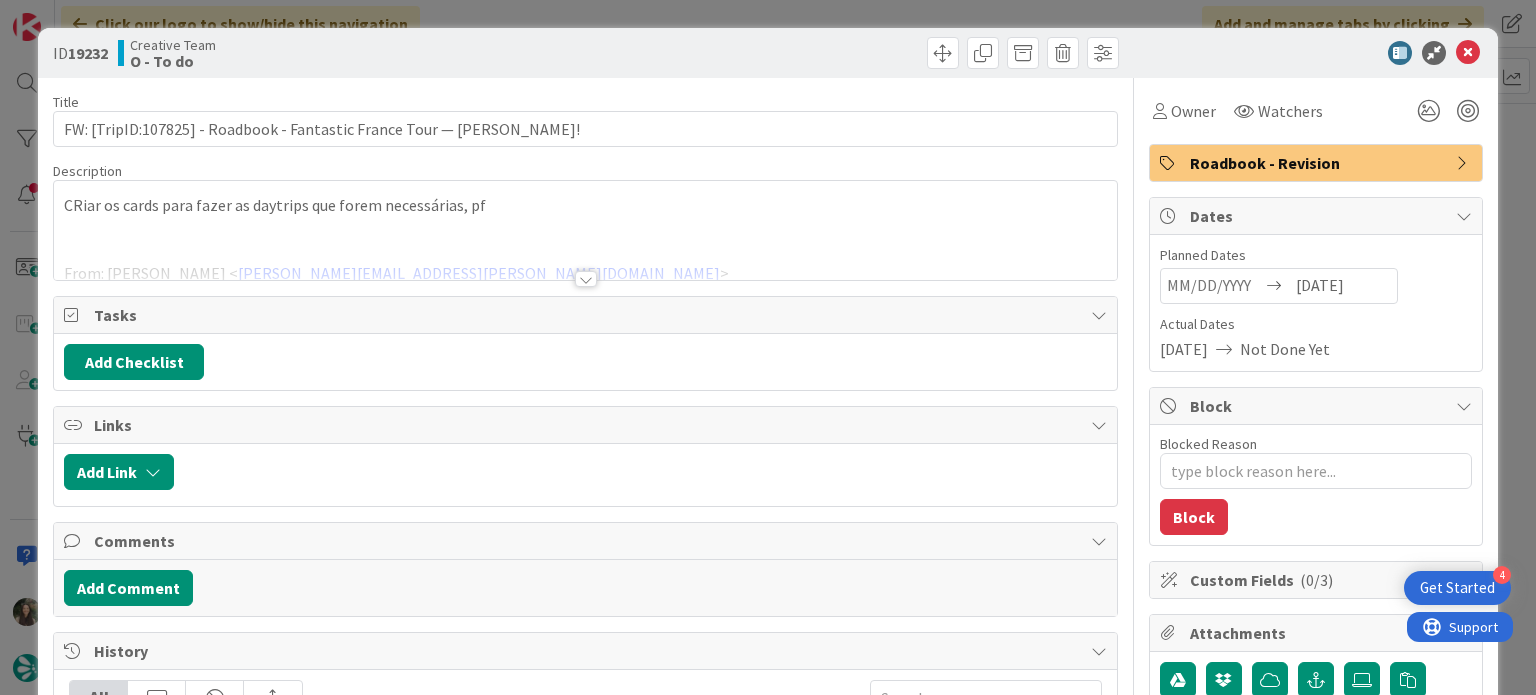 scroll, scrollTop: 0, scrollLeft: 0, axis: both 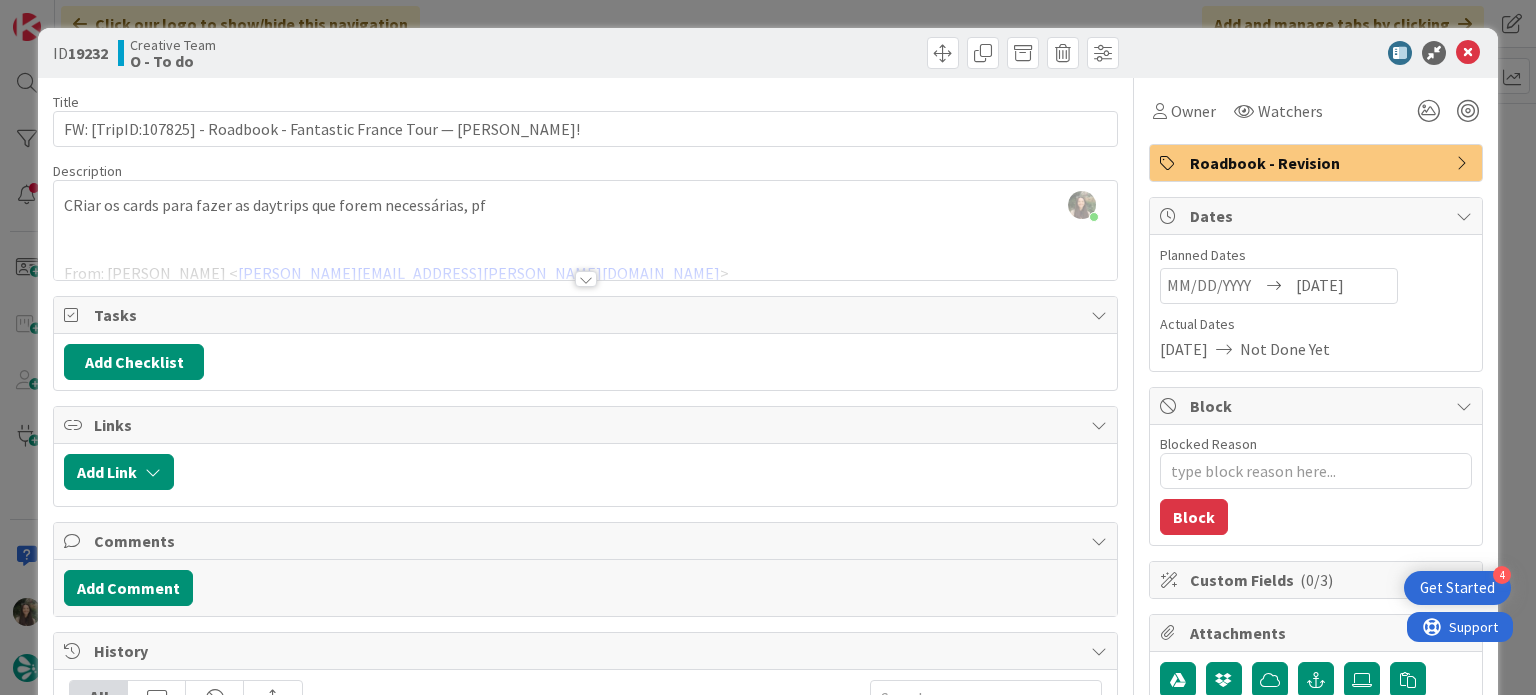 click at bounding box center [585, 254] 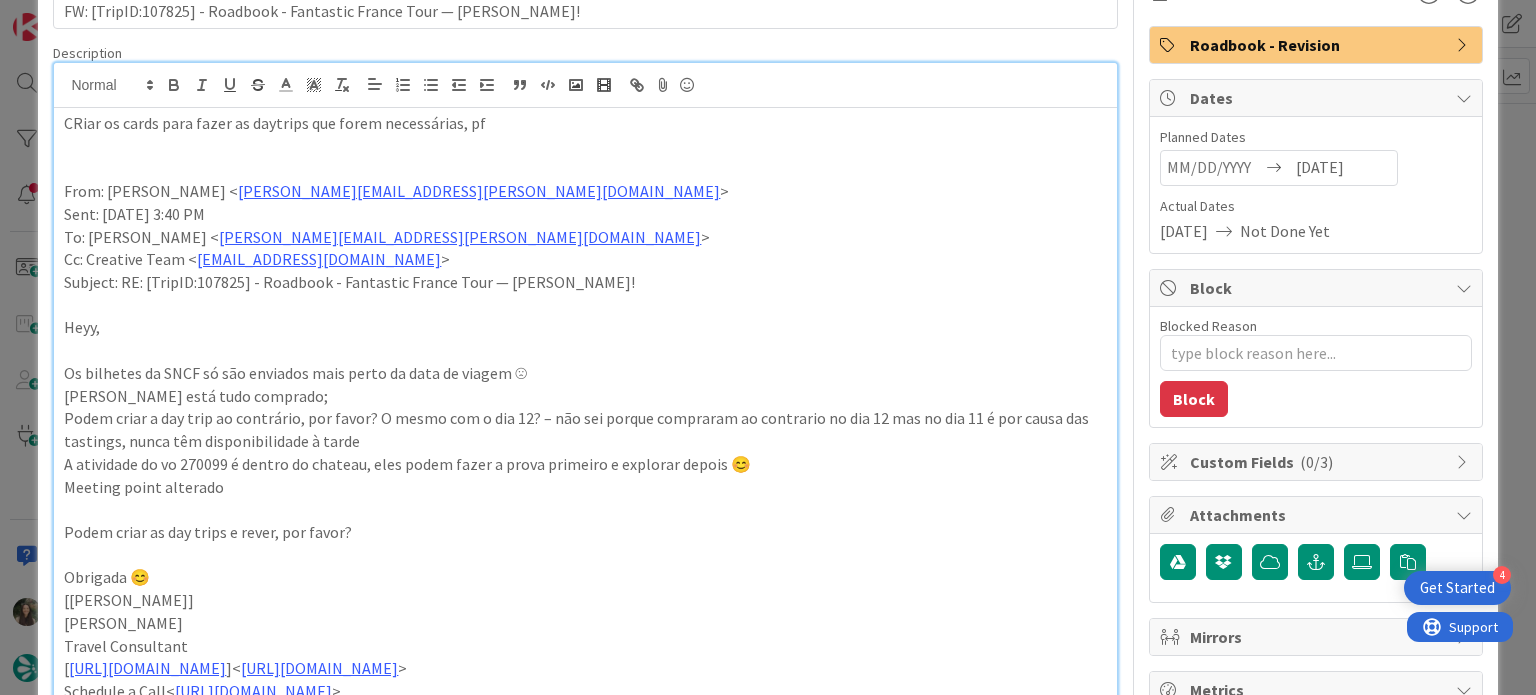 scroll, scrollTop: 0, scrollLeft: 0, axis: both 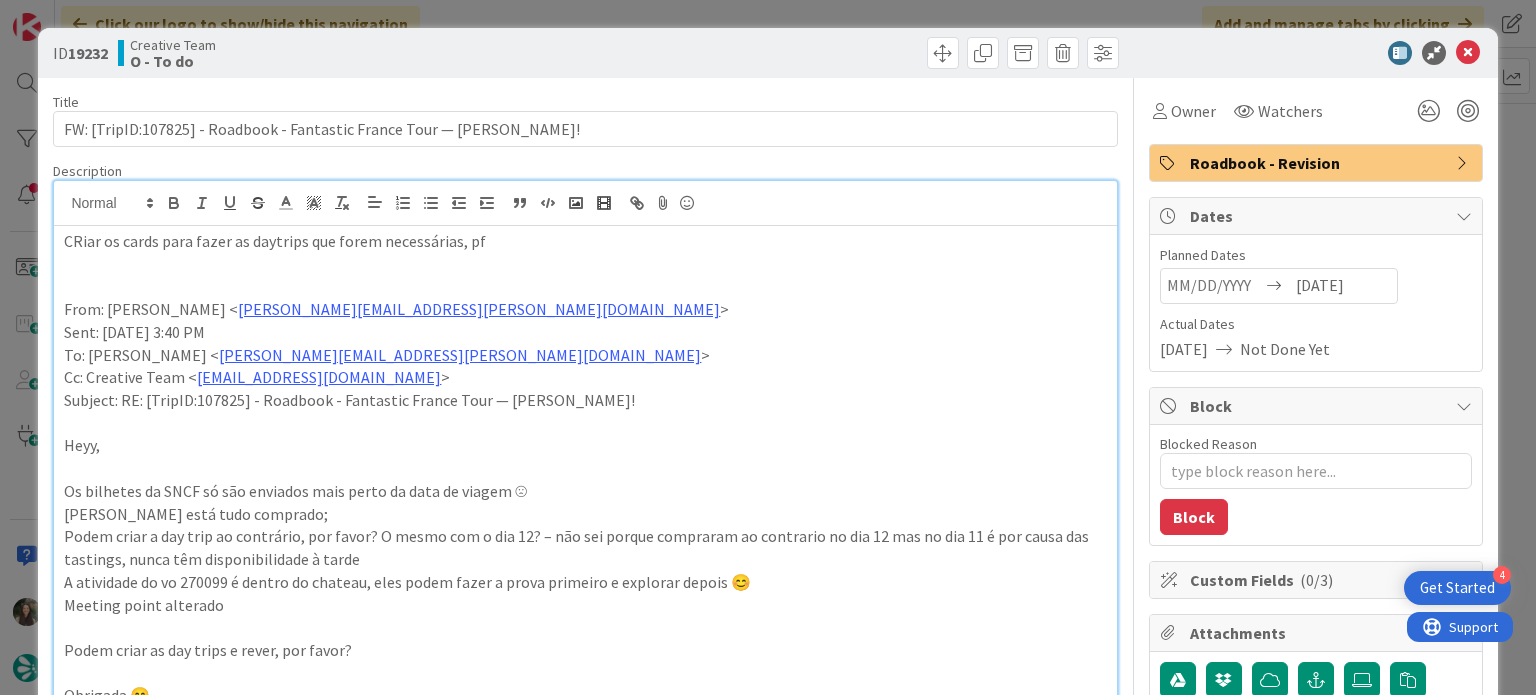 click on "ID  19232 Creative Team O - To do Title 70 / 128 FW: [TripID:107825] - Roadbook - Fantastic France Tour — Peter Bozner! Description Inês Gonçalves just joined CRiar os cards para fazer as daytrips que forem necessárias, pf From: Catarina Martins < catarina.martins@tourtailors.com > Sent: Thursday, 17 July, 2025 3:40 PM To: Margarida Carvalho < margarida.carvalho@tourtailors.com > Cc: Creative Team < product@tourtailors.com > Subject: RE: [TripID:107825] - Roadbook - Fantastic France Tour — Peter Bozner! Heyy, Os bilhetes da SNCF só são enviados mais perto da data de viagem ☹ Já está tudo comprado; Podem criar a day trip ao contrário, por favor? O mesmo com o dia 12? – não sei porque compraram ao contrario no dia 12 mas no dia 11 é por causa das tastings, nunca têm disponibilidade à tarde A atividade do vo 270099 é dentro do chateau, eles podem fazer a prova primeiro e explorar depois 😊 Meeting point alterado Podem criar as day trips e rever, por favor? Obrigada 😊 [Catarina Martins]" at bounding box center (768, 347) 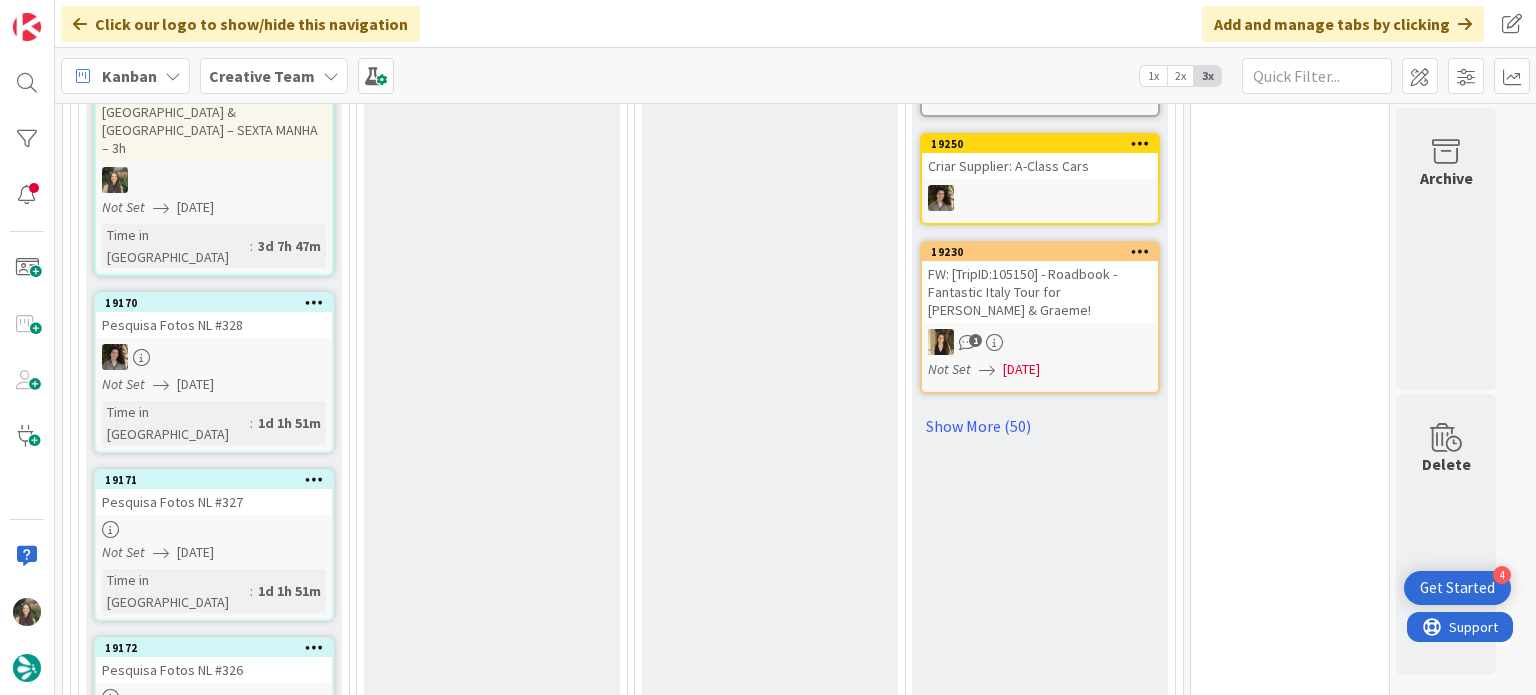 scroll, scrollTop: 2000, scrollLeft: 0, axis: vertical 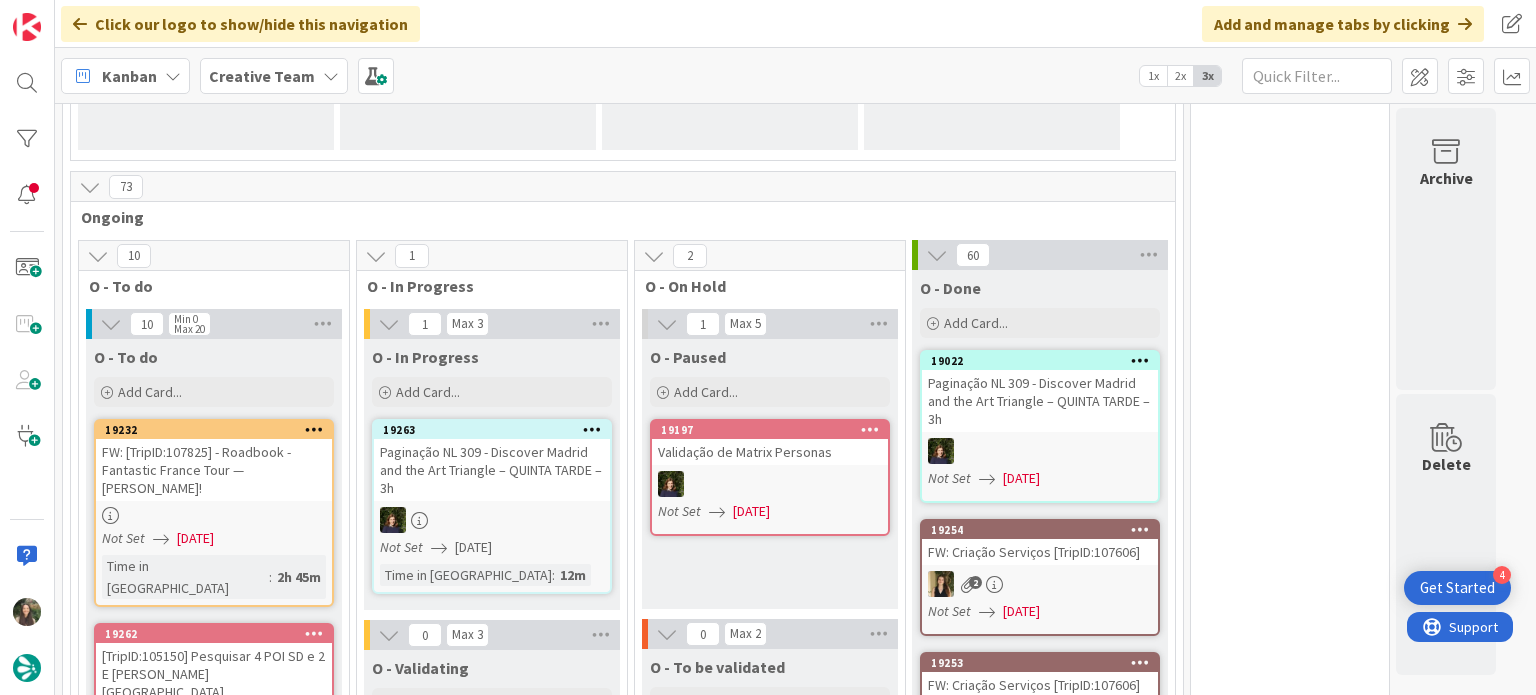 click at bounding box center (214, 515) 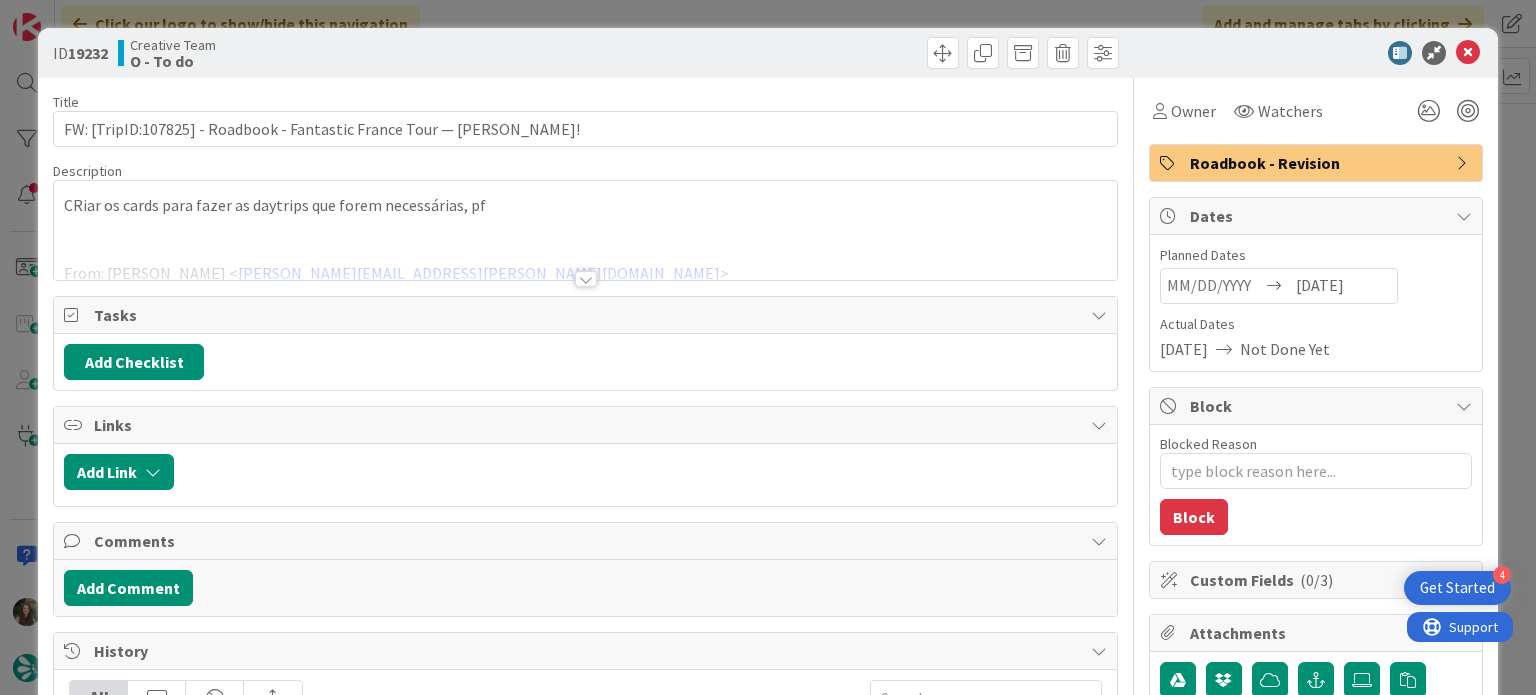 scroll, scrollTop: 0, scrollLeft: 0, axis: both 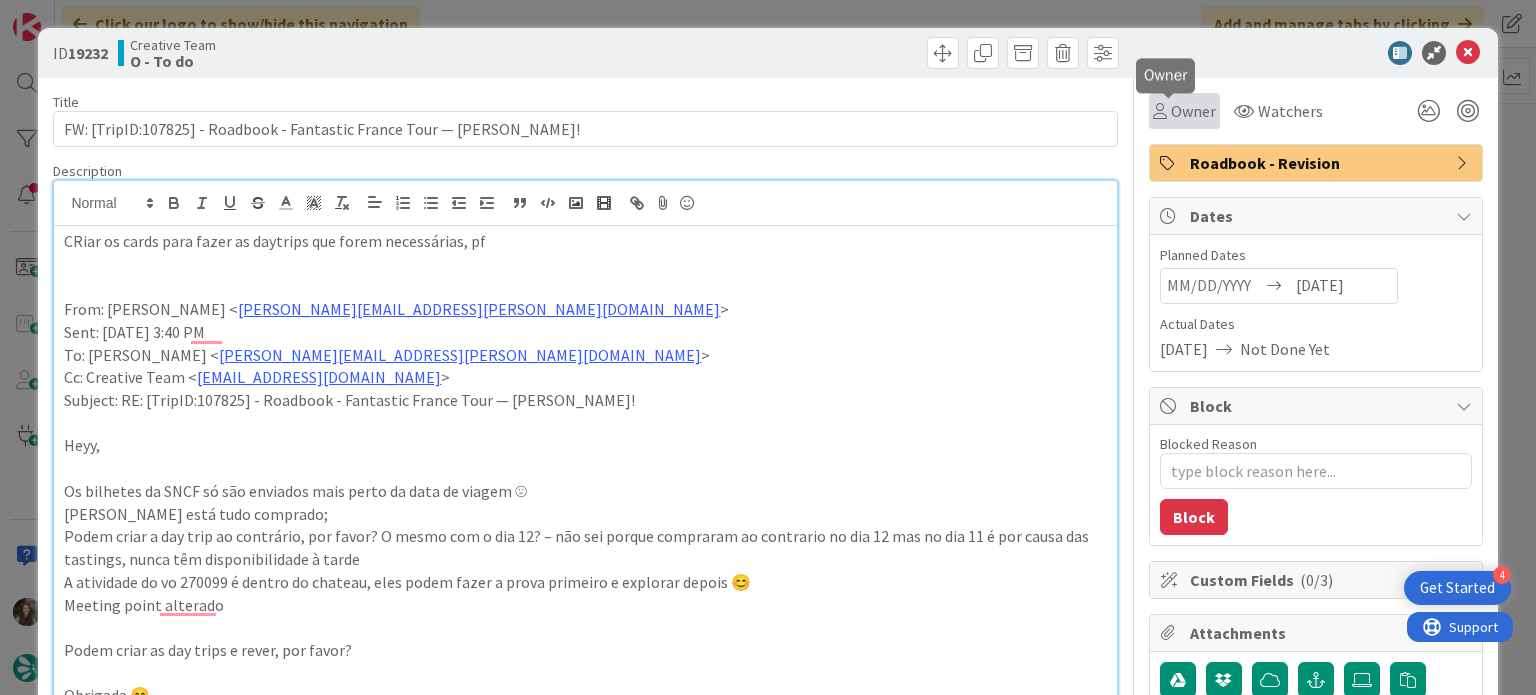 click on "Owner" at bounding box center (1193, 111) 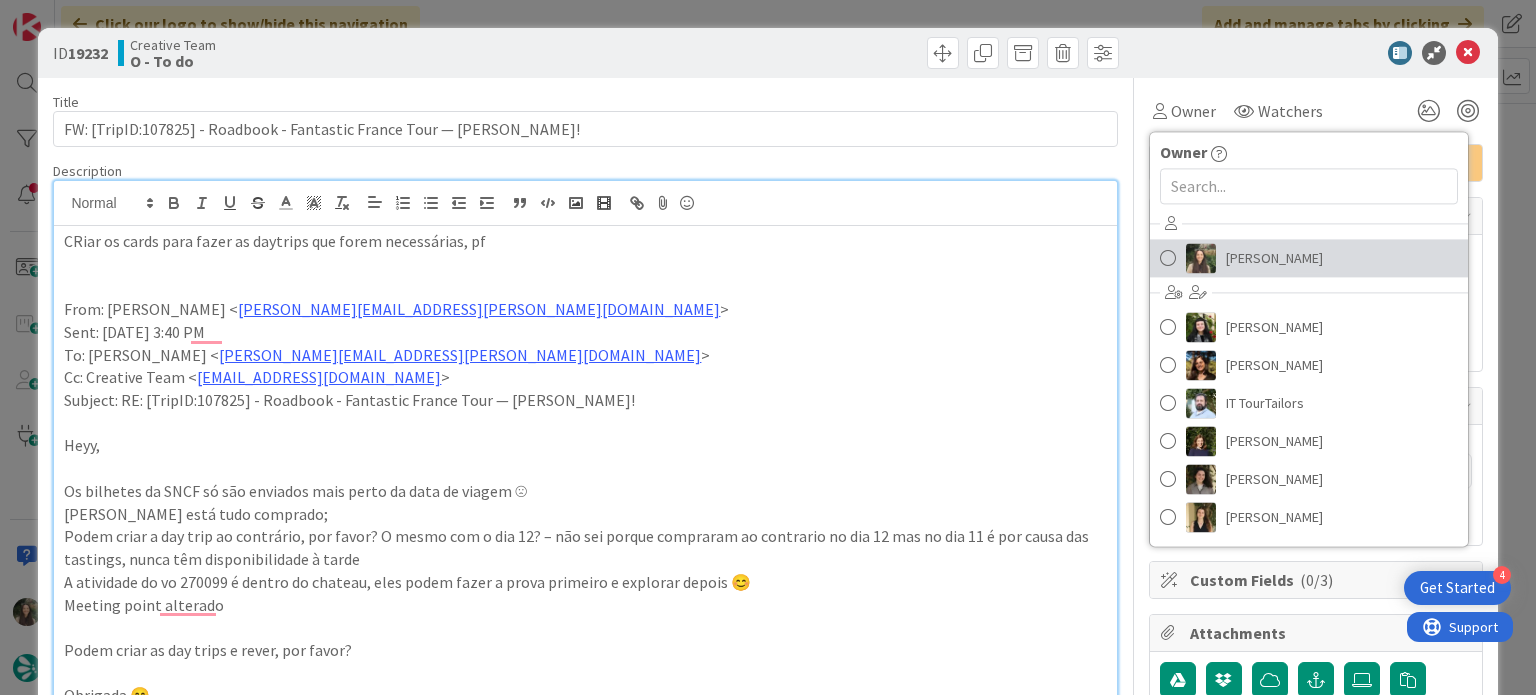 drag, startPoint x: 1203, startPoint y: 266, endPoint x: 1225, endPoint y: 267, distance: 22.022715 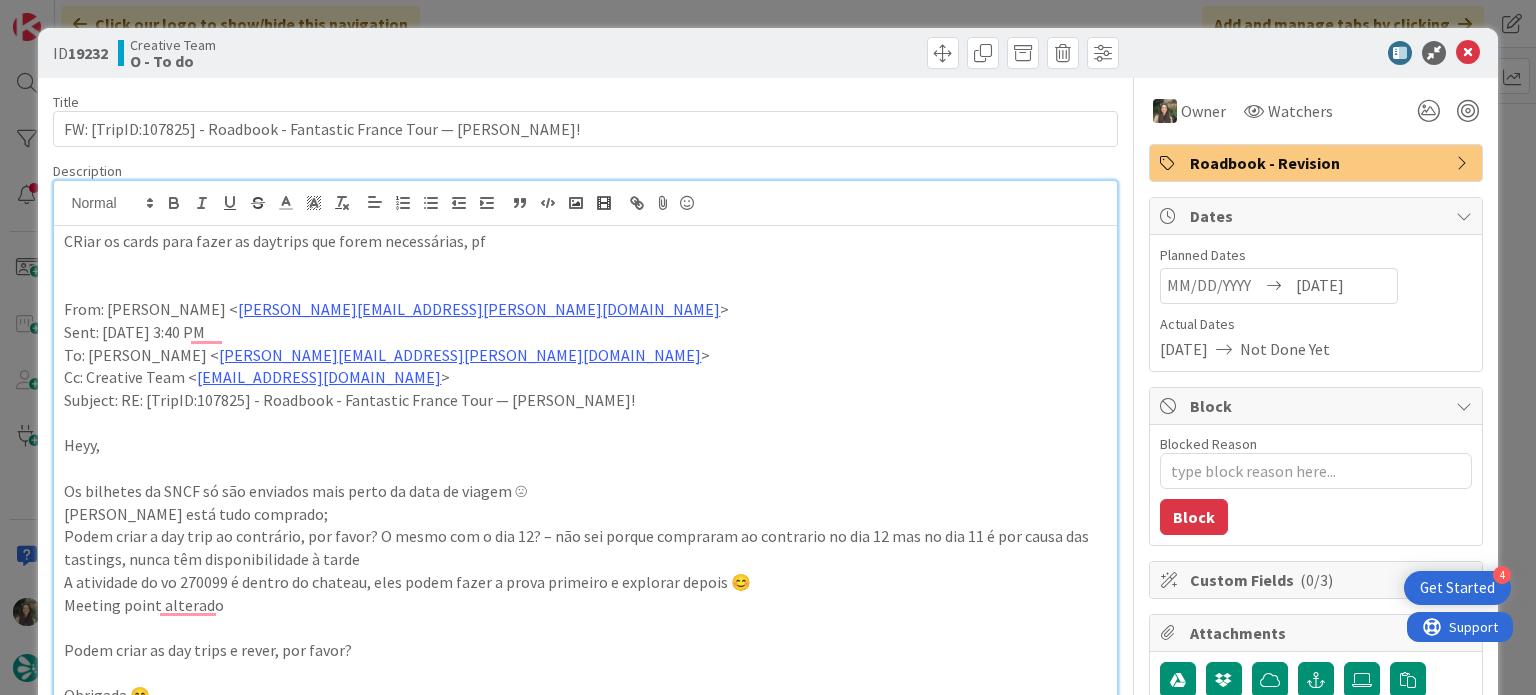 click on "ID  19232 Creative Team O - To do Title 70 / 128 FW: [TripID:107825] - Roadbook - Fantastic France Tour — Peter Bozner! Description Inês Gonçalves just joined CRiar os cards para fazer as daytrips que forem necessárias, pf From: Catarina Martins < catarina.martins@tourtailors.com > Sent: Thursday, 17 July, 2025 3:40 PM To: Margarida Carvalho < margarida.carvalho@tourtailors.com > Cc: Creative Team < product@tourtailors.com > Subject: RE: [TripID:107825] - Roadbook - Fantastic France Tour — Peter Bozner! Heyy, Os bilhetes da SNCF só são enviados mais perto da data de viagem ☹ Já está tudo comprado; Podem criar a day trip ao contrário, por favor? O mesmo com o dia 12? – não sei porque compraram ao contrario no dia 12 mas no dia 11 é por causa das tastings, nunca têm disponibilidade à tarde A atividade do vo 270099 é dentro do chateau, eles podem fazer a prova primeiro e explorar depois 😊 Meeting point alterado Podem criar as day trips e rever, por favor? Obrigada 😊 [Catarina Martins]" at bounding box center (768, 347) 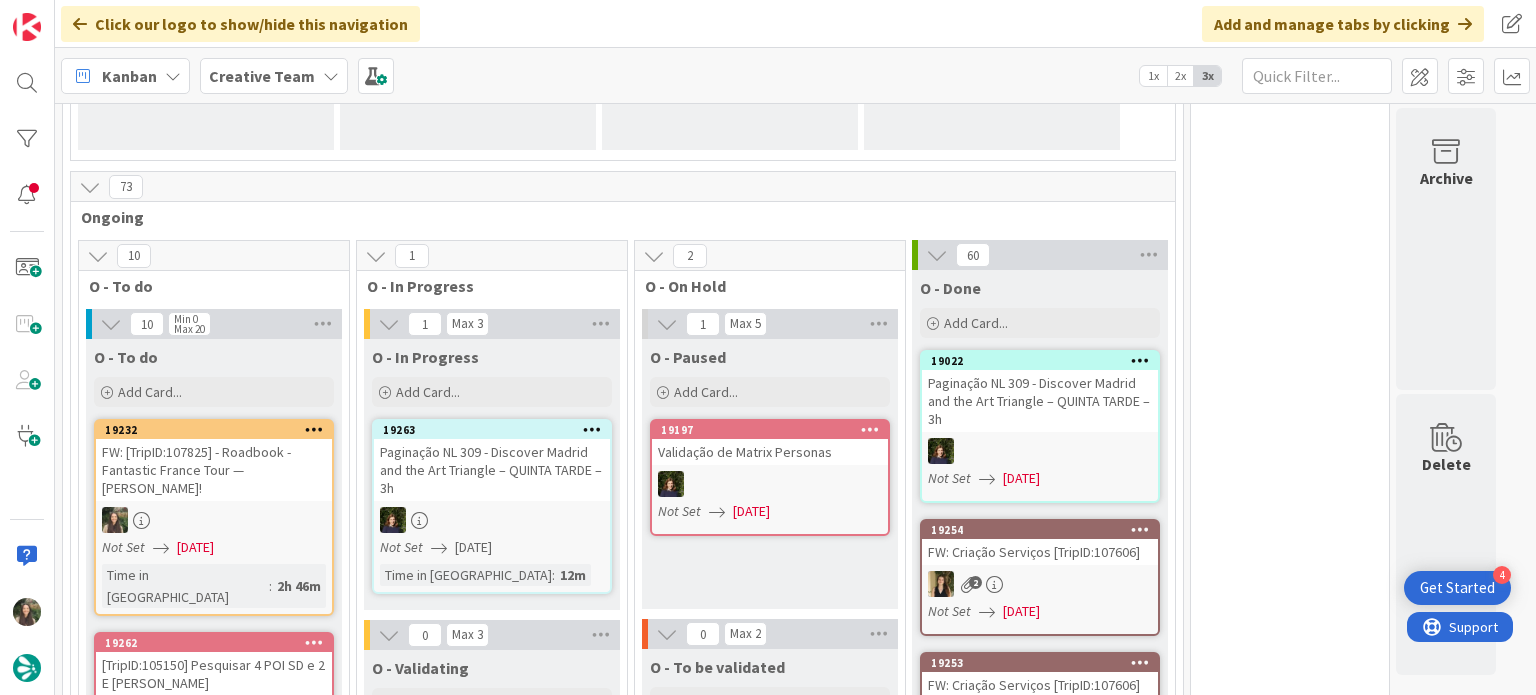 scroll, scrollTop: 0, scrollLeft: 0, axis: both 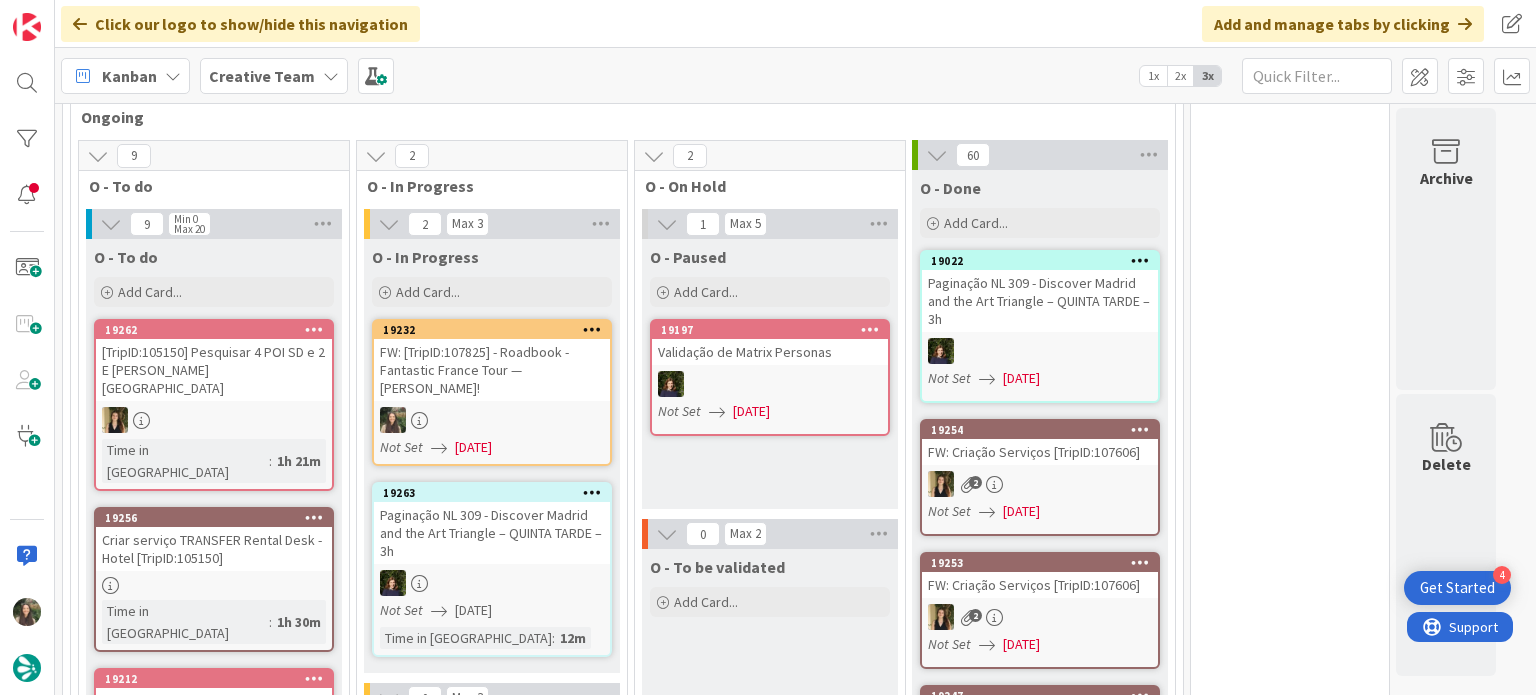 click on "FW: [TripID:107825] - Roadbook - Fantastic France Tour — [PERSON_NAME]!" at bounding box center [492, 370] 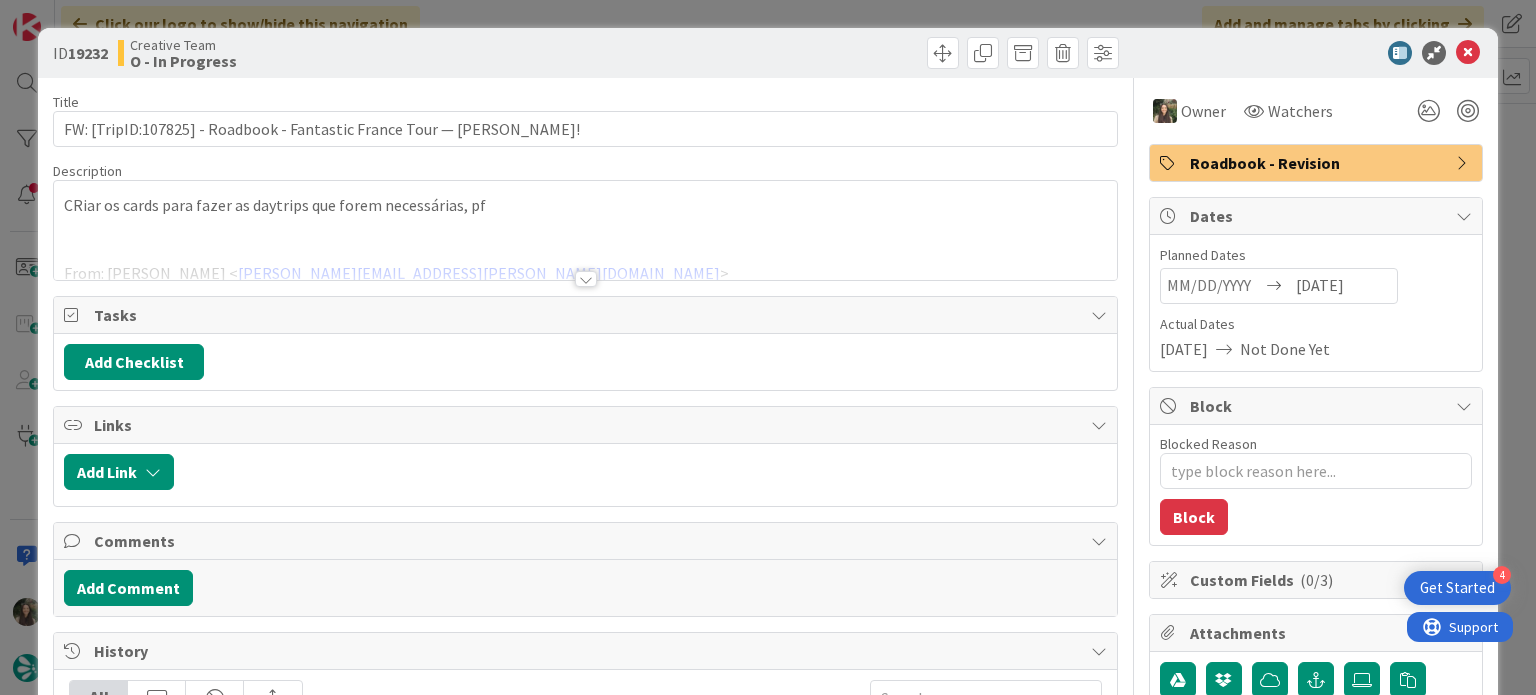 scroll, scrollTop: 0, scrollLeft: 0, axis: both 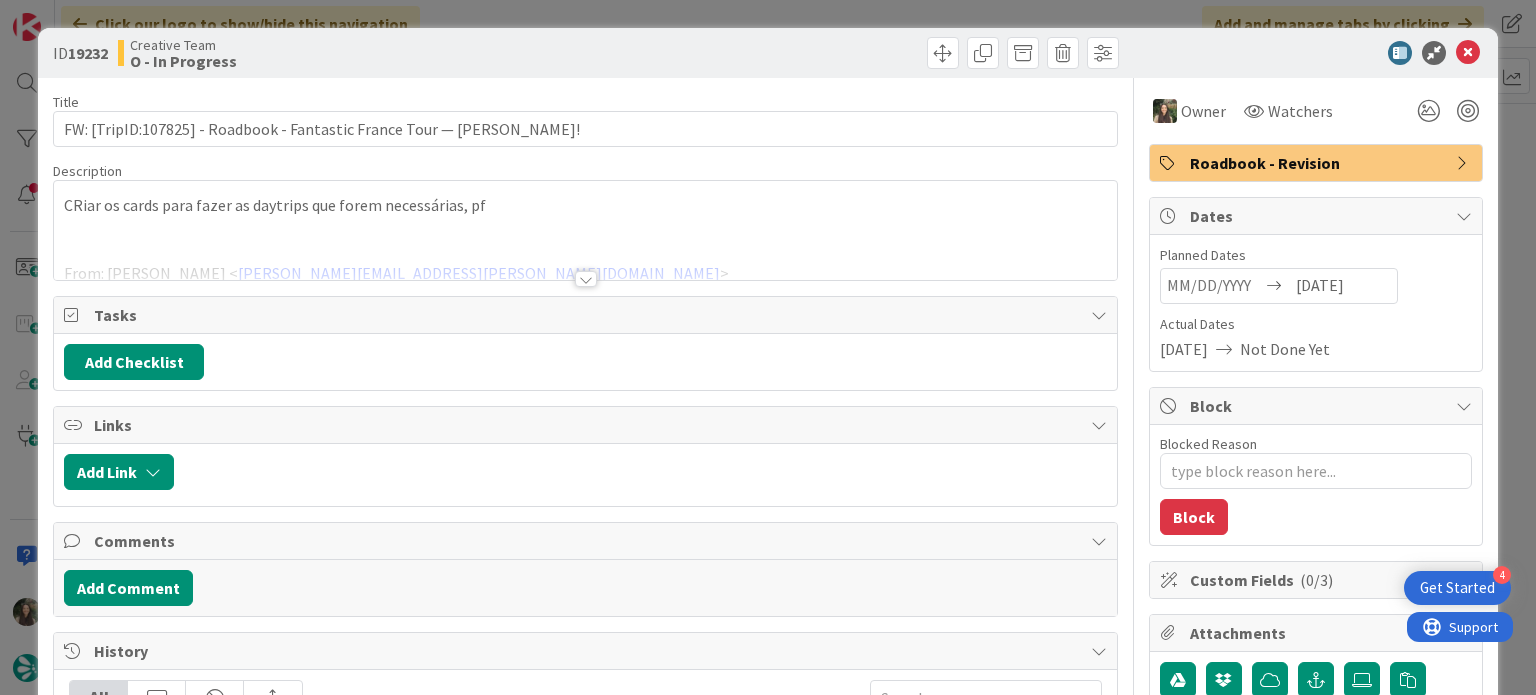 click on "CRiar os cards para fazer as daytrips que forem necessárias, pf From: [PERSON_NAME] < [PERSON_NAME][EMAIL_ADDRESS][PERSON_NAME][DOMAIN_NAME] > Sent: [DATE] 3:40 PM To: [PERSON_NAME] < [PERSON_NAME][EMAIL_ADDRESS][PERSON_NAME][DOMAIN_NAME] > Cc: Creative Team < [EMAIL_ADDRESS][DOMAIN_NAME] > Subject: RE: [TripID:107825] - Roadbook - Fantastic France Tour — [PERSON_NAME]! Heyy, Os bilhetes da SNCF só são enviados mais perto da data de viagem ☹ [PERSON_NAME] está tudo comprado; Podem criar a day trip ao contrário, por favor? O mesmo com o dia 12? – não sei porque compraram ao contrario no dia 12 mas no dia 11 é por causa das tastings, nunca têm disponibilidade à tarde A atividade do vo 270099 é dentro do chateau, eles podem fazer a prova primeiro e explorar depois 😊 Meeting point alterado Podem criar as day trips e rever, por favor? Obrigada 😊 [[PERSON_NAME]] [PERSON_NAME] Travel Consultant [ [URL][DOMAIN_NAME] ]< > Schedule a Call< > [DOMAIN_NAME] < > <" at bounding box center (585, 230) 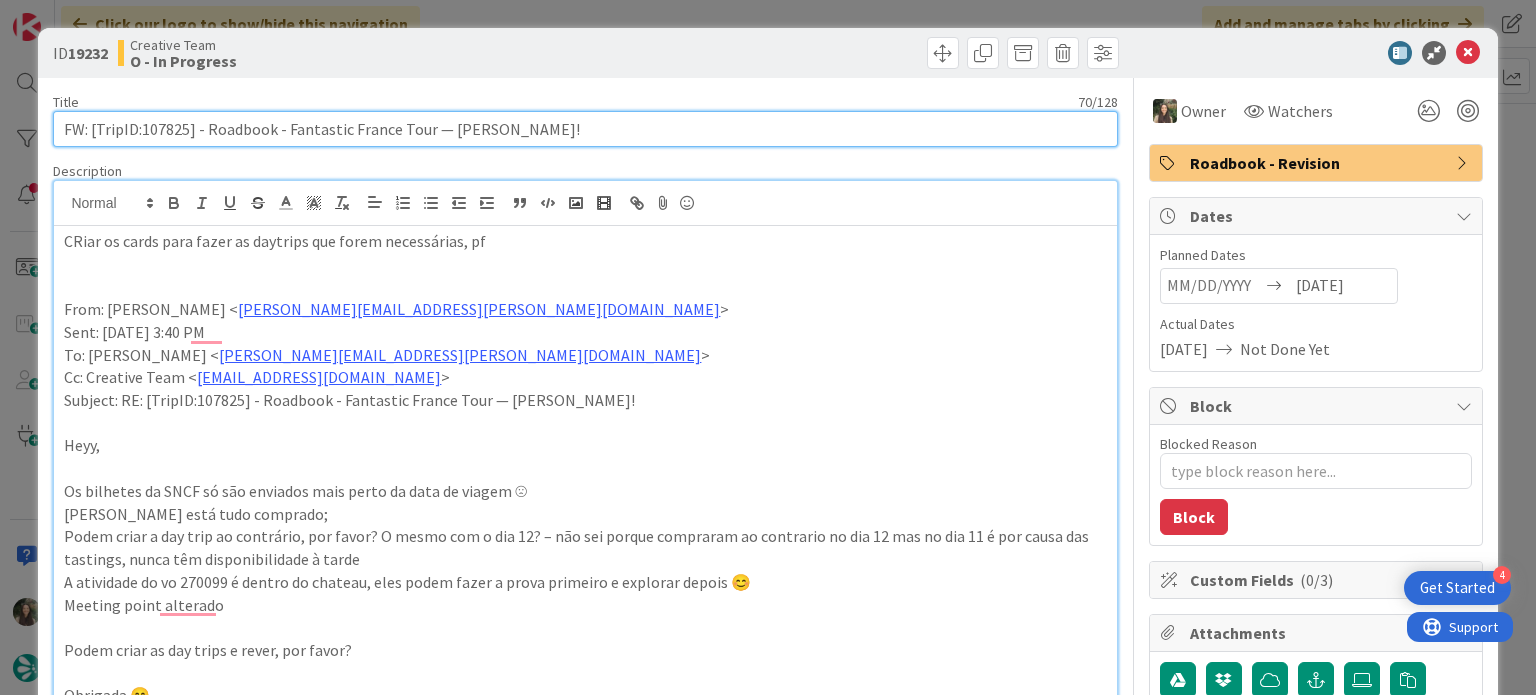 click on "FW: [TripID:107825] - Roadbook - Fantastic France Tour — [PERSON_NAME]!" at bounding box center [585, 129] 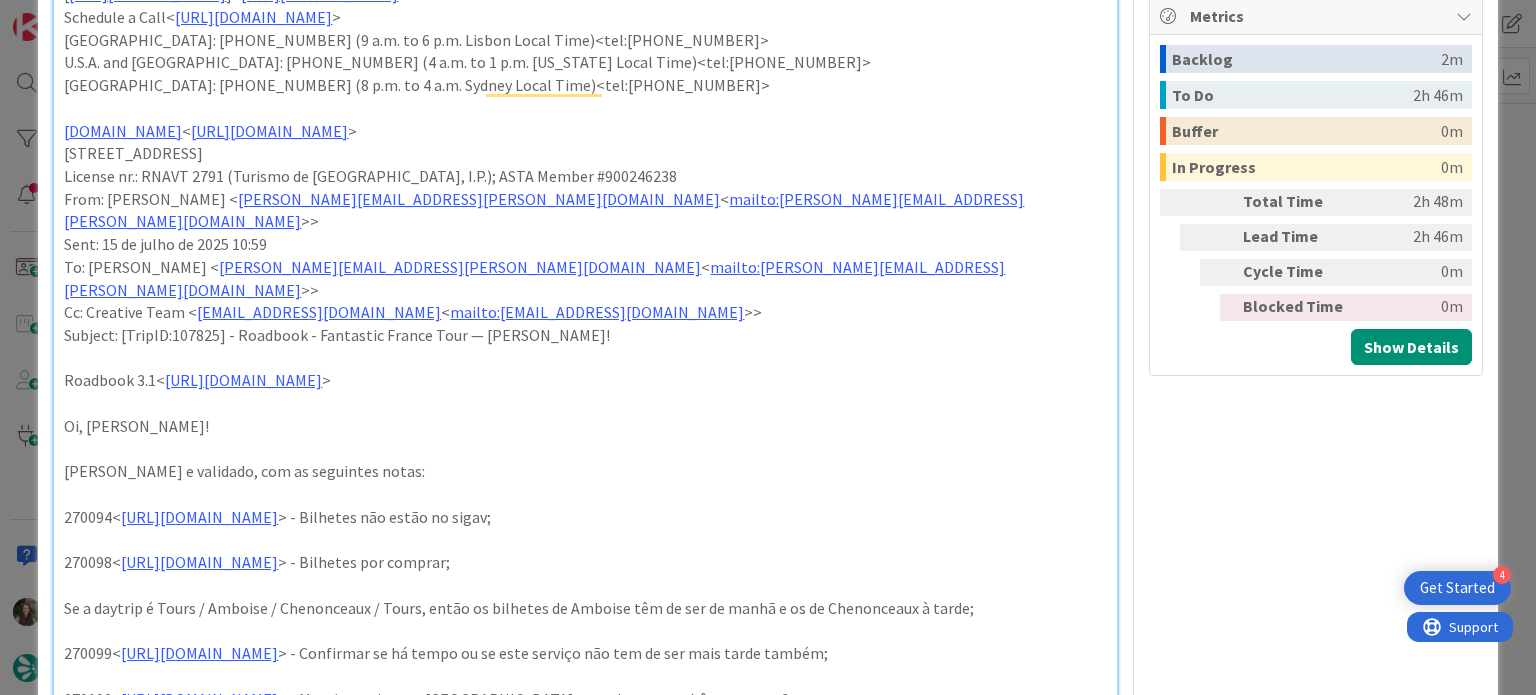 scroll, scrollTop: 500, scrollLeft: 0, axis: vertical 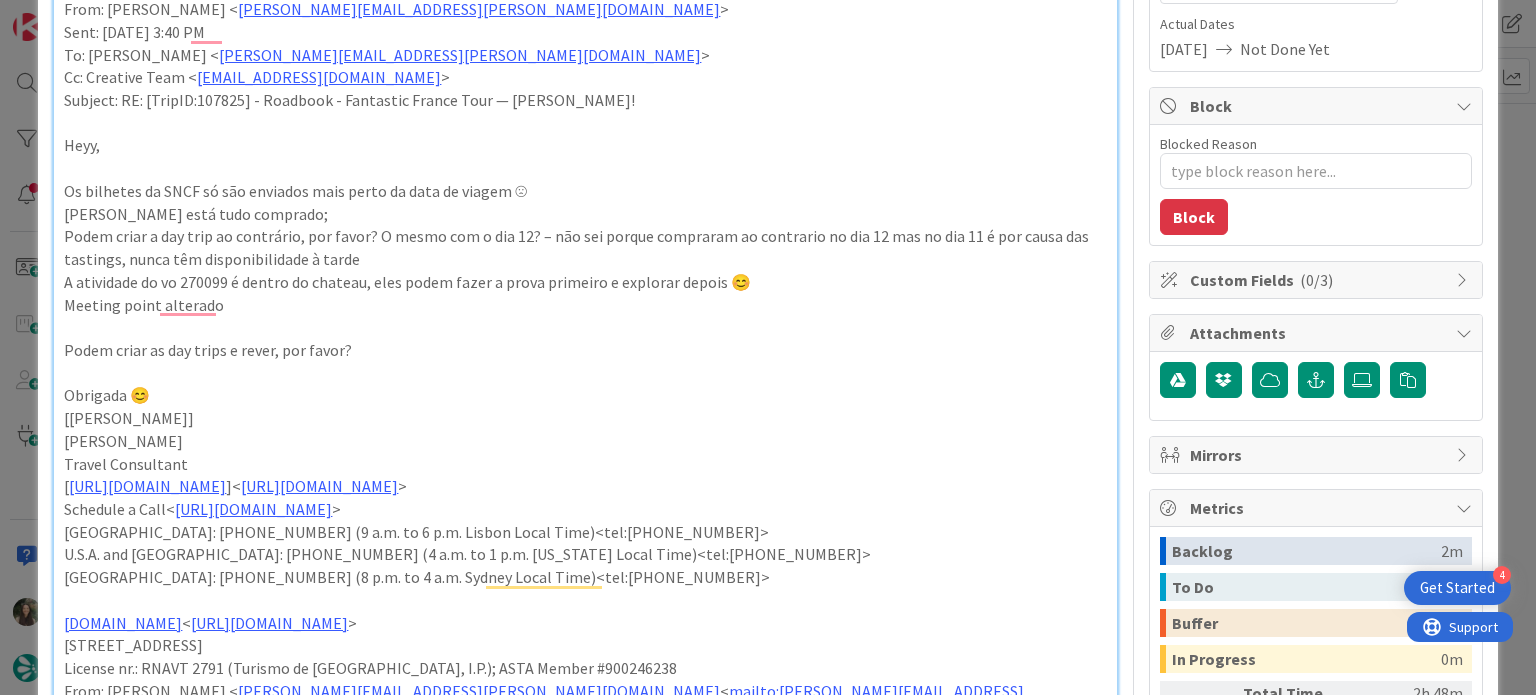 click on "ID  19232 Creative Team O - In Progress Title 70 / 128 FW: [TripID:107825] - Roadbook - Fantastic France Tour — Peter Bozner! Description Inês Gonçalves joined  13 m ago CRiar os cards para fazer as daytrips que forem necessárias, pf From: Catarina Martins < catarina.martins@tourtailors.com > Sent: Thursday, 17 July, 2025 3:40 PM To: Margarida Carvalho < margarida.carvalho@tourtailors.com > Cc: Creative Team < product@tourtailors.com > Subject: RE: [TripID:107825] - Roadbook - Fantastic France Tour — Peter Bozner! Heyy, Os bilhetes da SNCF só são enviados mais perto da data de viagem ☹ Já está tudo comprado; Podem criar a day trip ao contrário, por favor? O mesmo com o dia 12? – não sei porque compraram ao contrario no dia 12 mas no dia 11 é por causa das tastings, nunca têm disponibilidade à tarde A atividade do vo 270099 é dentro do chateau, eles podem fazer a prova primeiro e explorar depois 😊 Meeting point alterado Podem criar as day trips e rever, por favor? Obrigada 😊 [ ]< > >" at bounding box center (768, 347) 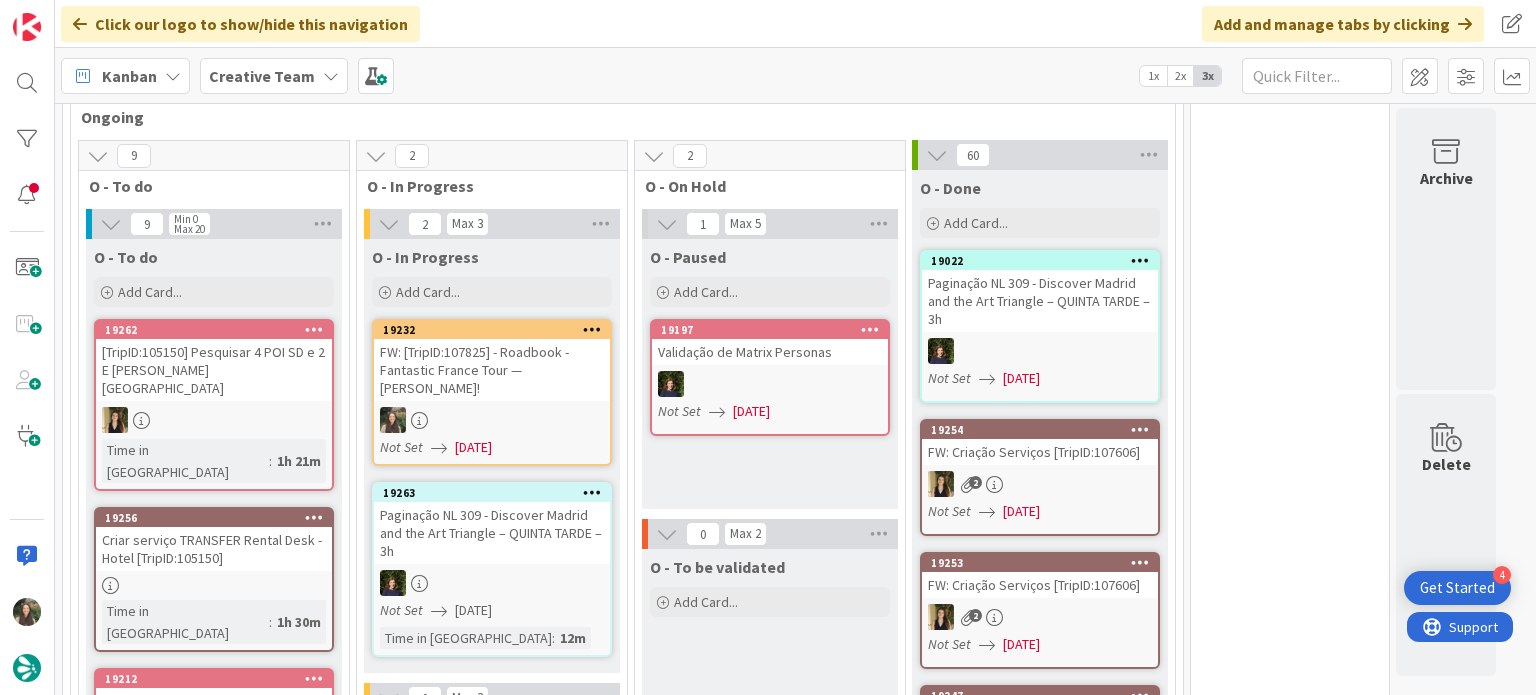 scroll, scrollTop: 0, scrollLeft: 0, axis: both 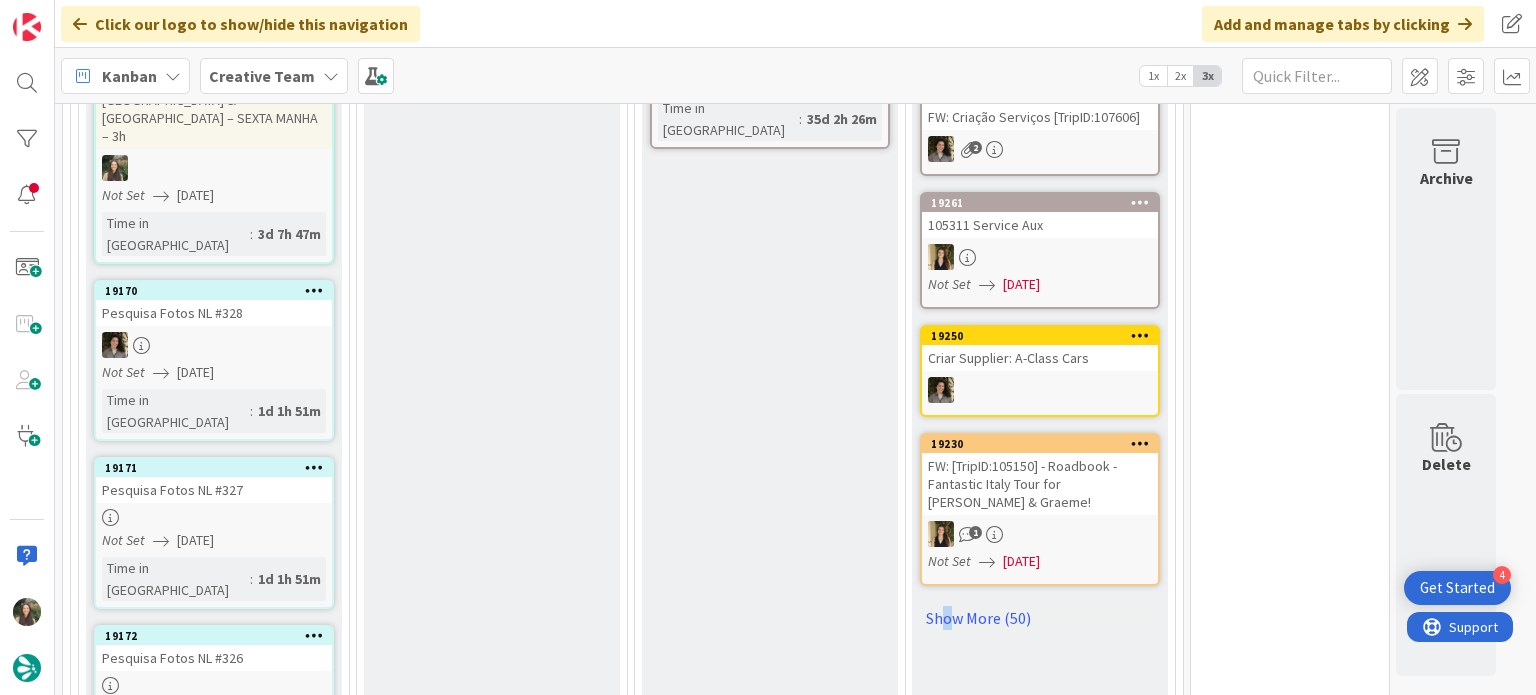 drag, startPoint x: 946, startPoint y: 585, endPoint x: 888, endPoint y: 574, distance: 59.03389 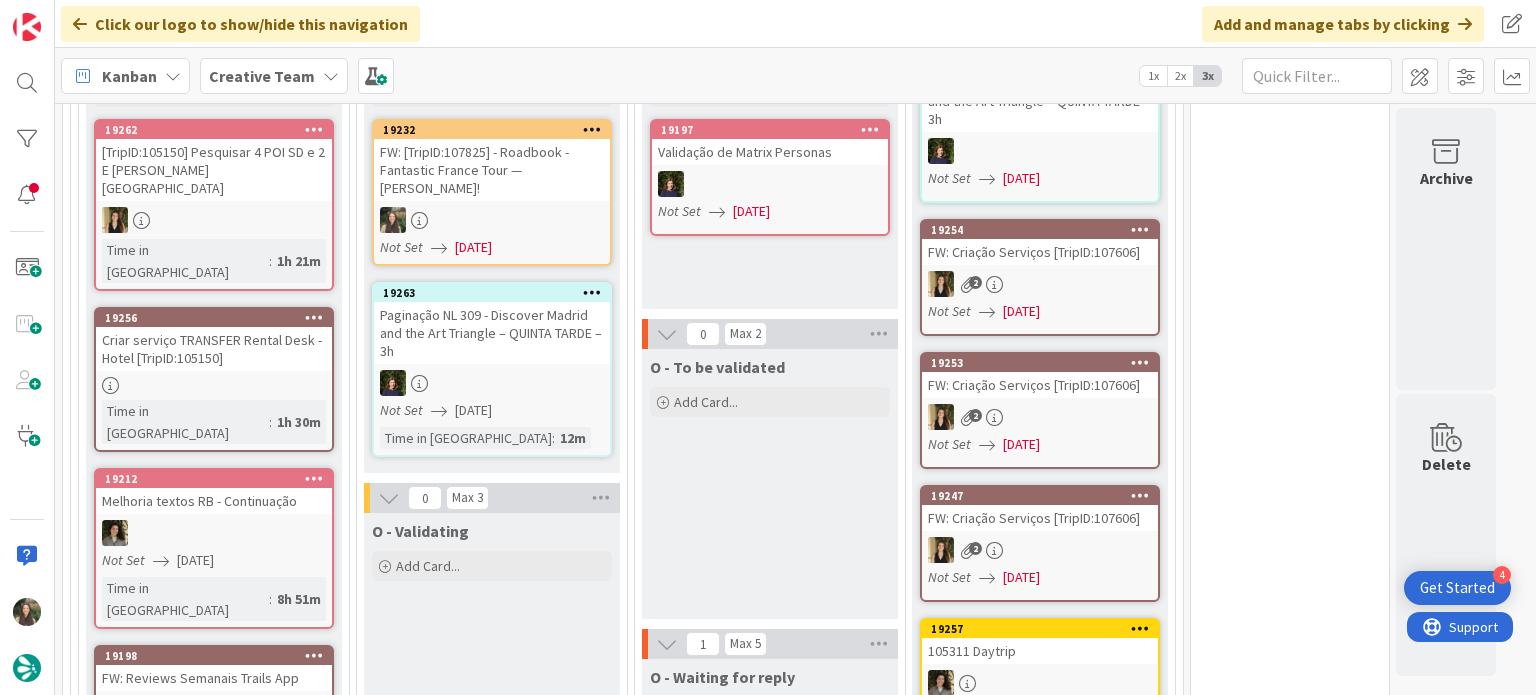 scroll, scrollTop: 420, scrollLeft: 0, axis: vertical 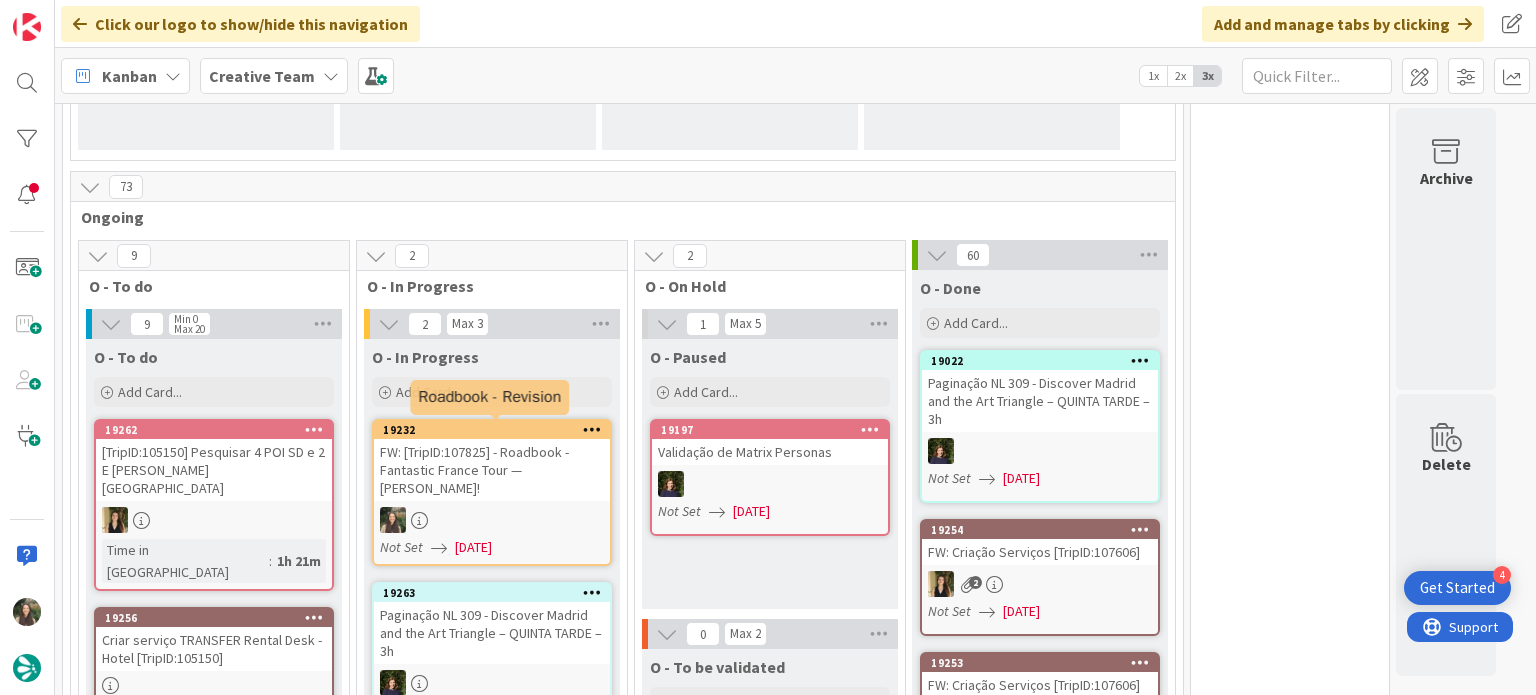 click on "FW: [TripID:107825] - Roadbook - Fantastic France Tour — [PERSON_NAME]!" at bounding box center (492, 470) 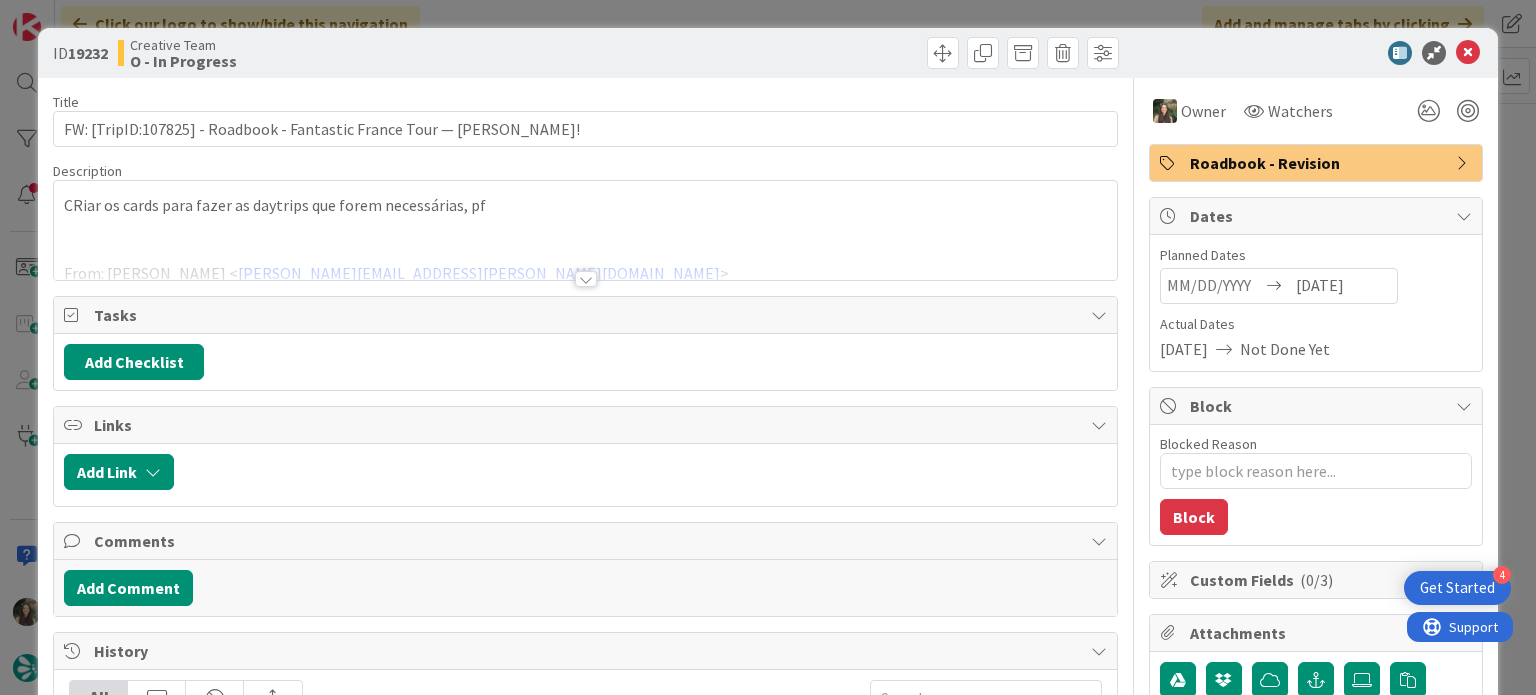 scroll, scrollTop: 0, scrollLeft: 0, axis: both 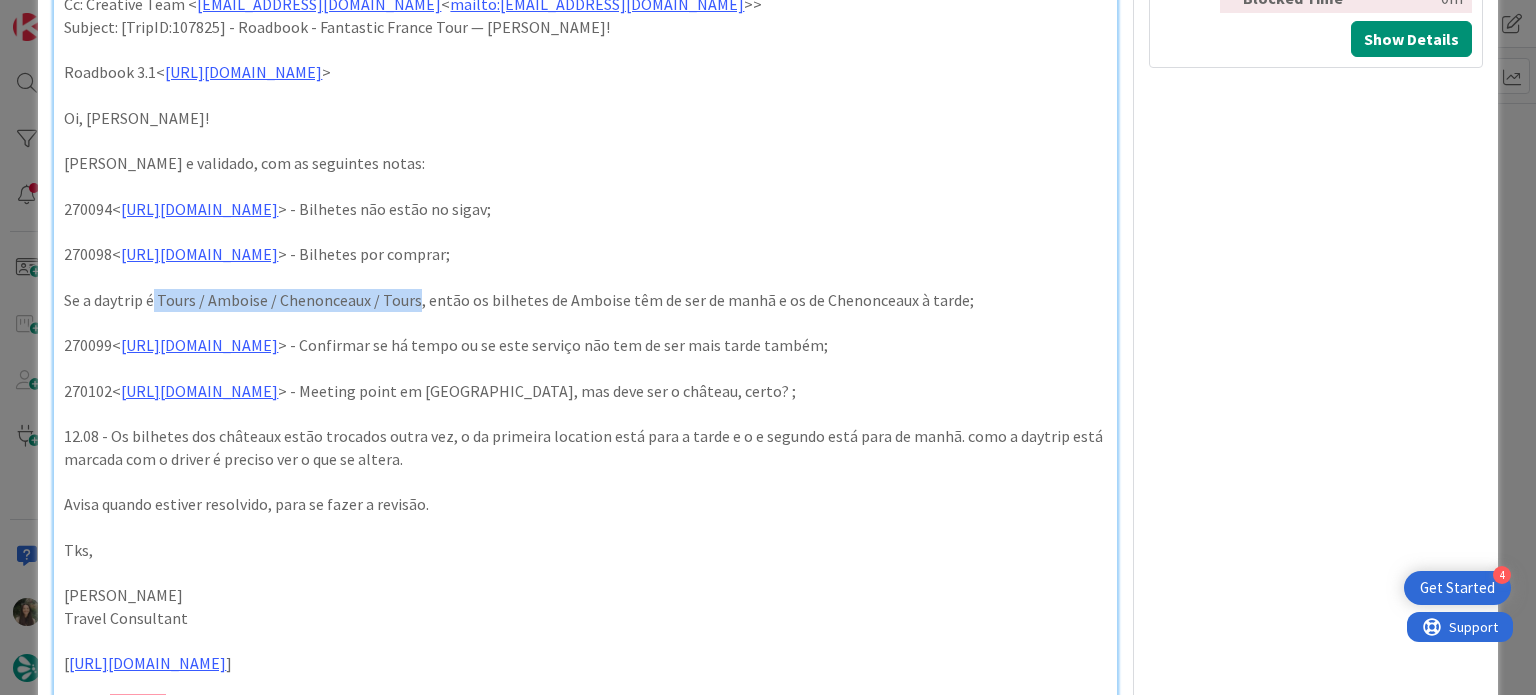 drag, startPoint x: 155, startPoint y: 251, endPoint x: 415, endPoint y: 258, distance: 260.0942 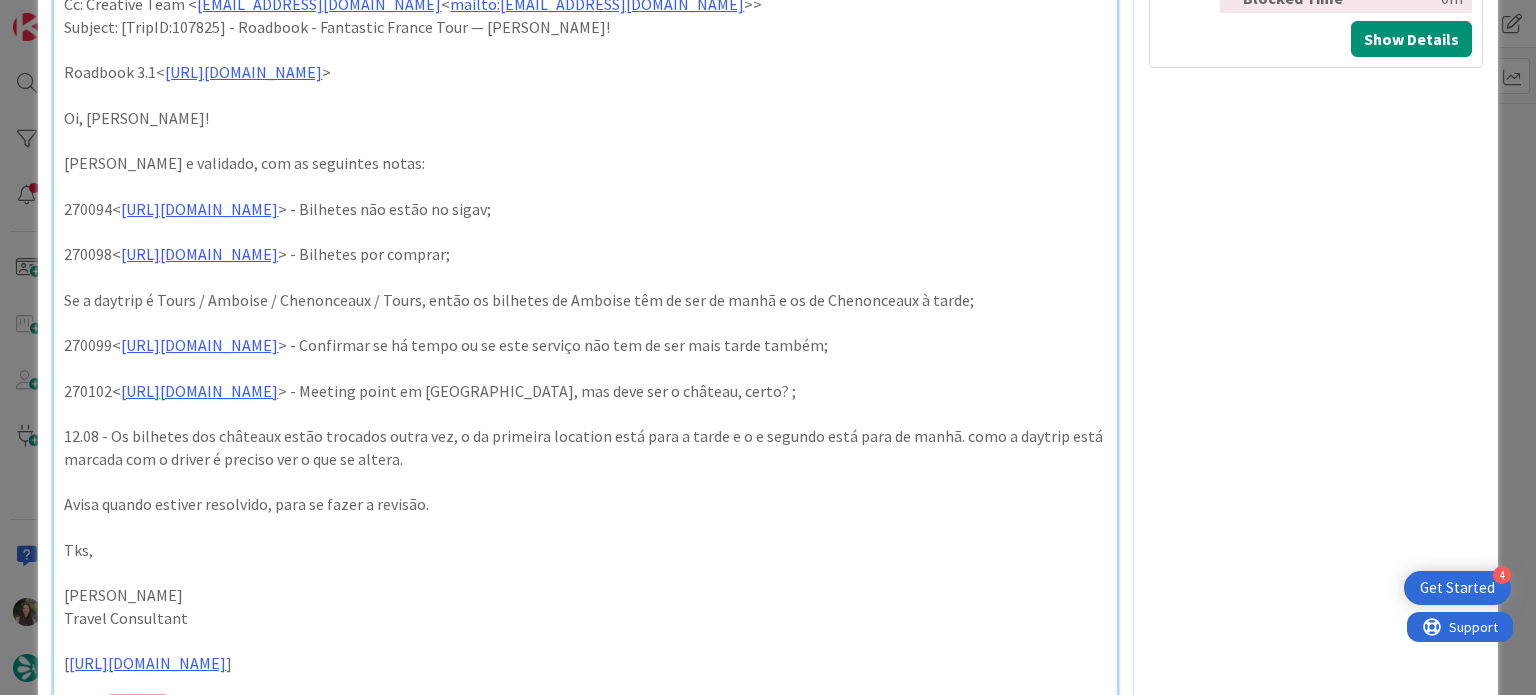 click at bounding box center [585, 322] 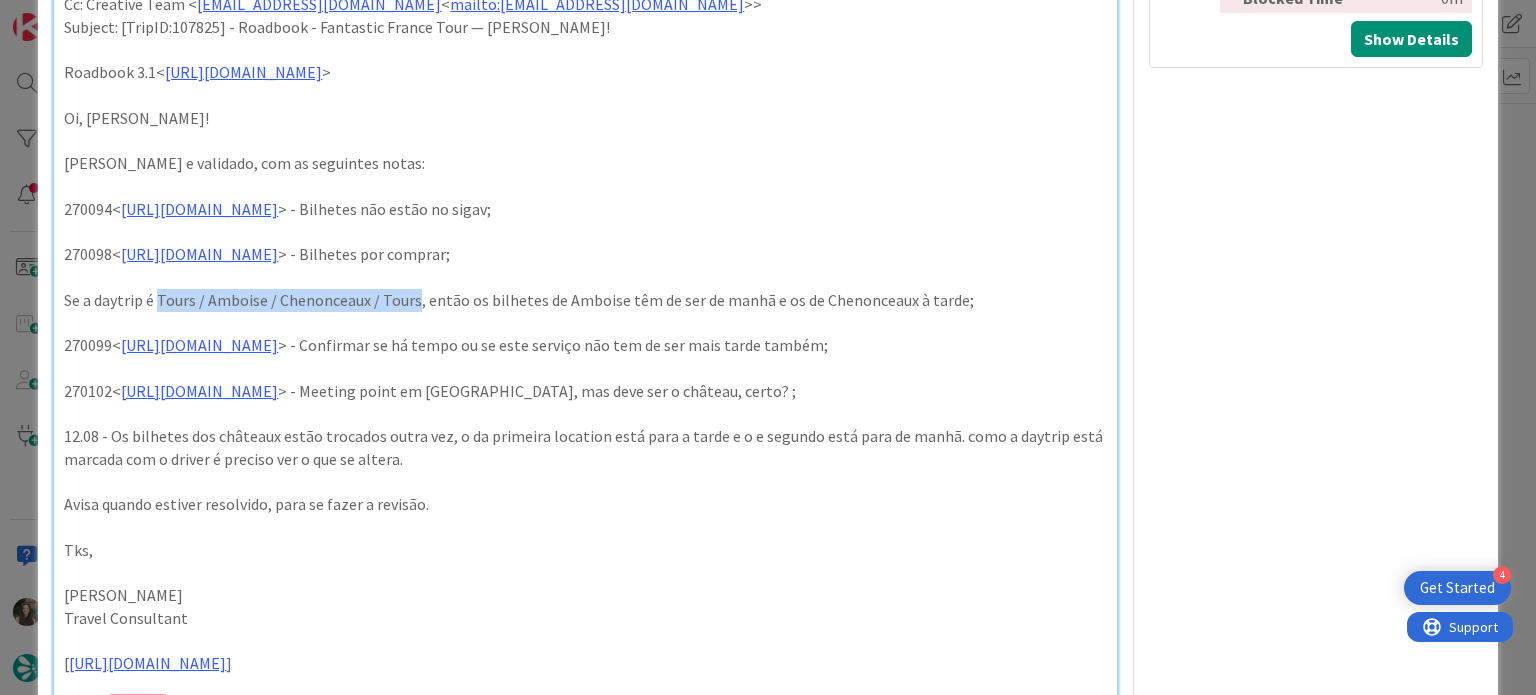 drag, startPoint x: 159, startPoint y: 250, endPoint x: 416, endPoint y: 256, distance: 257.07004 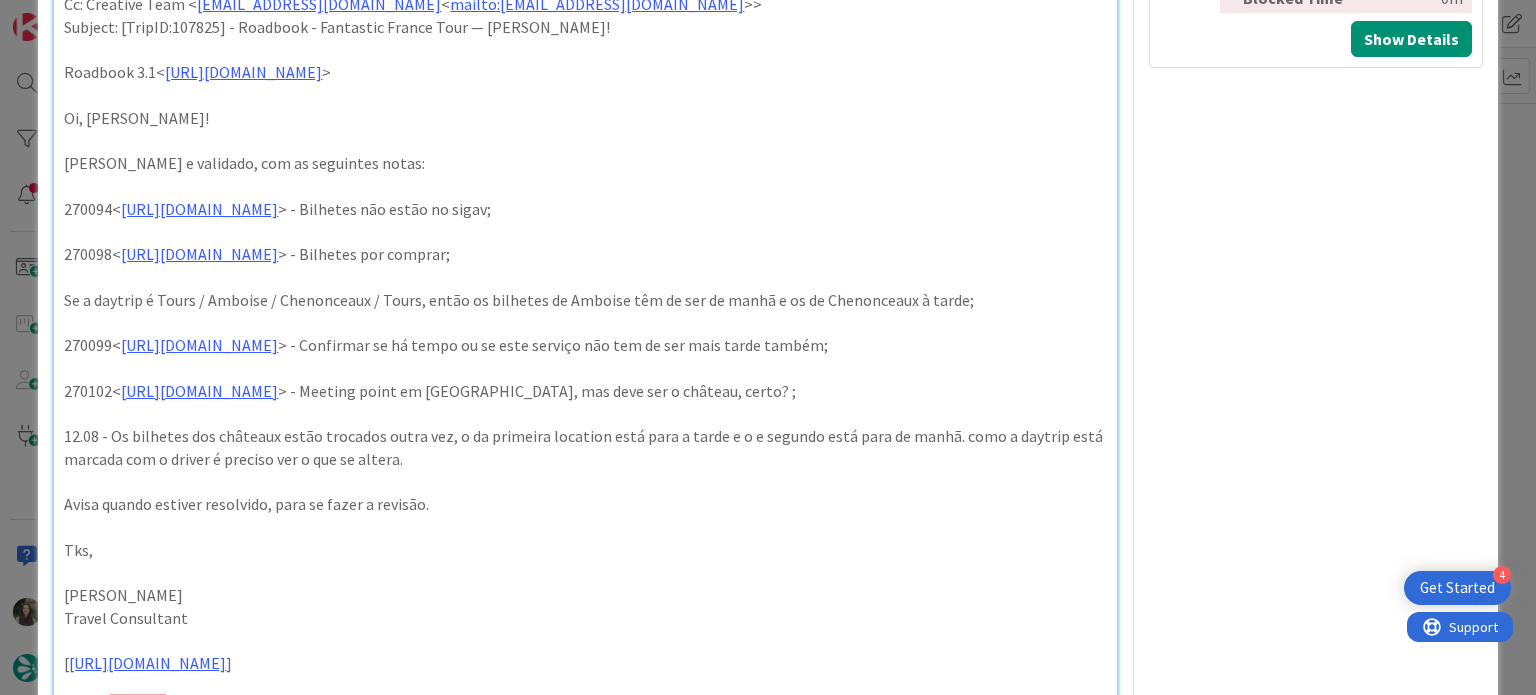 click on "Se a daytrip é Tours / Amboise / Chenonceaux / Tours, então os bilhetes de Amboise têm de ser de manhã e os de Chenonceaux à tarde;" at bounding box center [585, 300] 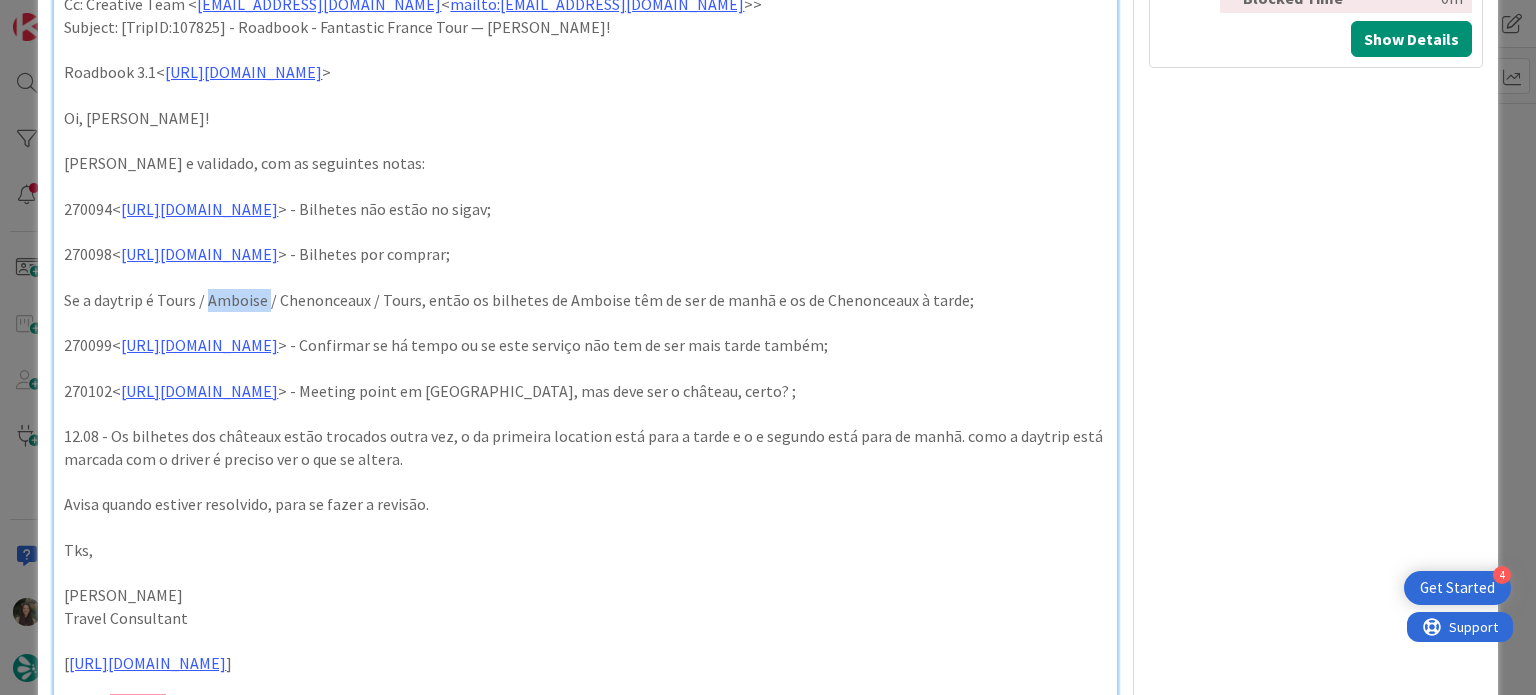 click on "Se a daytrip é Tours / Amboise / Chenonceaux / Tours, então os bilhetes de Amboise têm de ser de manhã e os de Chenonceaux à tarde;" at bounding box center [585, 300] 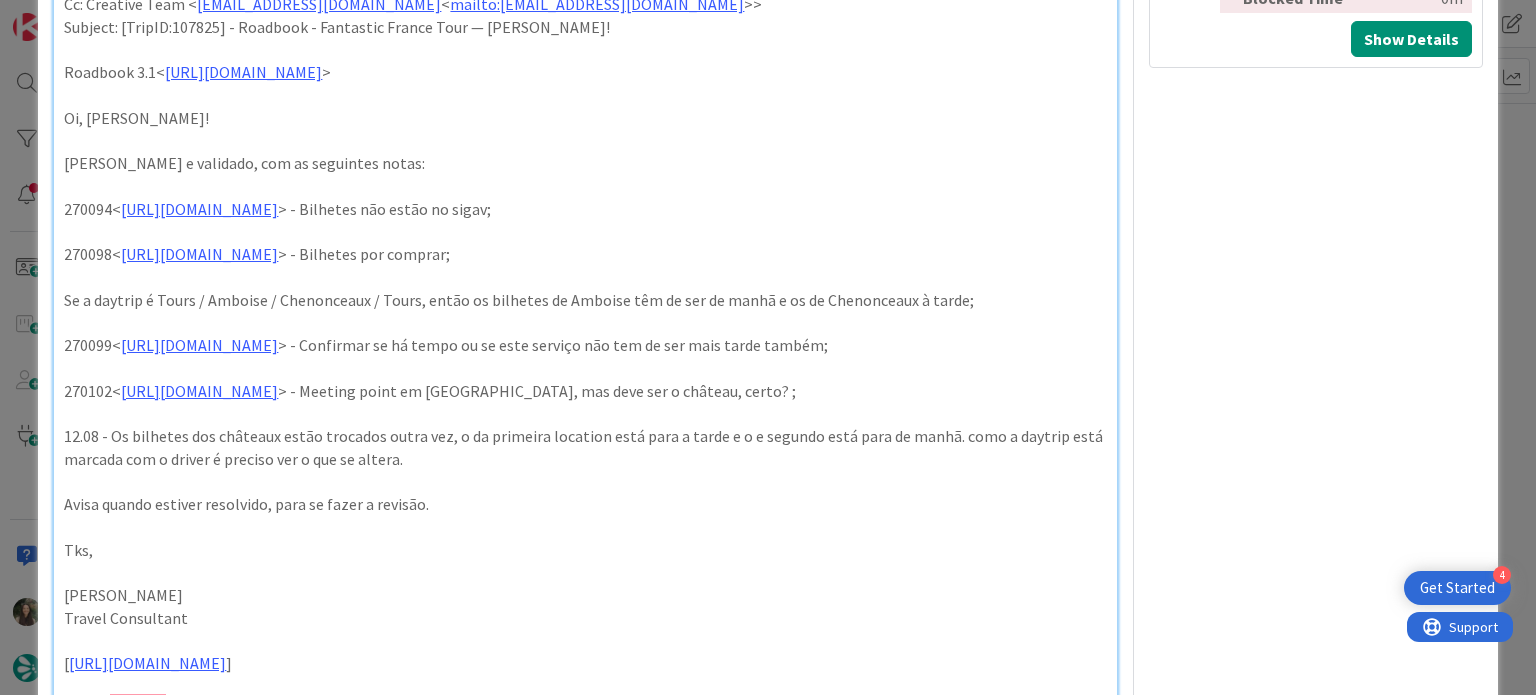 click on "ID  19232 Creative Team O - In Progress Title 70 / 128 FW: [TripID:107825] - Roadbook - Fantastic France Tour — Peter Bozner! Description Inês Gonçalves just joined CRiar os cards para fazer as daytrips que forem necessárias, pf From: Catarina Martins < catarina.martins@tourtailors.com > Sent: Thursday, 17 July, 2025 3:40 PM To: Margarida Carvalho < margarida.carvalho@tourtailors.com > Cc: Creative Team < product@tourtailors.com > Subject: RE: [TripID:107825] - Roadbook - Fantastic France Tour — Peter Bozner! Heyy, Os bilhetes da SNCF só são enviados mais perto da data de viagem ☹ Já está tudo comprado; Podem criar a day trip ao contrário, por favor? O mesmo com o dia 12? – não sei porque compraram ao contrario no dia 12 mas no dia 11 é por causa das tastings, nunca têm disponibilidade à tarde A atividade do vo 270099 é dentro do chateau, eles podem fazer a prova primeiro e explorar depois 😊 Meeting point alterado Podem criar as day trips e rever, por favor? Obrigada 😊 [ ]< > > < >" at bounding box center (768, 347) 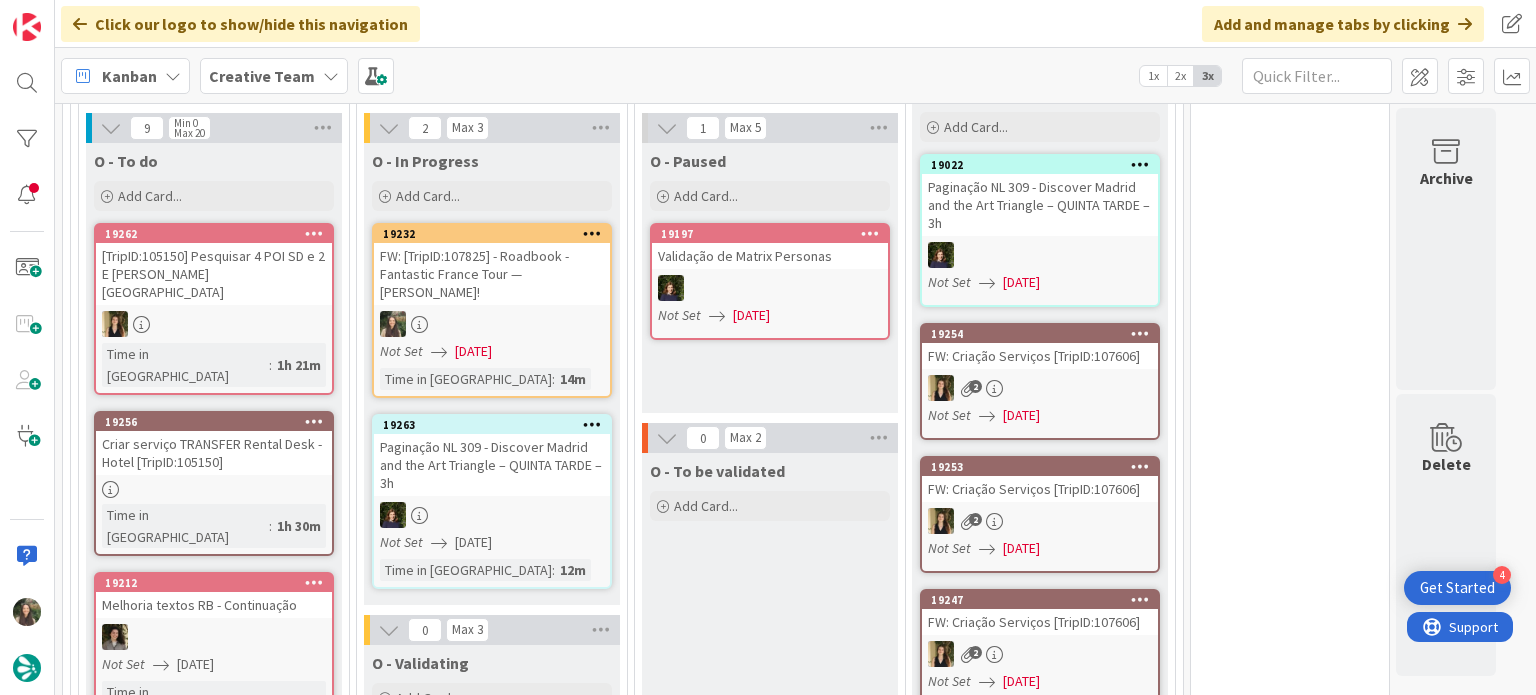 scroll, scrollTop: 620, scrollLeft: 0, axis: vertical 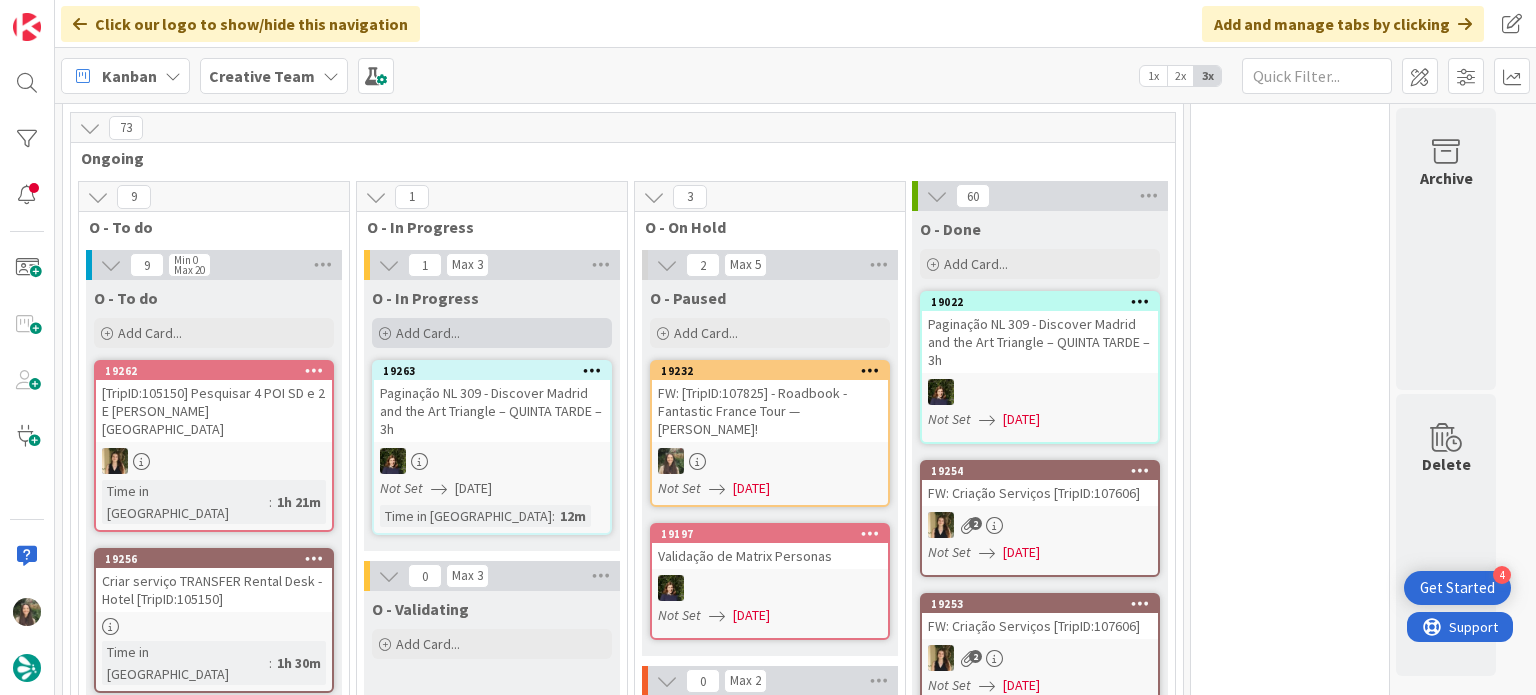 click on "Add Card..." at bounding box center [428, 333] 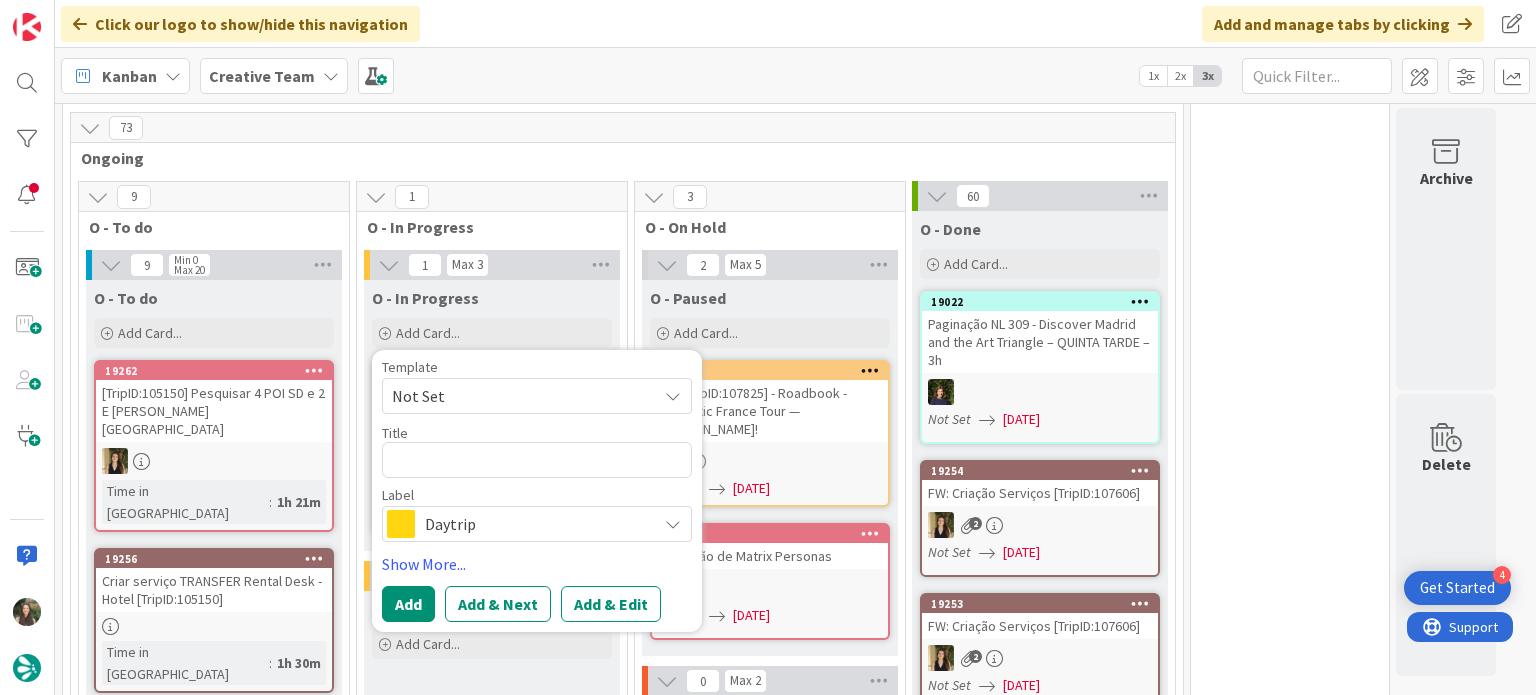 click on "FW: [TripID:107825] - Roadbook - Fantastic France Tour — [PERSON_NAME]!" at bounding box center (770, 411) 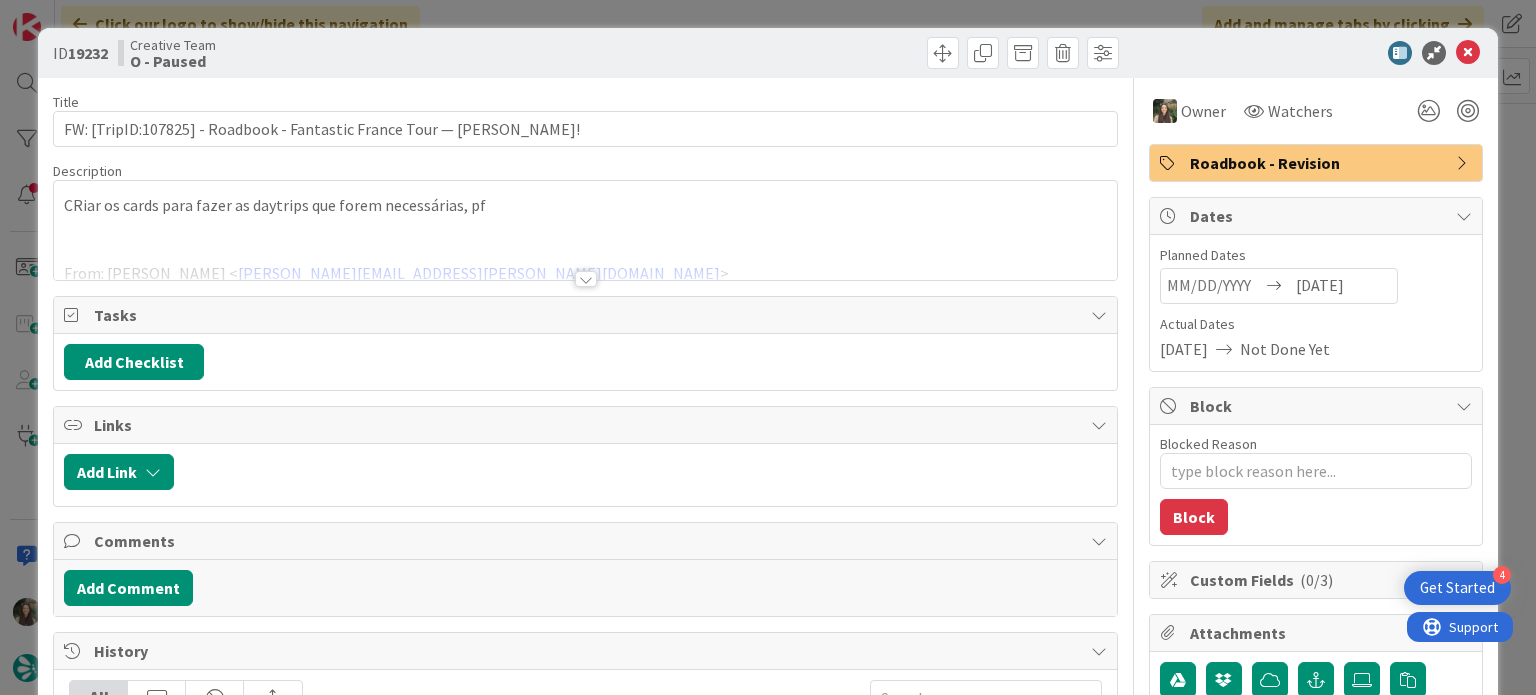 scroll, scrollTop: 0, scrollLeft: 0, axis: both 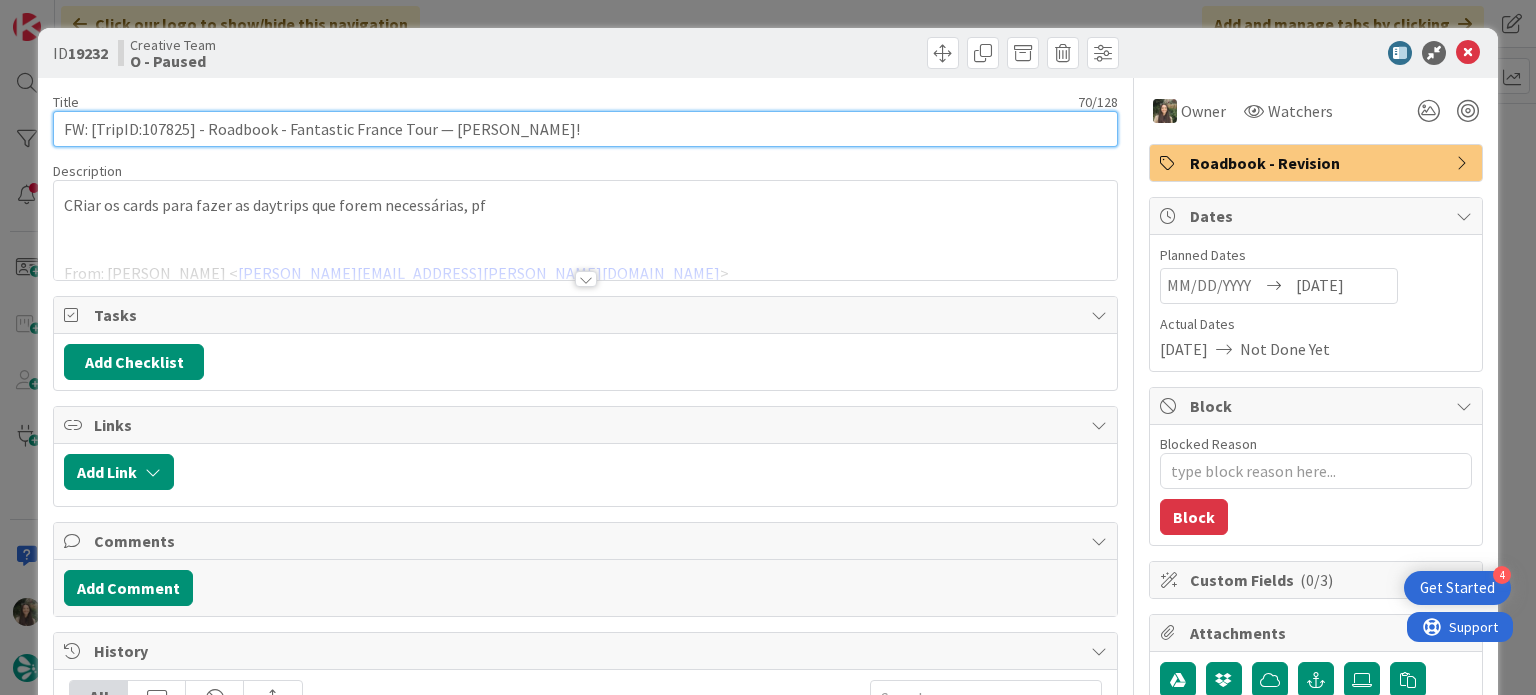 click on "FW: [TripID:107825] - Roadbook - Fantastic France Tour — [PERSON_NAME]!" at bounding box center [585, 129] 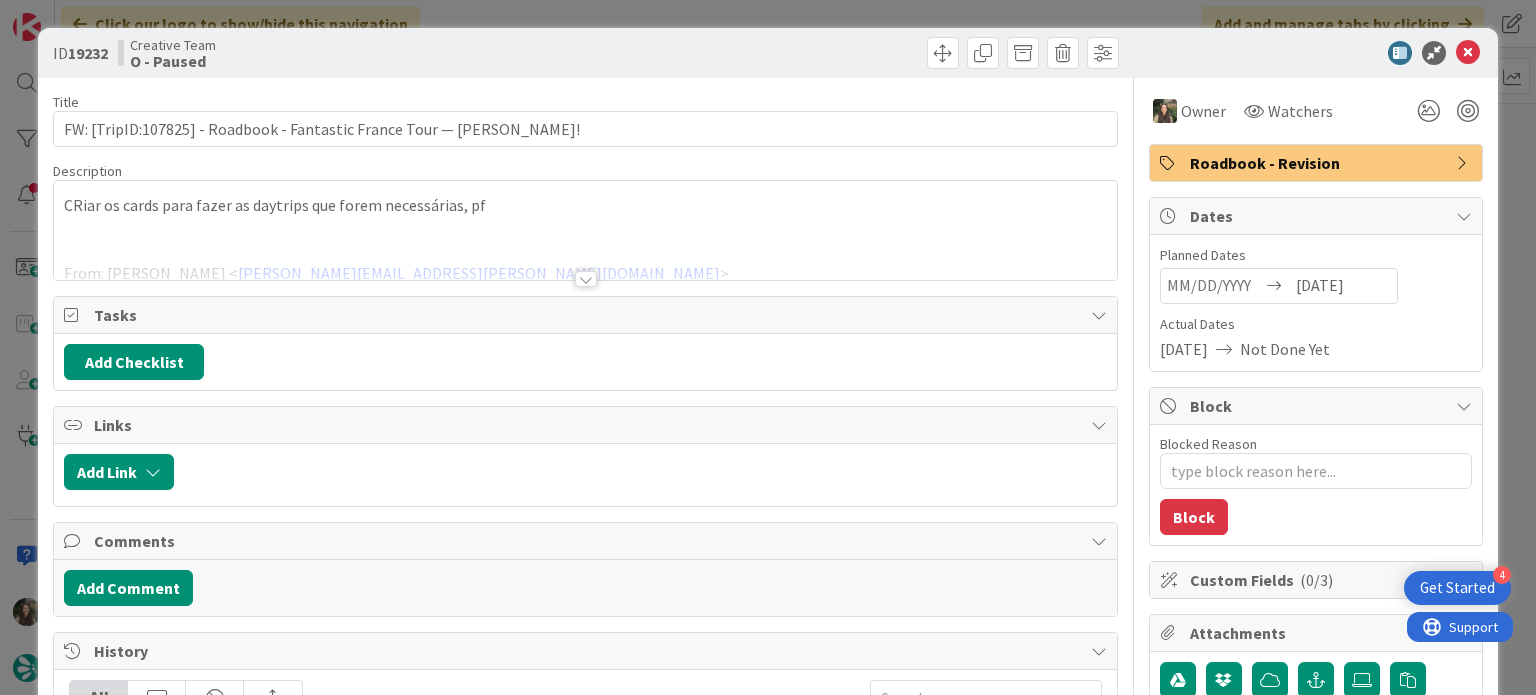 click on "ID  19232 Creative Team O - Paused Title 70 / 128 FW: [TripID:107825] - Roadbook - Fantastic France Tour — Peter Bozner! Description CRiar os cards para fazer as daytrips que forem necessárias, pf From: Catarina Martins < catarina.martins@tourtailors.com > Sent: Thursday, 17 July, 2025 3:40 PM To: Margarida Carvalho < margarida.carvalho@tourtailors.com > Cc: Creative Team < product@tourtailors.com > Subject: RE: [TripID:107825] - Roadbook - Fantastic France Tour — Peter Bozner! Heyy, Os bilhetes da SNCF só são enviados mais perto da data de viagem ☹ Já está tudo comprado; Podem criar a day trip ao contrário, por favor? O mesmo com o dia 12? – não sei porque compraram ao contrario no dia 12 mas no dia 11 é por causa das tastings, nunca têm disponibilidade à tarde A atividade do vo 270099 é dentro do chateau, eles podem fazer a prova primeiro e explorar depois 😊 Meeting point alterado Podem criar as day trips e rever, por favor? Obrigada 😊 [Catarina Martins] Catarina Martins [ ]< > > <" at bounding box center (768, 347) 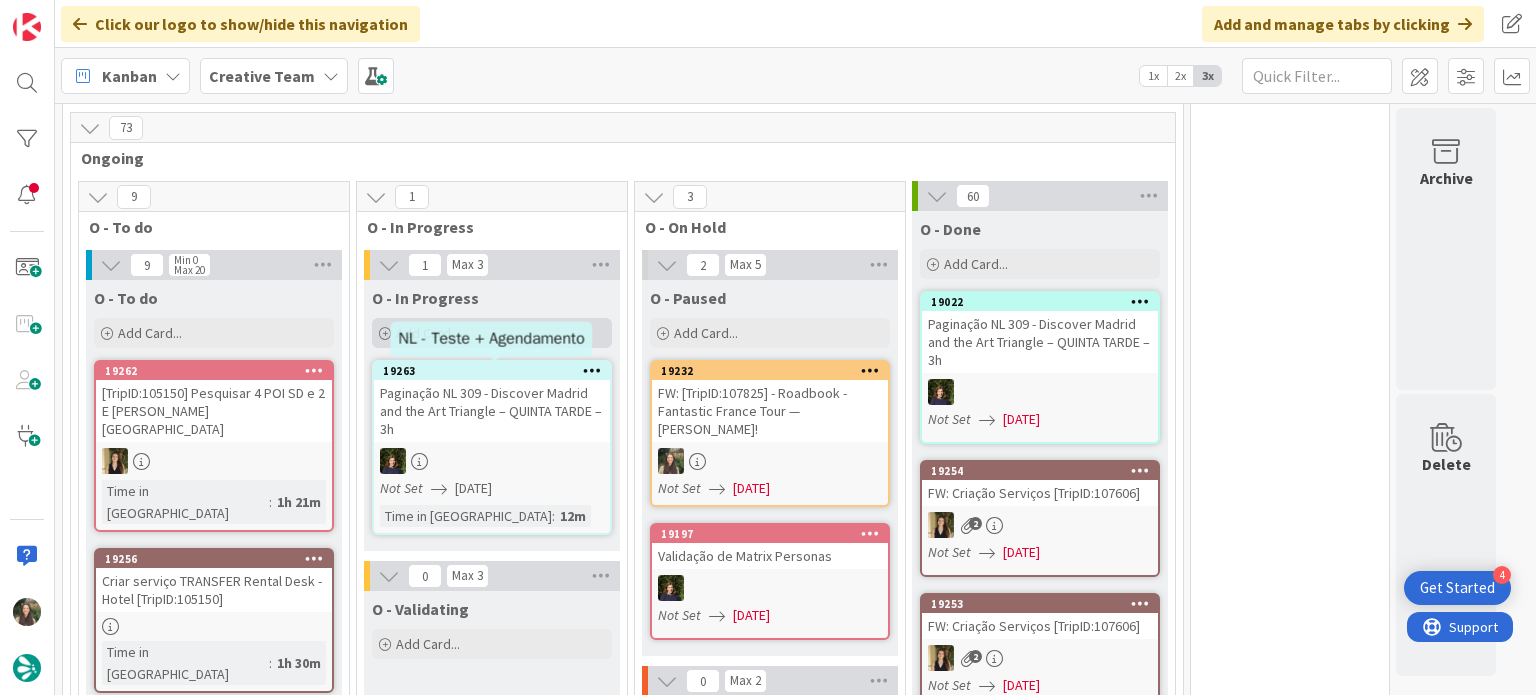 scroll, scrollTop: 0, scrollLeft: 0, axis: both 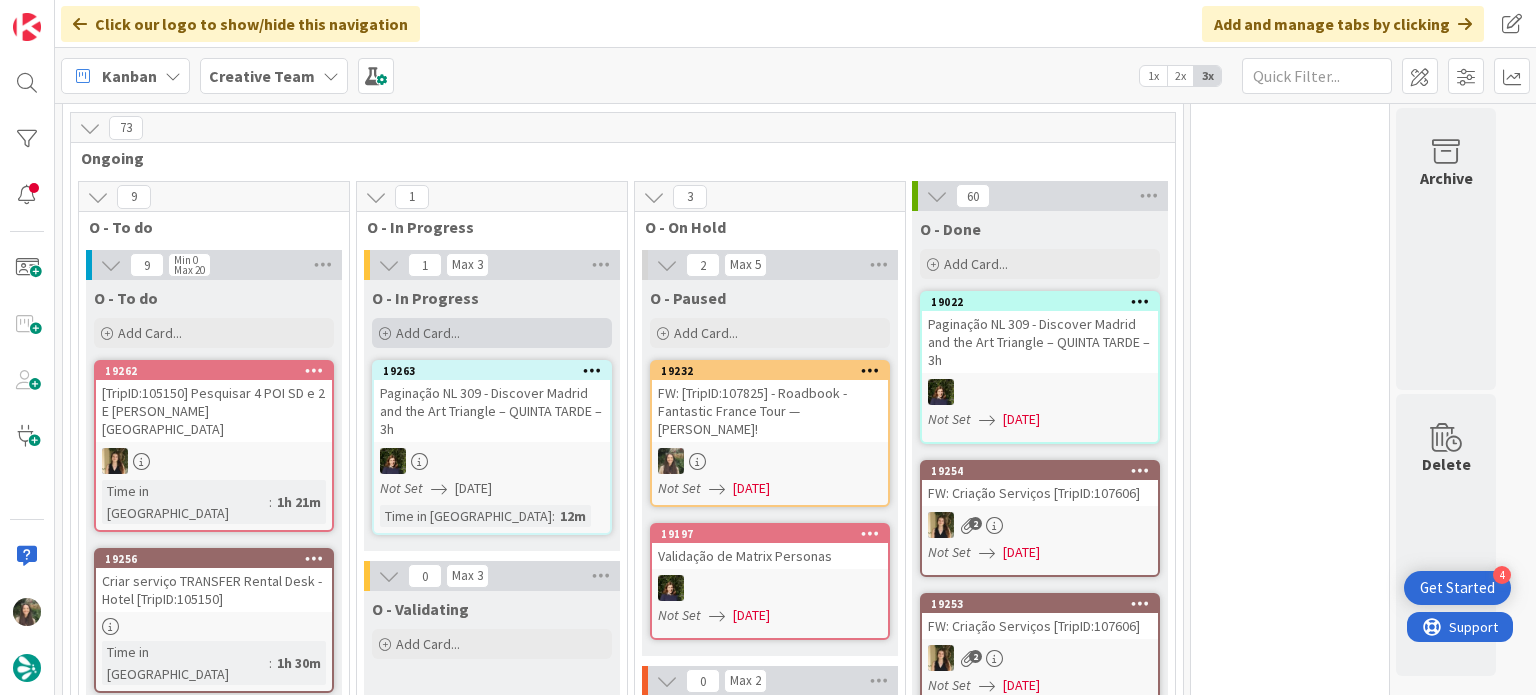 click on "Add Card..." at bounding box center (492, 333) 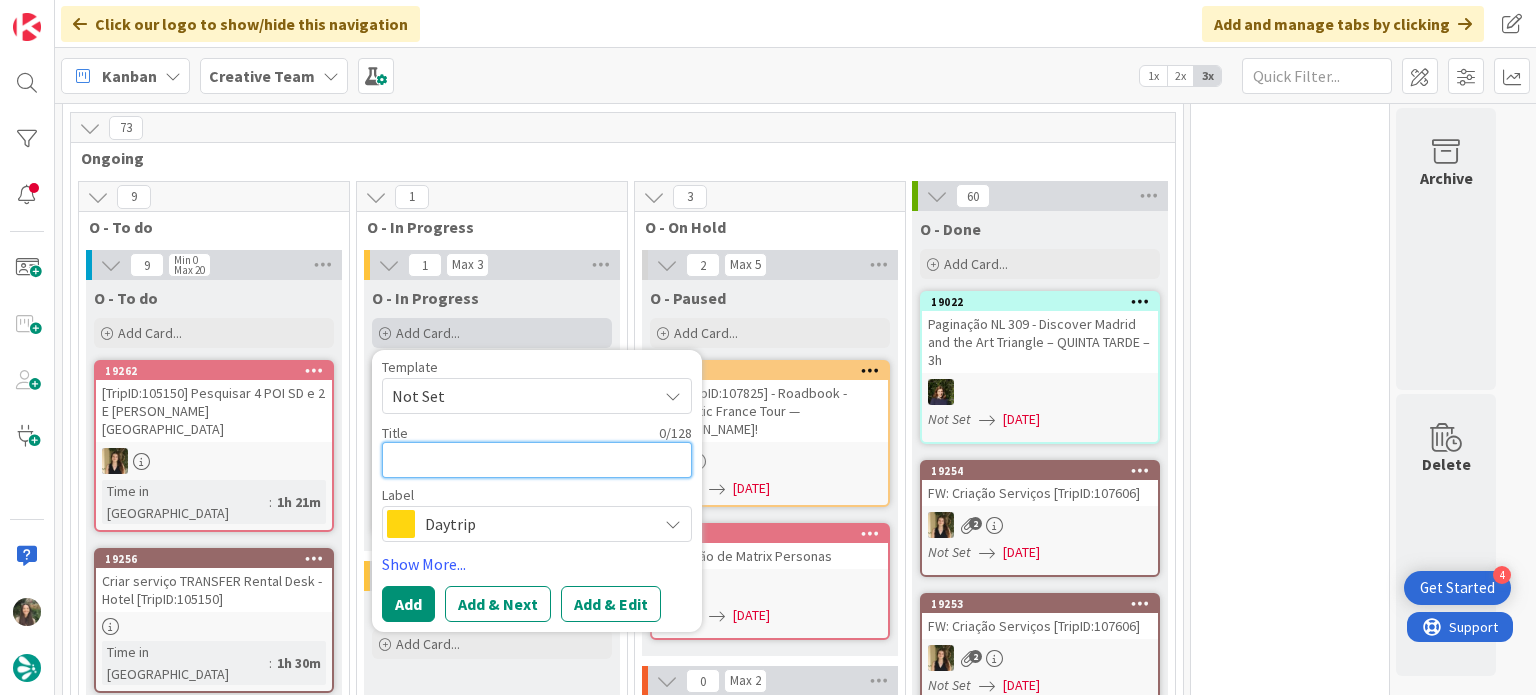 scroll, scrollTop: 0, scrollLeft: 0, axis: both 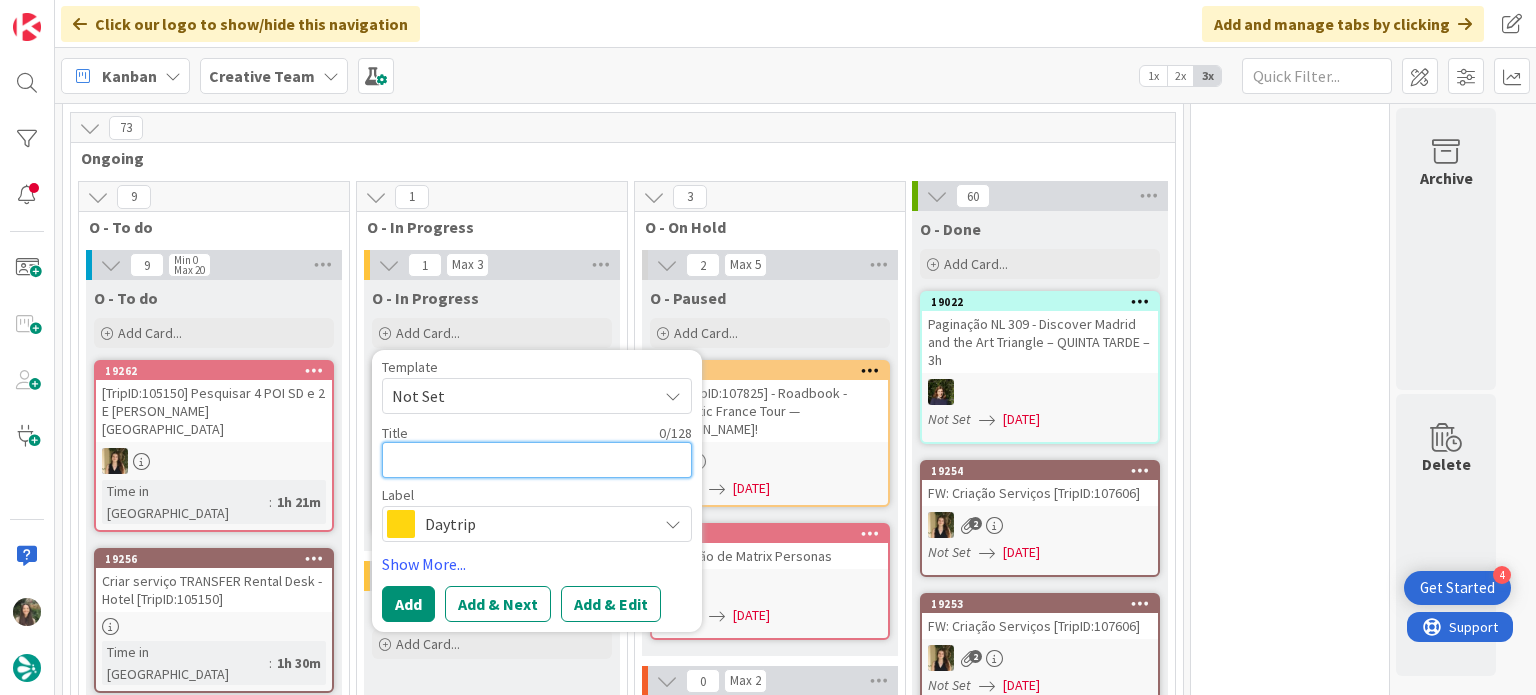 paste on "107825" 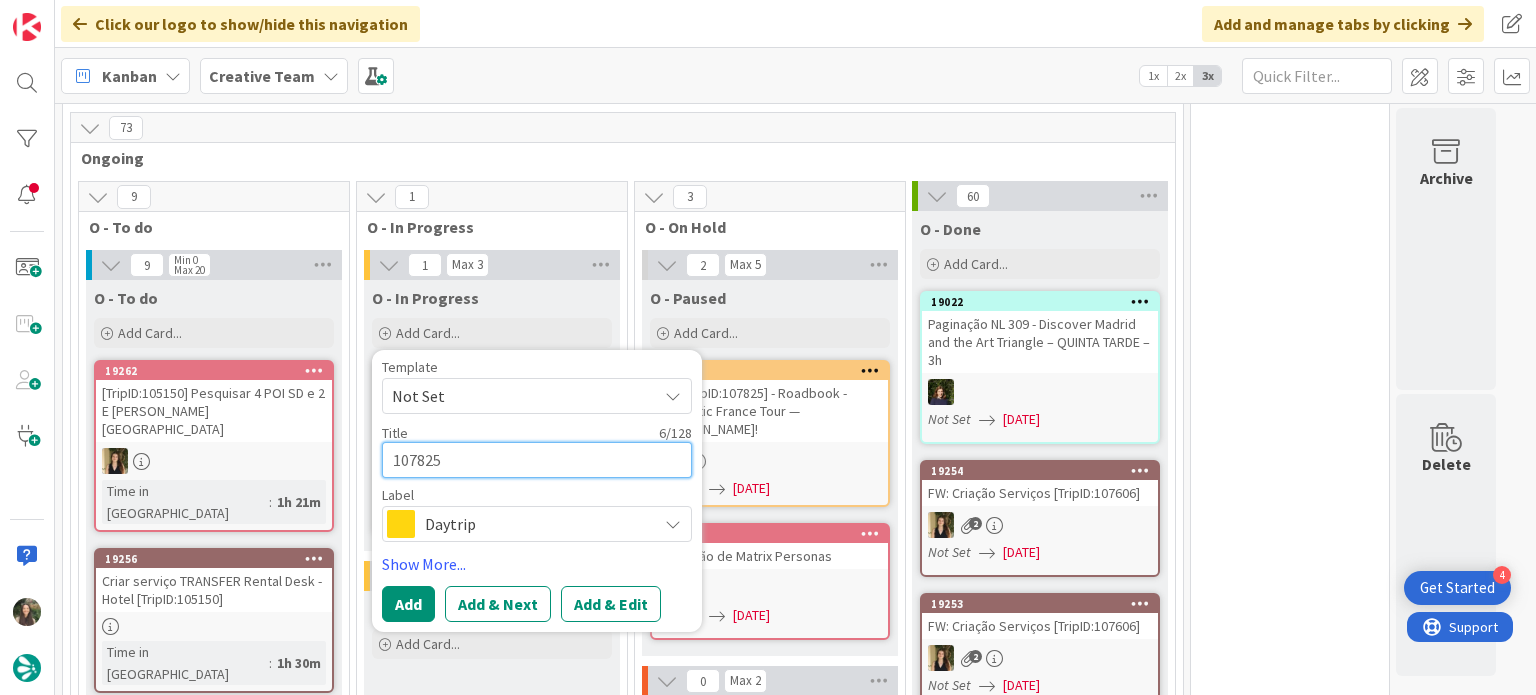 type on "x" 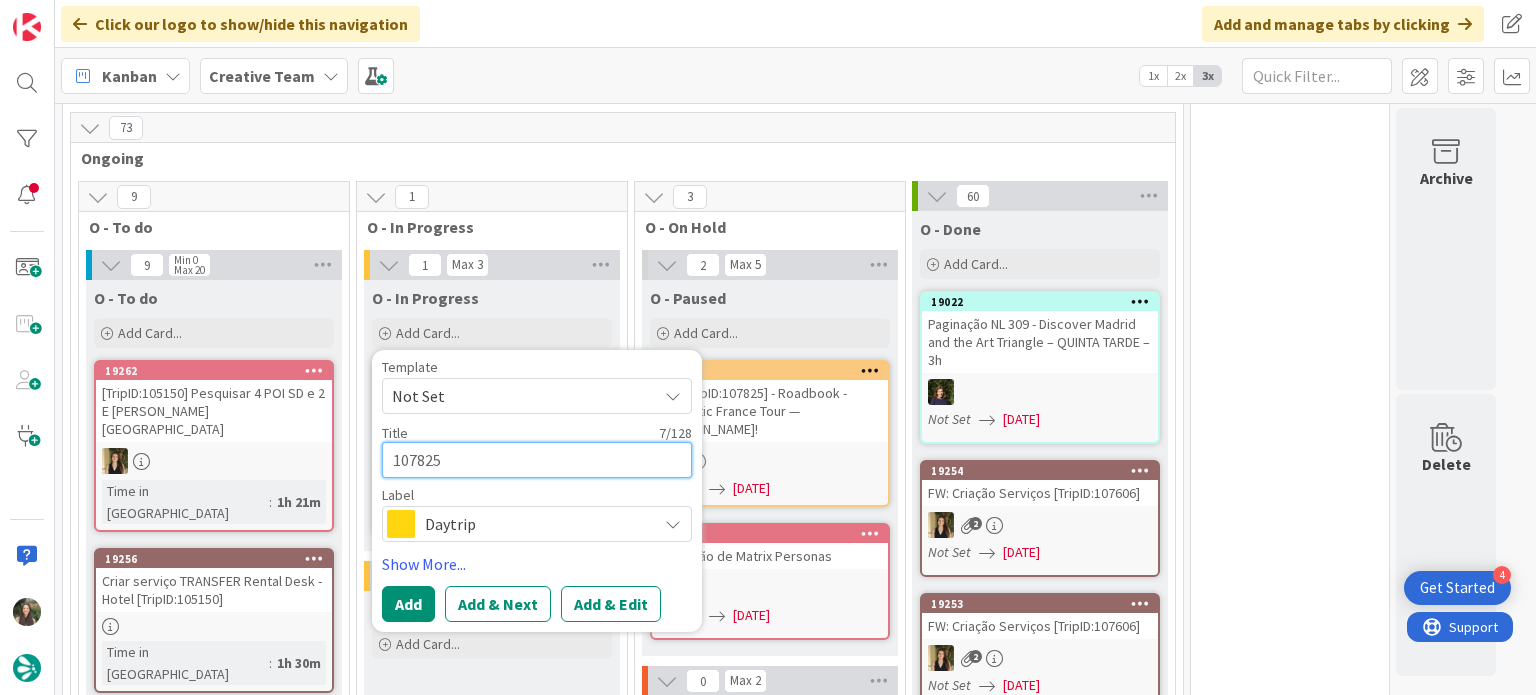 type on "x" 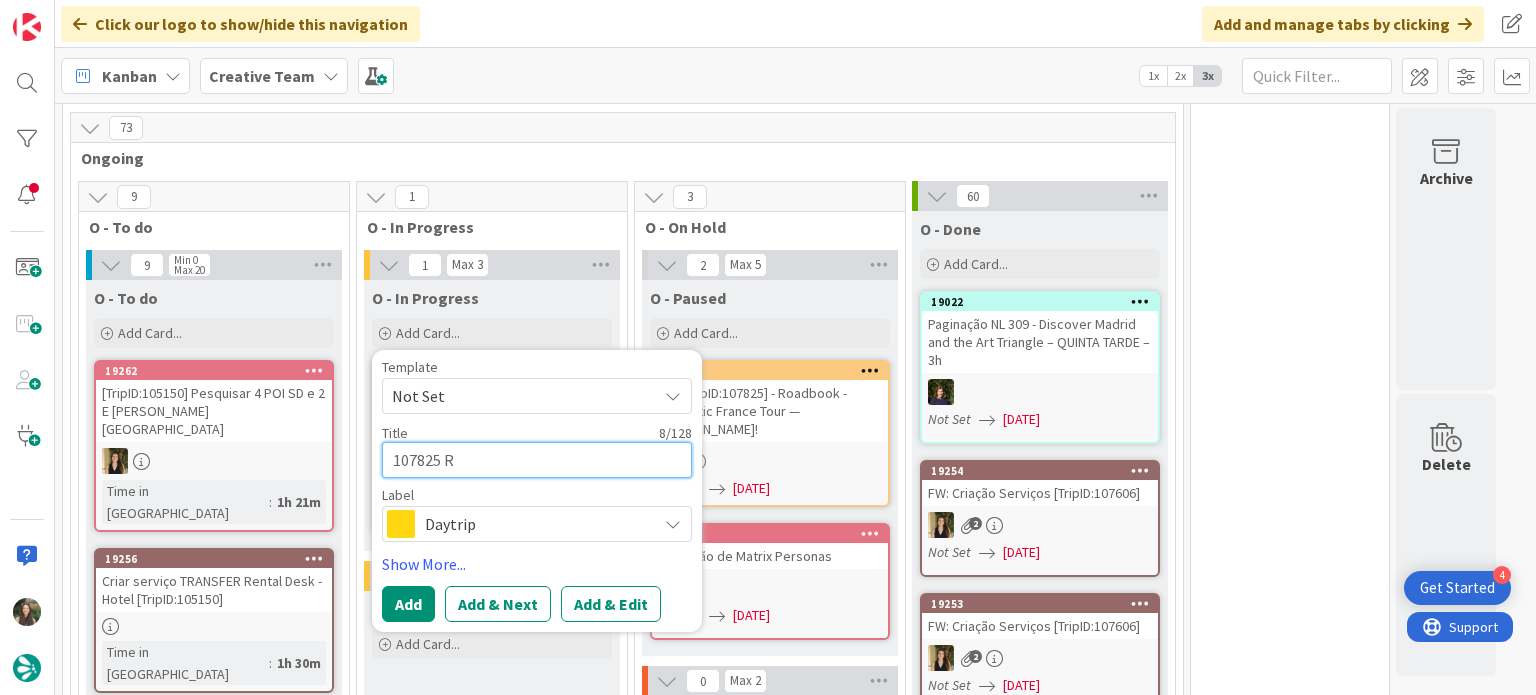 type on "x" 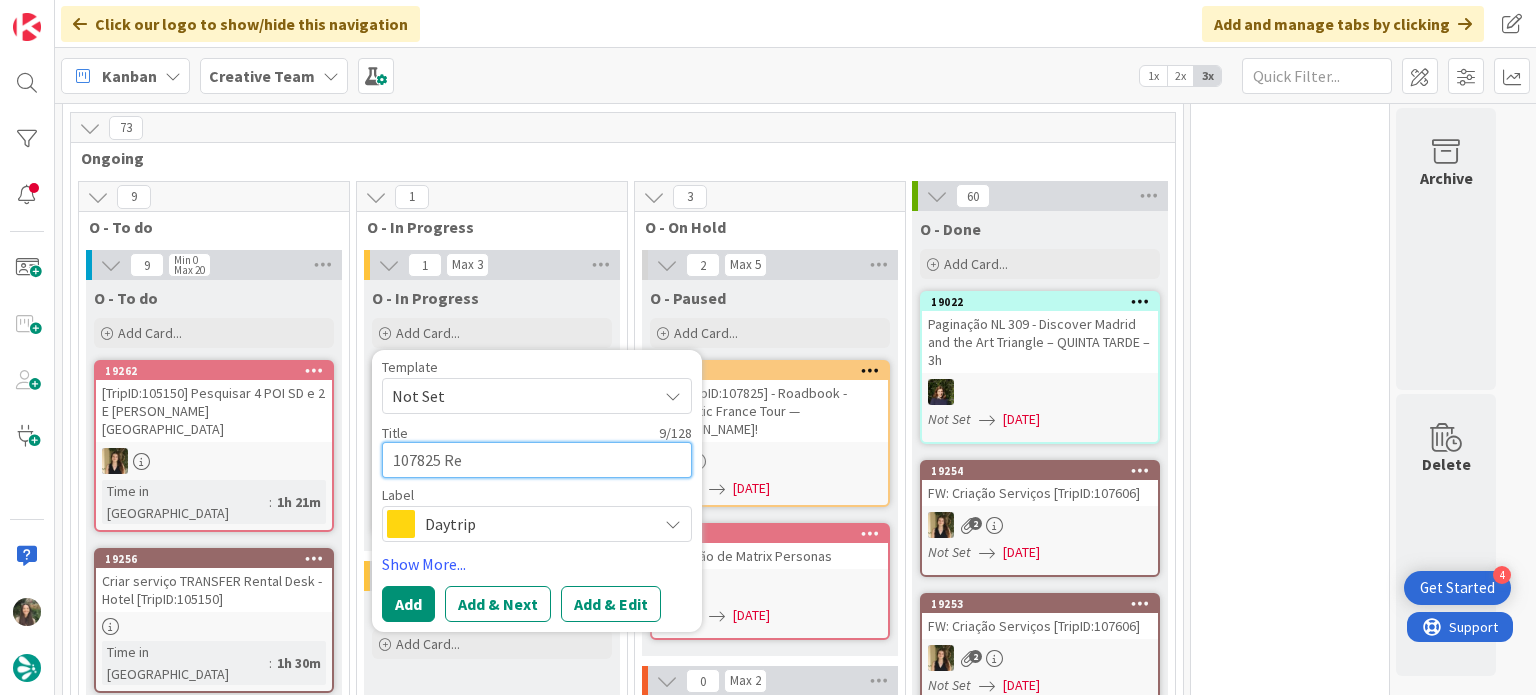 type on "x" 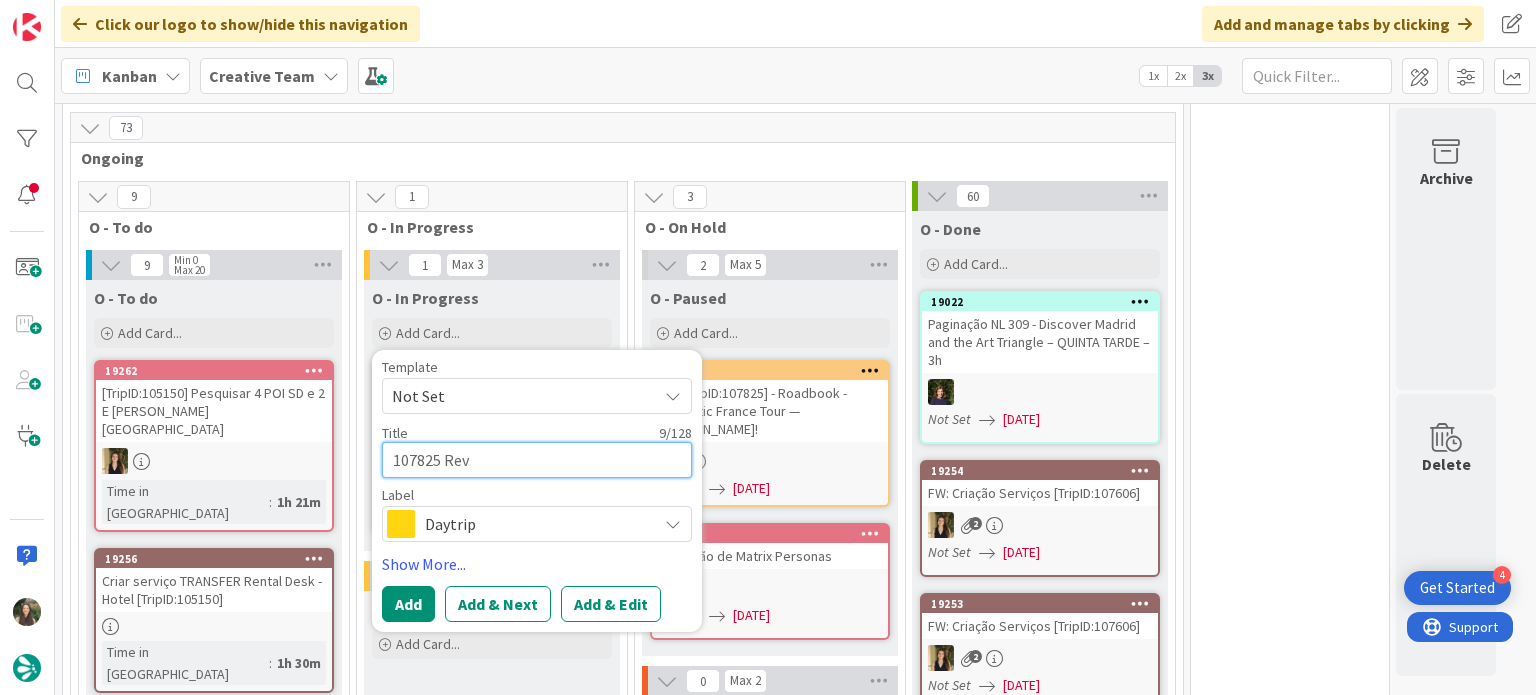 type on "x" 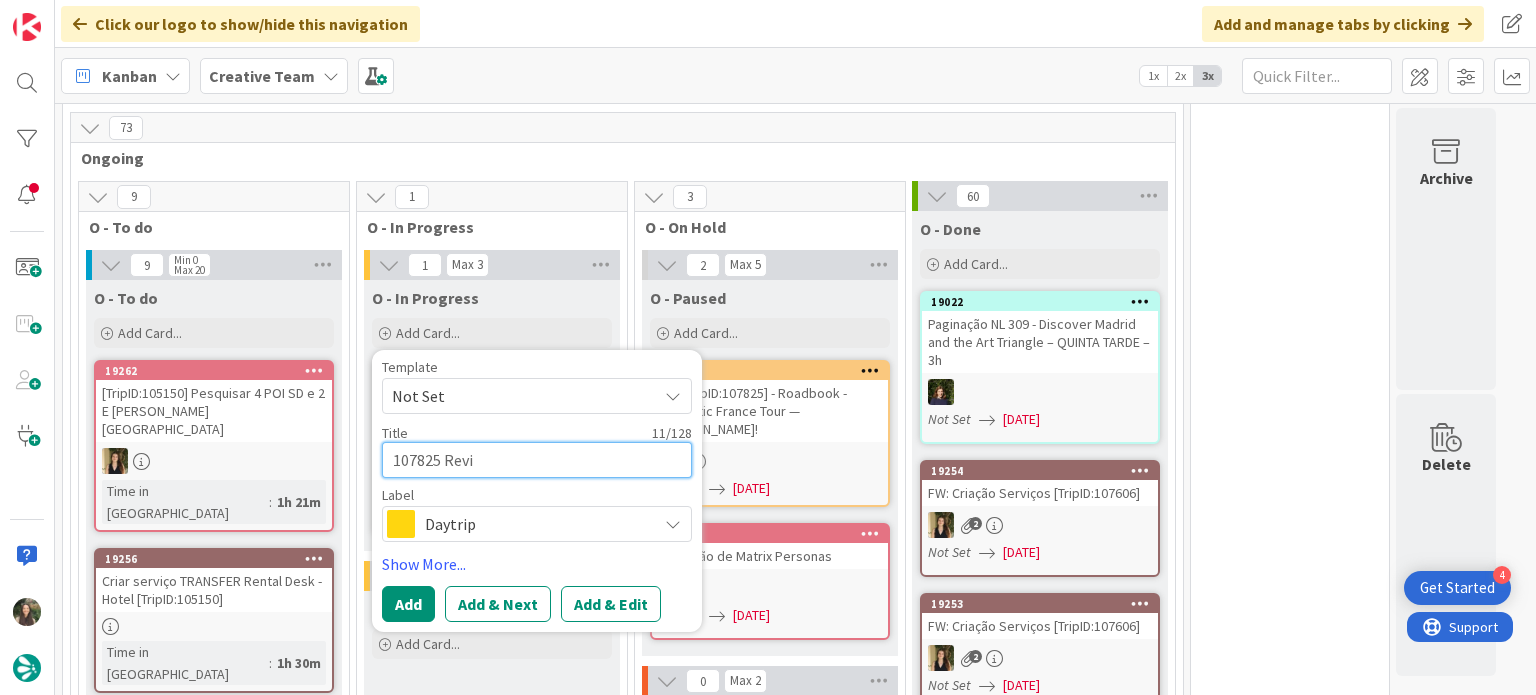 type on "x" 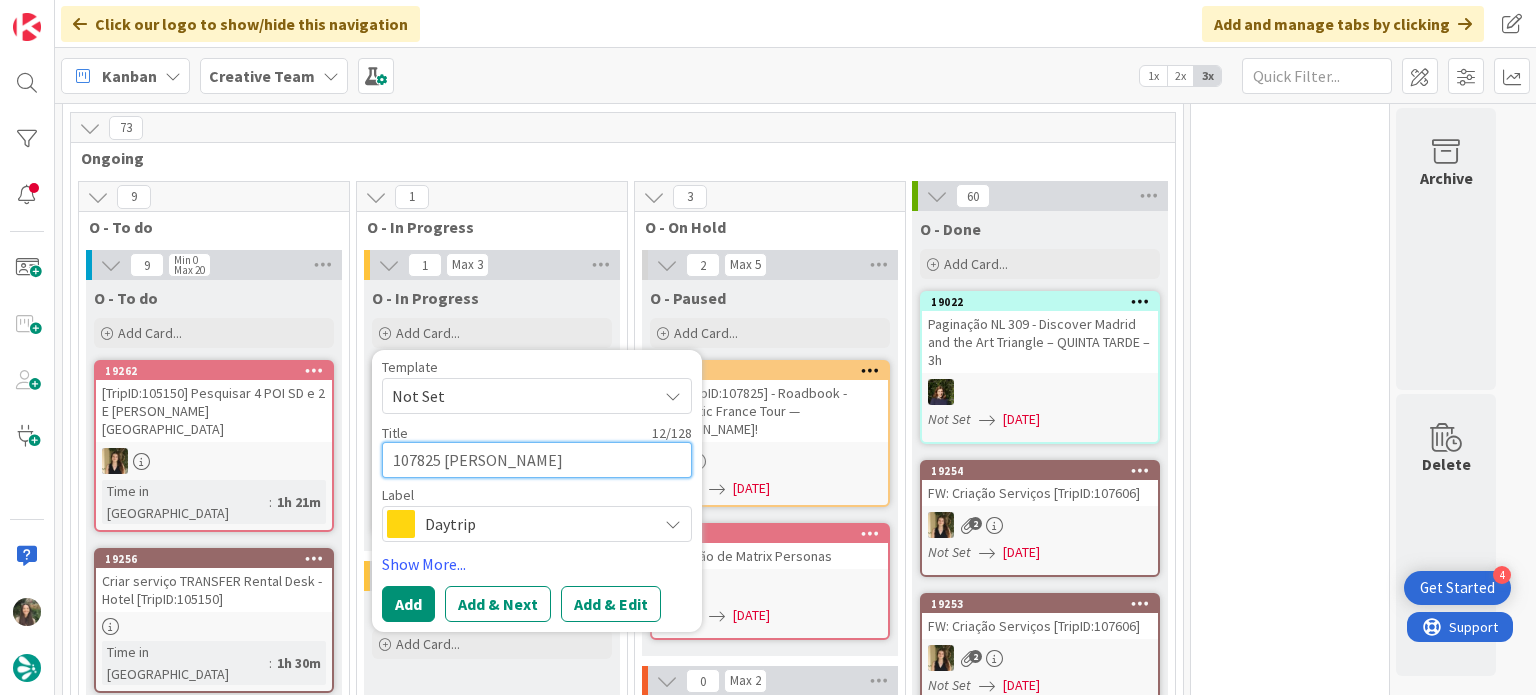 type on "x" 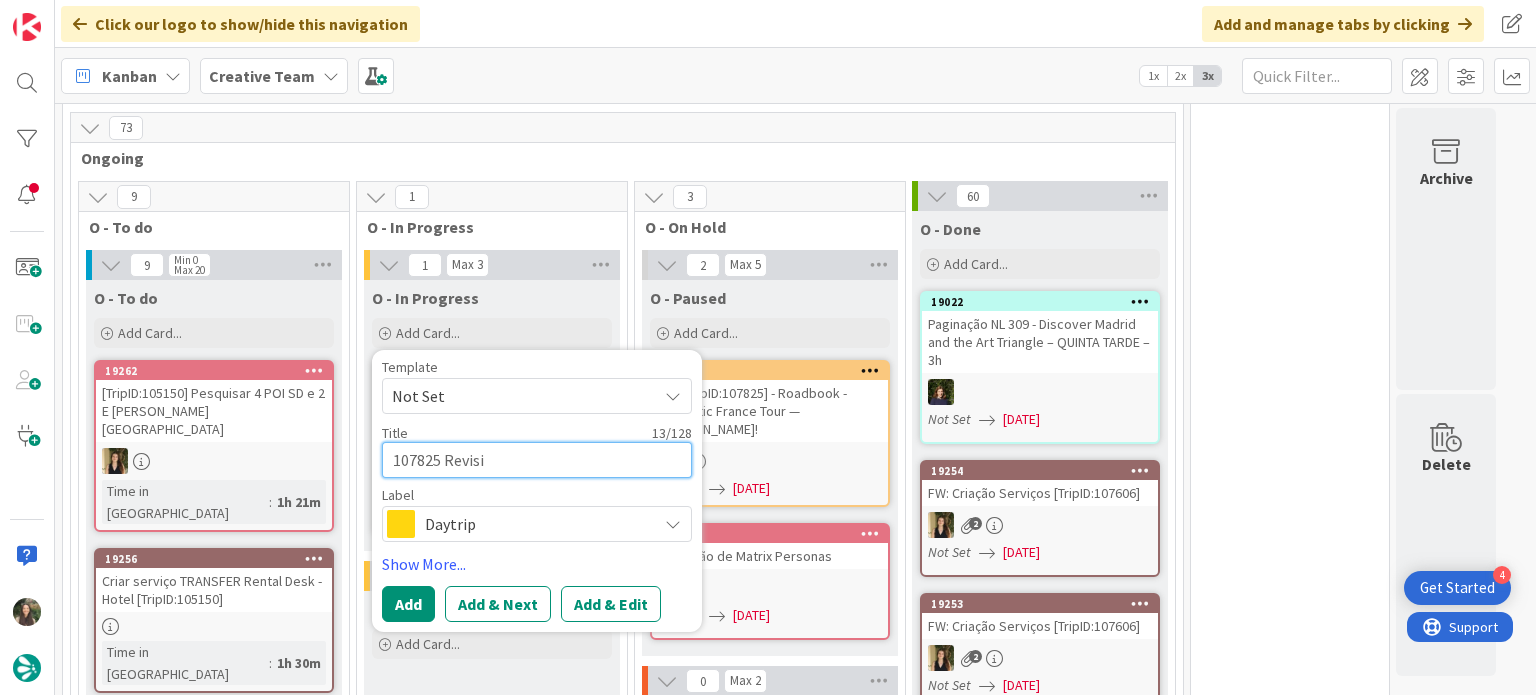 type on "x" 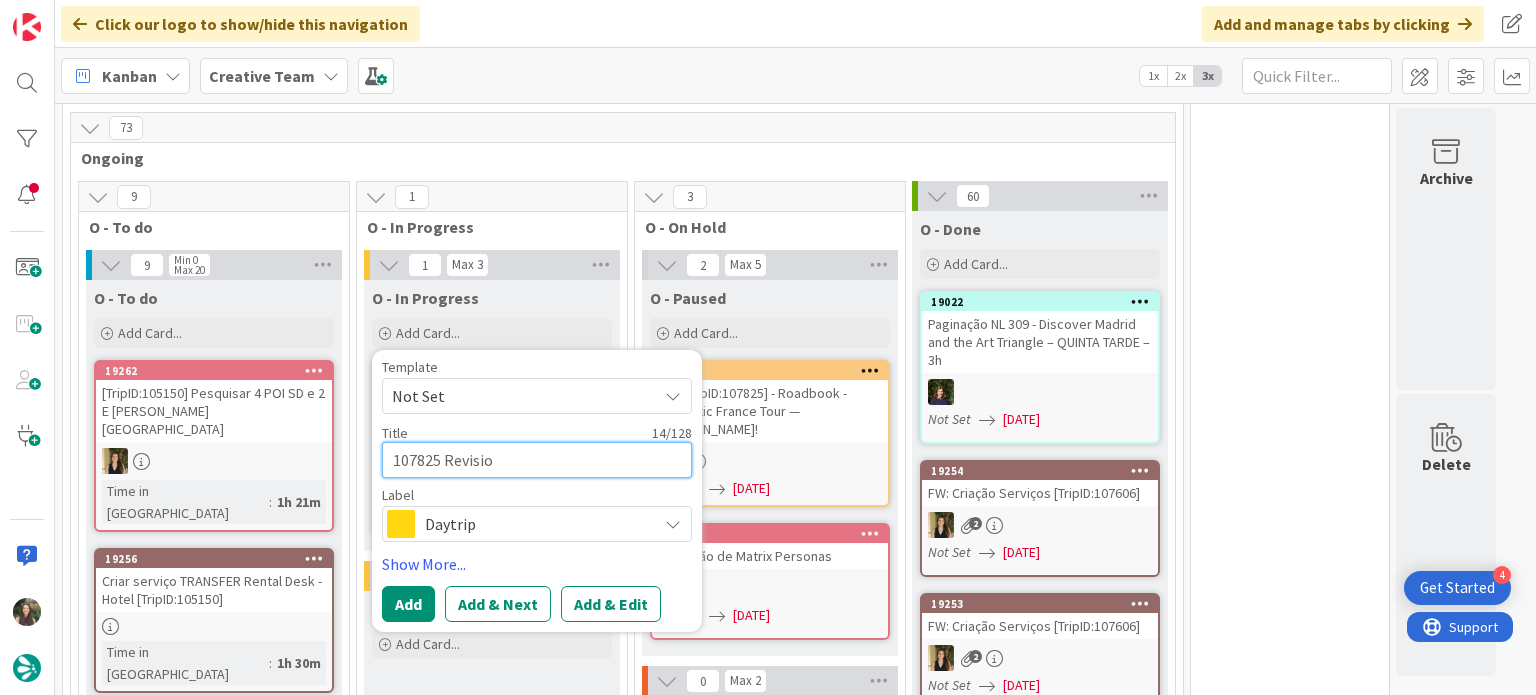 type on "x" 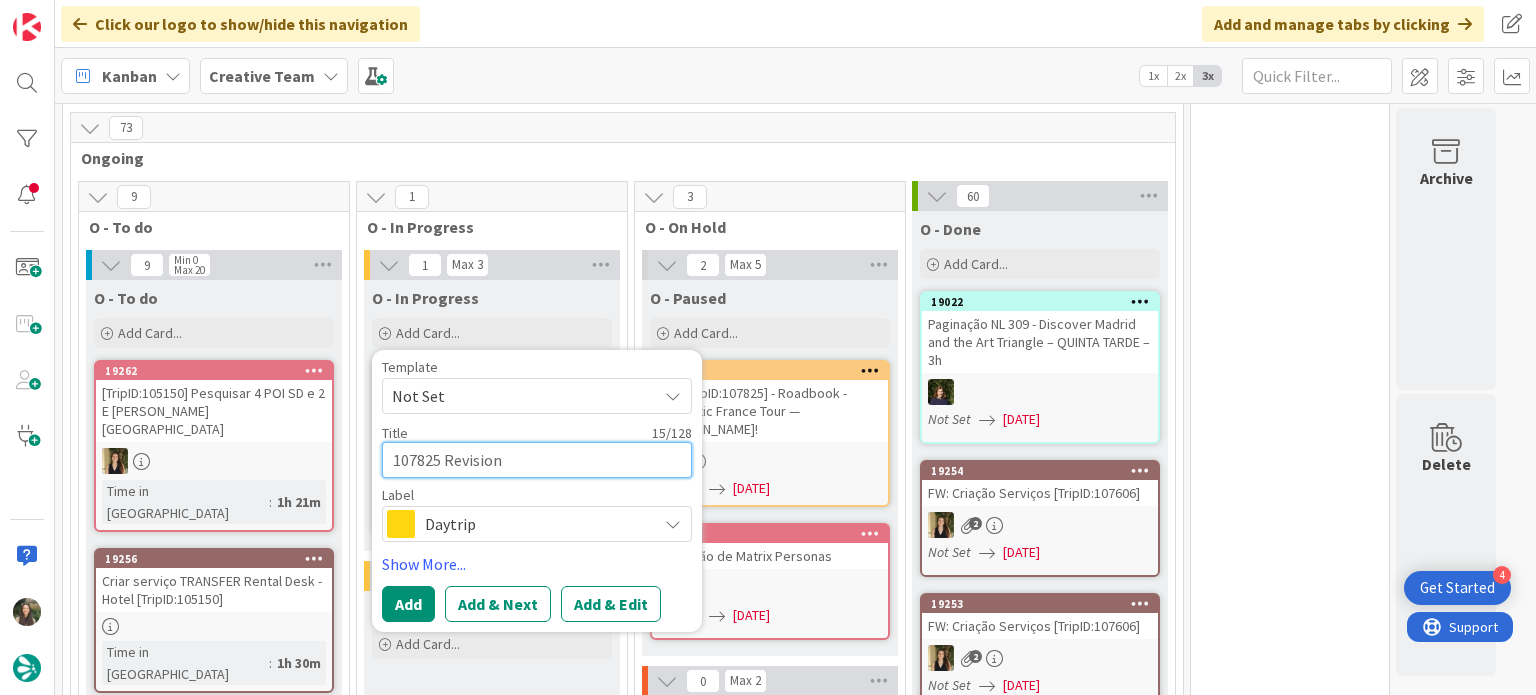 type on "x" 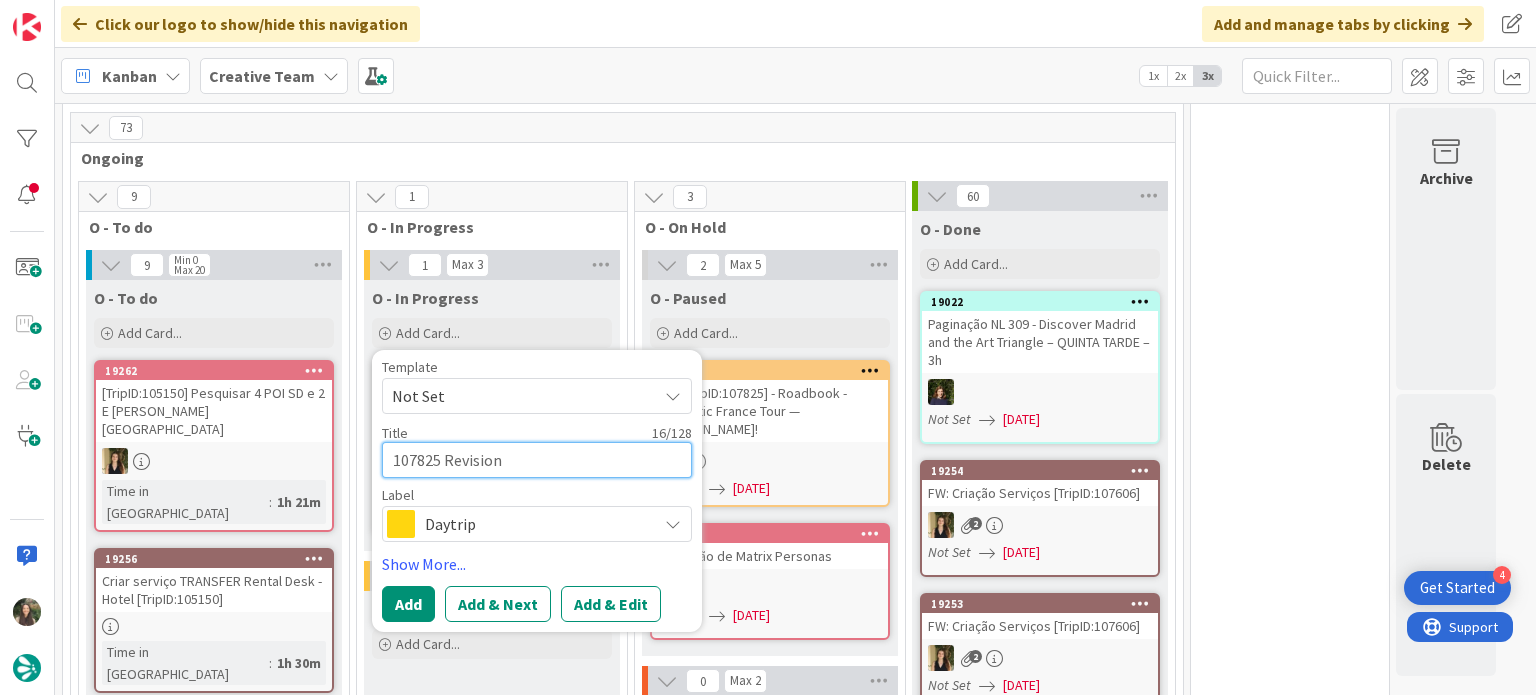 type on "x" 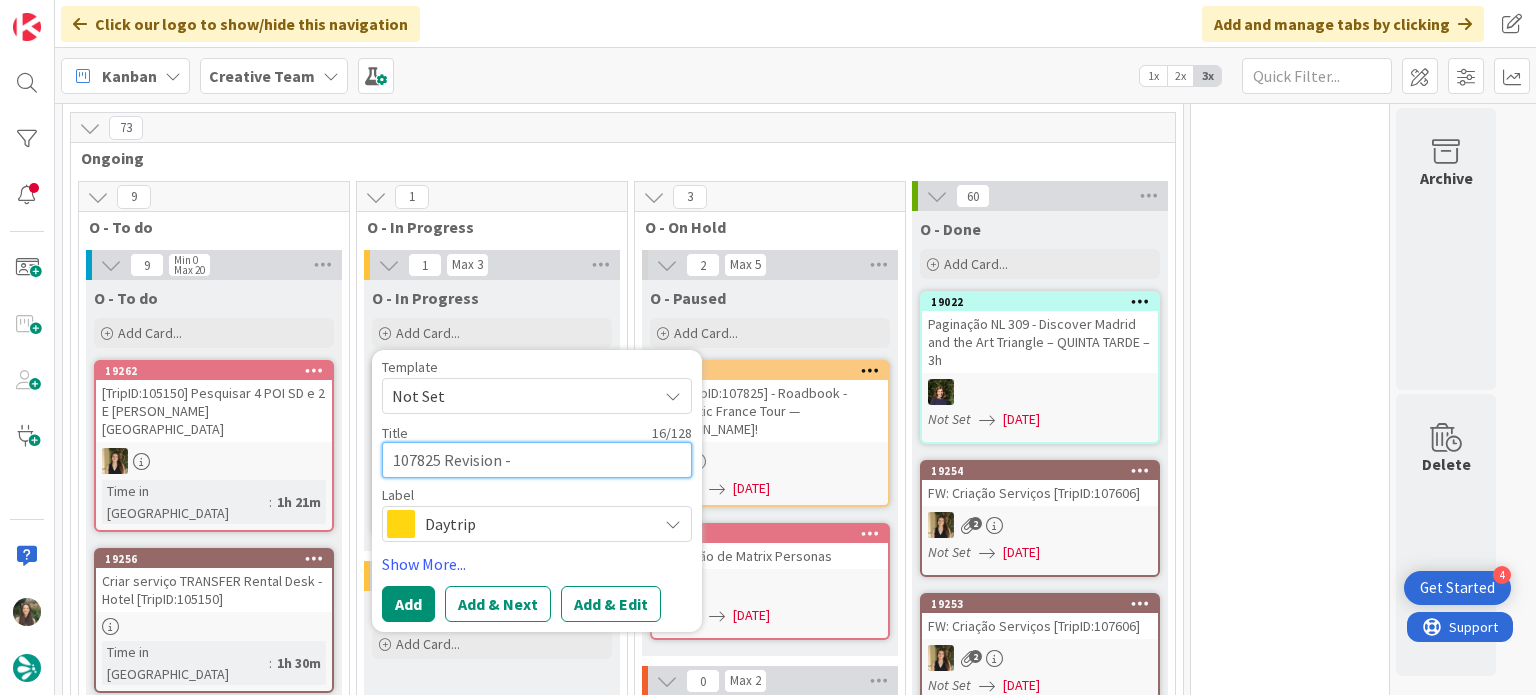 type on "x" 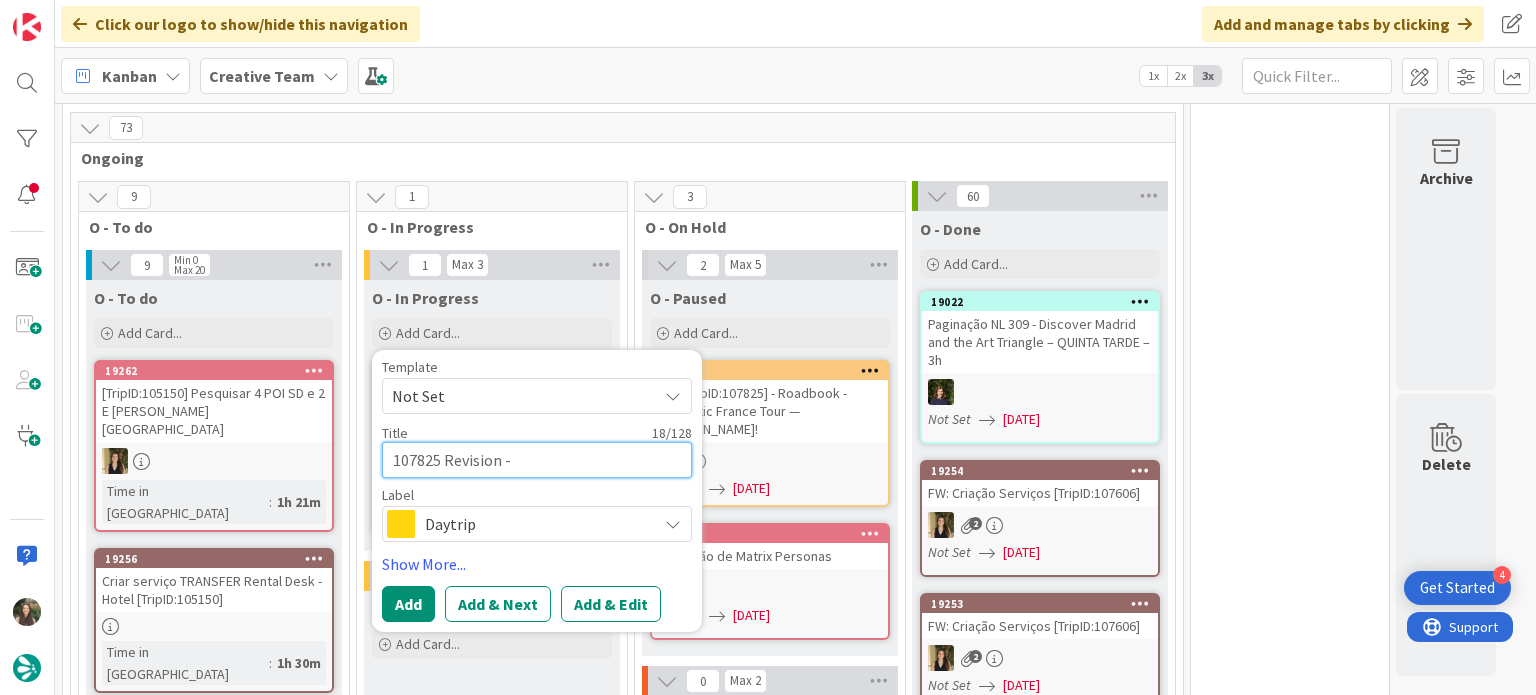 type on "x" 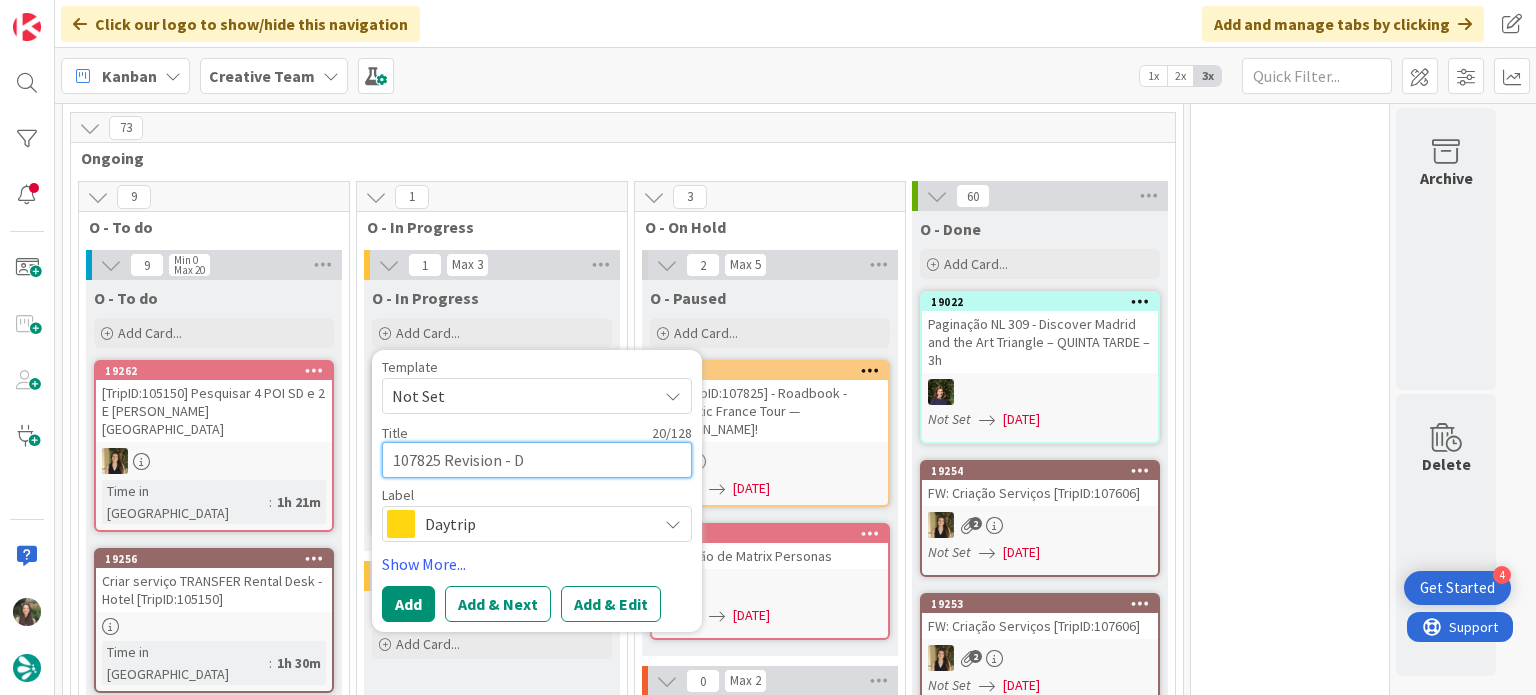 type on "x" 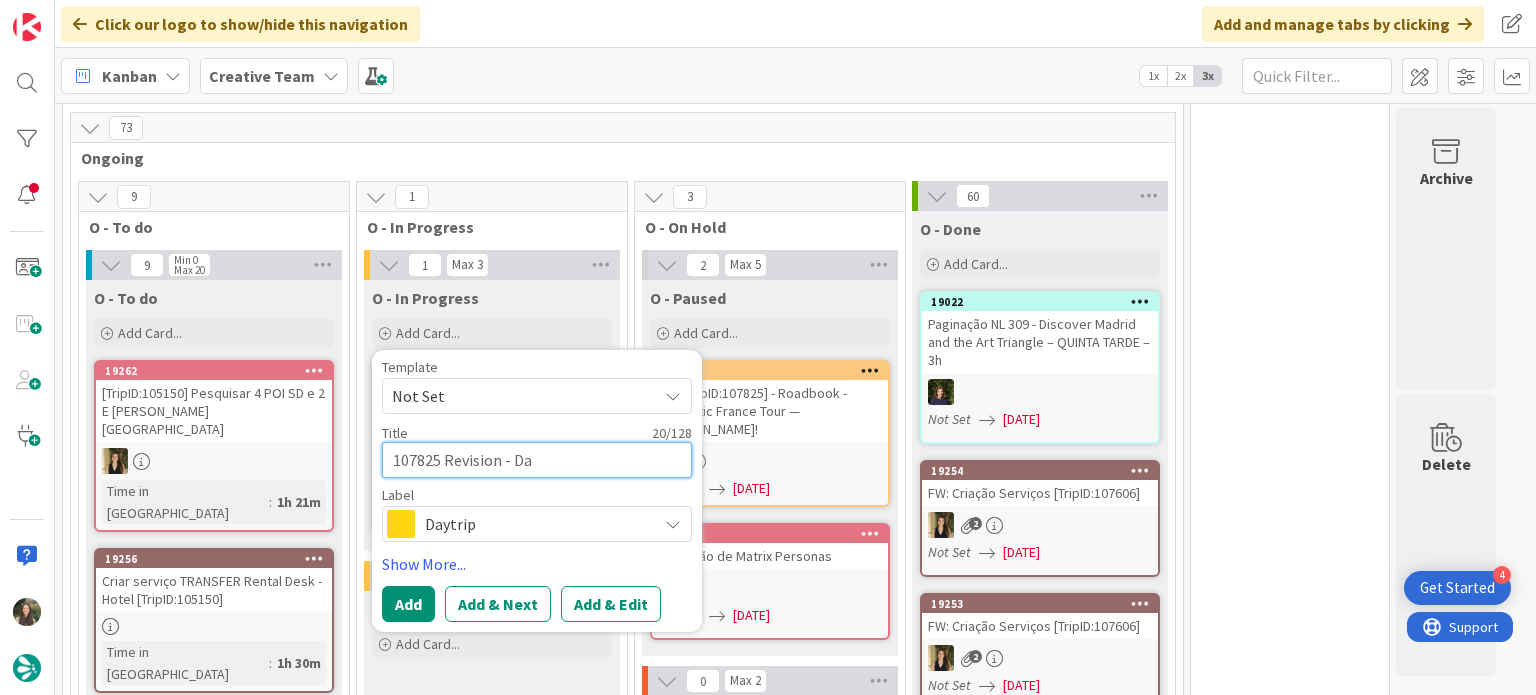 type on "x" 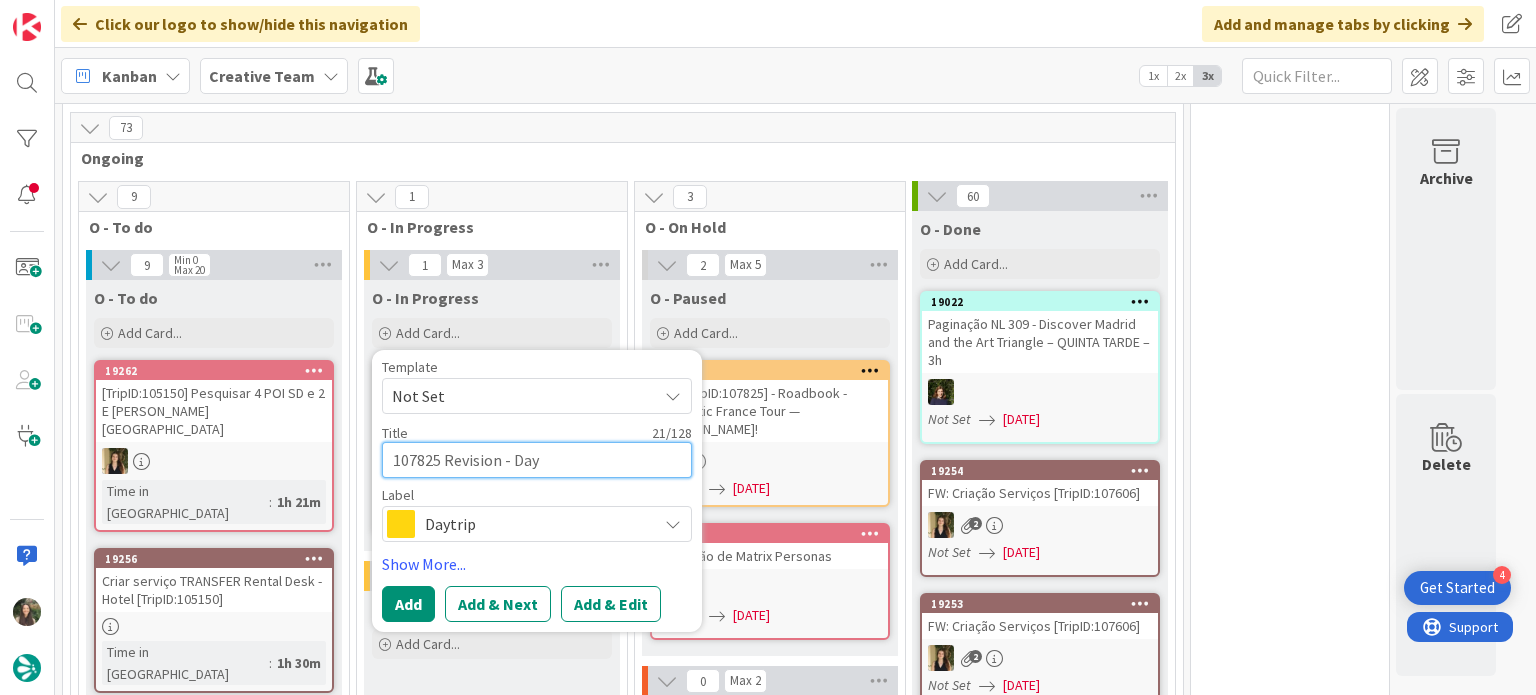type on "x" 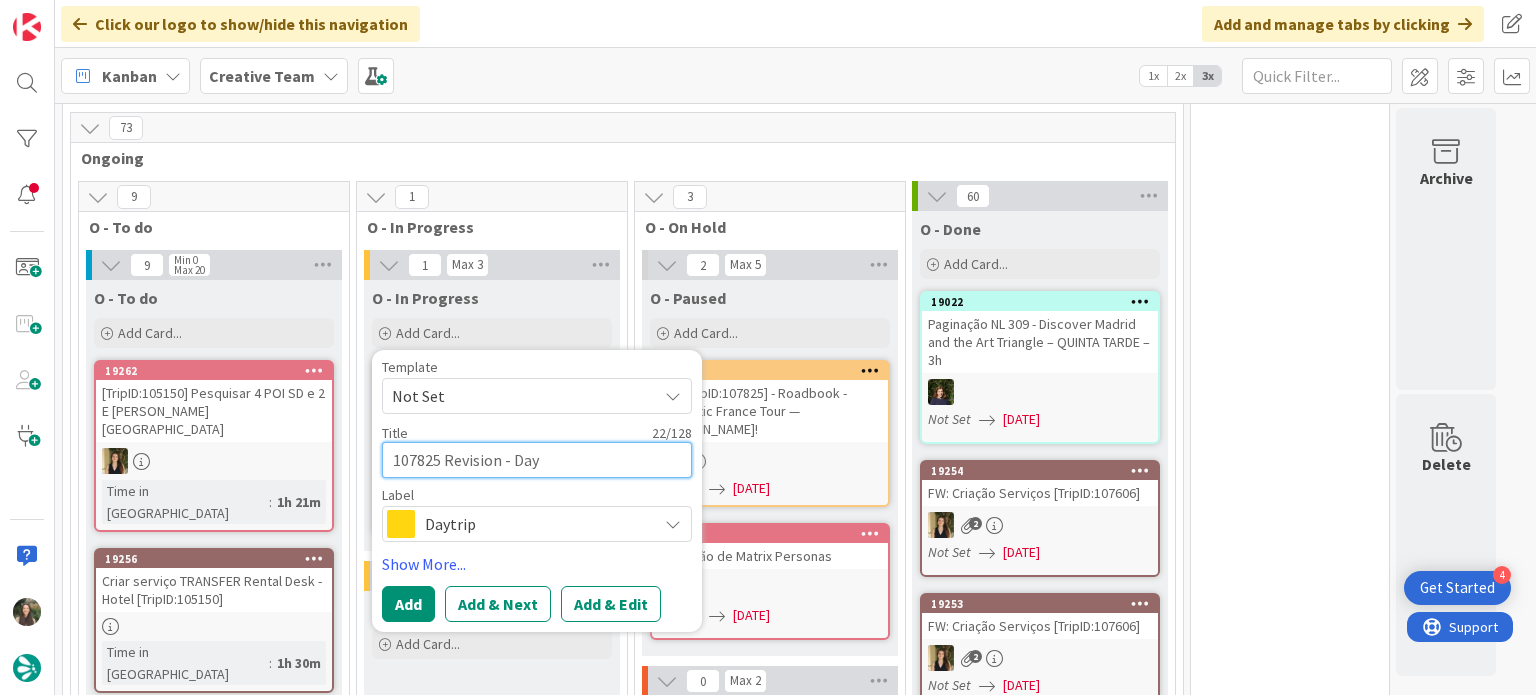 type on "x" 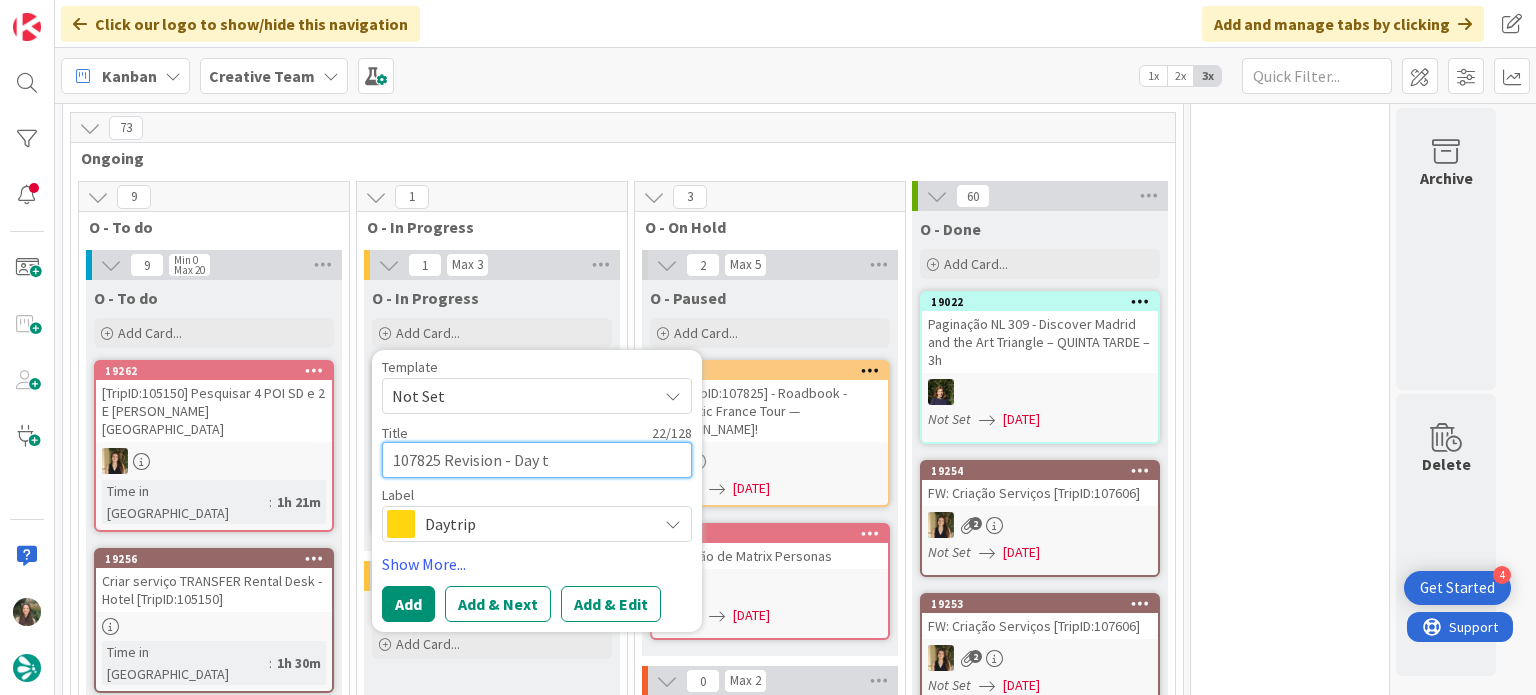 type on "x" 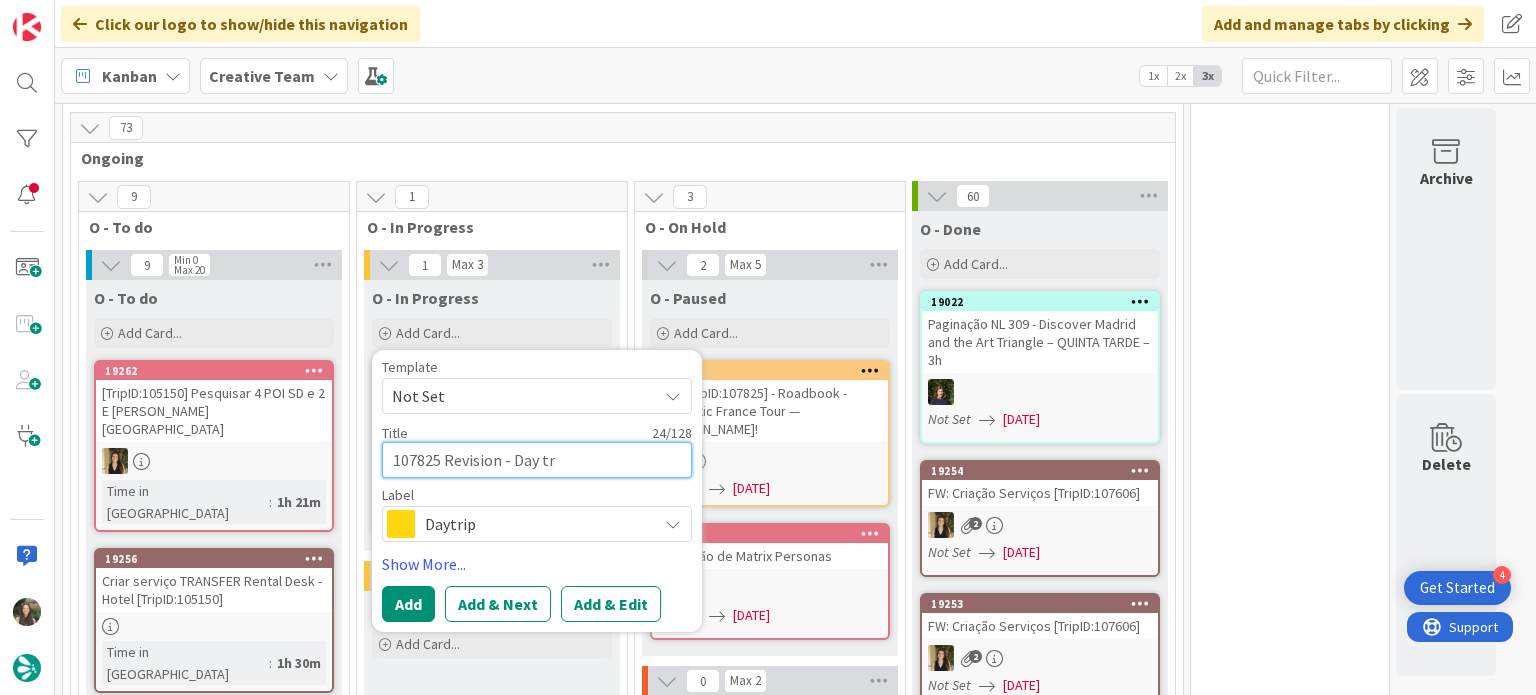 type on "x" 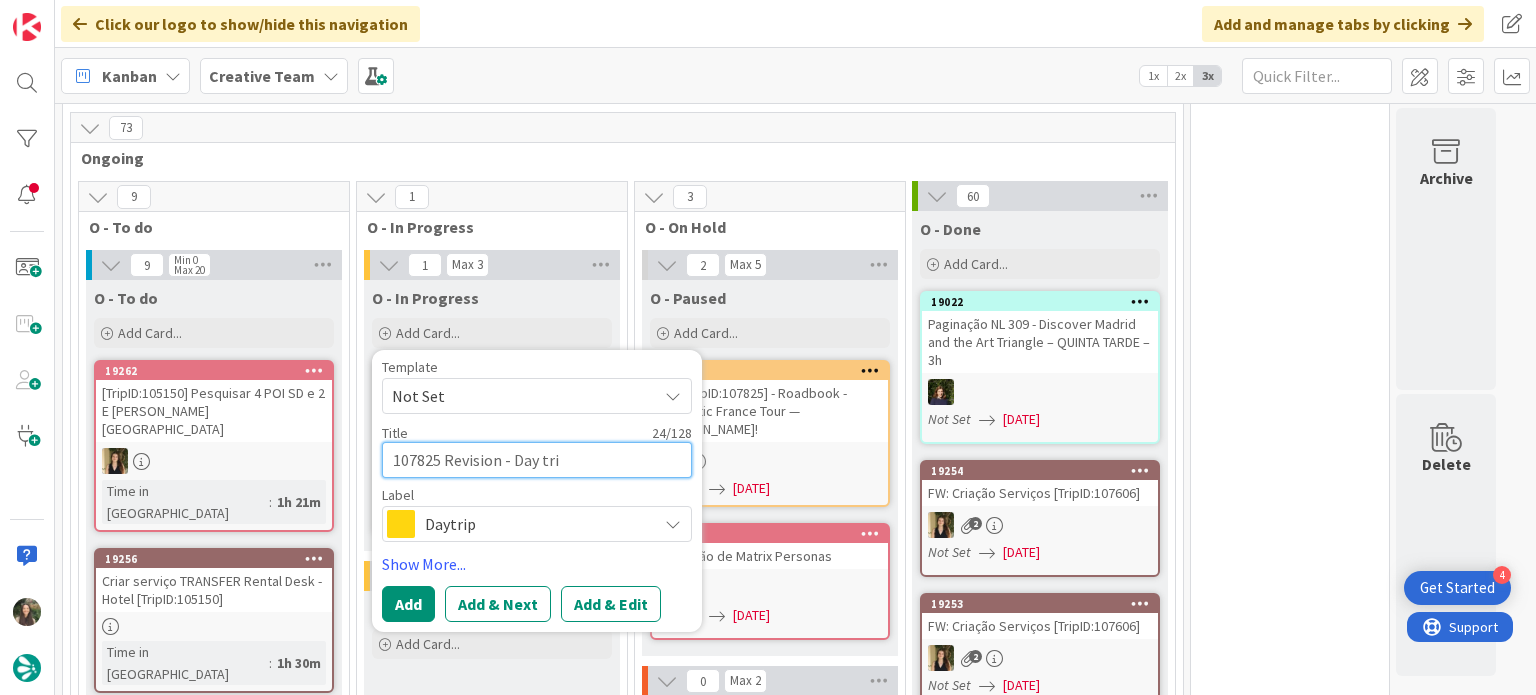 type on "x" 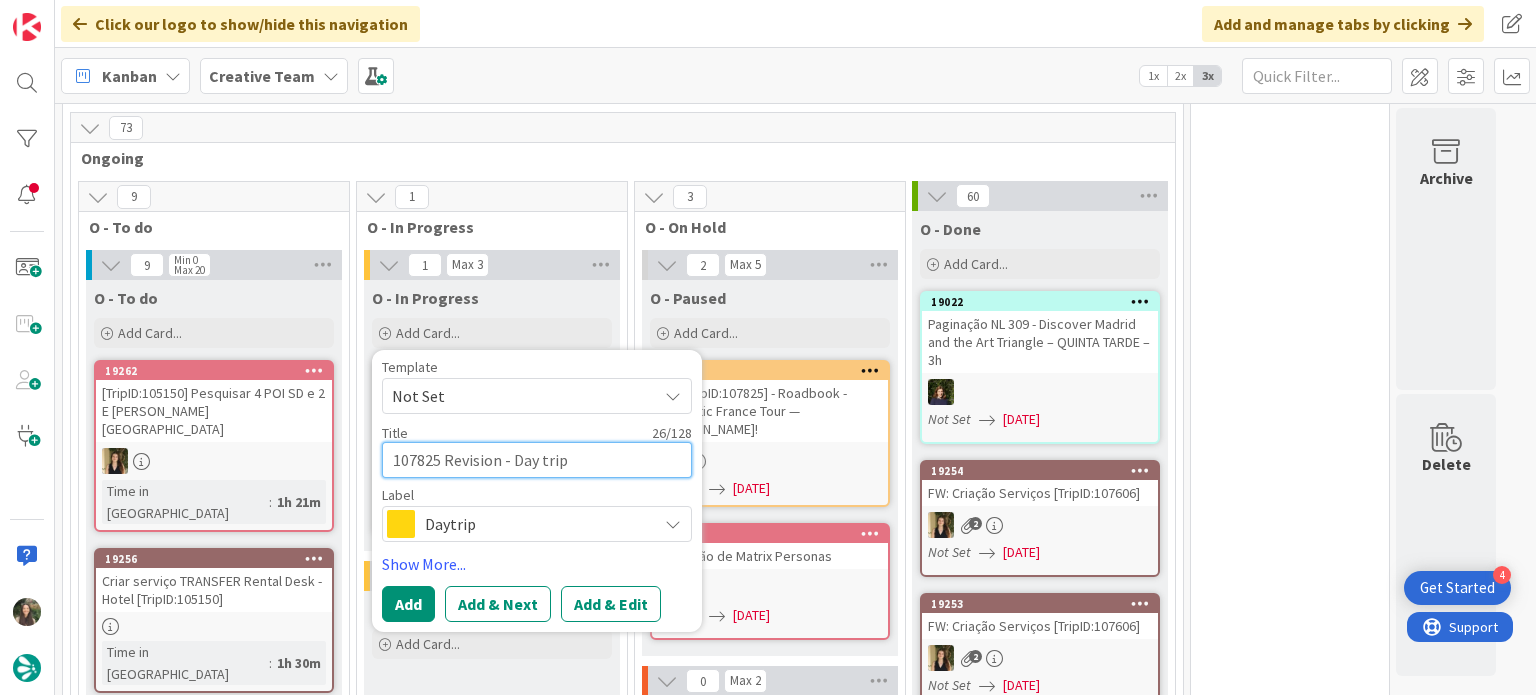 type on "107825 Revision - Day trip" 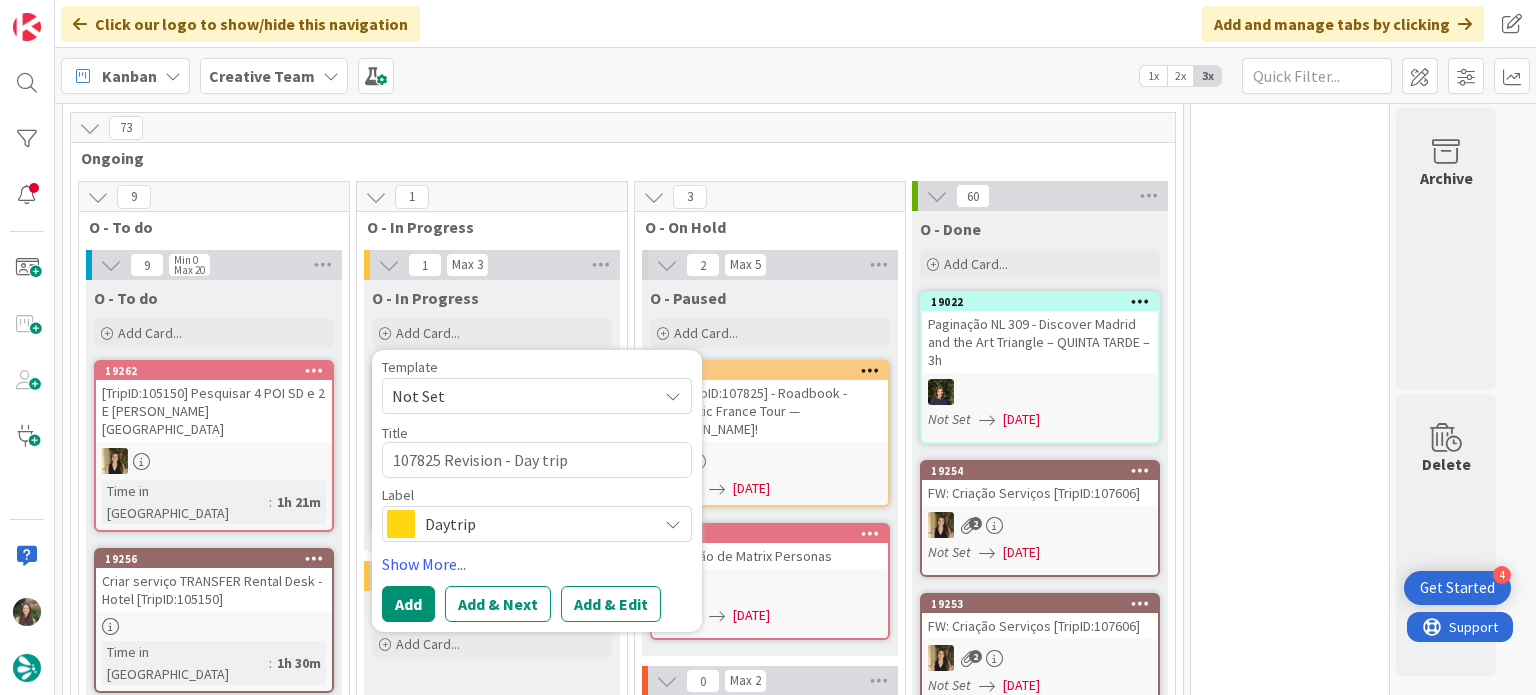 click on "Daytrip" at bounding box center (536, 524) 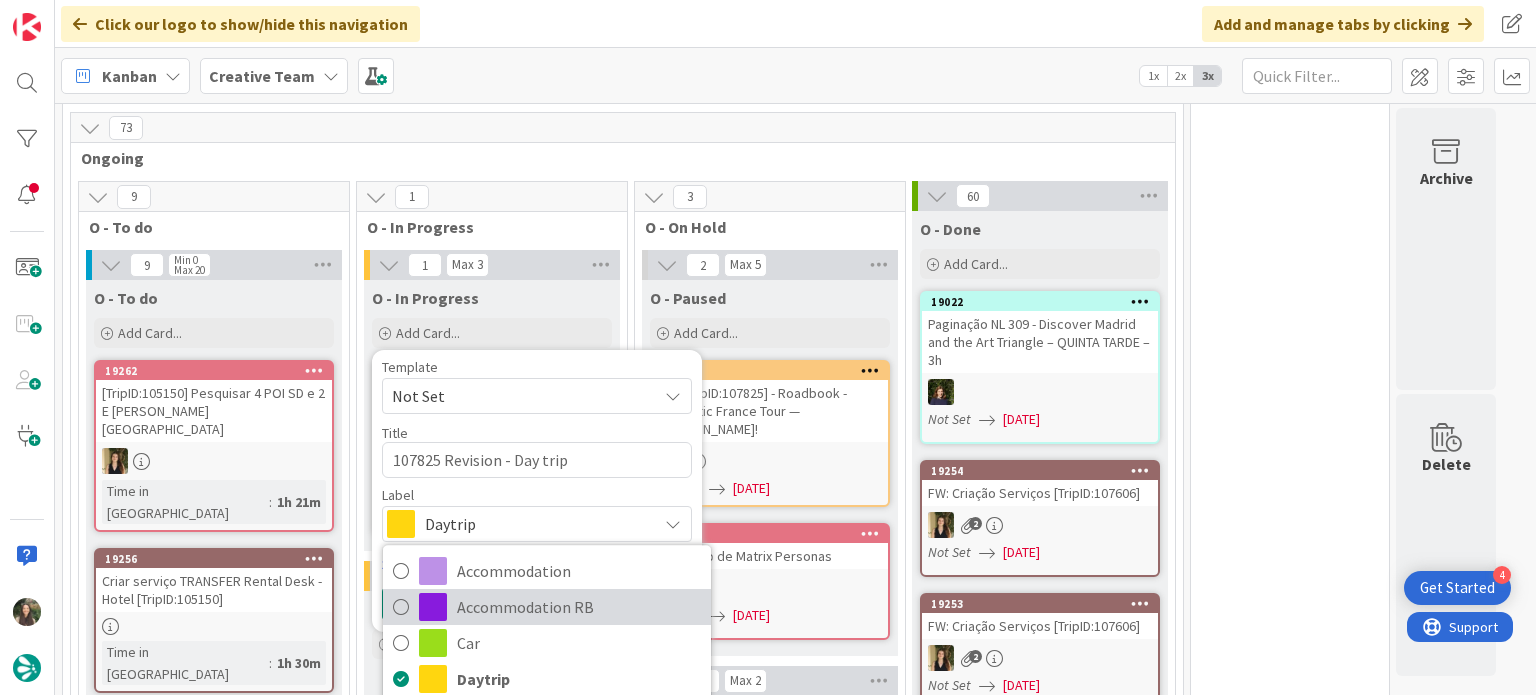 scroll, scrollTop: 100, scrollLeft: 0, axis: vertical 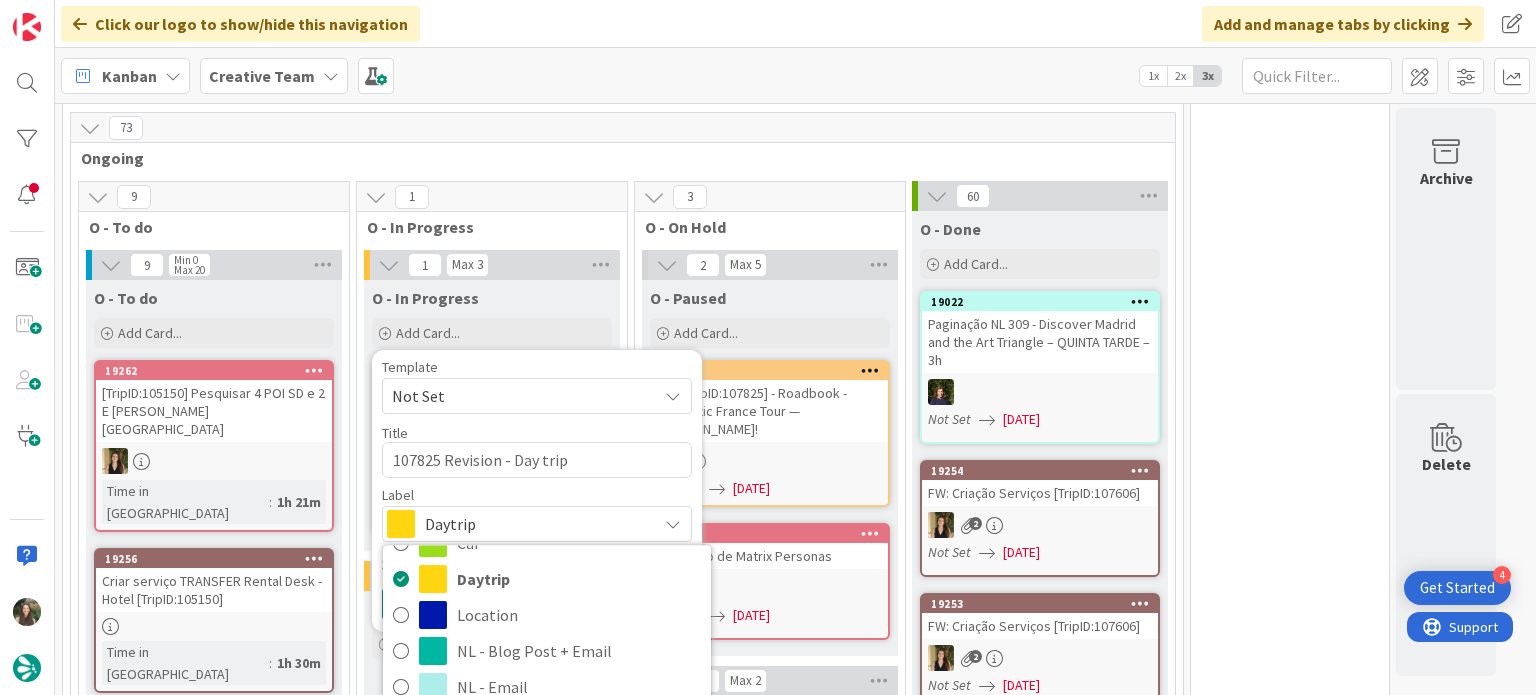 click on "Daytrip" at bounding box center (536, 524) 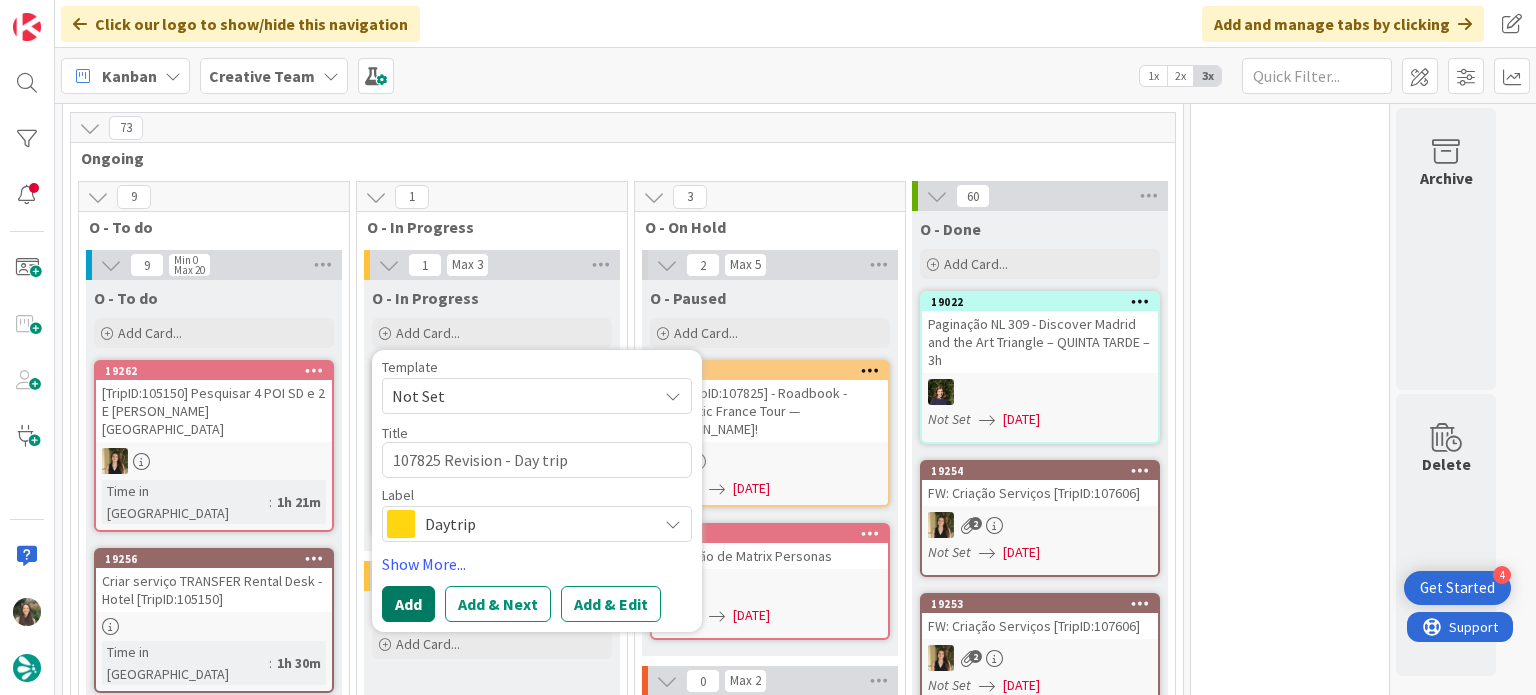 click on "Add" at bounding box center (408, 604) 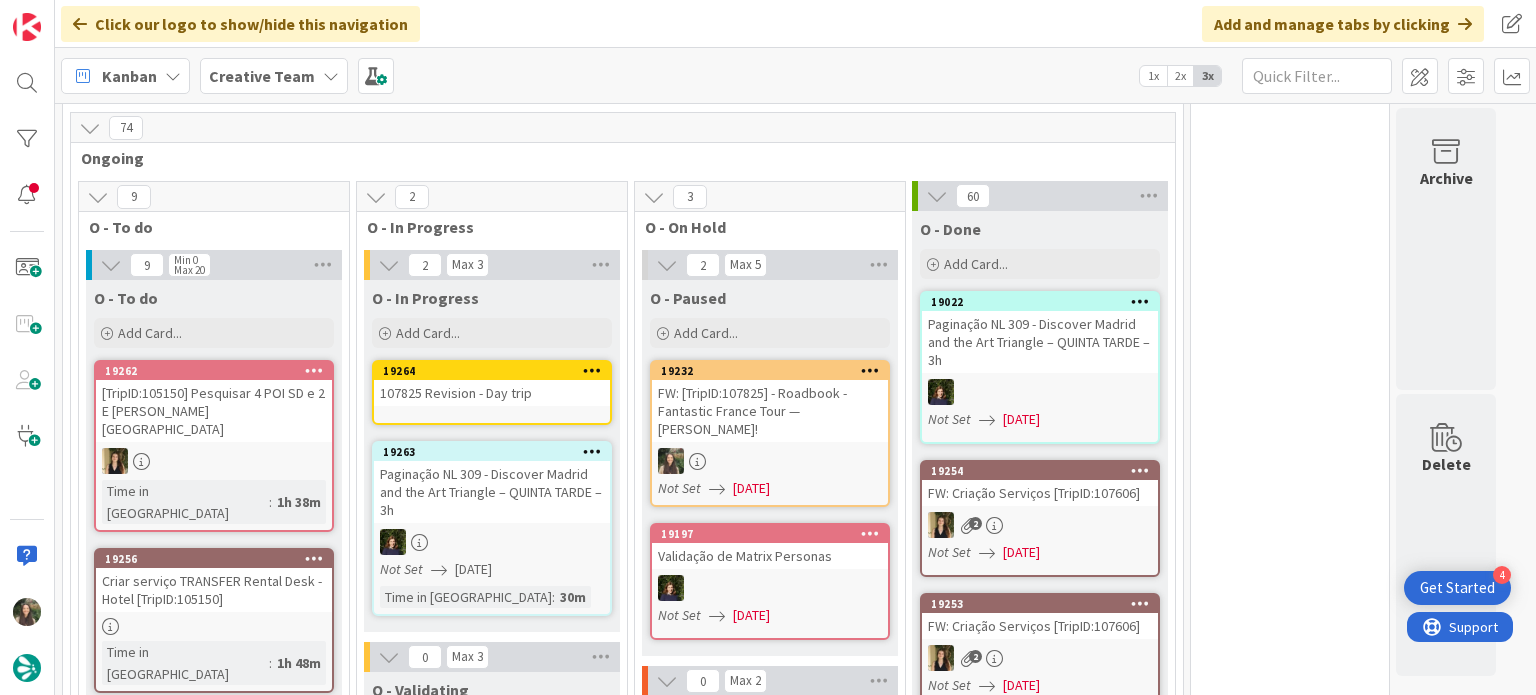 click on "107825 Revision - Day trip" at bounding box center (492, 393) 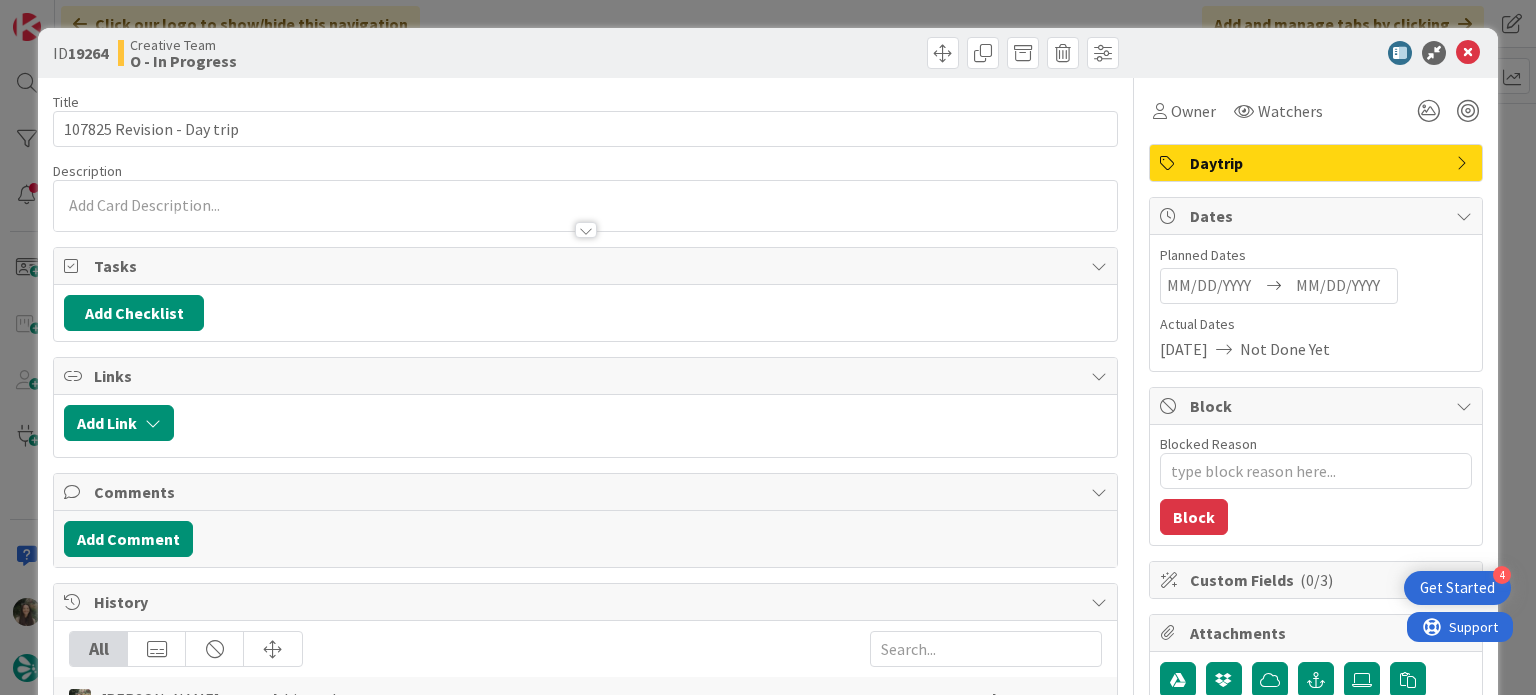 scroll, scrollTop: 0, scrollLeft: 0, axis: both 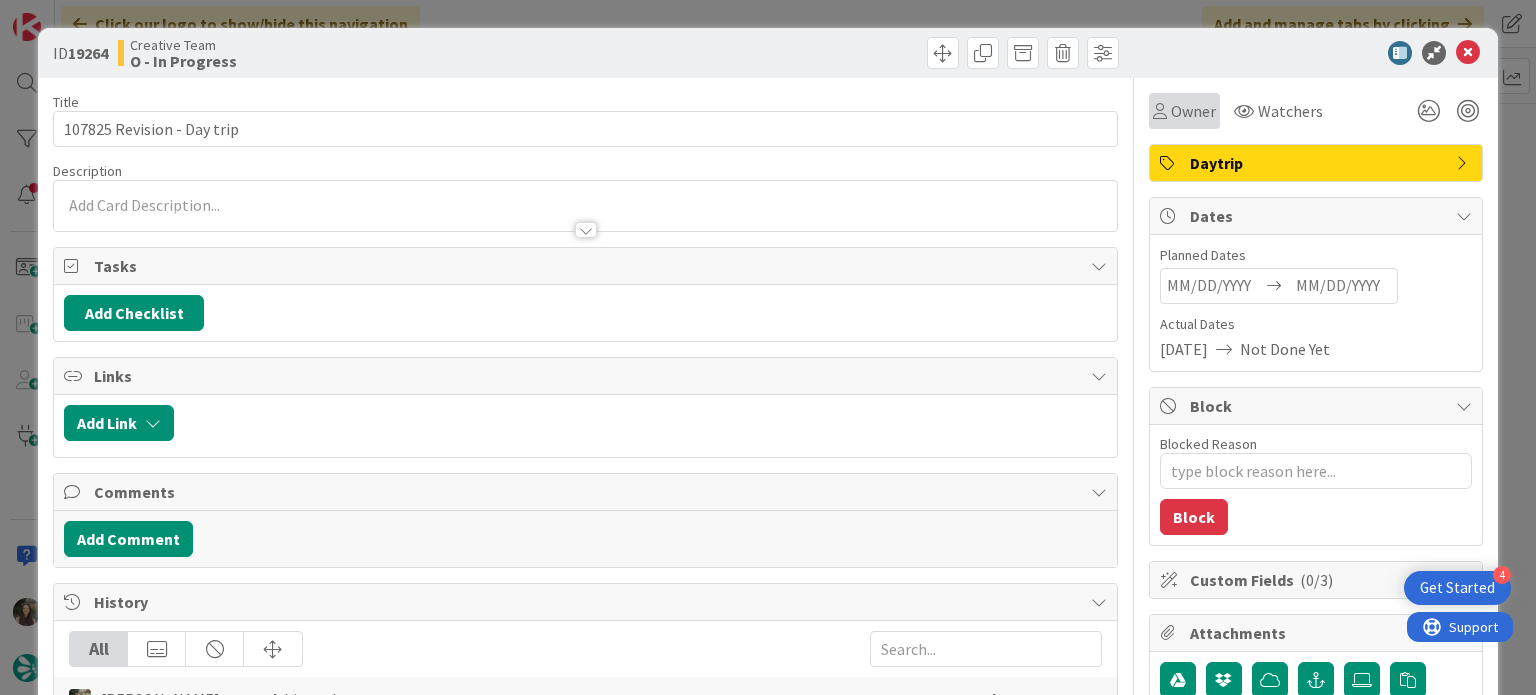 click on "Owner" at bounding box center (1184, 111) 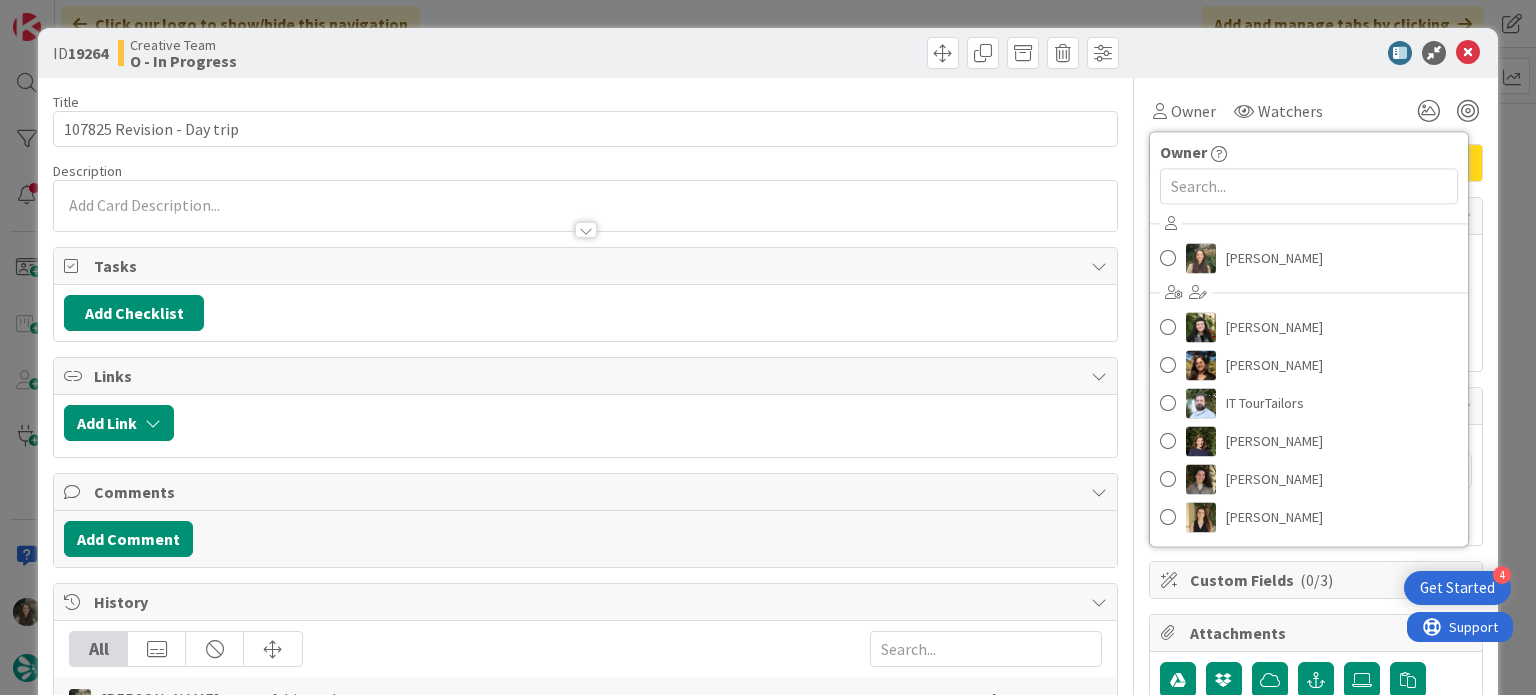 scroll, scrollTop: 0, scrollLeft: 0, axis: both 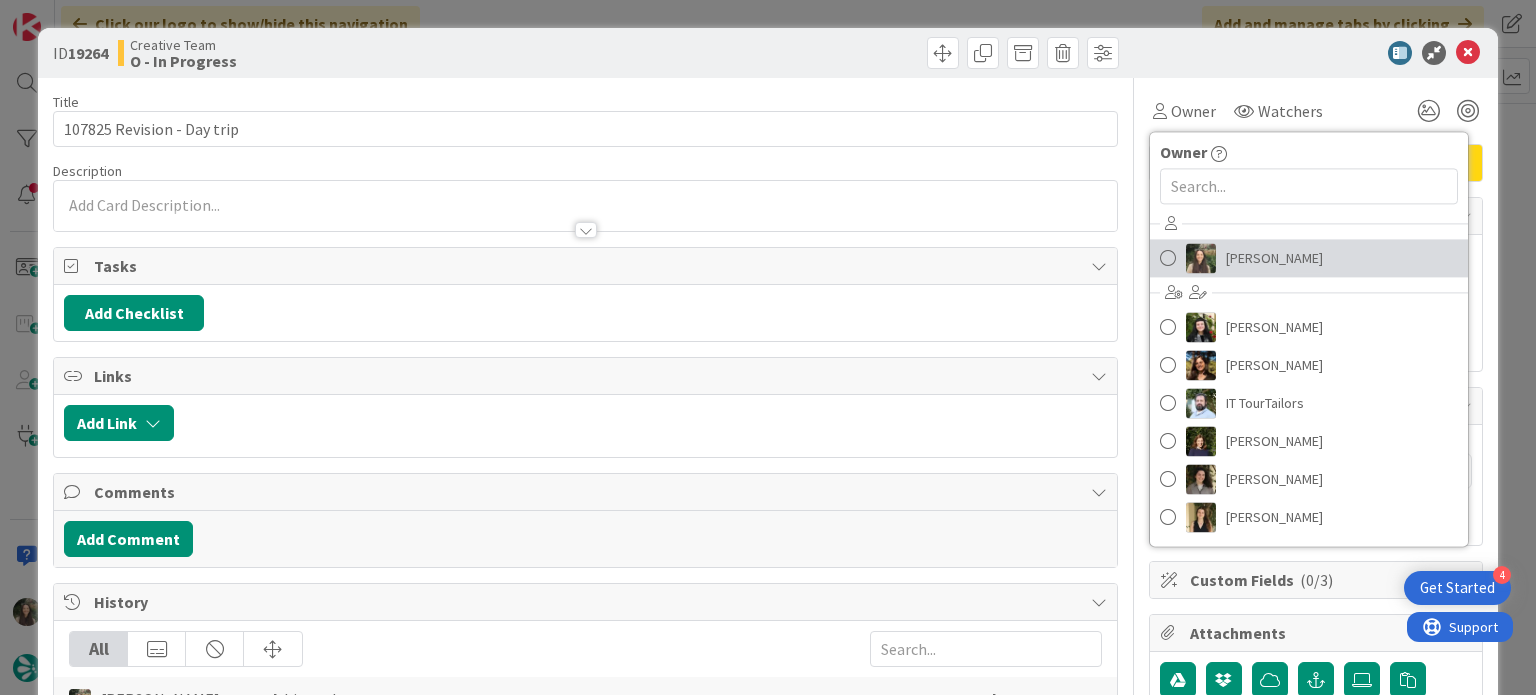 click on "[PERSON_NAME]" at bounding box center (1274, 258) 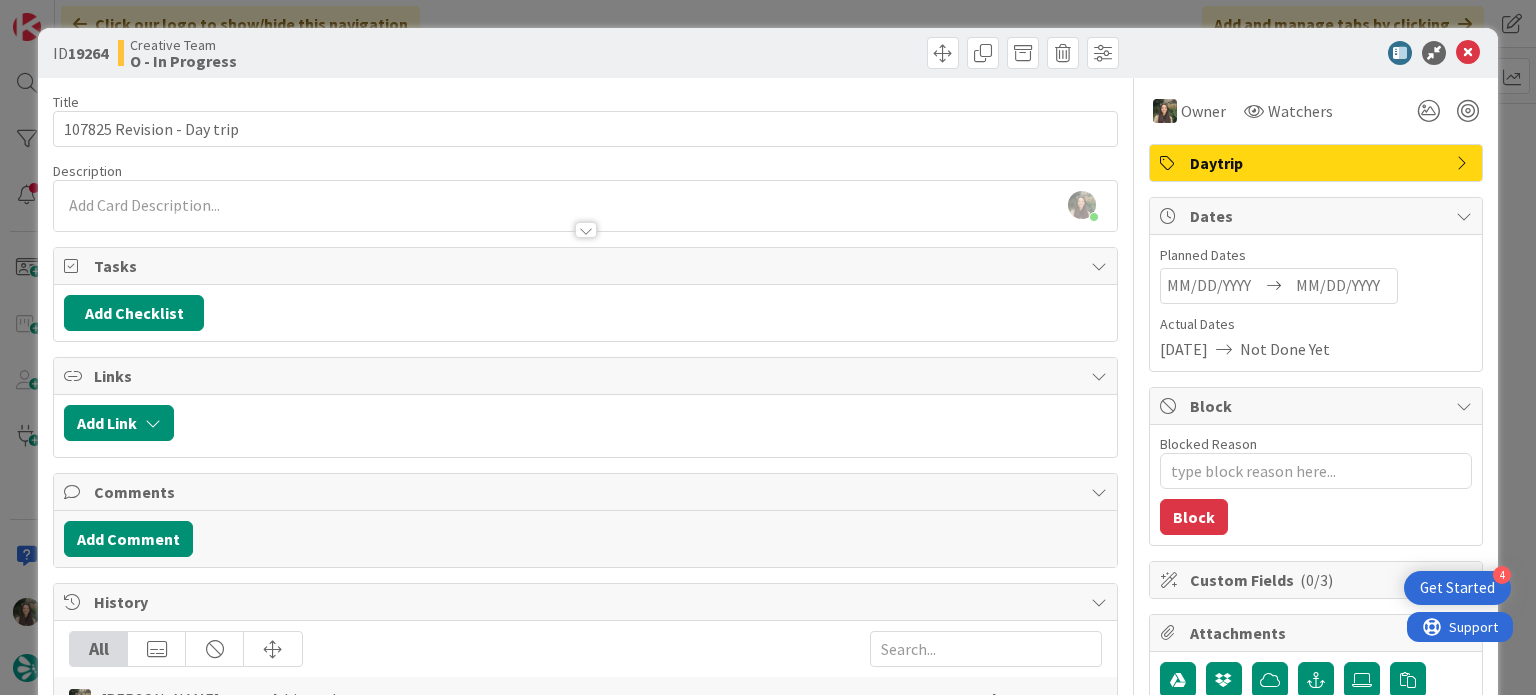 click at bounding box center [585, 220] 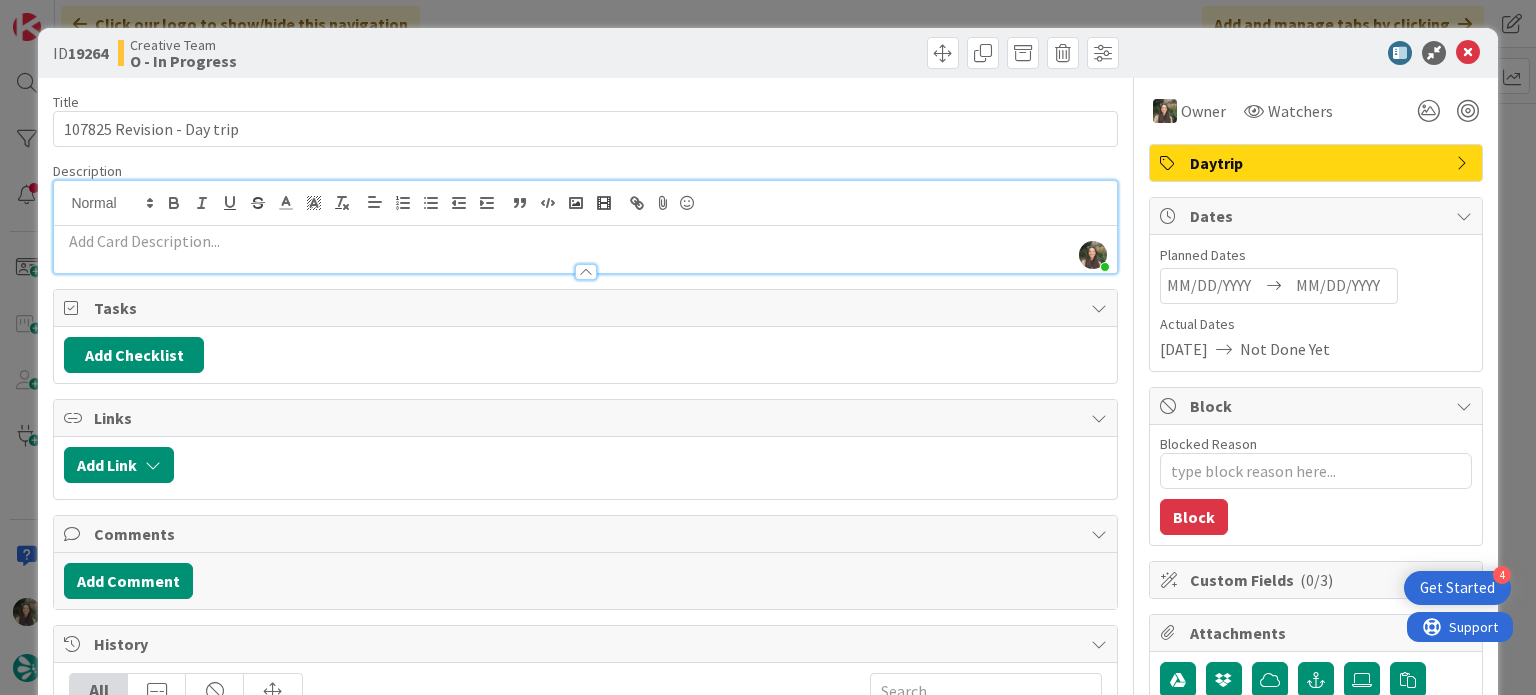 click at bounding box center [585, 241] 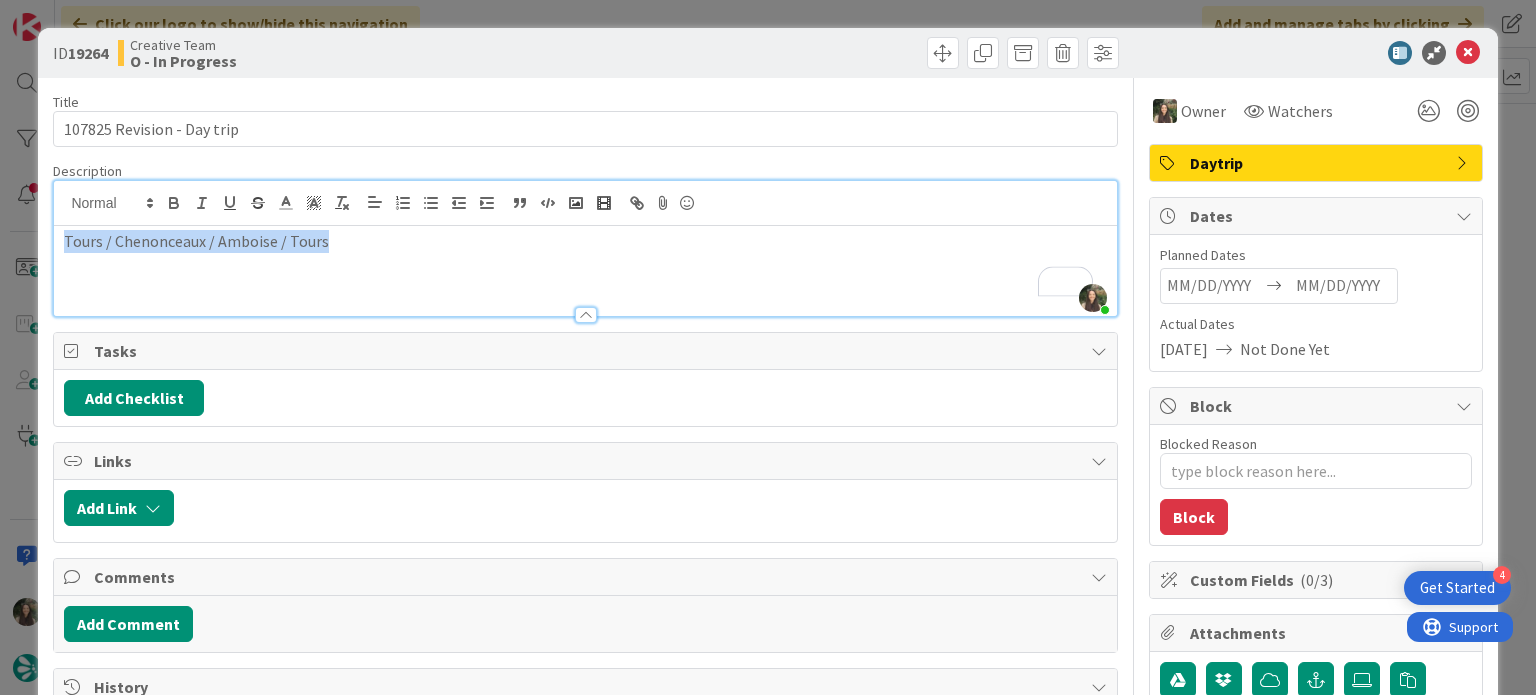 drag, startPoint x: 333, startPoint y: 247, endPoint x: 60, endPoint y: 243, distance: 273.0293 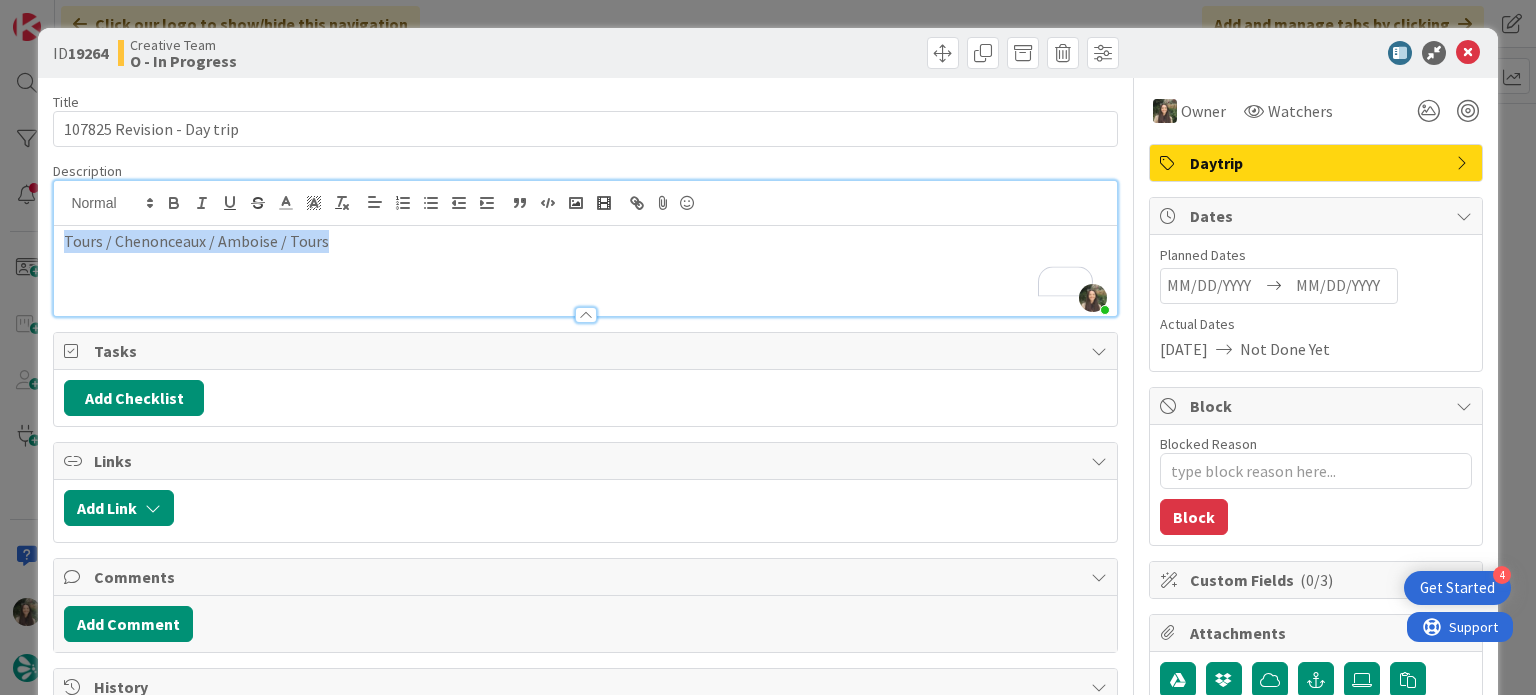click on "Tours / Chenonceaux / Amboise / Tours" at bounding box center (585, 271) 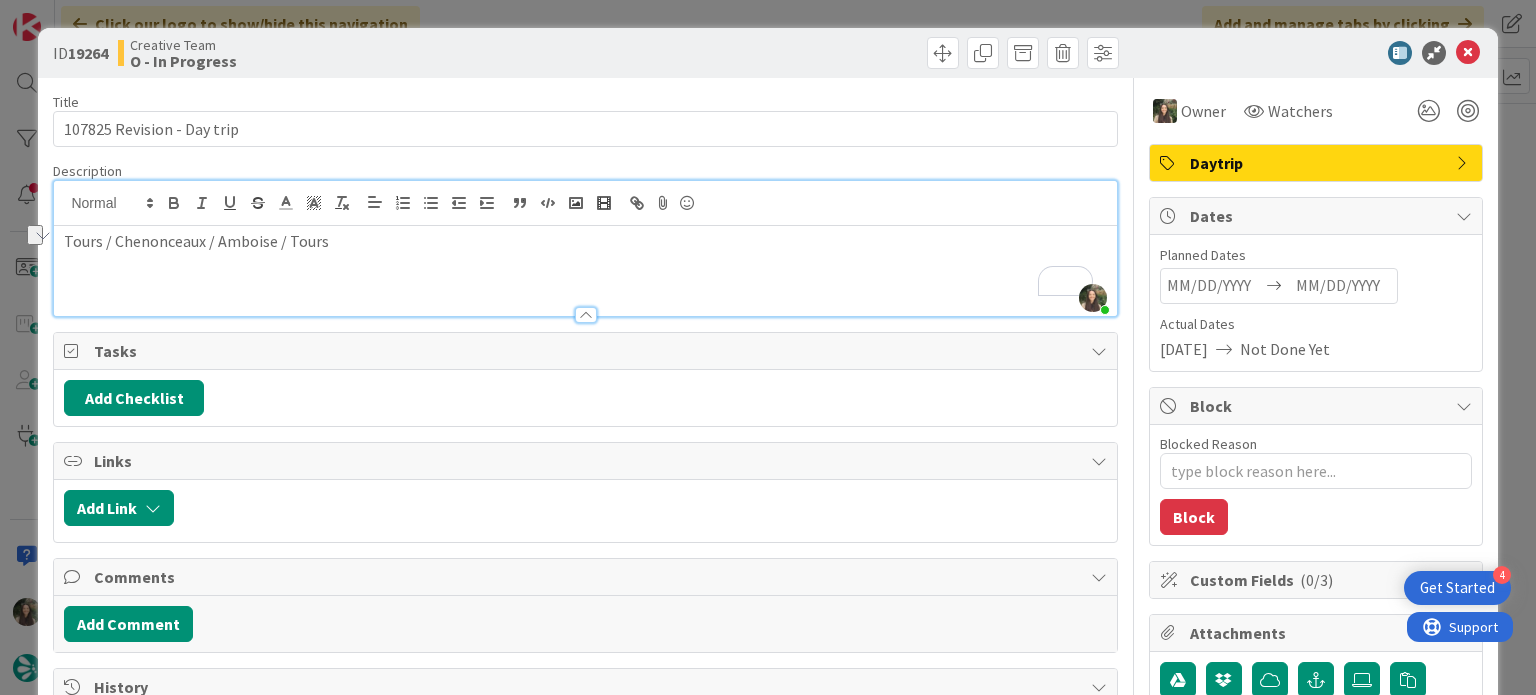 click on "ID  19264 Creative Team O - In Progress Title 26 / 128 107825 Revision - Day trip Description Inês Gonçalves just joined Tours / Chenonceaux / Amboise / Tours Owner Watchers Daytrip Tasks Add Checklist Links Add Link Comments Add Comment History All Inês Gonçalves  created  this card 12 seconds ago July 17 2025 6:58 PM Owner Owner Remove Set as Watcher Inês Gonçalves Beatriz Cassona Diana Ramos  IT TourTailors Margarida Carvalho Melissa Santos Sofia Palma Rita Bernardo Watchers Daytrip Dates Planned Dates Navigate forward to interact with the calendar and select a date. Press the question mark key to get the keyboard shortcuts for changing dates. Navigate backward to interact with the calendar and select a date. Press the question mark key to get the keyboard shortcuts for changing dates. Actual Dates 07/17/2025 Not Done Yet Block Blocked Reason 0 / 256 Block Custom Fields ( 0/3 ) Attachments Mirrors Metrics Backlog 0m To Do 0m Buffer 0m In Progress 0m Total Time 0m Lead Time 0m Cycle Time 0m 0m" at bounding box center [768, 347] 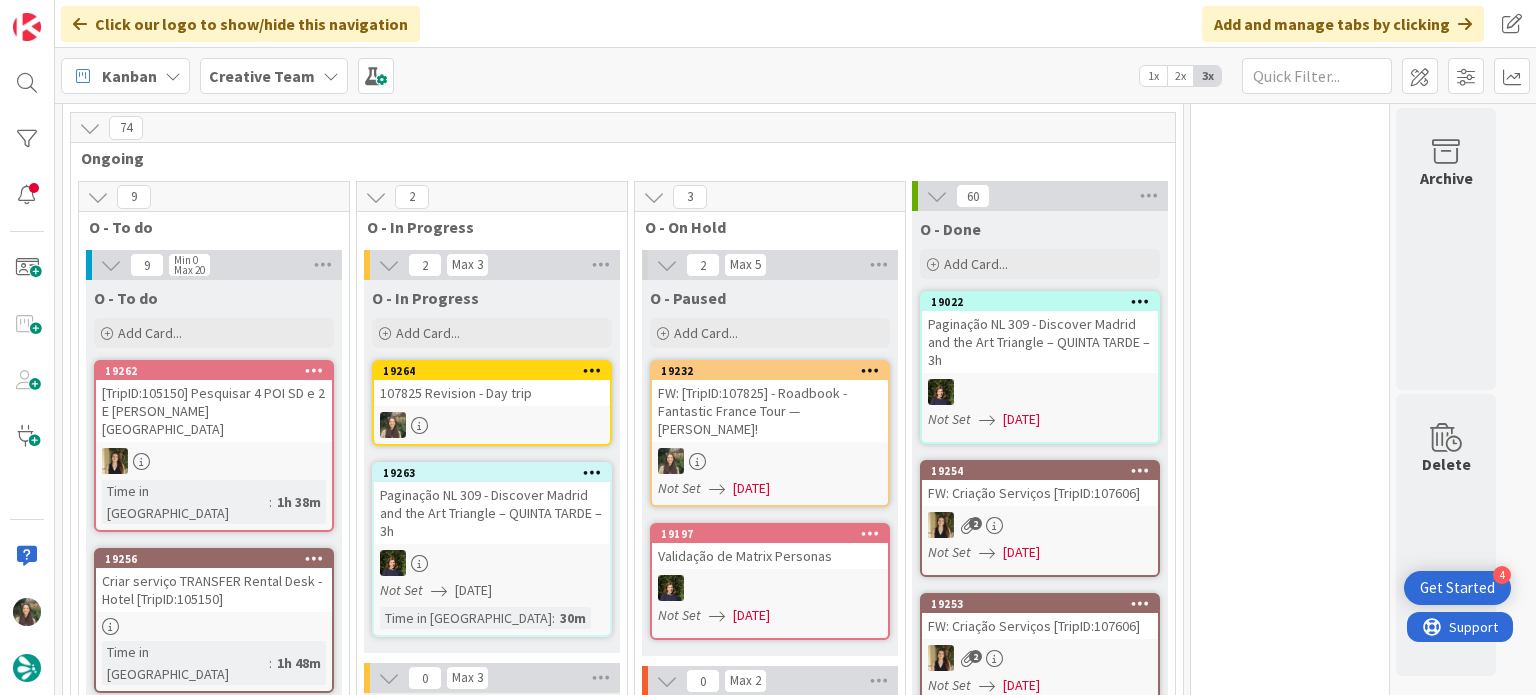 click on "107825 Revision - Day trip" at bounding box center (492, 393) 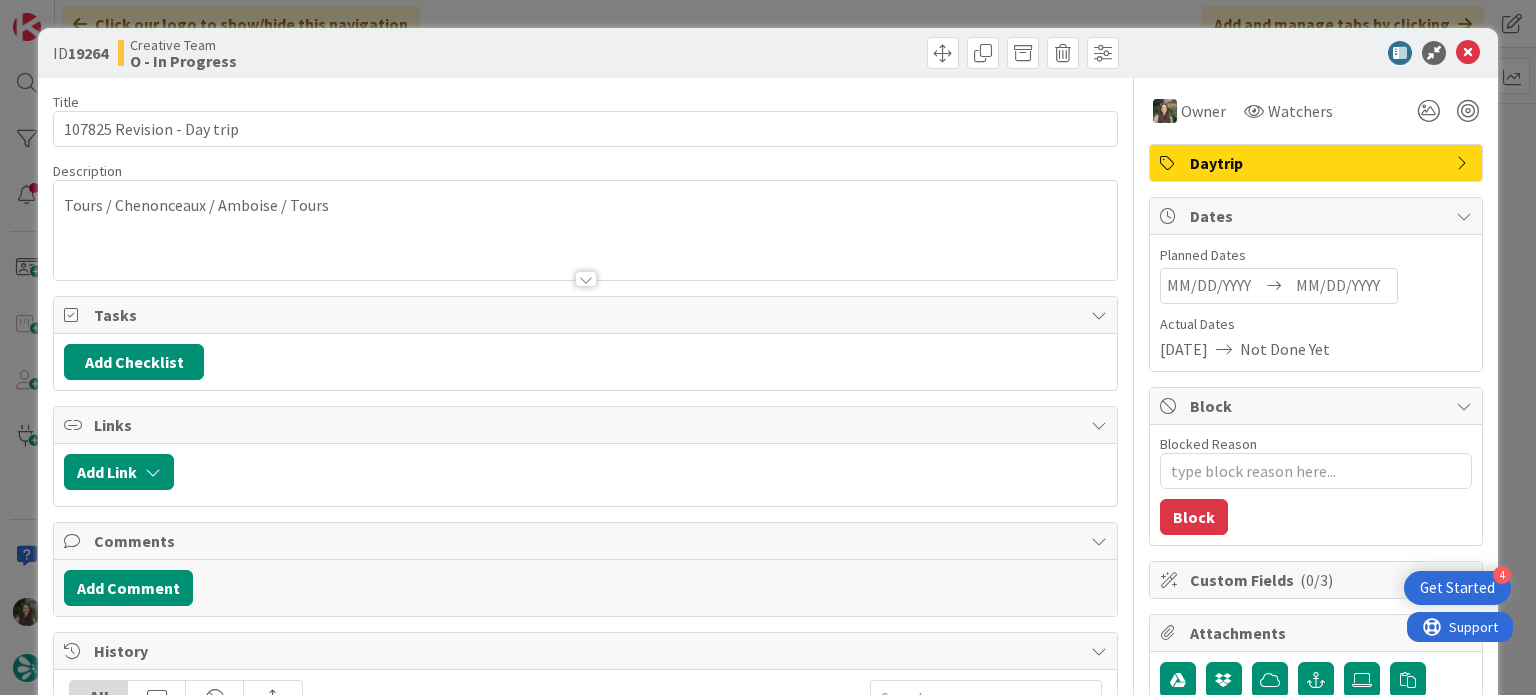 scroll, scrollTop: 0, scrollLeft: 0, axis: both 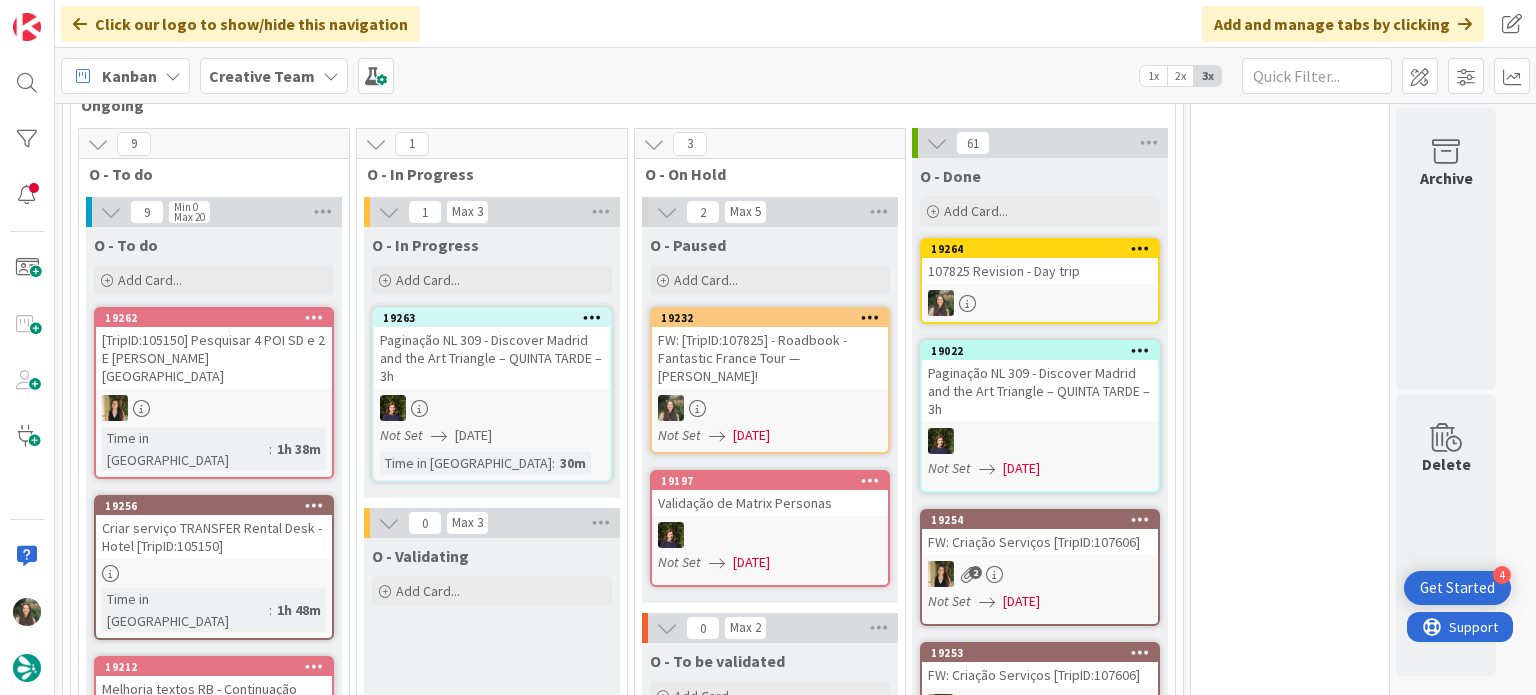 click on "FW: [TripID:107825] - Roadbook - Fantastic France Tour — [PERSON_NAME]!" at bounding box center [770, 358] 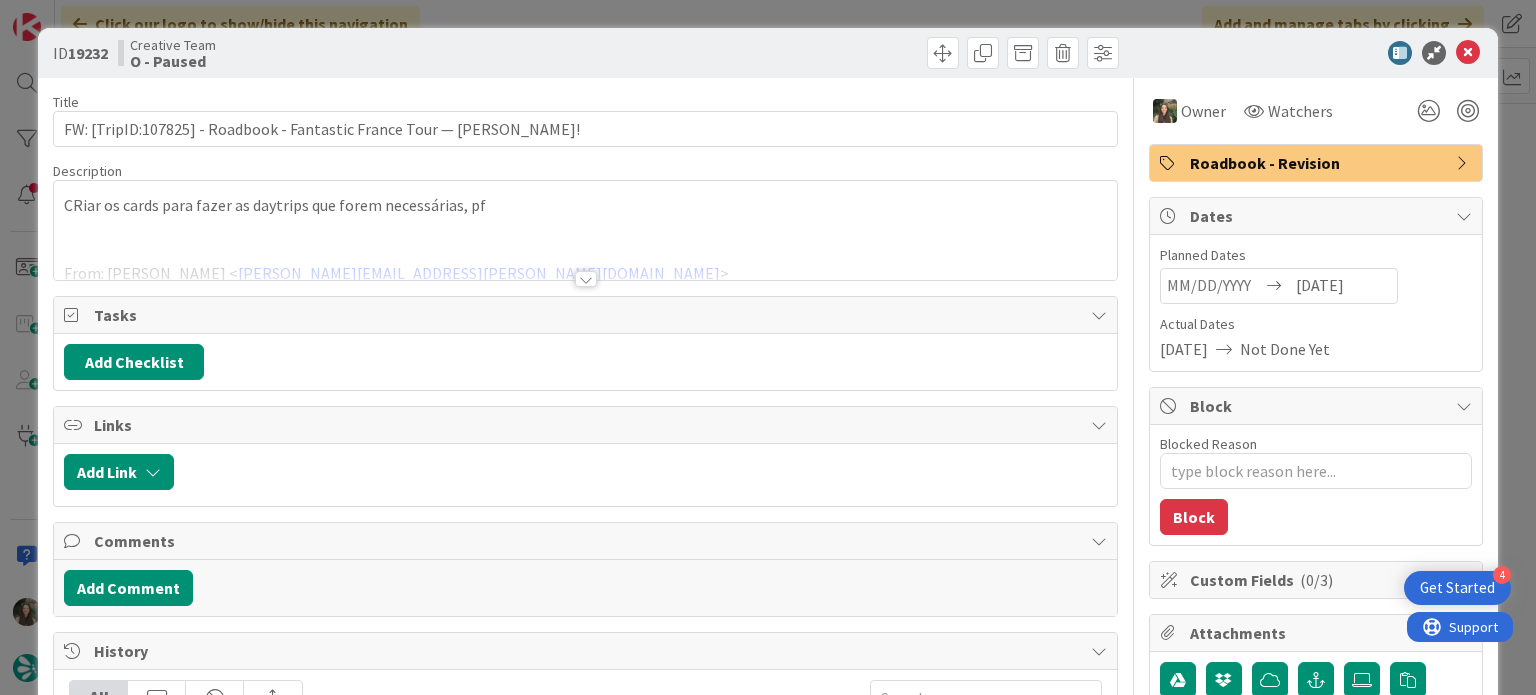 scroll, scrollTop: 0, scrollLeft: 0, axis: both 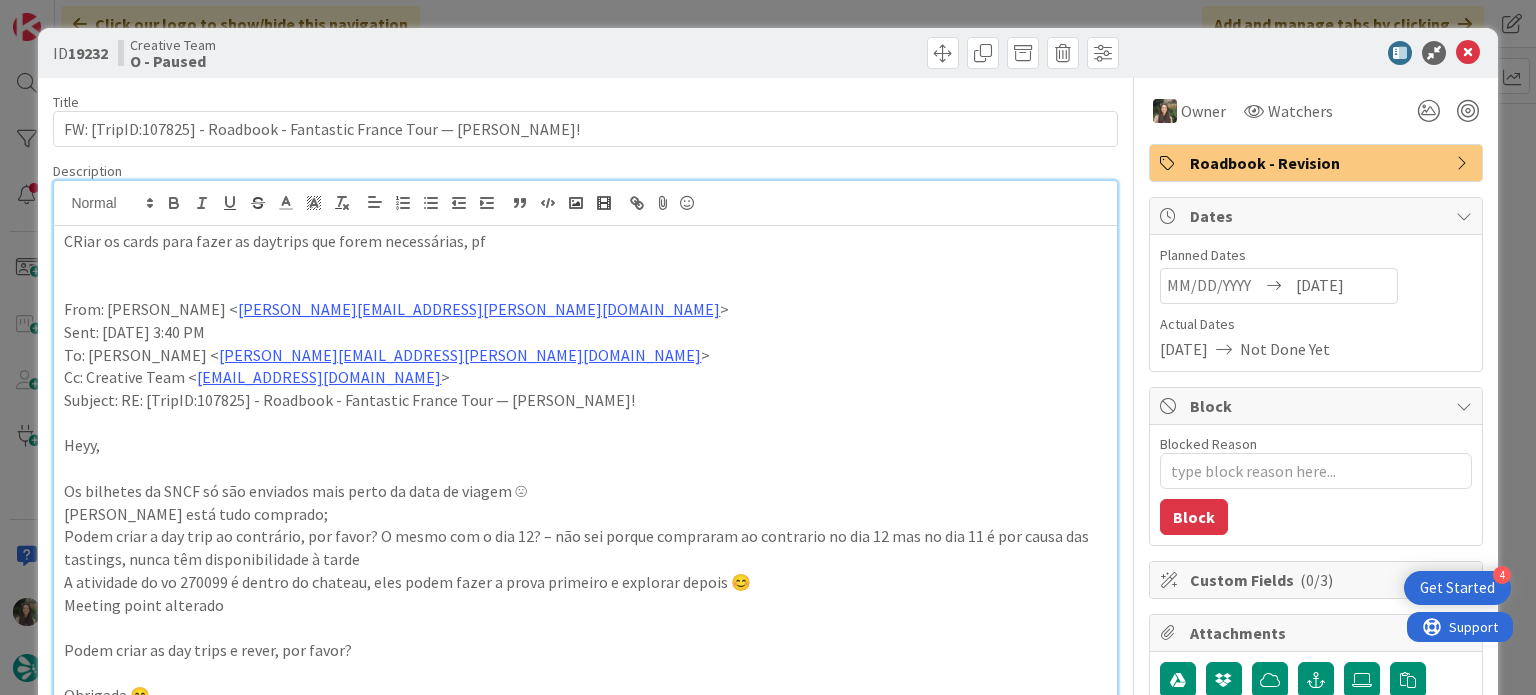 click on "ID  19232 Creative Team O - Paused Title 70 / 128 FW: [TripID:107825] - Roadbook - Fantastic France Tour — Peter Bozner! Description Inês Gonçalves just joined CRiar os cards para fazer as daytrips que forem necessárias, pf From: Catarina Martins < catarina.martins@tourtailors.com > Sent: Thursday, 17 July, 2025 3:40 PM To: Margarida Carvalho < margarida.carvalho@tourtailors.com > Cc: Creative Team < product@tourtailors.com > Subject: RE: [TripID:107825] - Roadbook - Fantastic France Tour — Peter Bozner! Heyy, Os bilhetes da SNCF só são enviados mais perto da data de viagem ☹ Já está tudo comprado; Podem criar a day trip ao contrário, por favor? O mesmo com o dia 12? – não sei porque compraram ao contrario no dia 12 mas no dia 11 é por causa das tastings, nunca têm disponibilidade à tarde A atividade do vo 270099 é dentro do chateau, eles podem fazer a prova primeiro e explorar depois 😊 Meeting point alterado Podem criar as day trips e rever, por favor? Obrigada 😊 [Catarina Martins]" at bounding box center [768, 347] 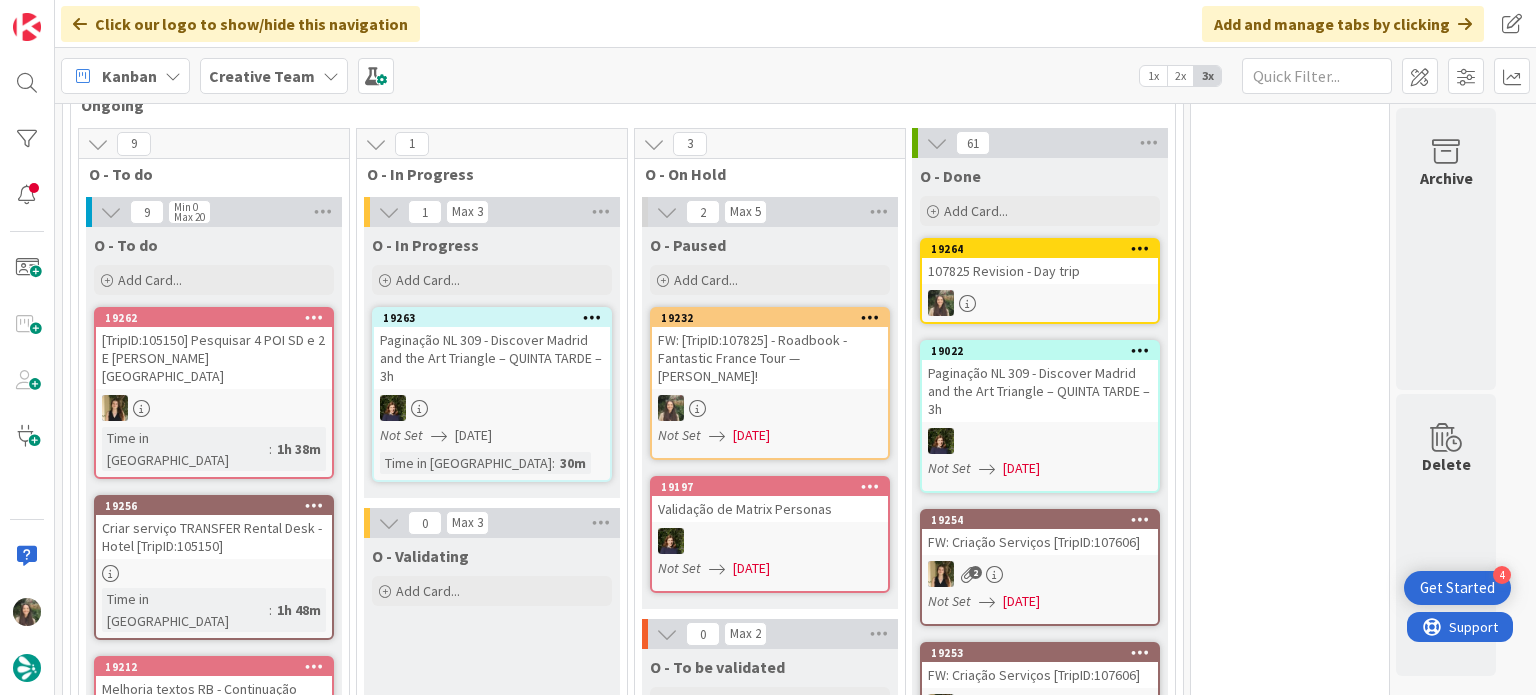 scroll, scrollTop: 0, scrollLeft: 0, axis: both 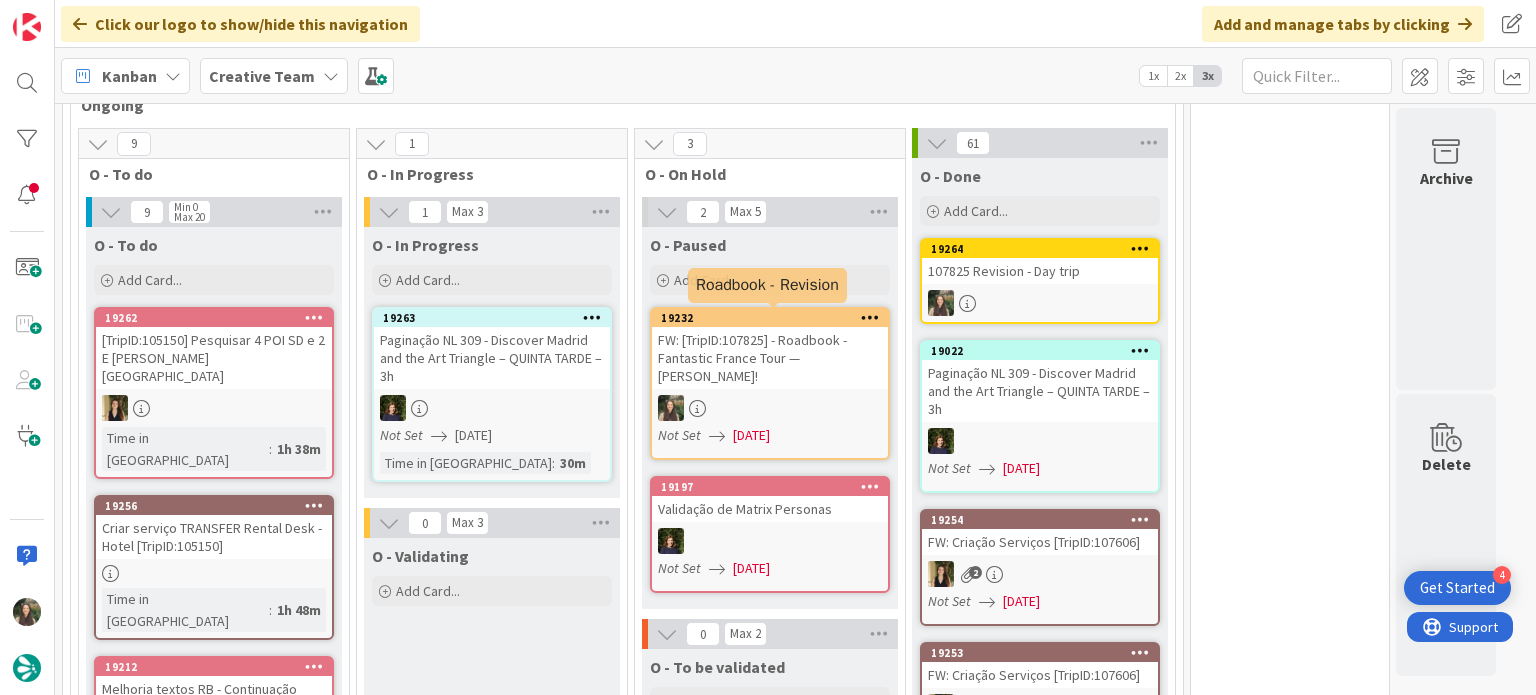 click on "FW: [TripID:107825] - Roadbook - Fantastic France Tour — [PERSON_NAME]!" at bounding box center (770, 358) 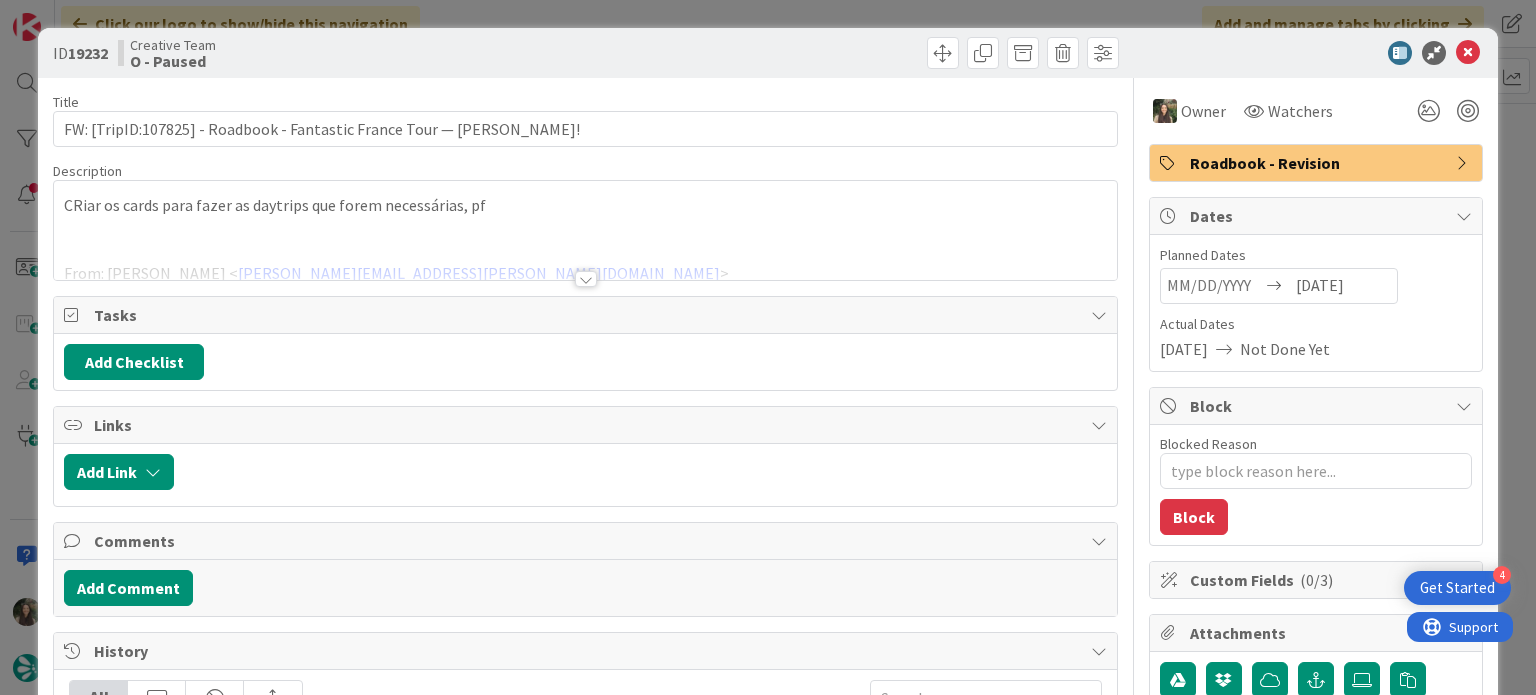 scroll, scrollTop: 0, scrollLeft: 0, axis: both 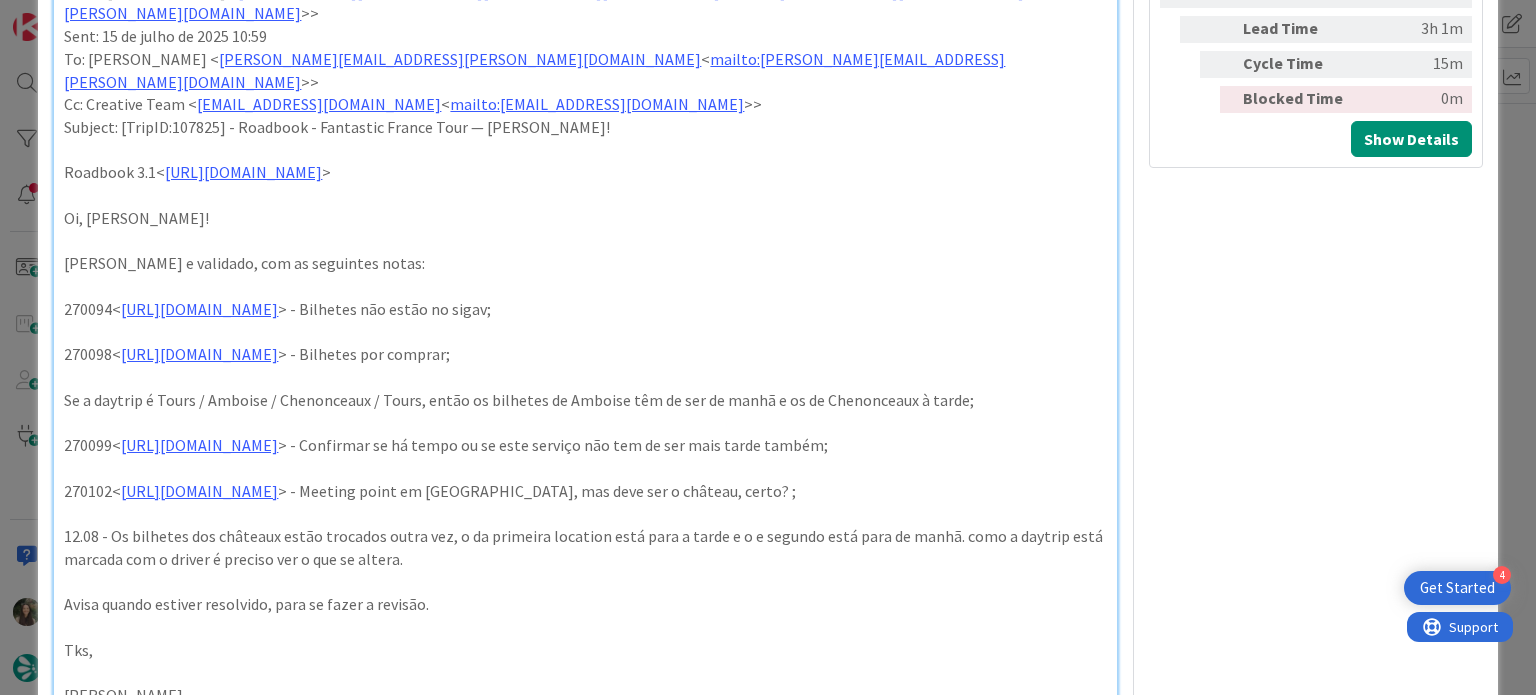 click on "ID  19232 Creative Team O - Paused Title 70 / 128 FW: [TripID:107825] - Roadbook - Fantastic France Tour — Peter Bozner! Description Inês Gonçalves just joined CRiar os cards para fazer as daytrips que forem necessárias, pf From: Catarina Martins < catarina.martins@tourtailors.com > Sent: Thursday, 17 July, 2025 3:40 PM To: Margarida Carvalho < margarida.carvalho@tourtailors.com > Cc: Creative Team < product@tourtailors.com > Subject: RE: [TripID:107825] - Roadbook - Fantastic France Tour — Peter Bozner! Heyy, Os bilhetes da SNCF só são enviados mais perto da data de viagem ☹ Já está tudo comprado; Podem criar a day trip ao contrário, por favor? O mesmo com o dia 12? – não sei porque compraram ao contrario no dia 12 mas no dia 11 é por causa das tastings, nunca têm disponibilidade à tarde A atividade do vo 270099 é dentro do chateau, eles podem fazer a prova primeiro e explorar depois 😊 Meeting point alterado Podem criar as day trips e rever, por favor? Obrigada 😊 [Catarina Martins]" at bounding box center (768, 347) 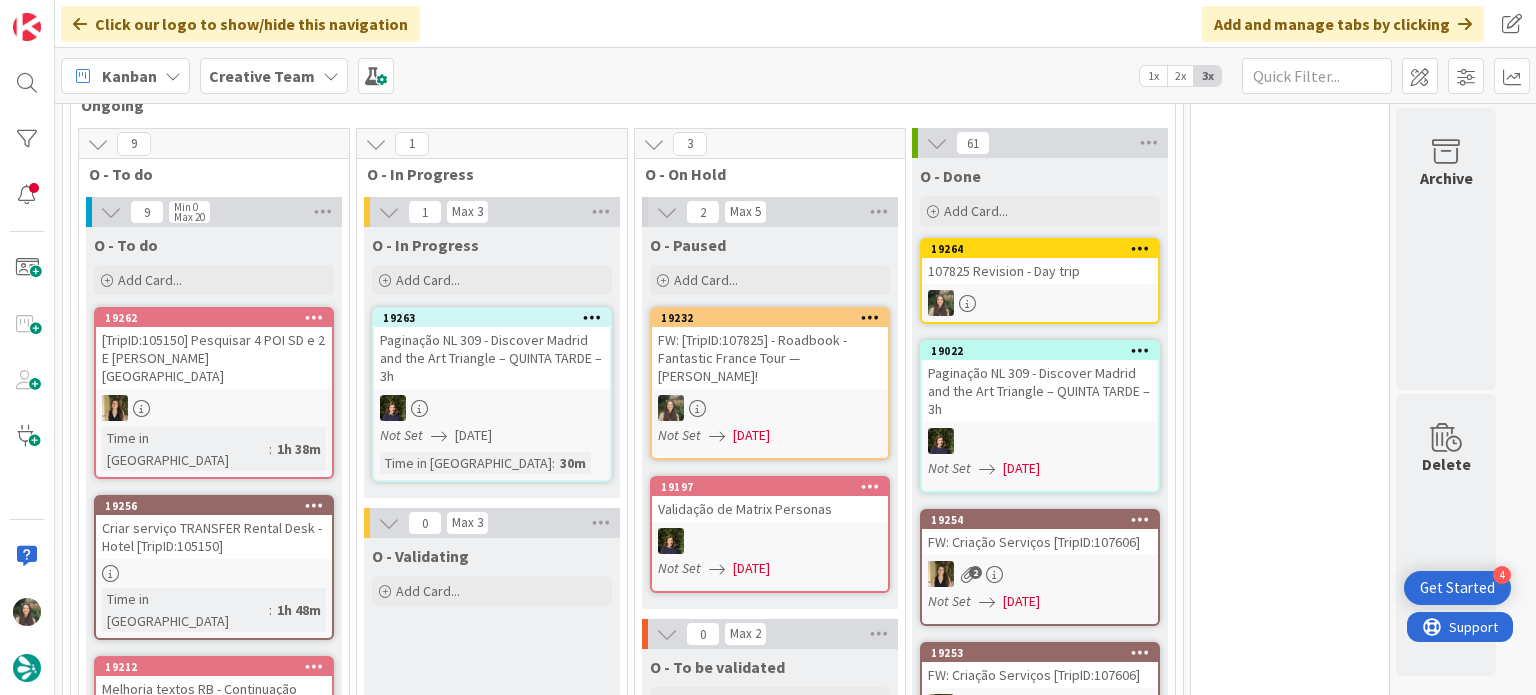 scroll, scrollTop: 0, scrollLeft: 0, axis: both 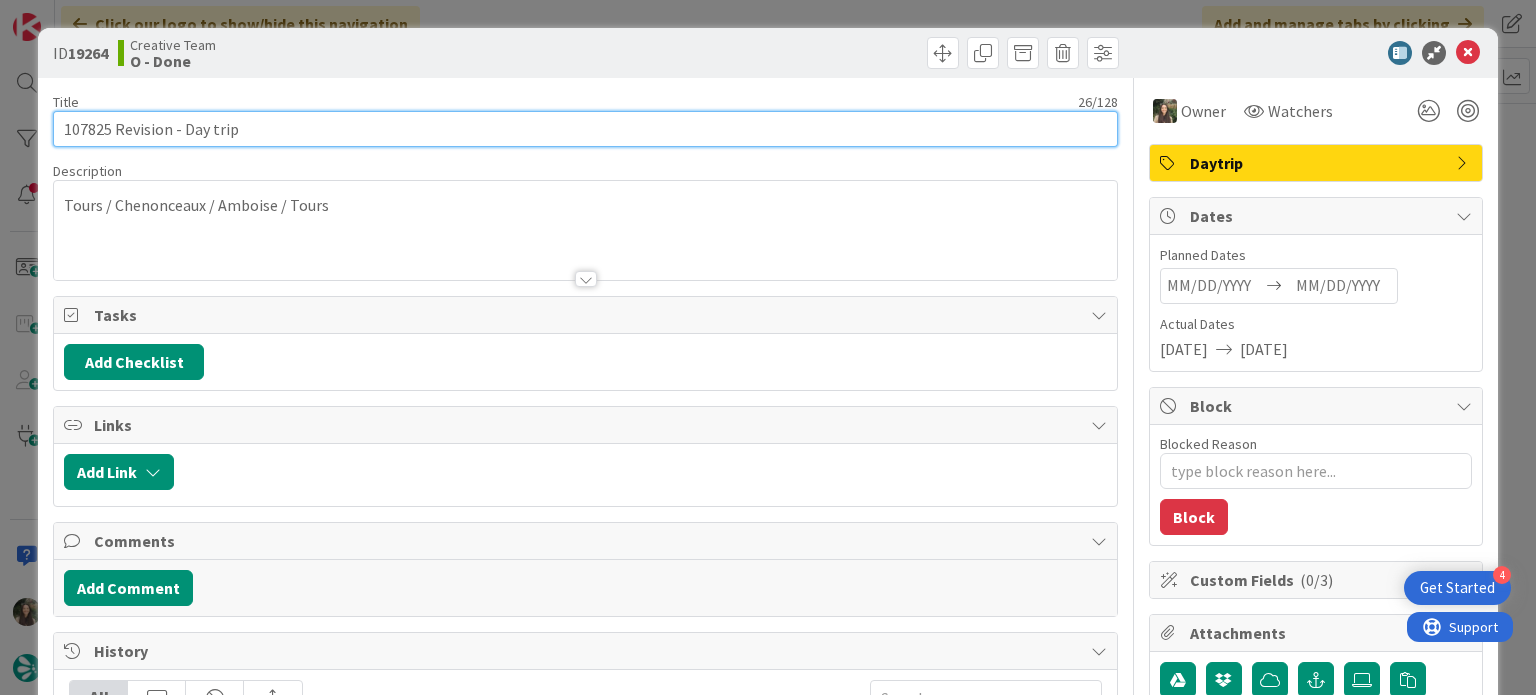 drag, startPoint x: 257, startPoint y: 131, endPoint x: 59, endPoint y: 147, distance: 198.64542 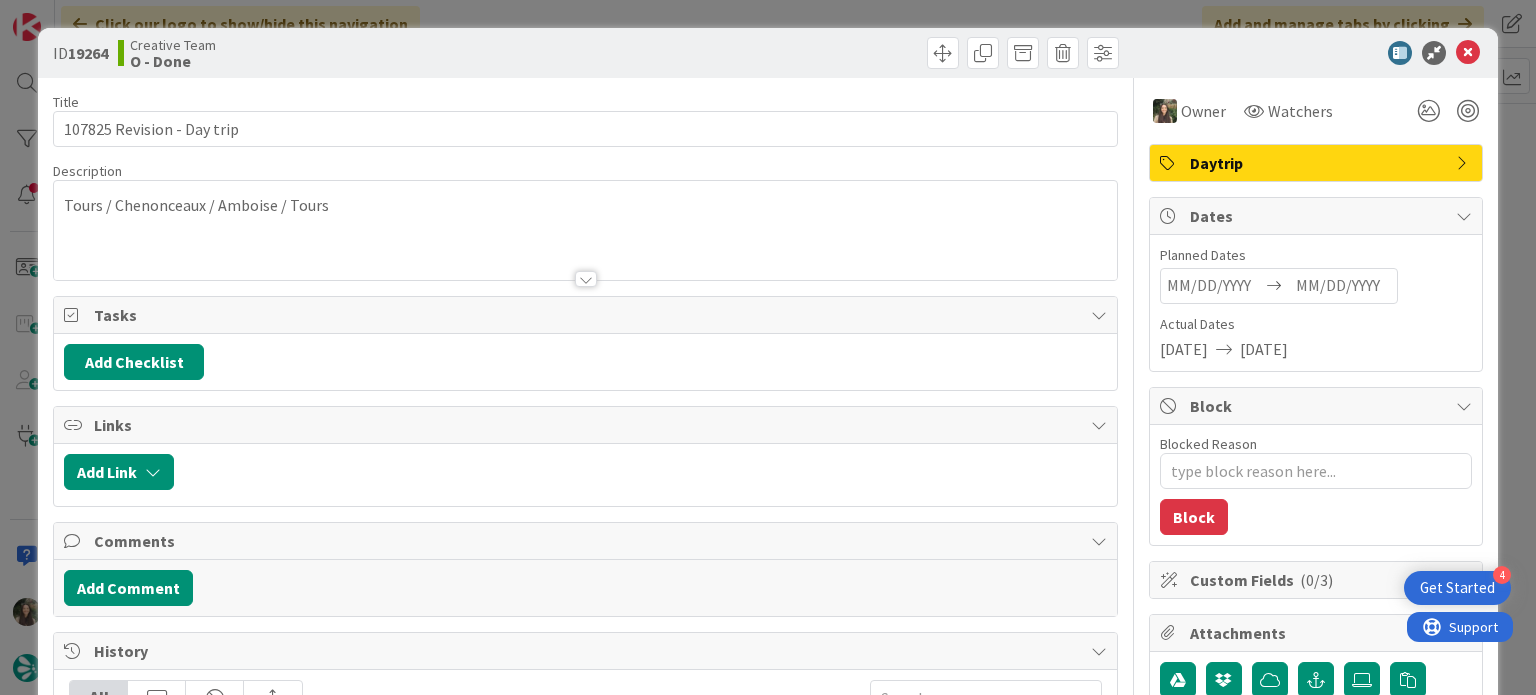 click on "ID  19264 Creative Team O - Done Title 26 / 128 107825 Revision - Day trip Description Tours / Chenonceaux / Amboise / Tours Owner Watchers Daytrip Tasks Add Checklist Links Add Link Comments Add Comment History All Inês Gonçalves  moved  this card into this column O - Done 1 minute ago July 17 2025 7:00 PM Inês Gonçalves  updated  the description of this card Show Updated Description 3 minutes ago July 17 2025 6:58 PM Inês Gonçalves  assigned  Inês Gonçalves as the owner of this card 4 minutes ago July 17 2025 6:58 PM Inês Gonçalves  created  this card 4 minutes ago July 17 2025 6:58 PM Owner Watchers Daytrip Dates Planned Dates Navigate forward to interact with the calendar and select a date. Press the question mark key to get the keyboard shortcuts for changing dates. Navigate backward to interact with the calendar and select a date. Press the question mark key to get the keyboard shortcuts for changing dates. Actual Dates 07/17/2025 07/17/2025 Block Blocked Reason 0 / 256 Block Custom Fields ( )" at bounding box center [768, 347] 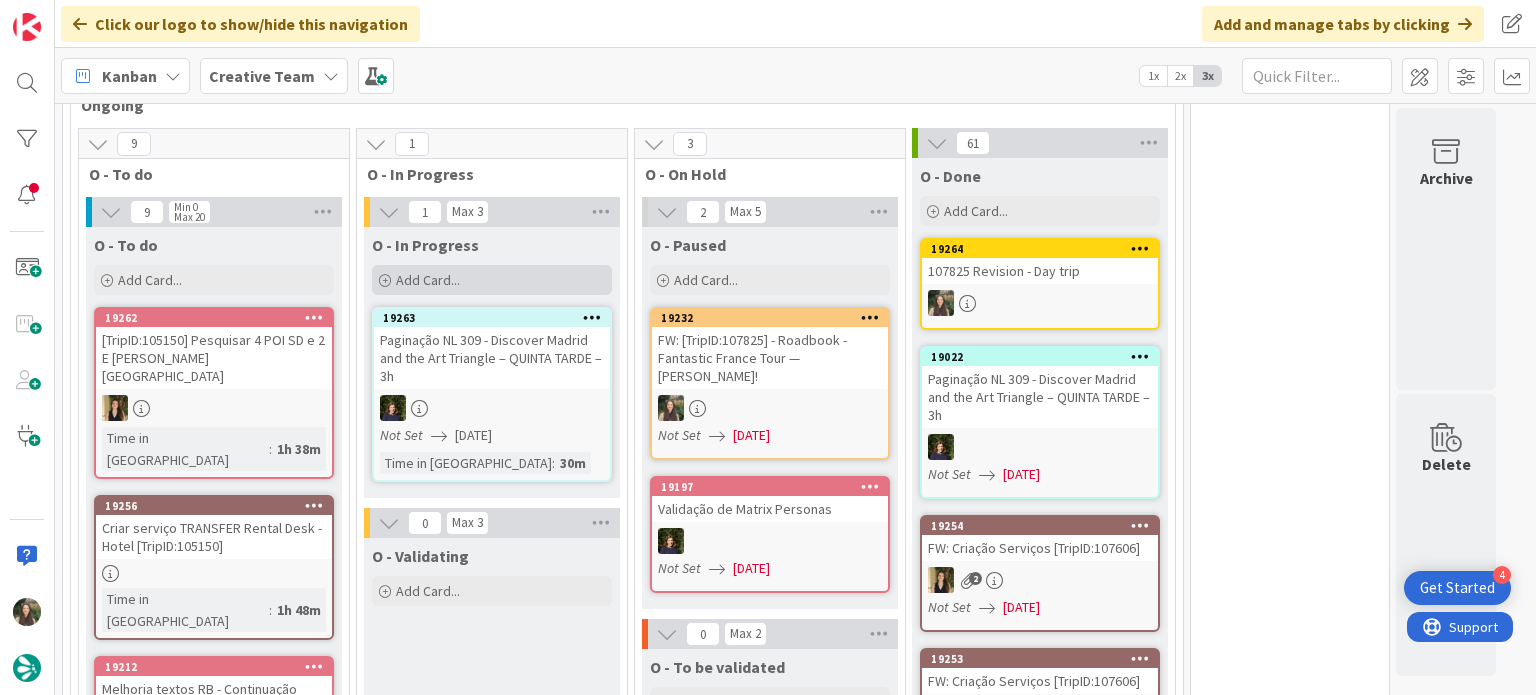 click on "Add Card..." at bounding box center (492, 280) 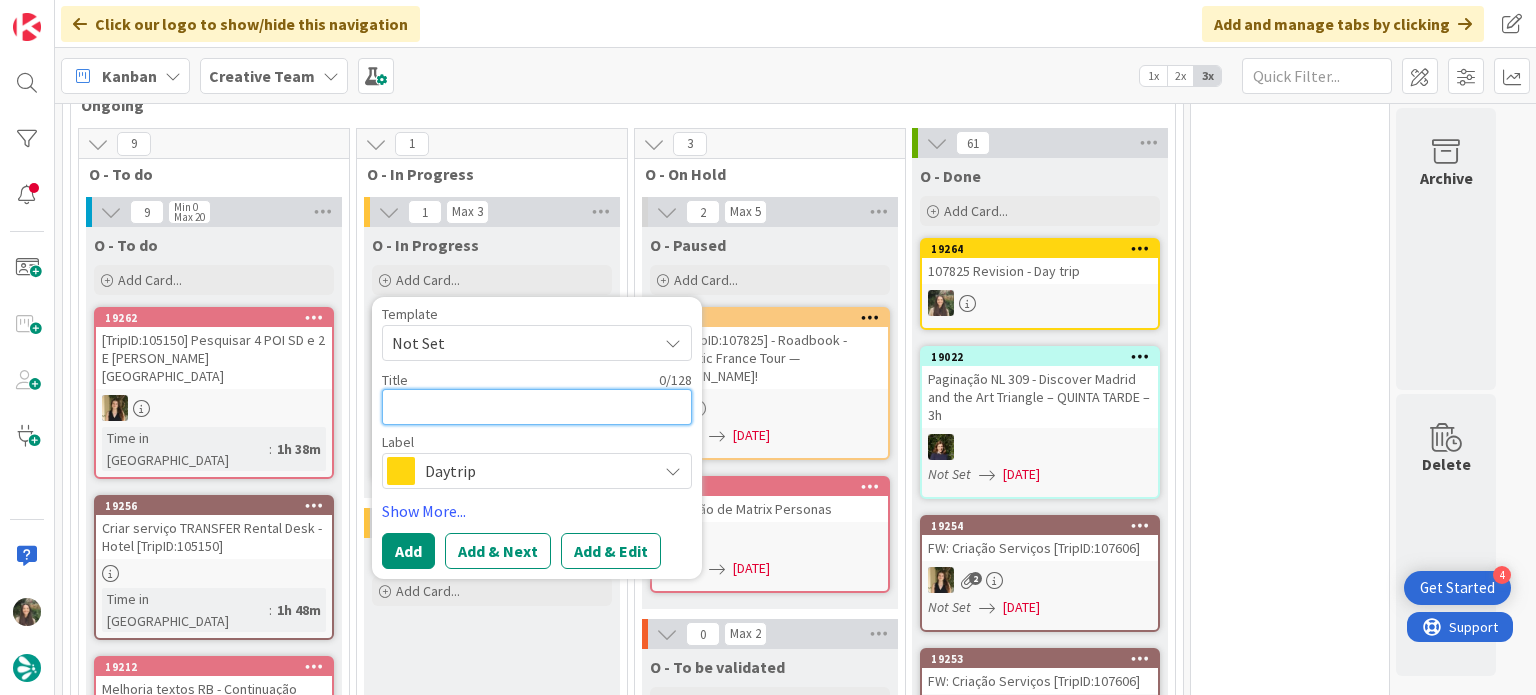 scroll, scrollTop: 0, scrollLeft: 0, axis: both 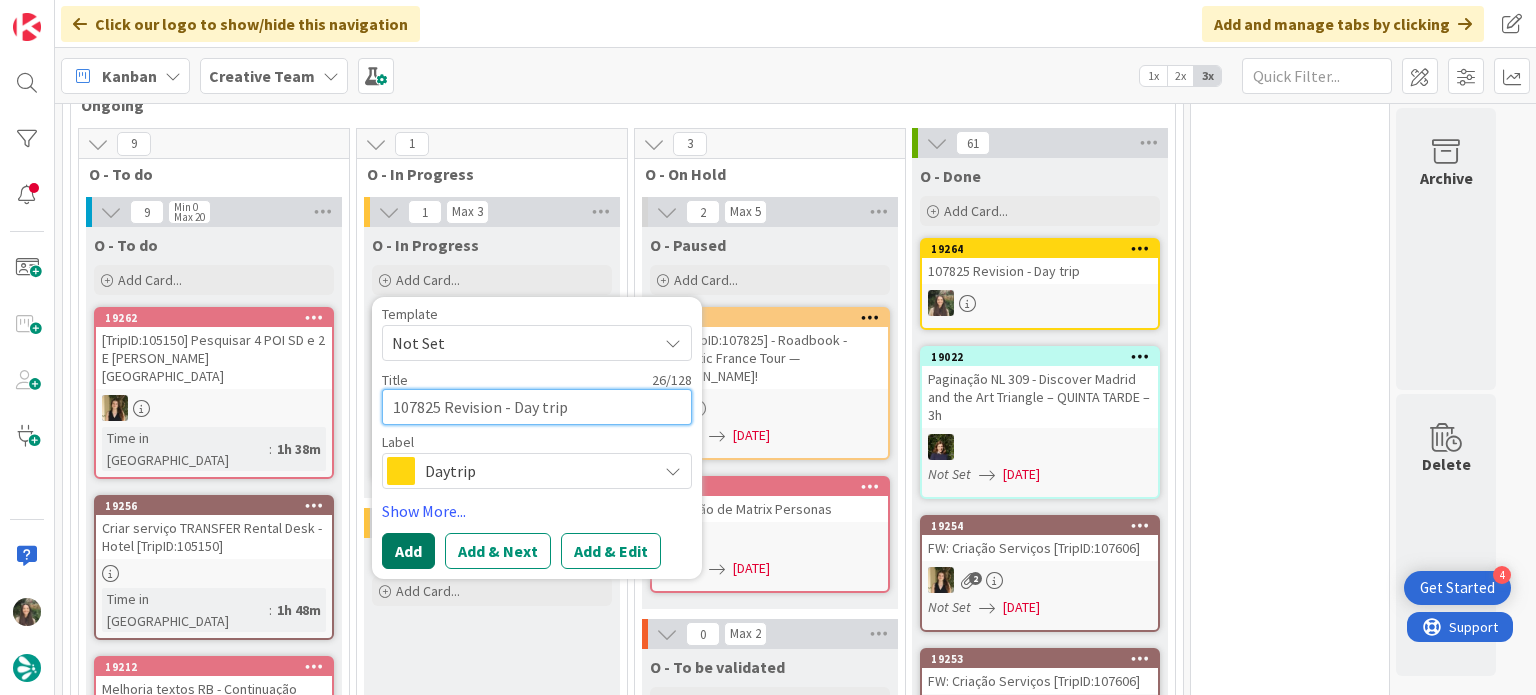 type on "107825 Revision - Day trip" 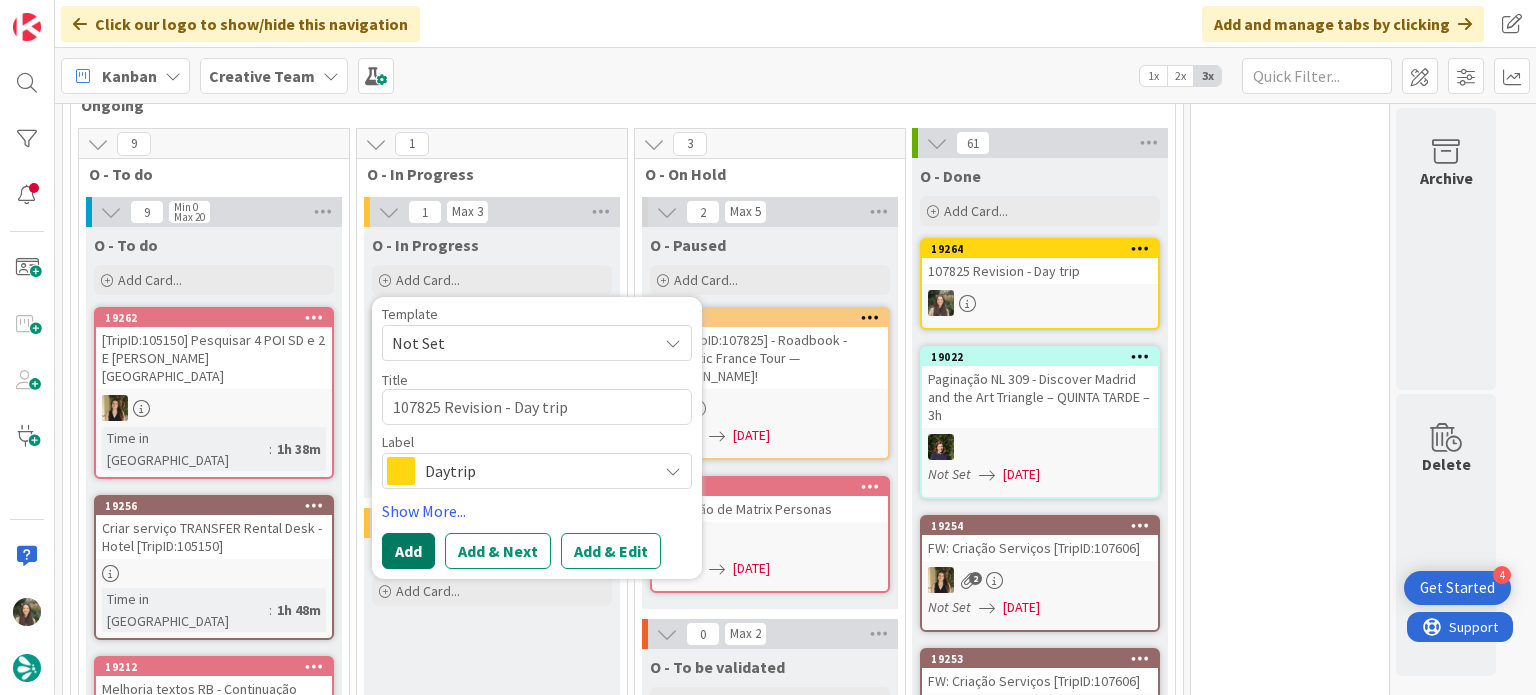 click on "Add" at bounding box center (408, 551) 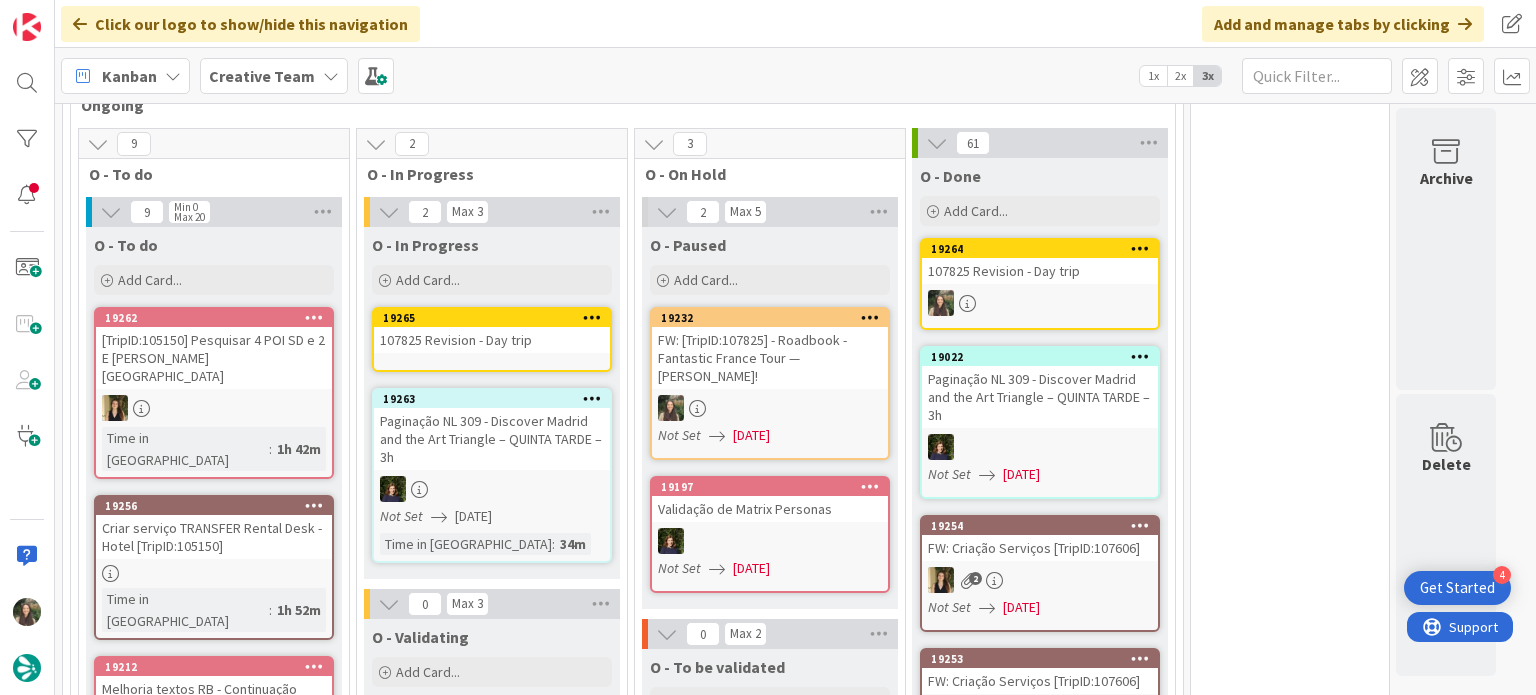 click on "107825 Revision - Day trip" at bounding box center [492, 340] 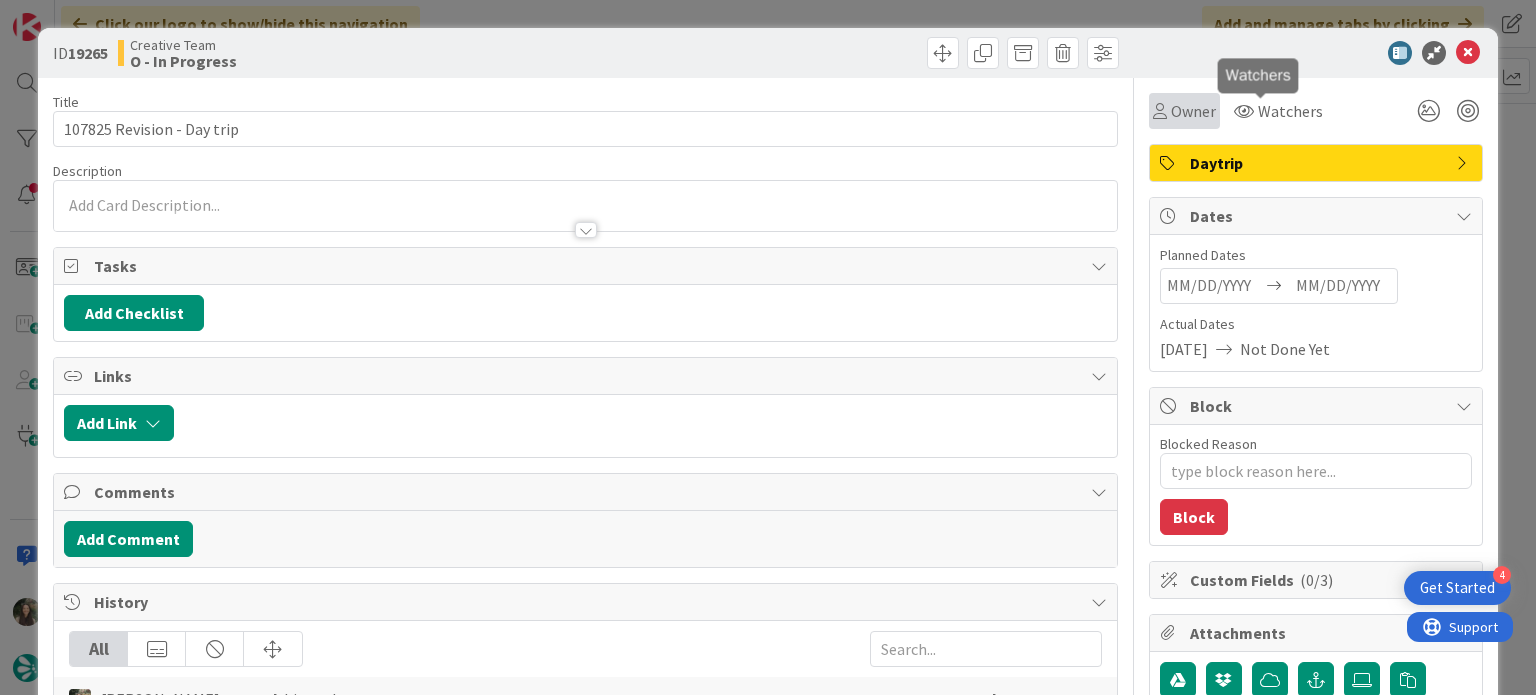 scroll, scrollTop: 0, scrollLeft: 0, axis: both 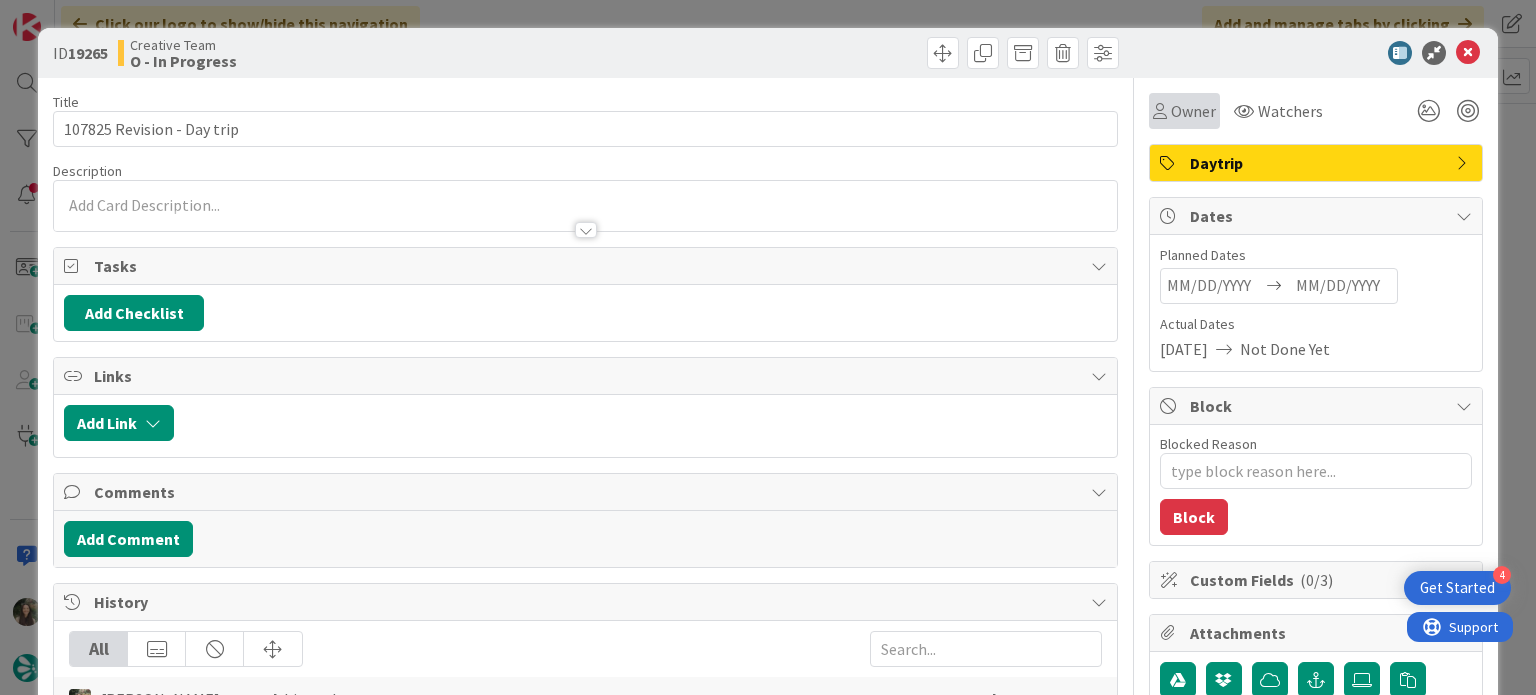 click on "Owner" at bounding box center [1184, 111] 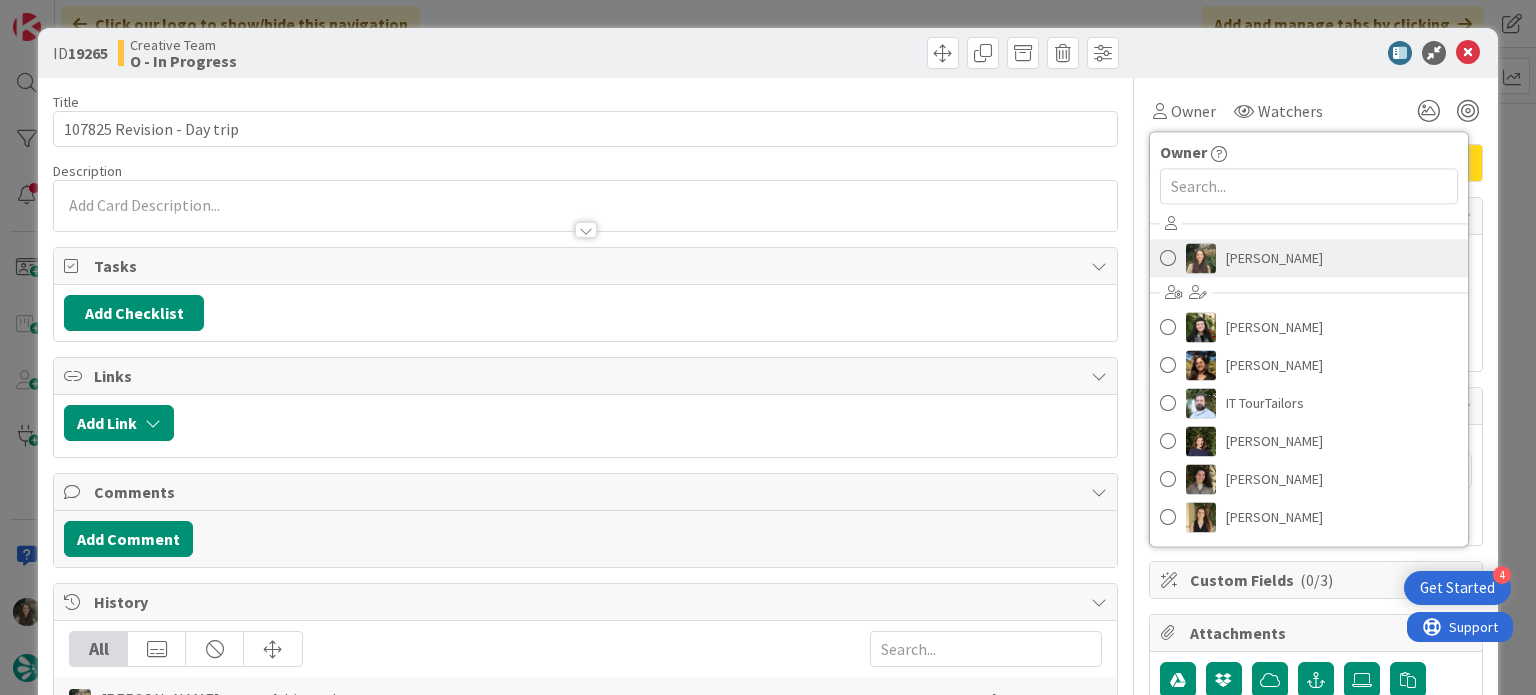 click at bounding box center (1201, 258) 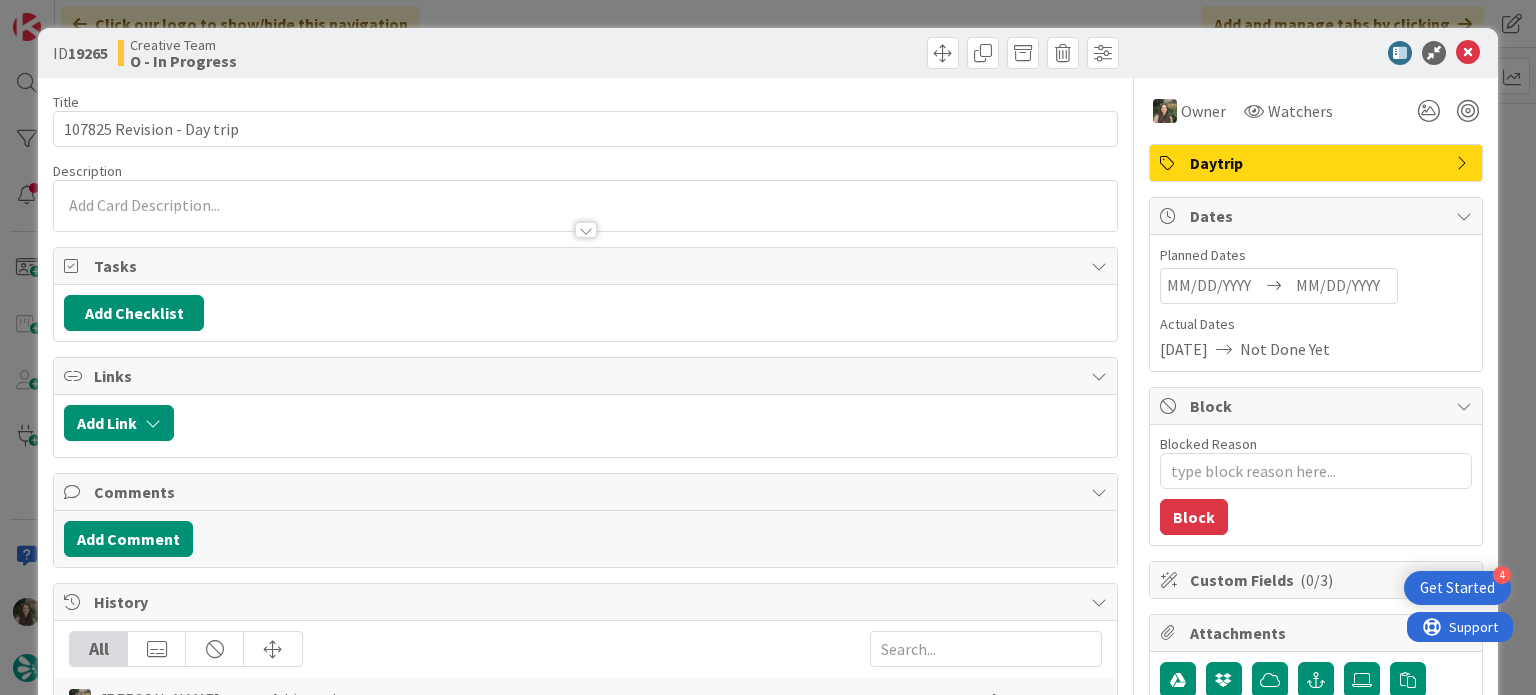 click at bounding box center [585, 206] 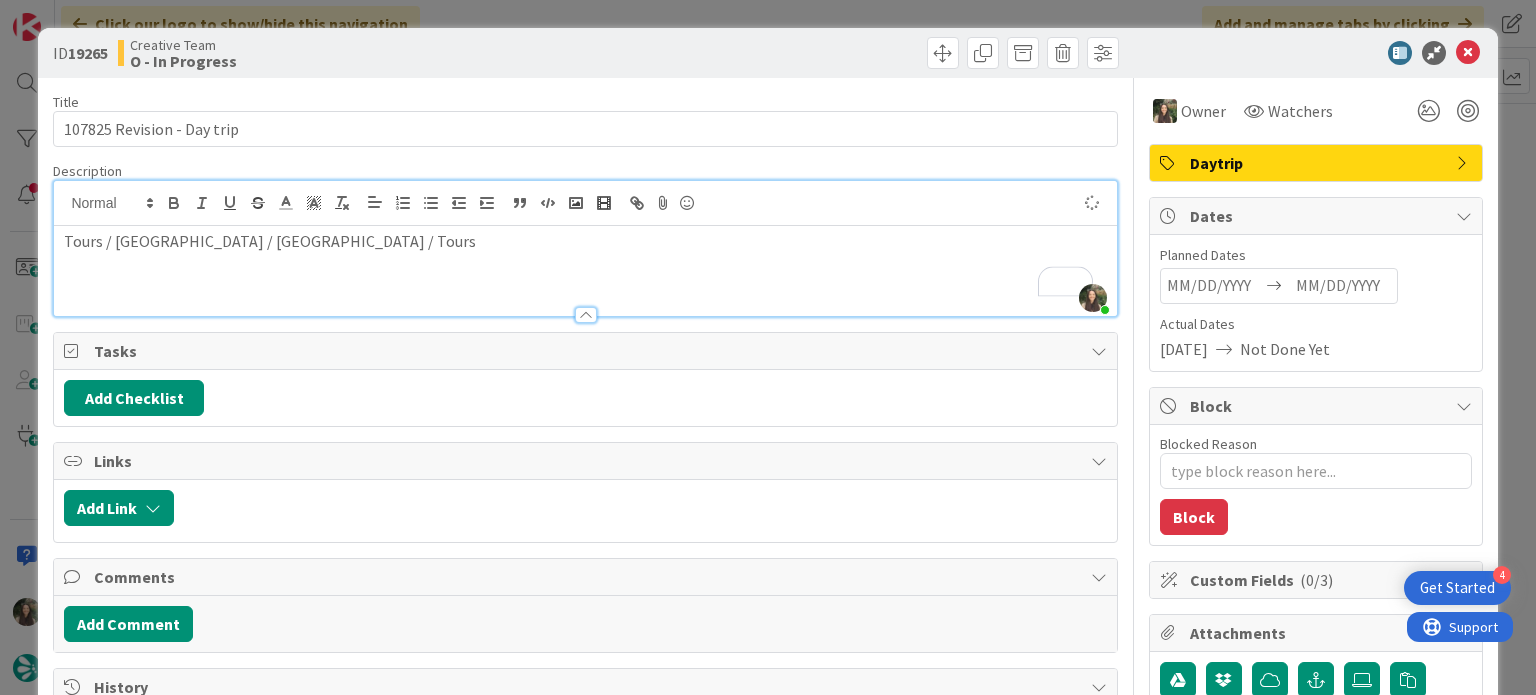 type on "x" 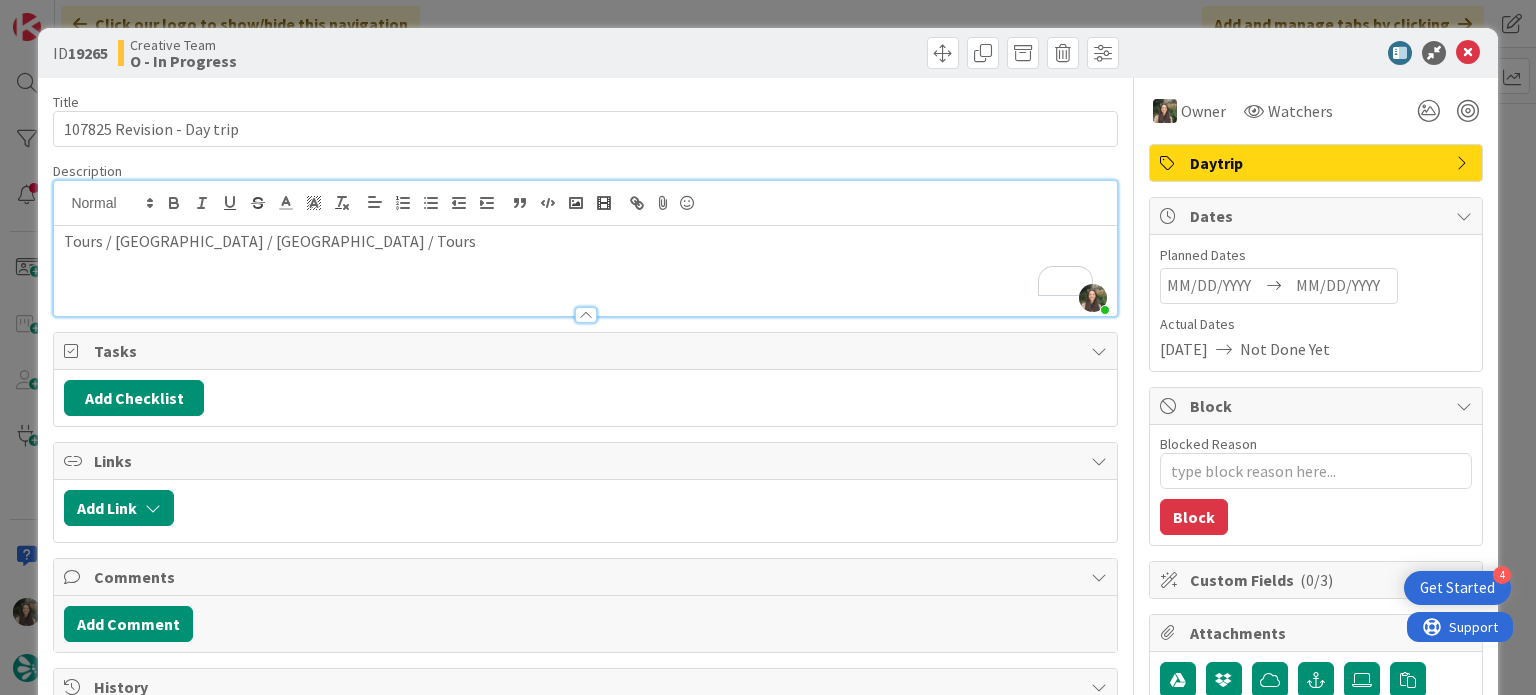 click on "ID  19265 Creative Team O - In Progress Title 26 / 128 107825 Revision - Day trip Description Inês Gonçalves just joined Tours / Blois / Chambord / Tours Owner Watchers Daytrip Tasks Add Checklist Links Add Link Comments Add Comment History All Inês Gonçalves  created  this card 10 seconds ago July 17 2025 7:02 PM Owner Owner Remove Set as Watcher Inês Gonçalves Beatriz Cassona Diana Ramos  IT TourTailors Margarida Carvalho Melissa Santos Sofia Palma Rita Bernardo Watchers Daytrip Dates Planned Dates Navigate forward to interact with the calendar and select a date. Press the question mark key to get the keyboard shortcuts for changing dates. Navigate backward to interact with the calendar and select a date. Press the question mark key to get the keyboard shortcuts for changing dates. Actual Dates 07/17/2025 Not Done Yet Block Blocked Reason 0 / 256 Block Custom Fields ( 0/3 ) Attachments Mirrors Metrics Backlog 0m To Do 0m Buffer 0m In Progress 0m Total Time 0m Lead Time 0m Cycle Time 0m Blocked Time 0m" at bounding box center [768, 347] 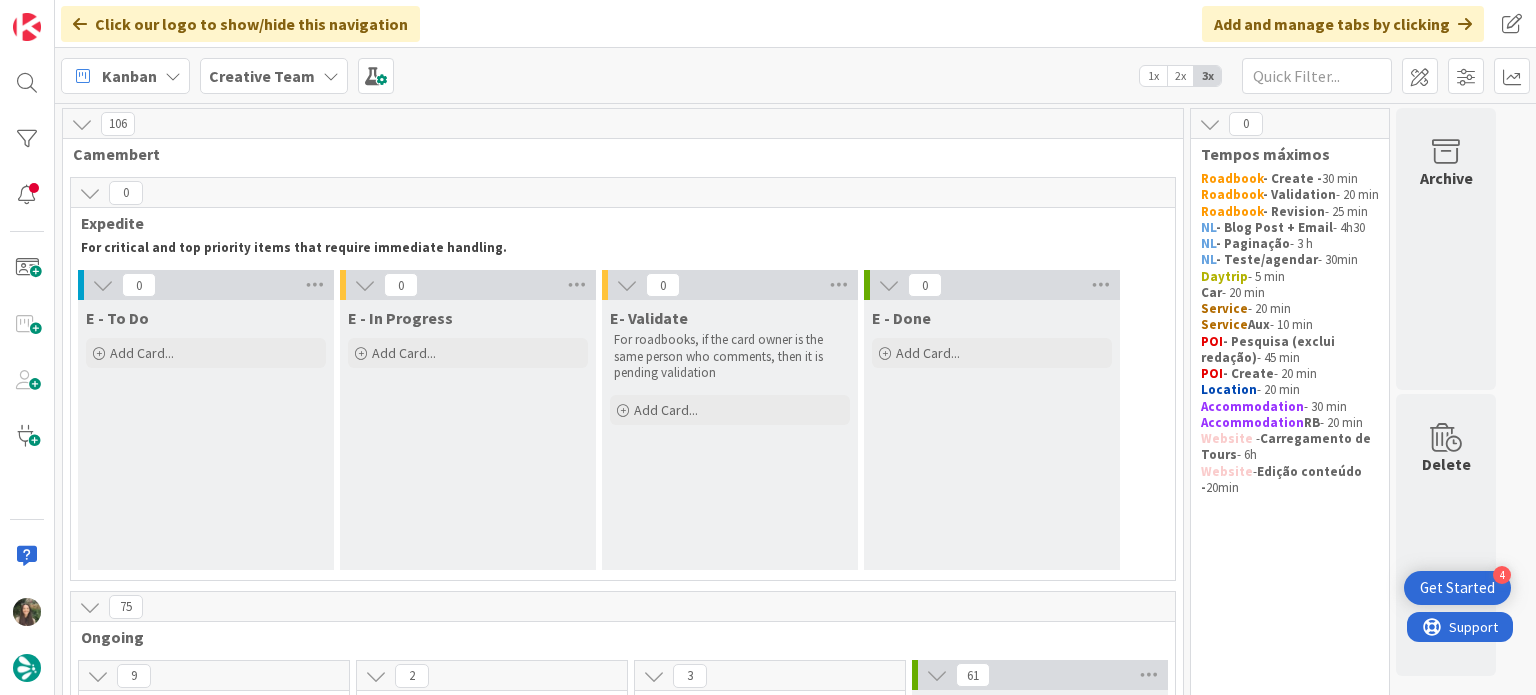 scroll, scrollTop: 0, scrollLeft: 0, axis: both 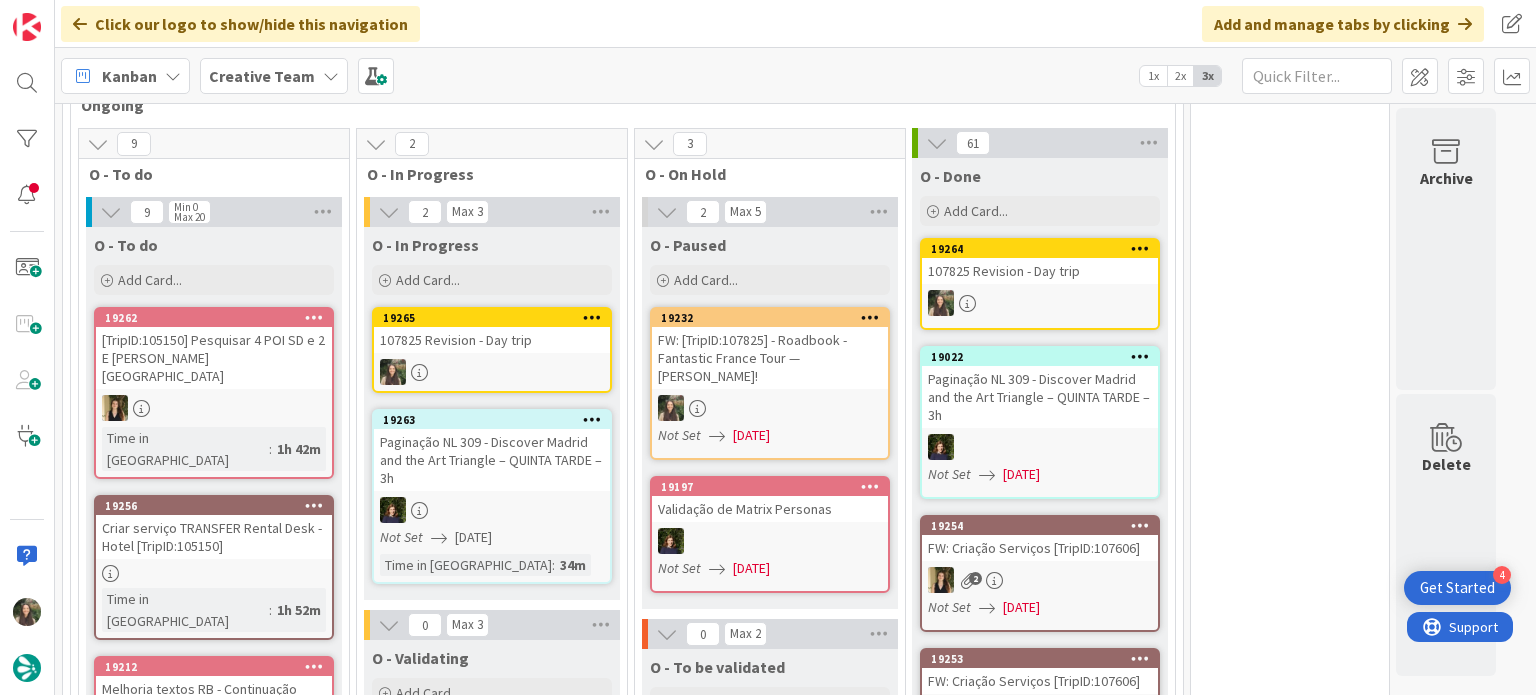 click on "107825 Revision - Day trip" at bounding box center [492, 340] 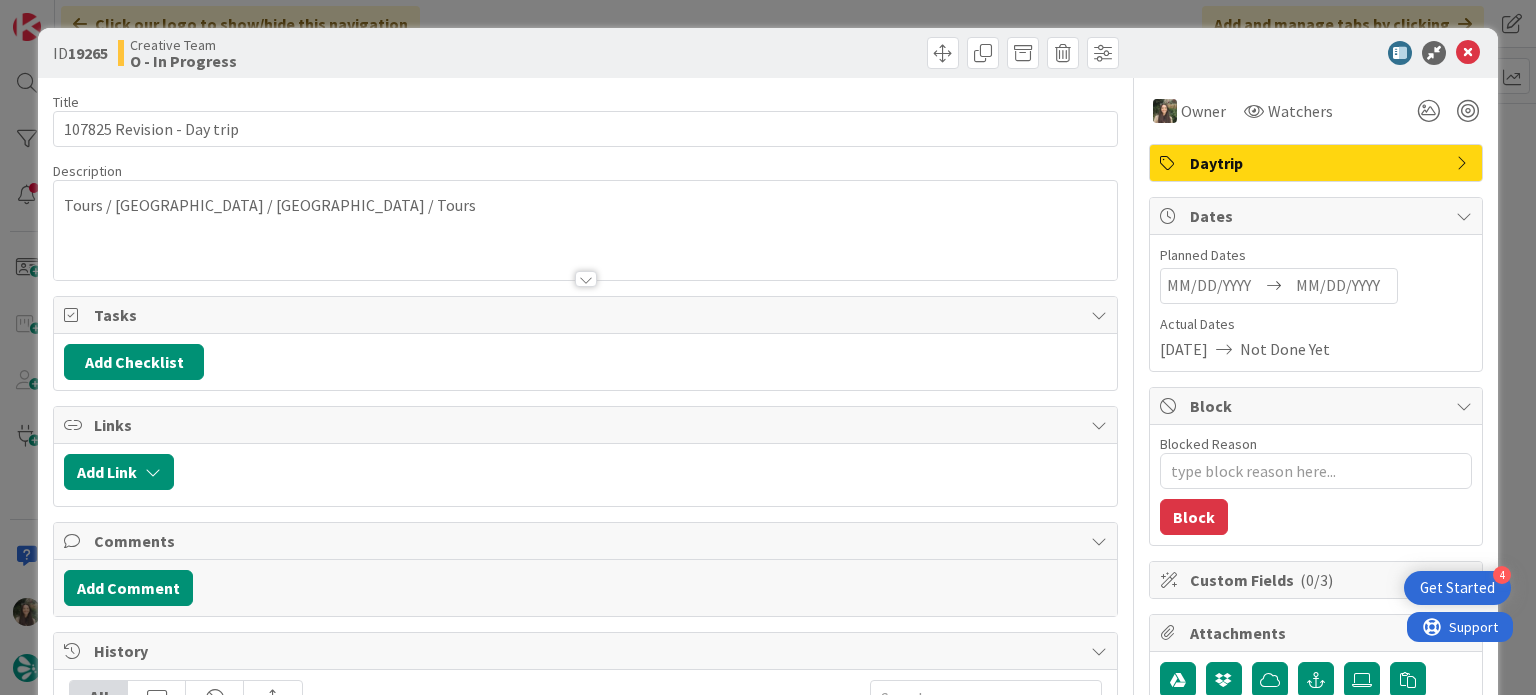 click on "Tours / [GEOGRAPHIC_DATA] / [GEOGRAPHIC_DATA] / Tours" at bounding box center [585, 205] 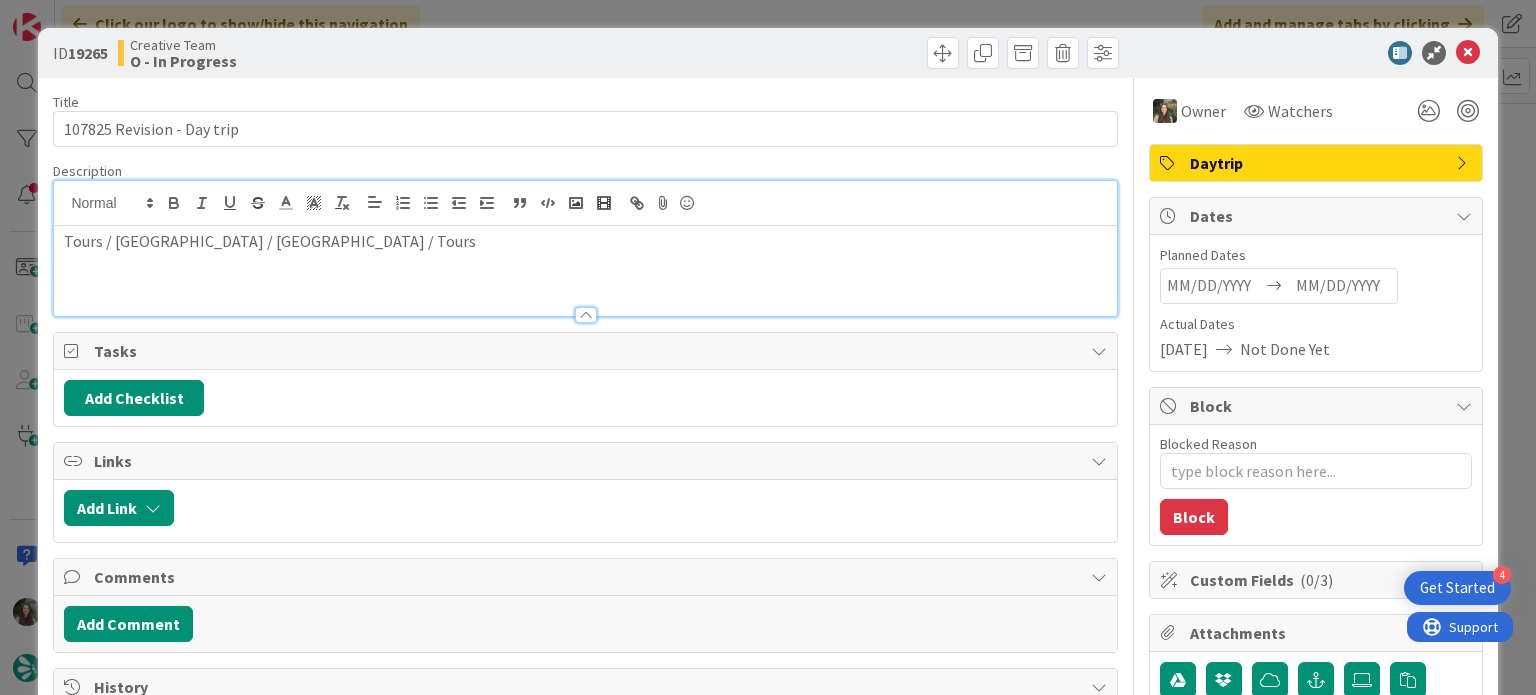 scroll, scrollTop: 0, scrollLeft: 0, axis: both 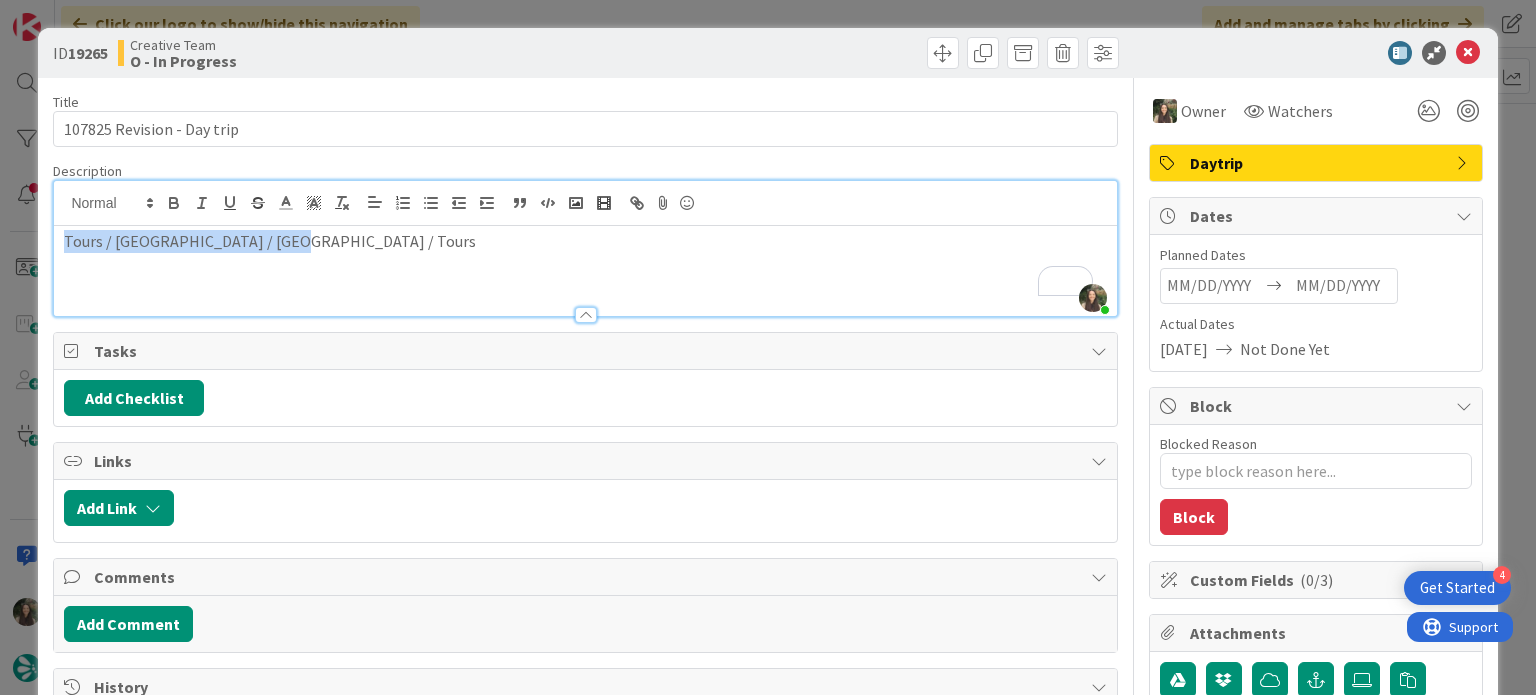 drag, startPoint x: 300, startPoint y: 239, endPoint x: 61, endPoint y: 239, distance: 239 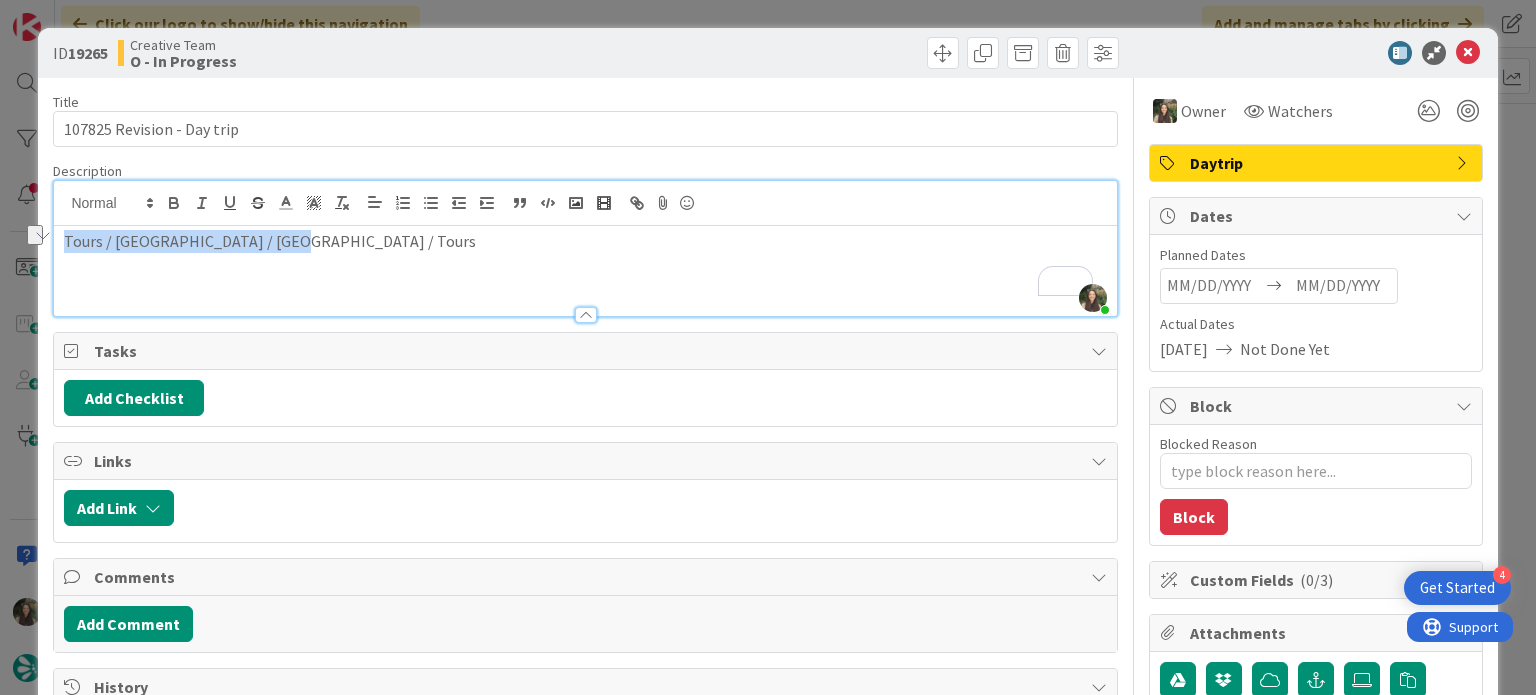 drag, startPoint x: 296, startPoint y: 247, endPoint x: 56, endPoint y: 245, distance: 240.00833 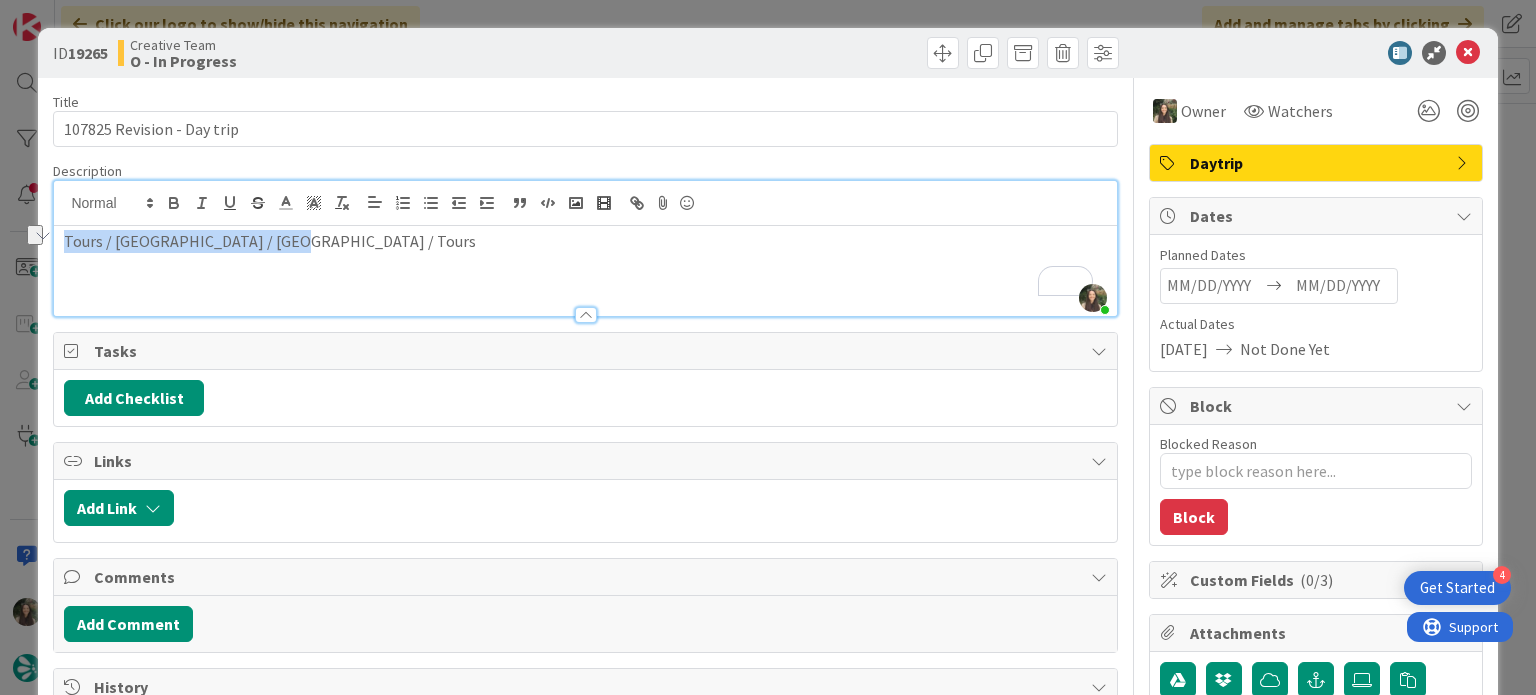 click on "ID  19265 Creative Team O - In Progress Title 26 / 128 107825 Revision - Day trip Description [PERSON_NAME] just joined Tours / Chambord / [GEOGRAPHIC_DATA] / Tours Owner Watchers Daytrip Tasks Add Checklist Links Add Link Comments Add Comment History All [PERSON_NAME]  updated  the description of this card Show Updated Description 31 seconds ago [DATE] 7:02 PM [PERSON_NAME]  assigned  [PERSON_NAME] as the owner of this card 34 seconds ago [DATE] 7:02 PM [PERSON_NAME]  created  this card 42 seconds ago [DATE] 7:02 PM Owner Watchers Daytrip Dates Planned Dates Navigate forward to interact with the calendar and select a date. Press the question mark key to get the keyboard shortcuts for changing dates. Navigate backward to interact with the calendar and select a date. Press the question mark key to get the keyboard shortcuts for changing dates. Actual Dates [DATE] Not Done Yet Block Blocked Reason 0 / 256 Block Custom Fields ( 0/3 ) Attachments Mirrors Metrics Backlog 0m To Do 0m Buffer" at bounding box center (768, 347) 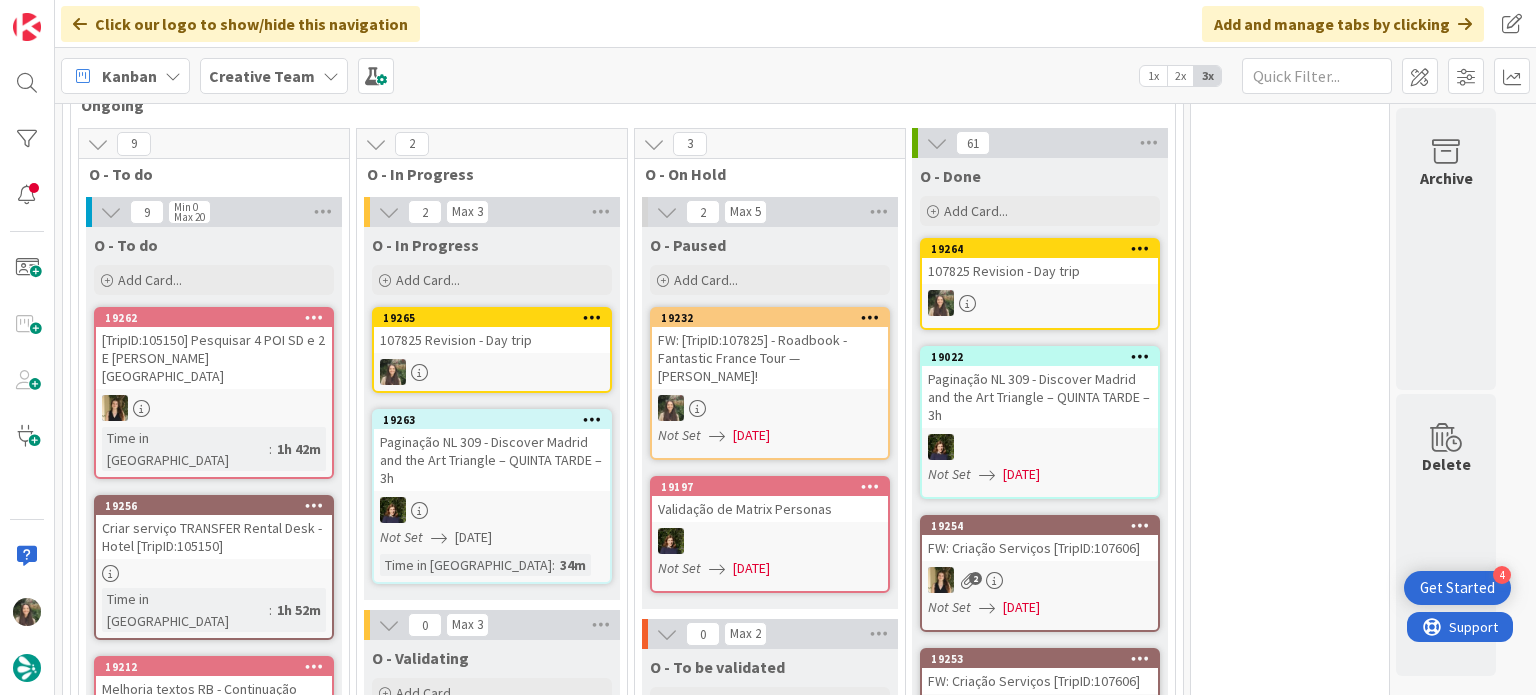 scroll, scrollTop: 0, scrollLeft: 0, axis: both 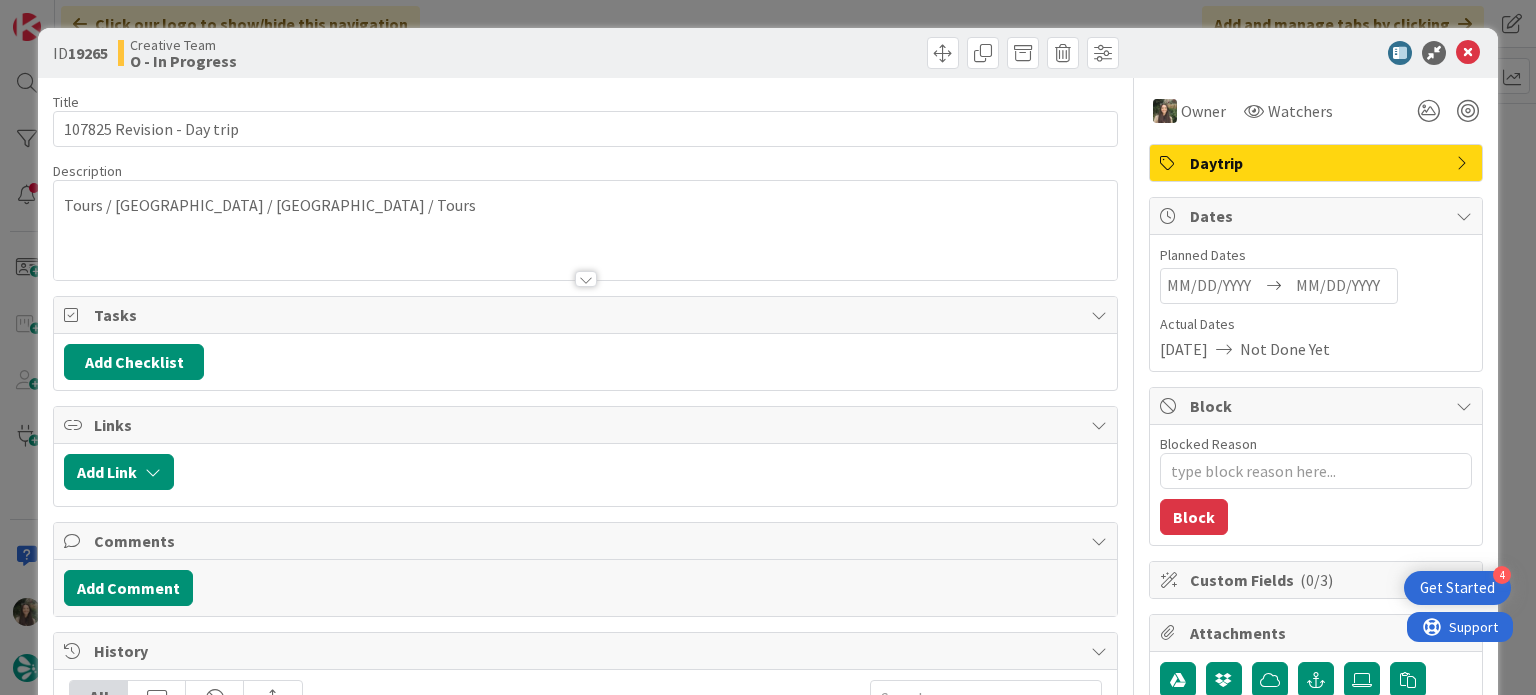 click on "Tours / [GEOGRAPHIC_DATA] / [GEOGRAPHIC_DATA] / Tours" at bounding box center (585, 205) 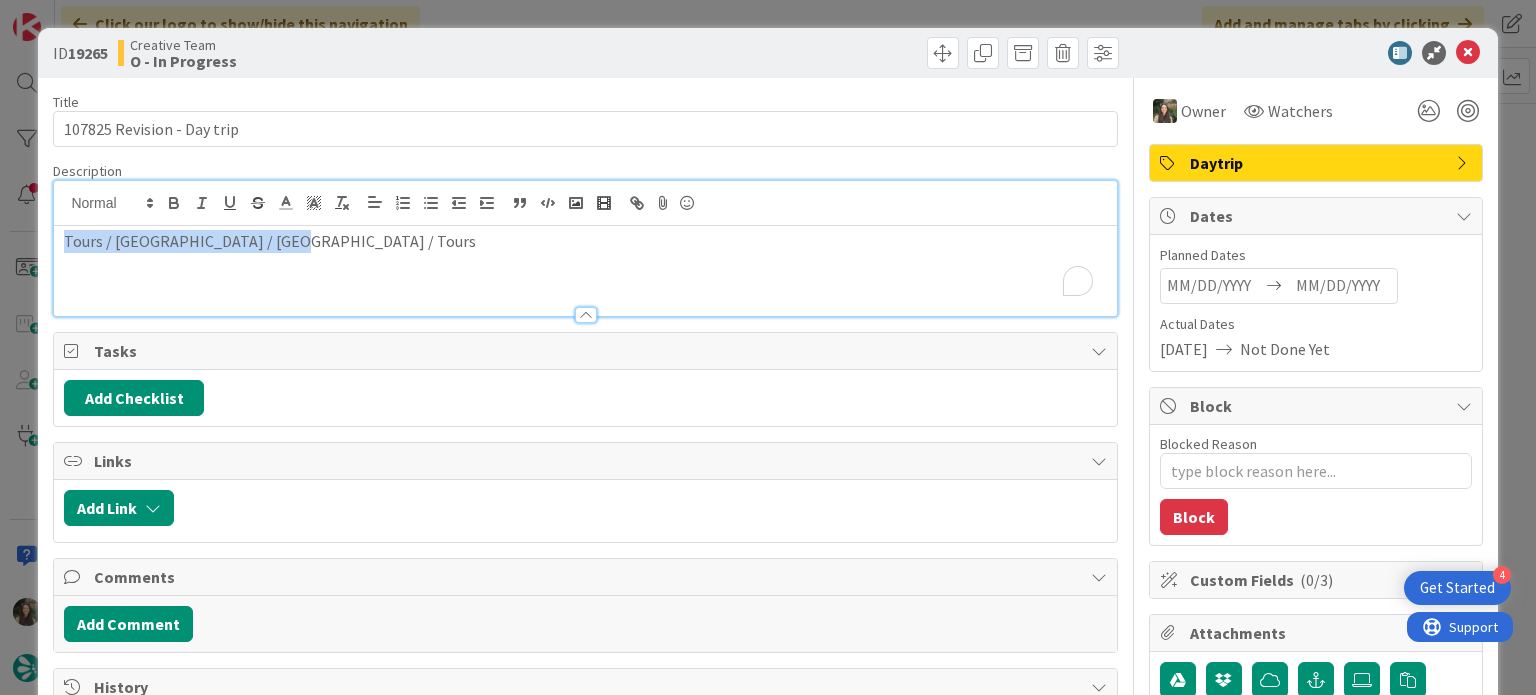 drag, startPoint x: 296, startPoint y: 244, endPoint x: 47, endPoint y: 249, distance: 249.0502 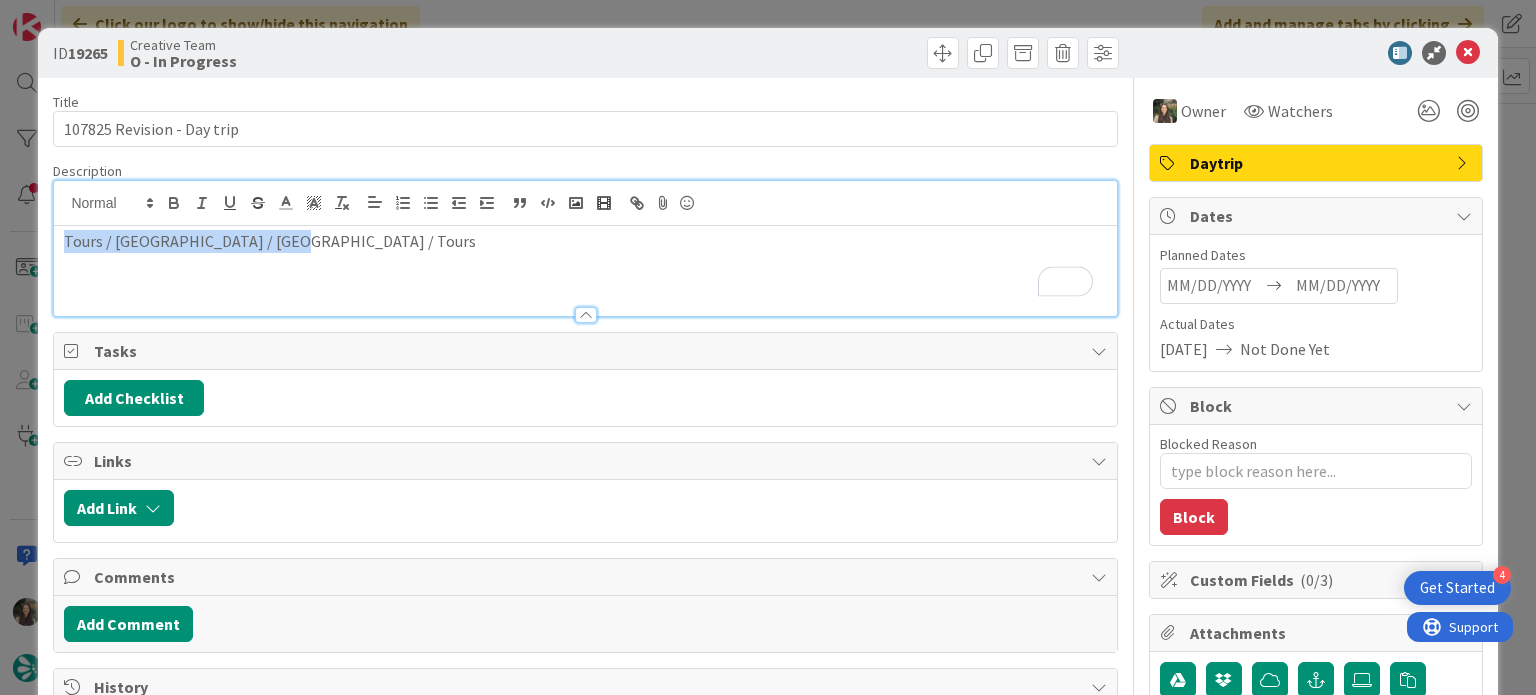 copy on "Tours / [GEOGRAPHIC_DATA] / [GEOGRAPHIC_DATA] / Tours" 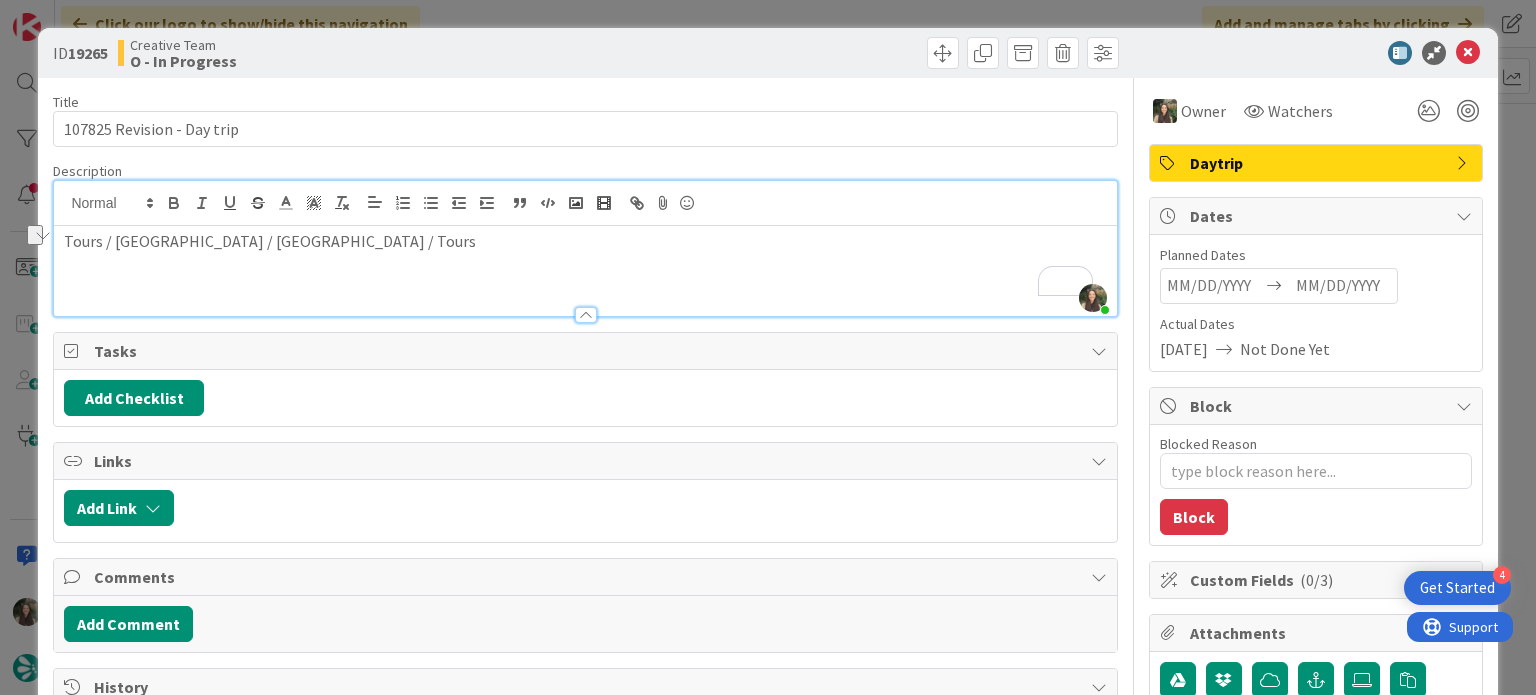 click on "ID  19265 Creative Team O - In Progress Title 26 / 128 107825 Revision - Day trip Description [PERSON_NAME] joined  1 m ago Tours / [GEOGRAPHIC_DATA] / [GEOGRAPHIC_DATA] / Tours Owner Watchers Daytrip Tasks Add Checklist Links Add Link Comments Add Comment History All [PERSON_NAME]  updated  the description of this card Show Updated Description 6 seconds ago [DATE] 7:02 PM [PERSON_NAME]  assigned  [PERSON_NAME] as the owner of this card 41 seconds ago [DATE] 7:02 PM [PERSON_NAME]  created  this card 1 minute ago [DATE] 7:02 PM Owner Watchers Daytrip Dates Planned Dates Navigate forward to interact with the calendar and select a date. Press the question mark key to get the keyboard shortcuts for changing dates. Navigate backward to interact with the calendar and select a date. Press the question mark key to get the keyboard shortcuts for changing dates. Actual Dates [DATE] Not Done Yet Block Blocked Reason 0 / 256 Block Custom Fields ( 0/3 ) Attachments Mirrors Metrics Backlog 0m To Do 0m 0m 0m" at bounding box center [768, 347] 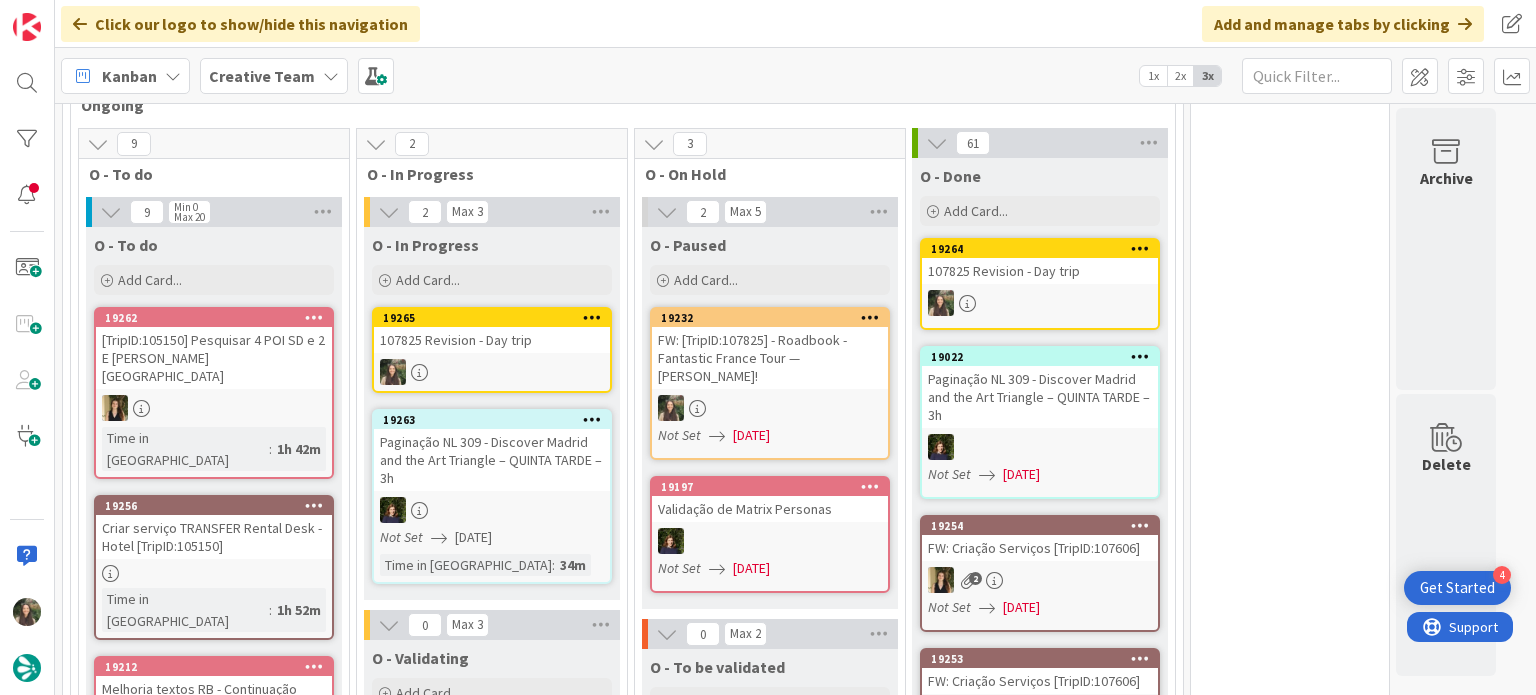 scroll, scrollTop: 0, scrollLeft: 0, axis: both 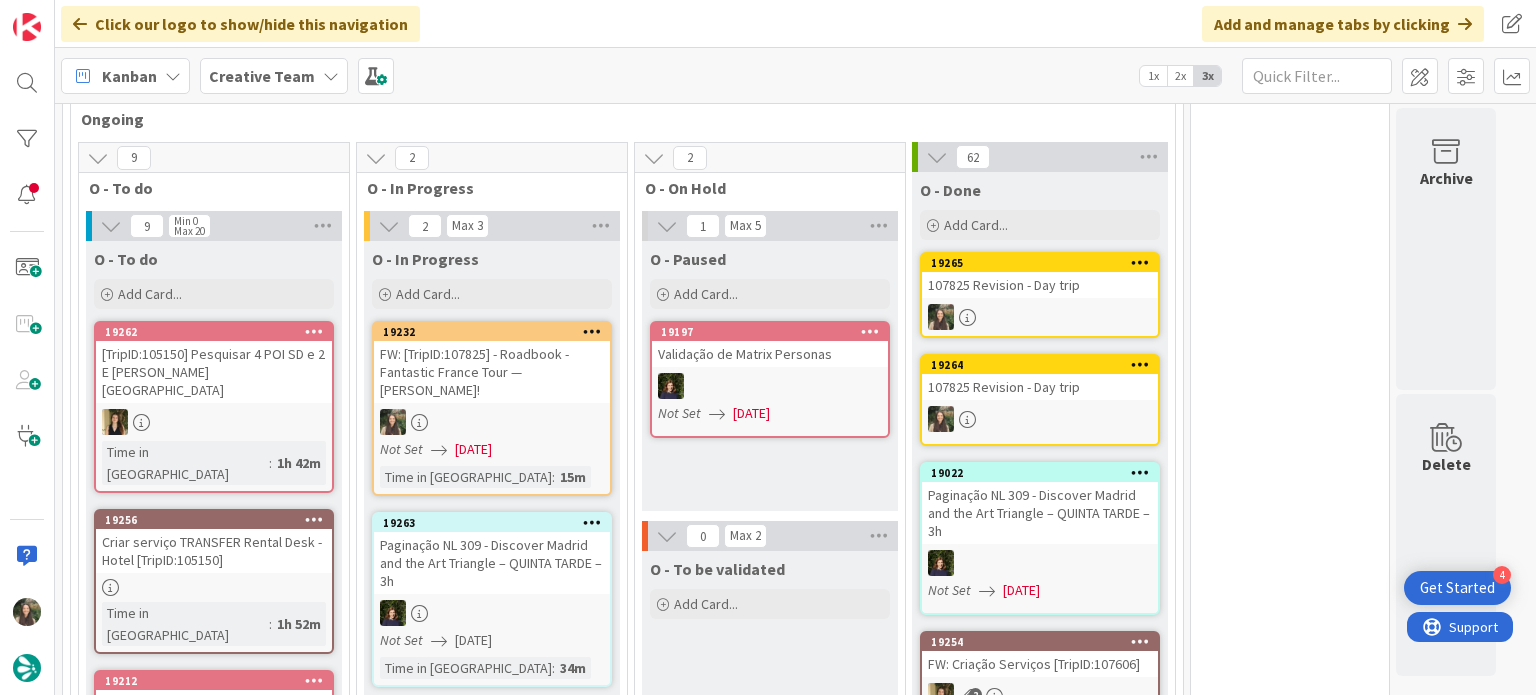 click at bounding box center (492, 422) 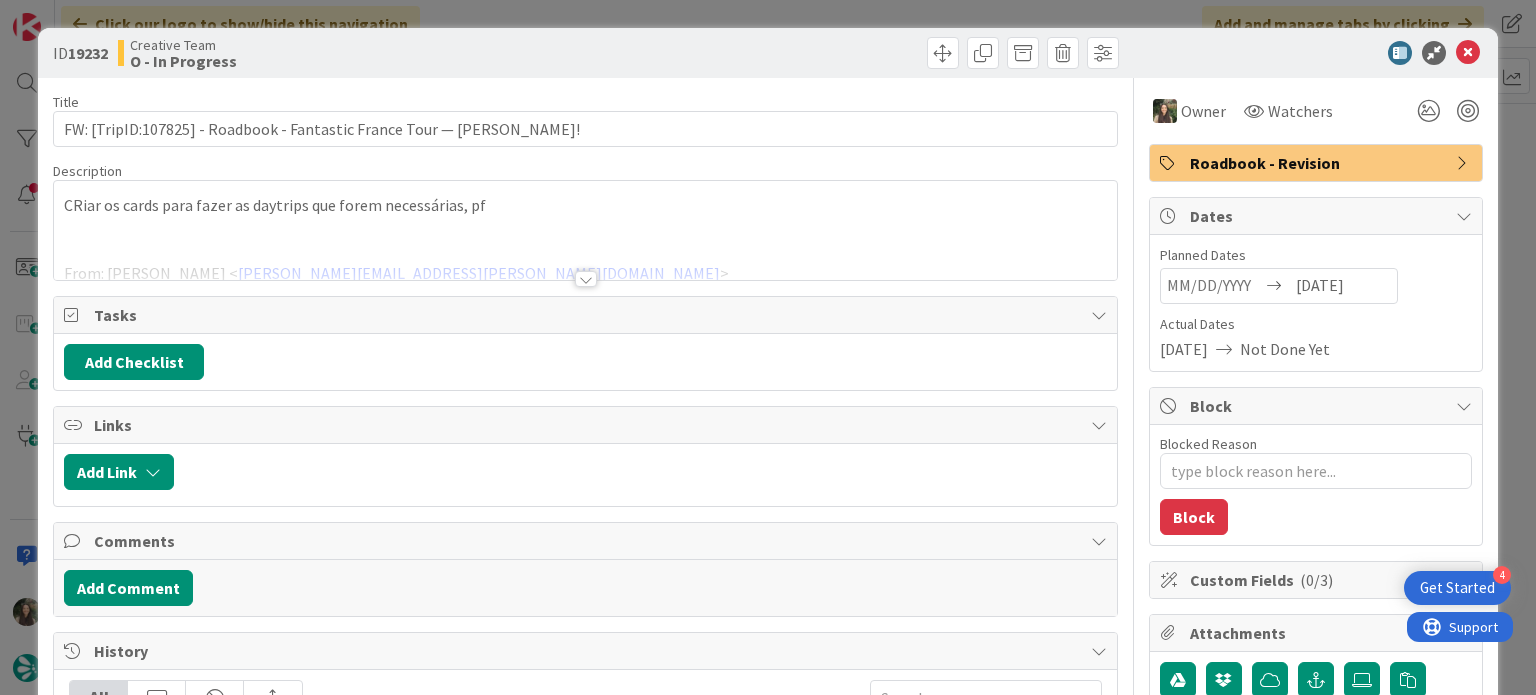 scroll, scrollTop: 0, scrollLeft: 0, axis: both 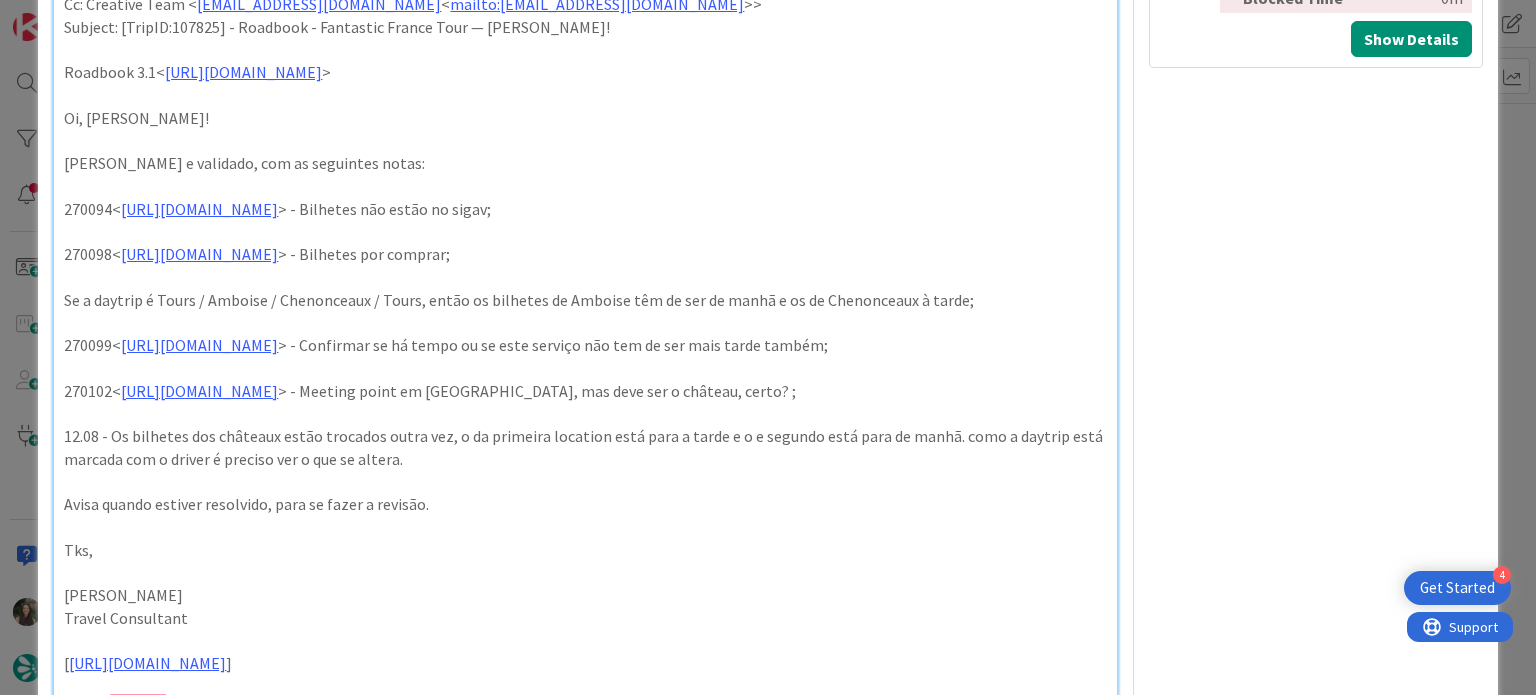 click on "ID  19232 Creative Team O - In Progress Title 70 / 128 FW: [TripID:107825] - Roadbook - Fantastic France Tour — [PERSON_NAME]! Description [PERSON_NAME] joined  19 m ago CRiar os cards para fazer as daytrips que forem necessárias, pf From: [PERSON_NAME] < [PERSON_NAME][EMAIL_ADDRESS][PERSON_NAME][DOMAIN_NAME] > Sent: [DATE] 3:40 PM To: [PERSON_NAME] < [PERSON_NAME][EMAIL_ADDRESS][PERSON_NAME][DOMAIN_NAME] > Cc: Creative Team < [EMAIL_ADDRESS][DOMAIN_NAME] > Subject: RE: [TripID:107825] - Roadbook - Fantastic France Tour — [PERSON_NAME]! Heyy, Os bilhetes da SNCF só são enviados mais perto da data de viagem ☹ [PERSON_NAME] está tudo comprado; Podem criar a day trip ao contrário, por favor? O mesmo com o dia 12? – não sei porque compraram ao contrario no dia 12 mas no dia 11 é por causa das tastings, nunca têm disponibilidade à tarde A atividade do vo 270099 é dentro do chateau, eles podem fazer a prova primeiro e explorar depois 😊 Meeting point alterado Podem criar as day trips e rever, por favor? Obrigada 😊 [ ]< > >" at bounding box center (768, 347) 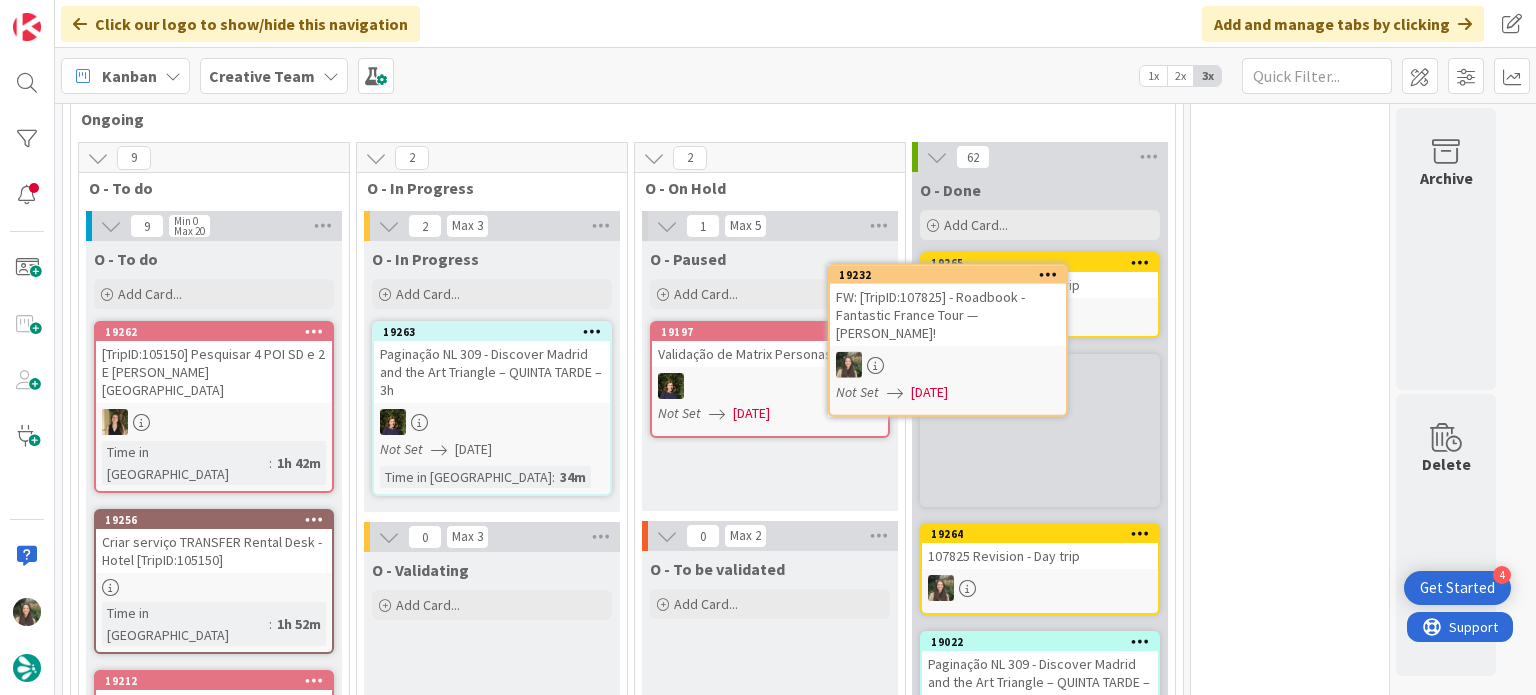 scroll, scrollTop: 510, scrollLeft: 0, axis: vertical 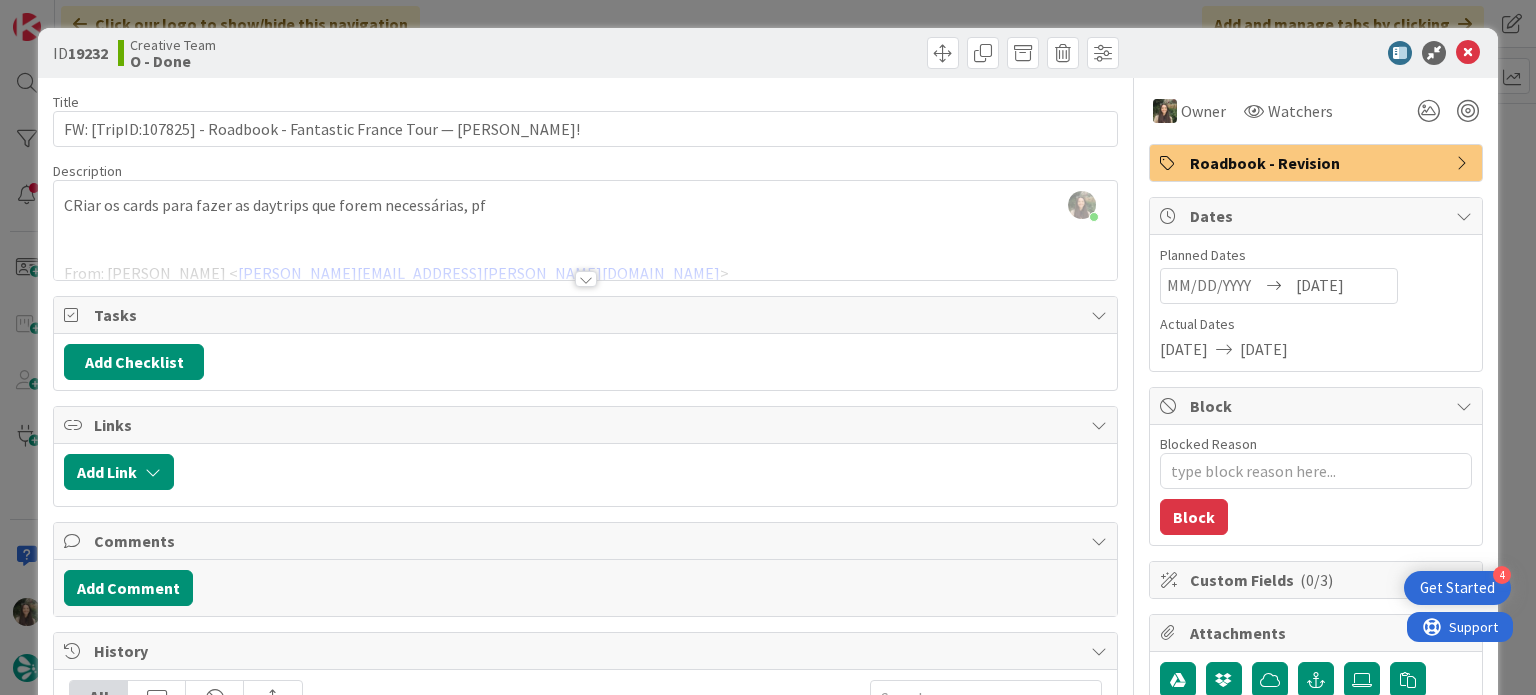 click on "ID  19232 Creative Team O - Done Title 70 / 128 FW: [TripID:107825] - Roadbook - Fantastic France Tour — [PERSON_NAME]! Description [PERSON_NAME] just joined CRiar os cards para fazer as daytrips que forem necessárias, pf From: [PERSON_NAME] < [PERSON_NAME][EMAIL_ADDRESS][PERSON_NAME][DOMAIN_NAME] > Sent: [DATE] 3:40 PM To: [PERSON_NAME] < [PERSON_NAME][EMAIL_ADDRESS][PERSON_NAME][DOMAIN_NAME] > Cc: Creative Team < [EMAIL_ADDRESS][DOMAIN_NAME] > Subject: RE: [TripID:107825] - Roadbook - Fantastic France Tour — [PERSON_NAME]! Heyy, Os bilhetes da SNCF só são enviados mais perto da data de viagem ☹ [PERSON_NAME] está tudo comprado; Podem criar a day trip ao contrário, por favor? O mesmo com o dia 12? – não sei porque compraram ao contrario no dia 12 mas no dia 11 é por causa das tastings, nunca têm disponibilidade à tarde A atividade do vo 270099 é dentro do chateau, eles podem fazer a prova primeiro e explorar depois 😊 Meeting point alterado Podem criar as day trips e rever, por favor? Obrigada 😊 [[PERSON_NAME]] [" at bounding box center [768, 347] 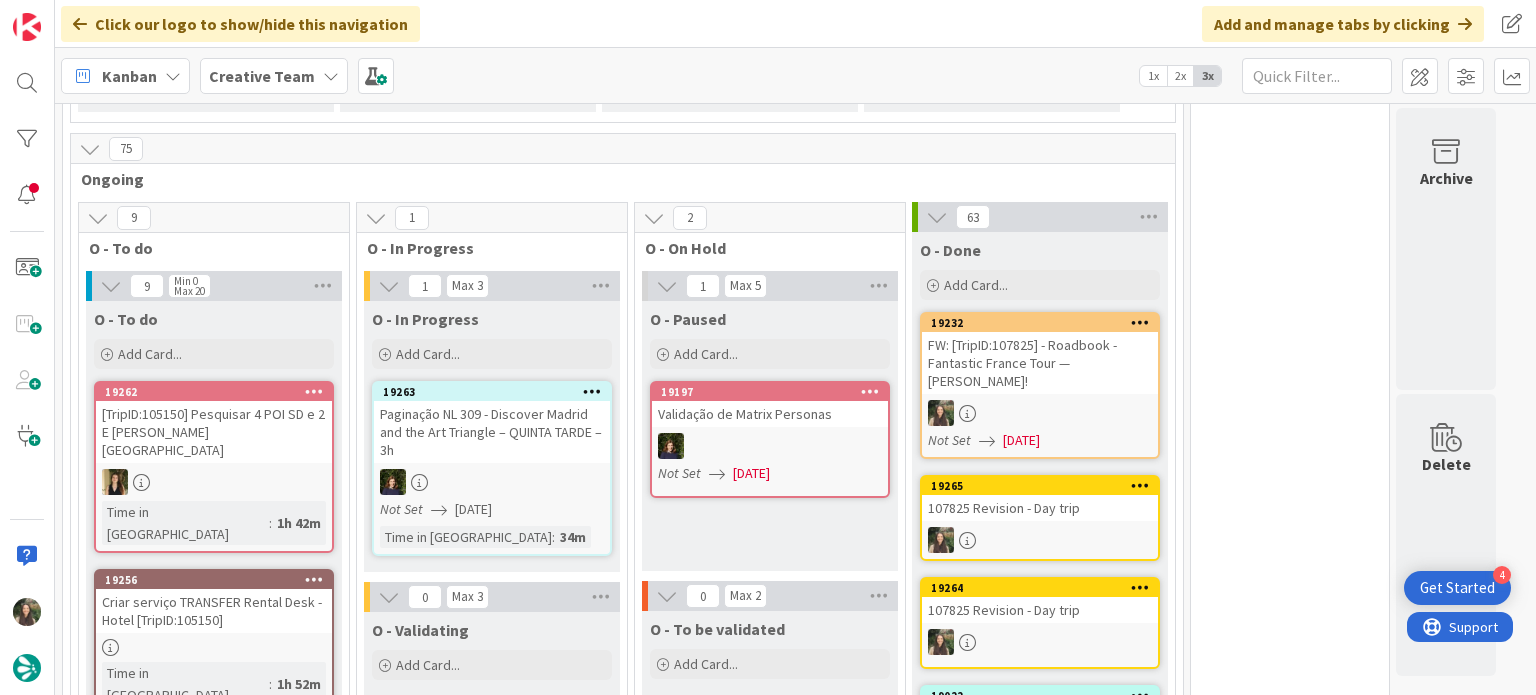 click on "FW: [TripID:107825] - Roadbook - Fantastic France Tour — [PERSON_NAME]!" at bounding box center (1040, 363) 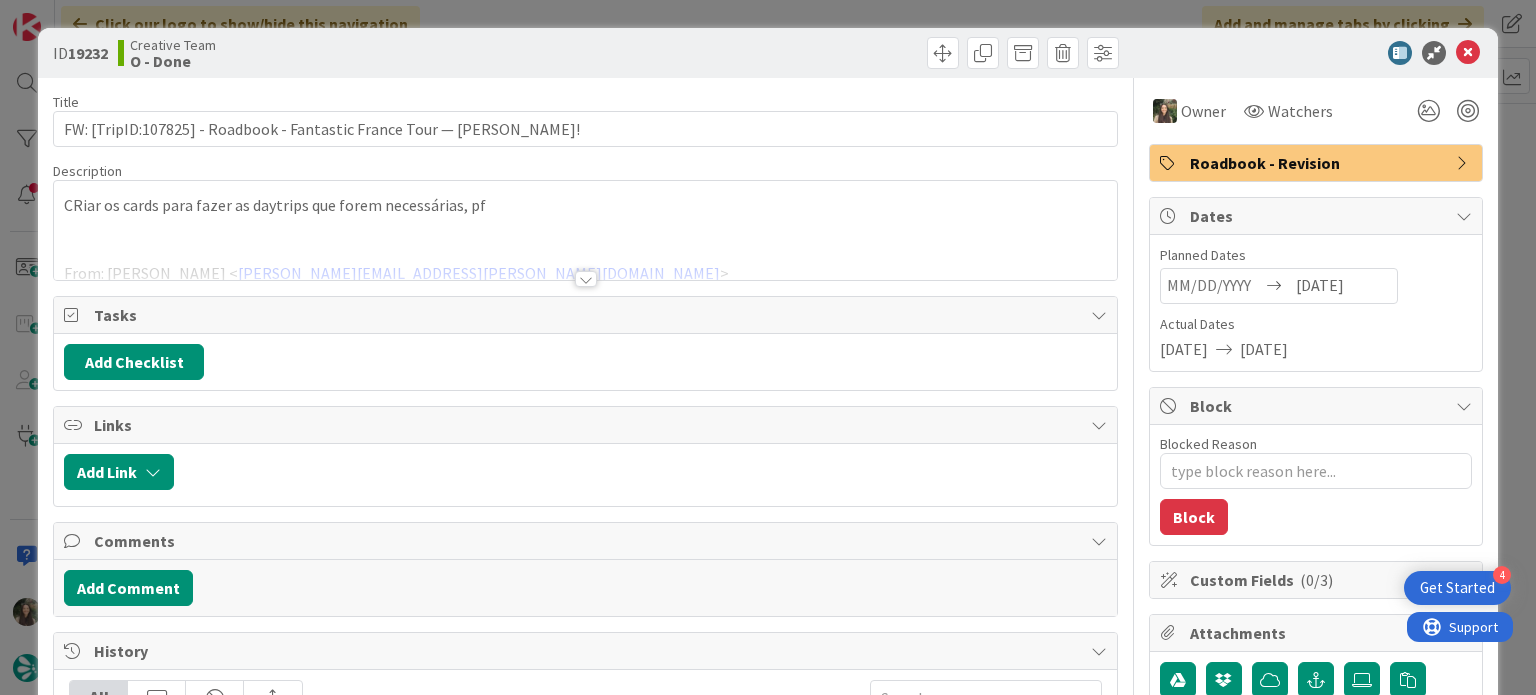 scroll, scrollTop: 0, scrollLeft: 0, axis: both 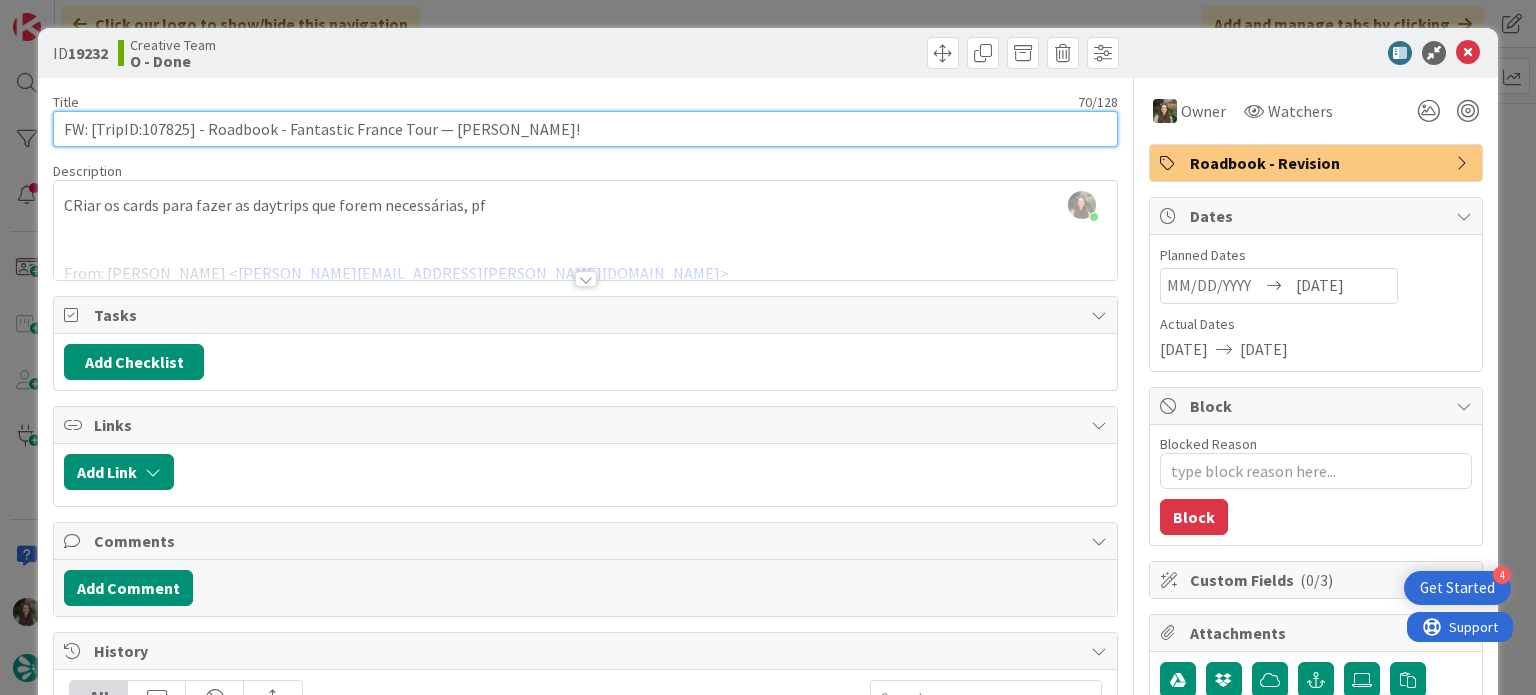 drag, startPoint x: 554, startPoint y: 129, endPoint x: 96, endPoint y: 127, distance: 458.00436 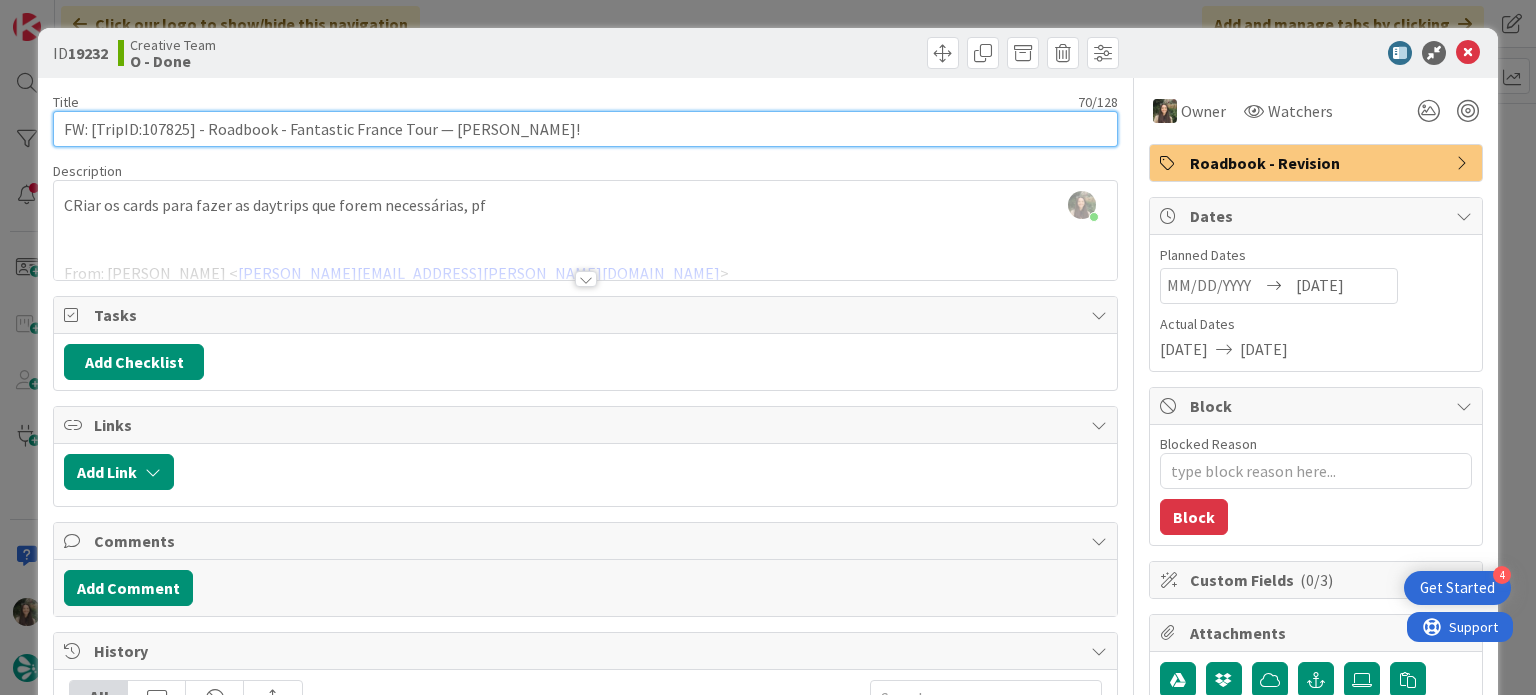 drag, startPoint x: 195, startPoint y: 127, endPoint x: 90, endPoint y: 133, distance: 105.17129 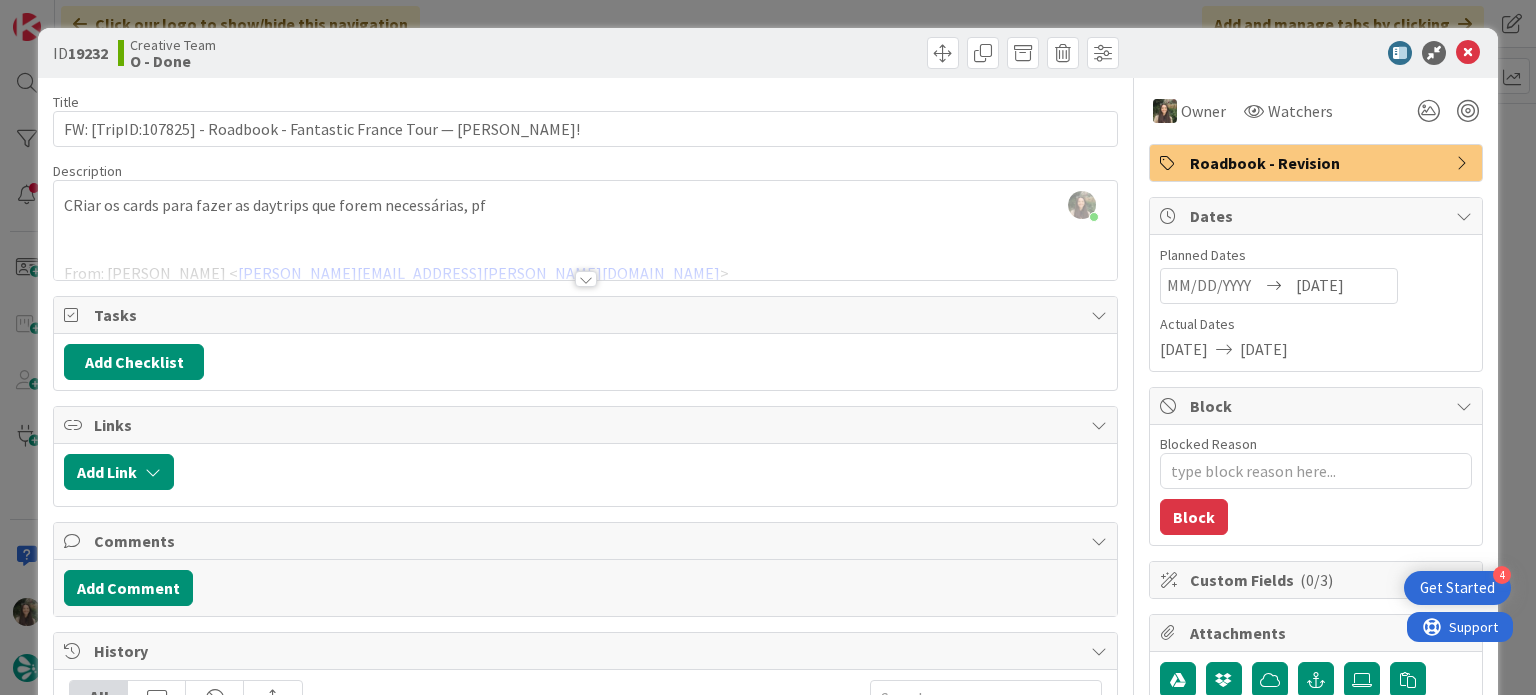 click on "ID  19232 Creative Team O - Done Title 70 / 128 FW: [TripID:107825] - Roadbook - Fantastic France Tour — [PERSON_NAME]! Description [PERSON_NAME] just joined CRiar os cards para fazer as daytrips que forem necessárias, pf From: [PERSON_NAME] < [PERSON_NAME][EMAIL_ADDRESS][PERSON_NAME][DOMAIN_NAME] > Sent: [DATE] 3:40 PM To: [PERSON_NAME] < [PERSON_NAME][EMAIL_ADDRESS][PERSON_NAME][DOMAIN_NAME] > Cc: Creative Team < [EMAIL_ADDRESS][DOMAIN_NAME] > Subject: RE: [TripID:107825] - Roadbook - Fantastic France Tour — [PERSON_NAME]! Heyy, Os bilhetes da SNCF só são enviados mais perto da data de viagem ☹ [PERSON_NAME] está tudo comprado; Podem criar a day trip ao contrário, por favor? O mesmo com o dia 12? – não sei porque compraram ao contrario no dia 12 mas no dia 11 é por causa das tastings, nunca têm disponibilidade à tarde A atividade do vo 270099 é dentro do chateau, eles podem fazer a prova primeiro e explorar depois 😊 Meeting point alterado Podem criar as day trips e rever, por favor? Obrigada 😊 [[PERSON_NAME]] [" at bounding box center (768, 347) 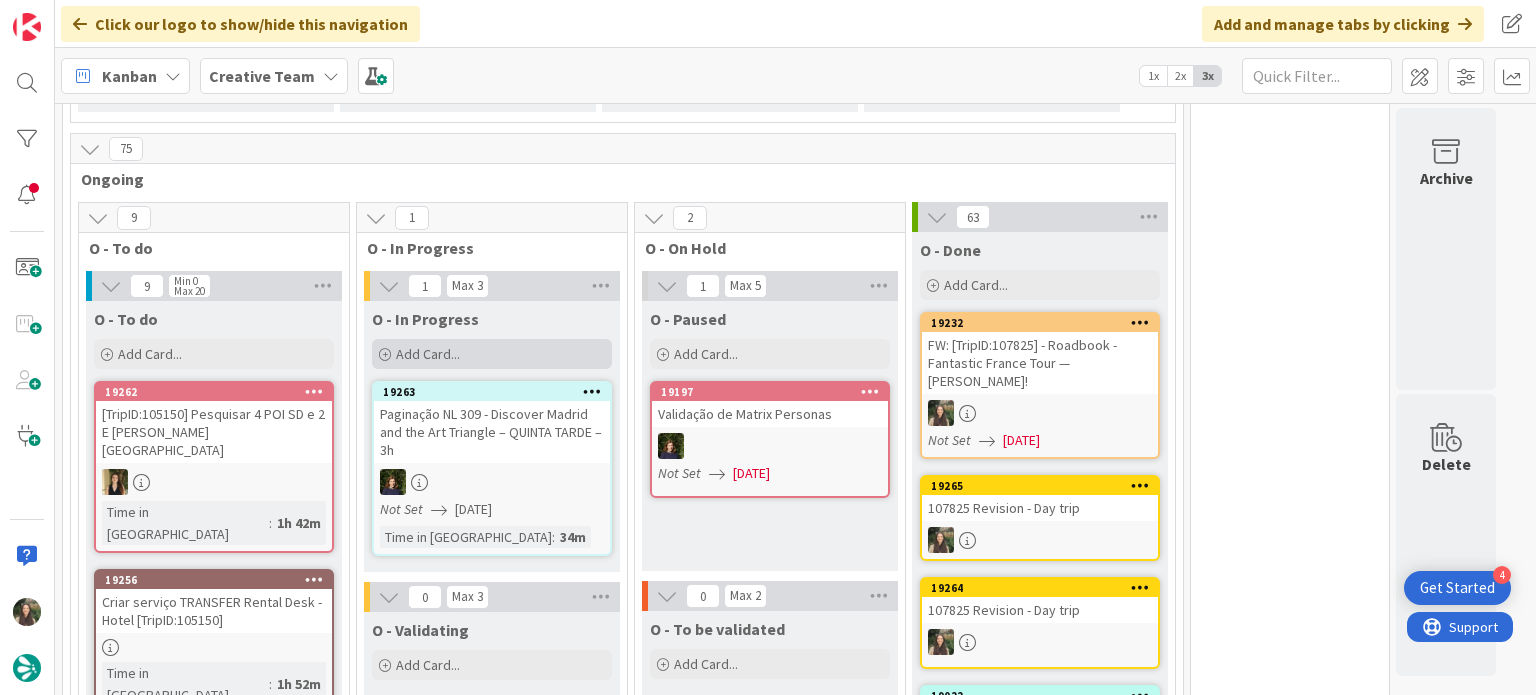 click on "Add Card..." at bounding box center [492, 354] 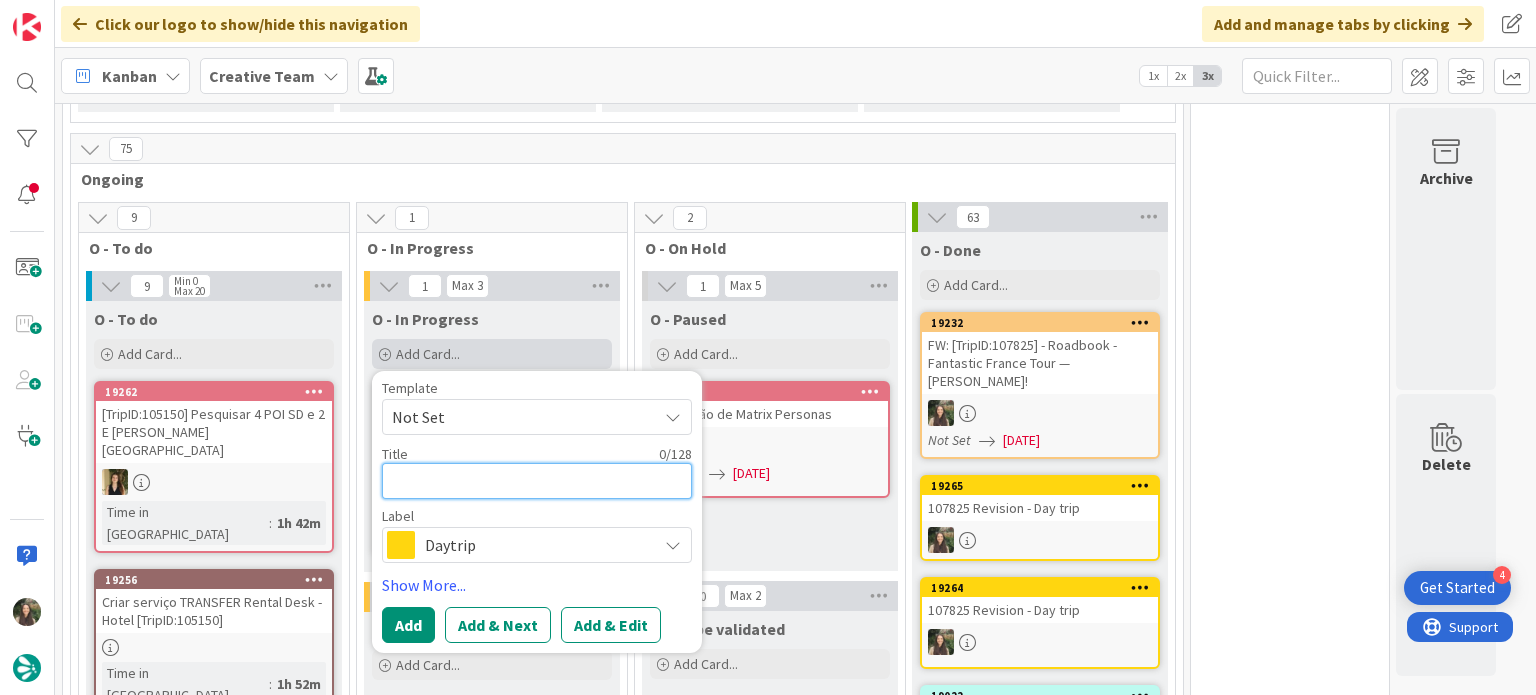paste on "[TripID:107825]" 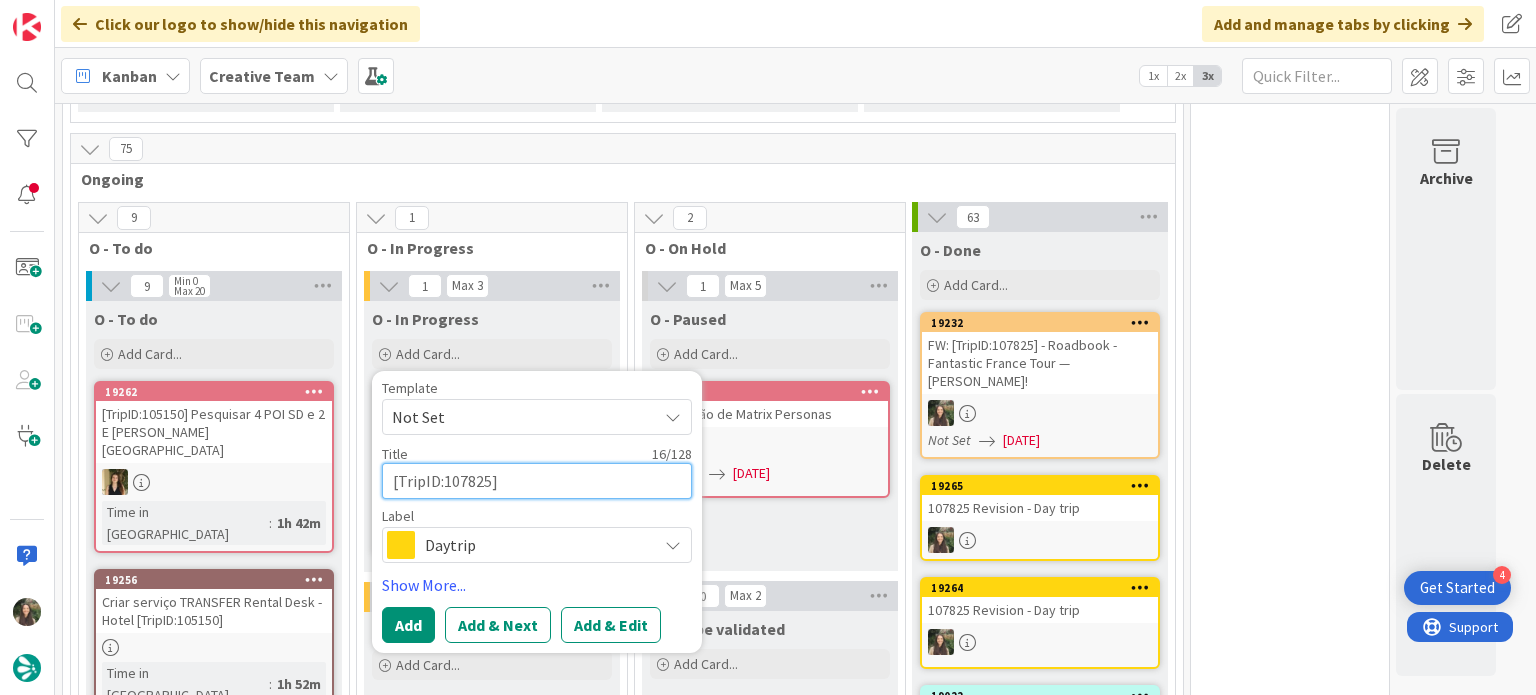 scroll, scrollTop: 0, scrollLeft: 0, axis: both 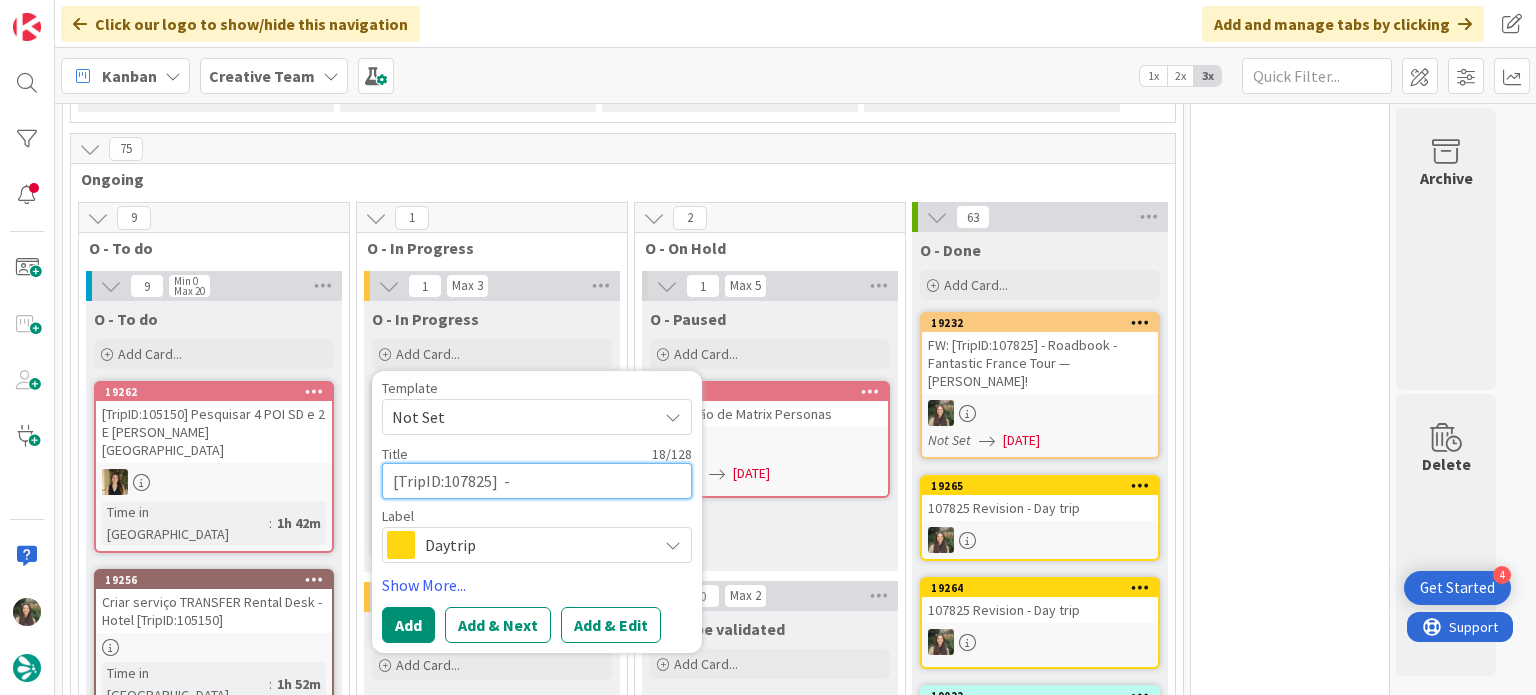 type on "[TripID:107825]  -" 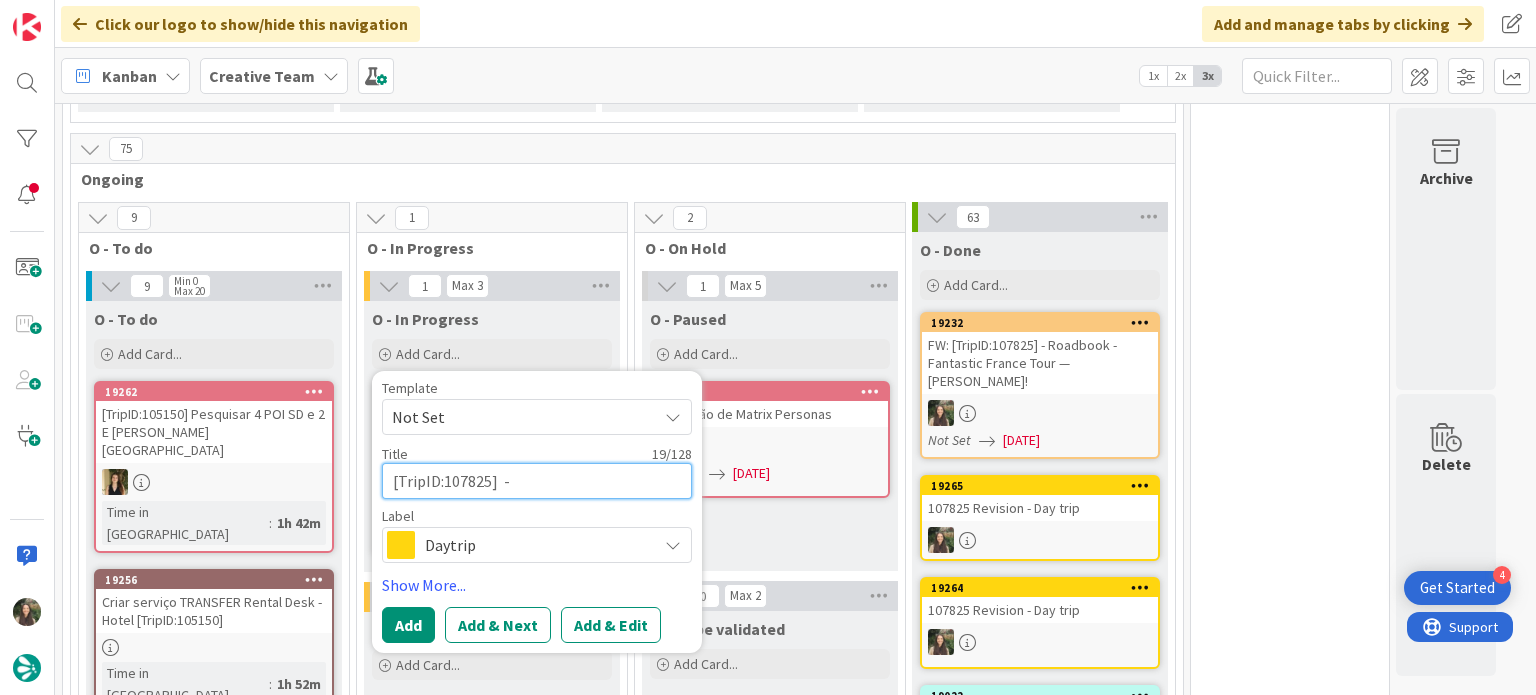 type on "[TripID:107825]  - C" 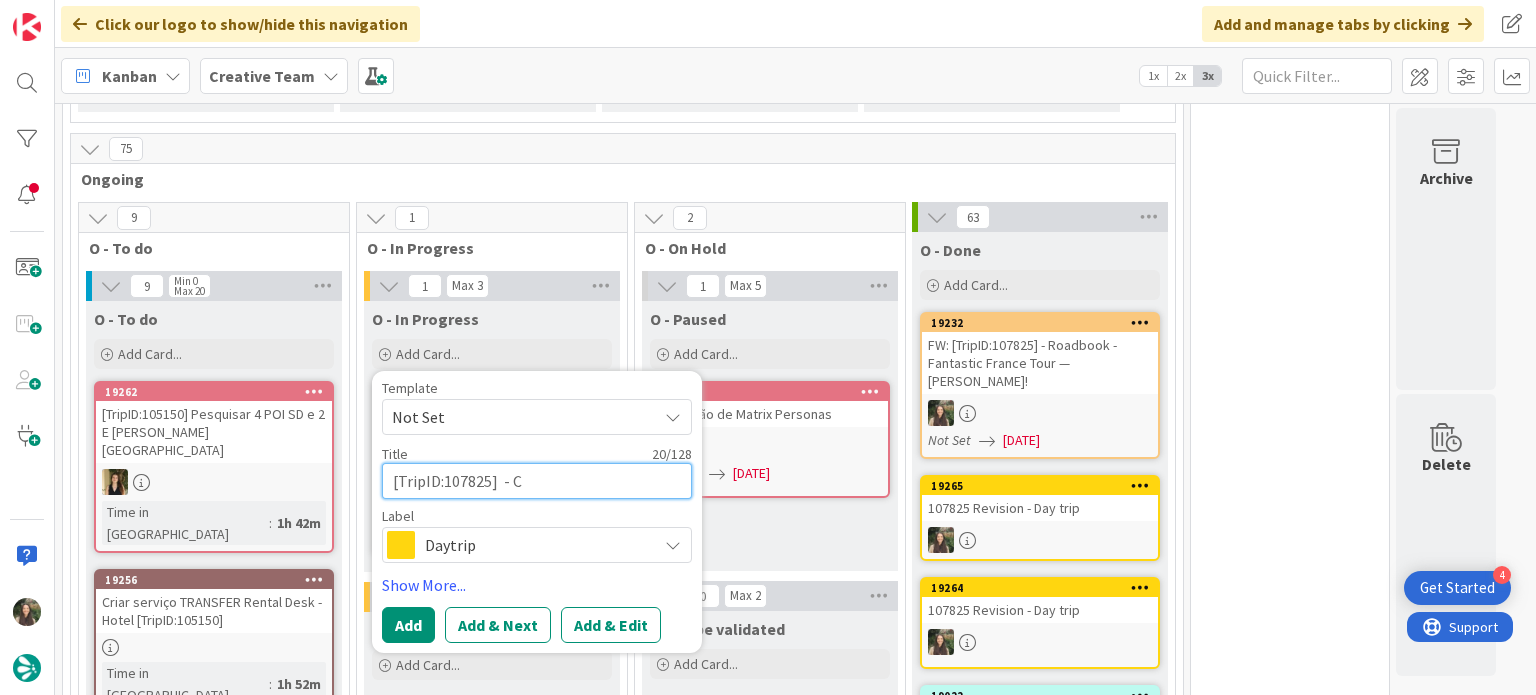 type on "[TripID:107825]  - Co" 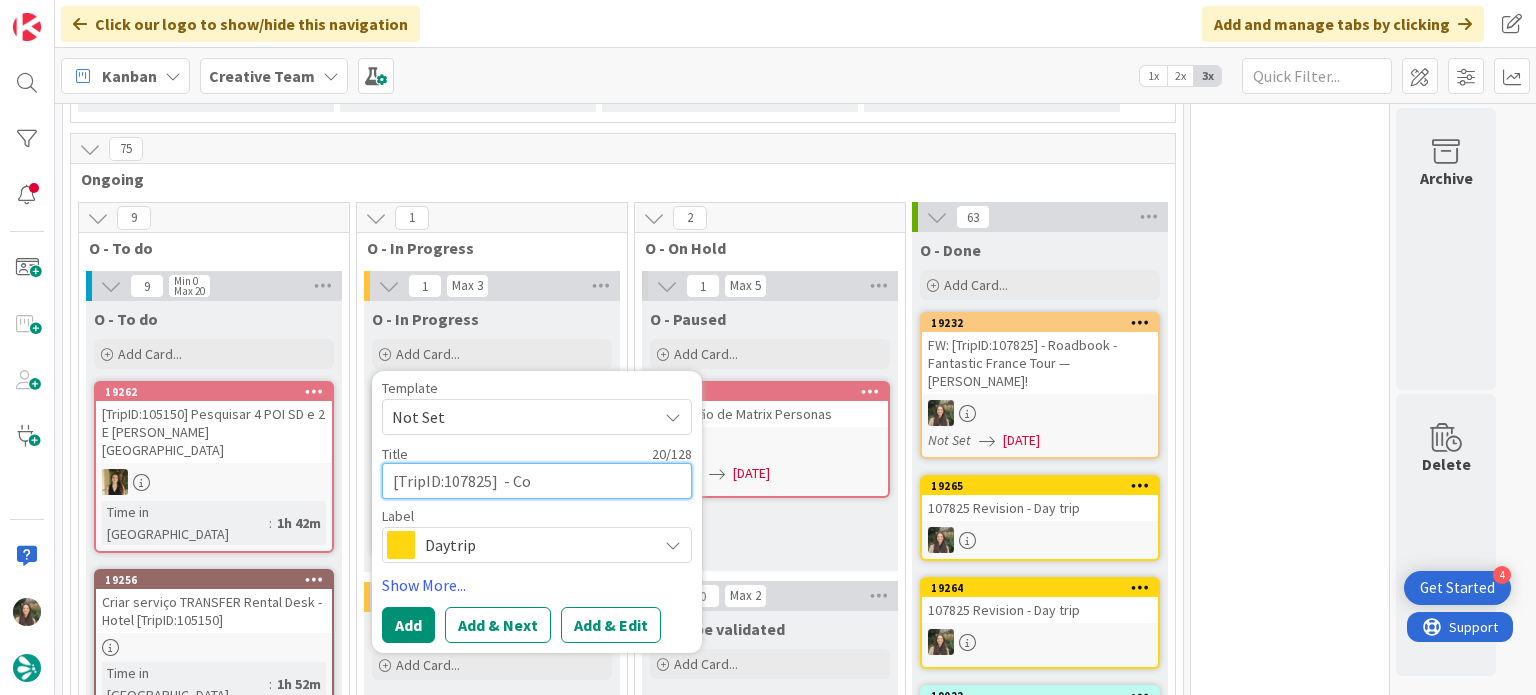 type on "[TripID:107825]  - Con" 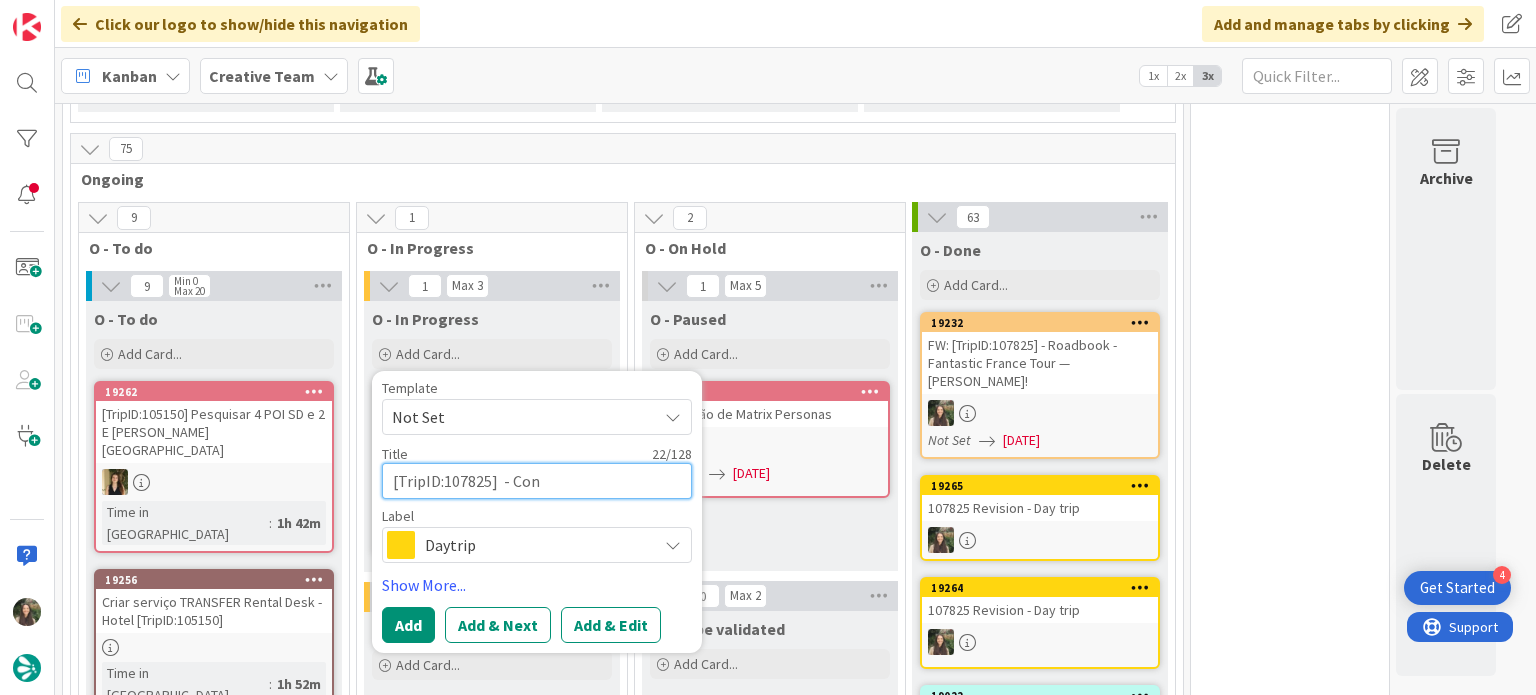 type on "[TripID:107825]  - Cont" 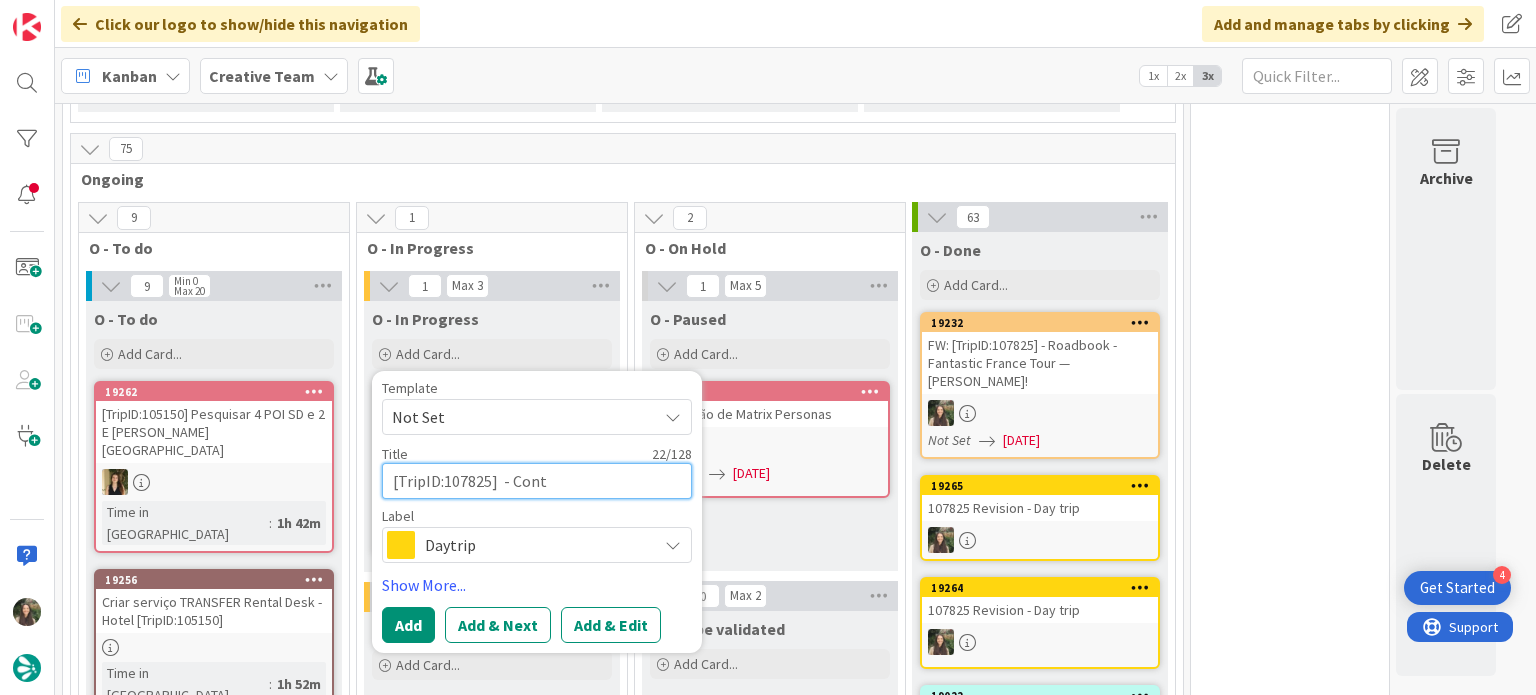 type on "[TripID:107825]  - [PERSON_NAME]" 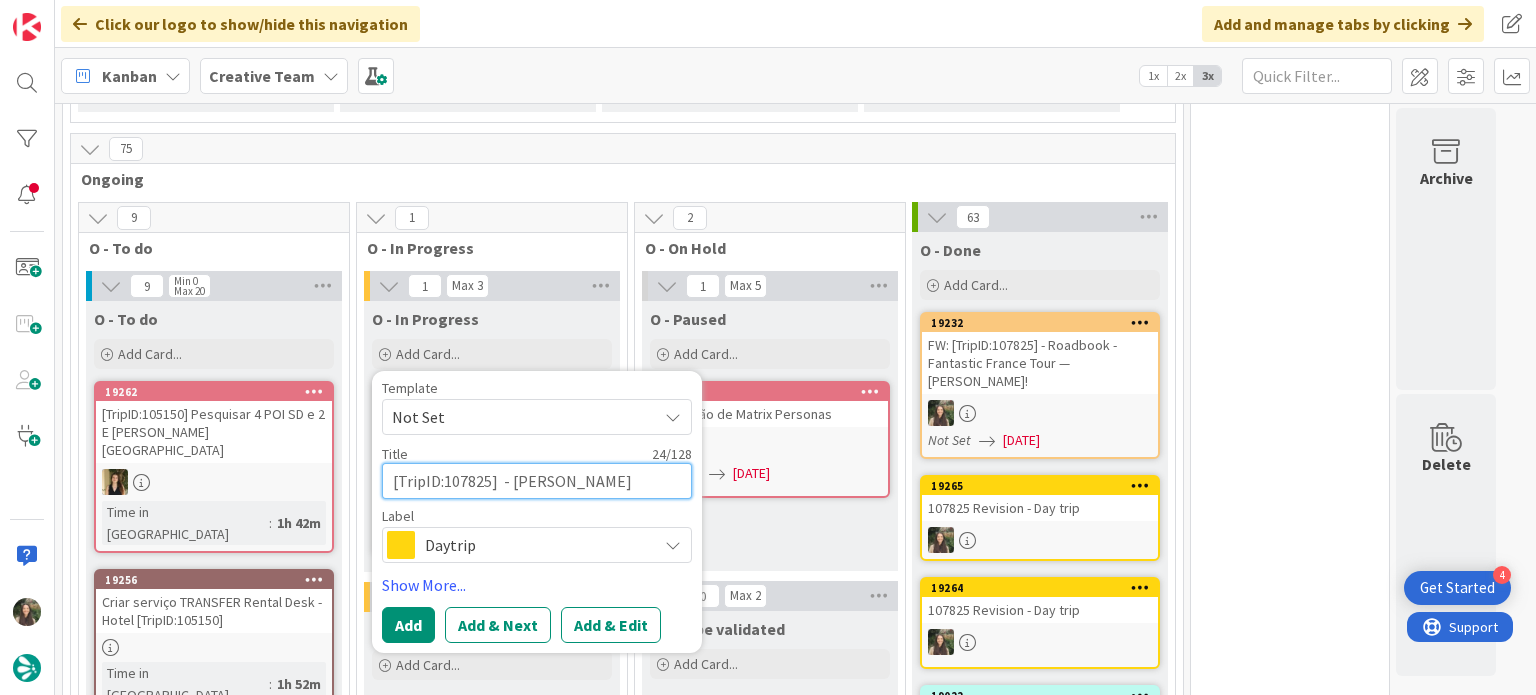 type on "[TripID:107825]  - Contin" 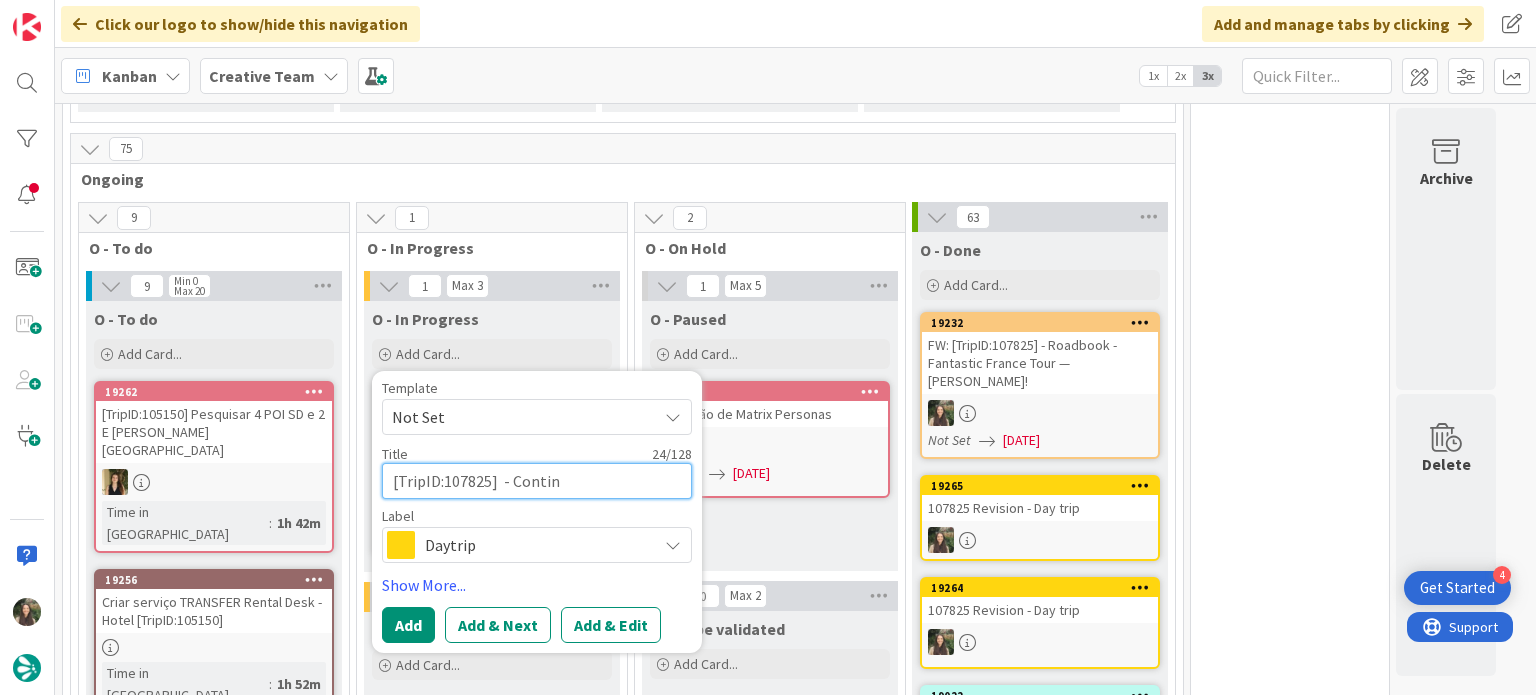 type on "[TripID:107825]  - Continu" 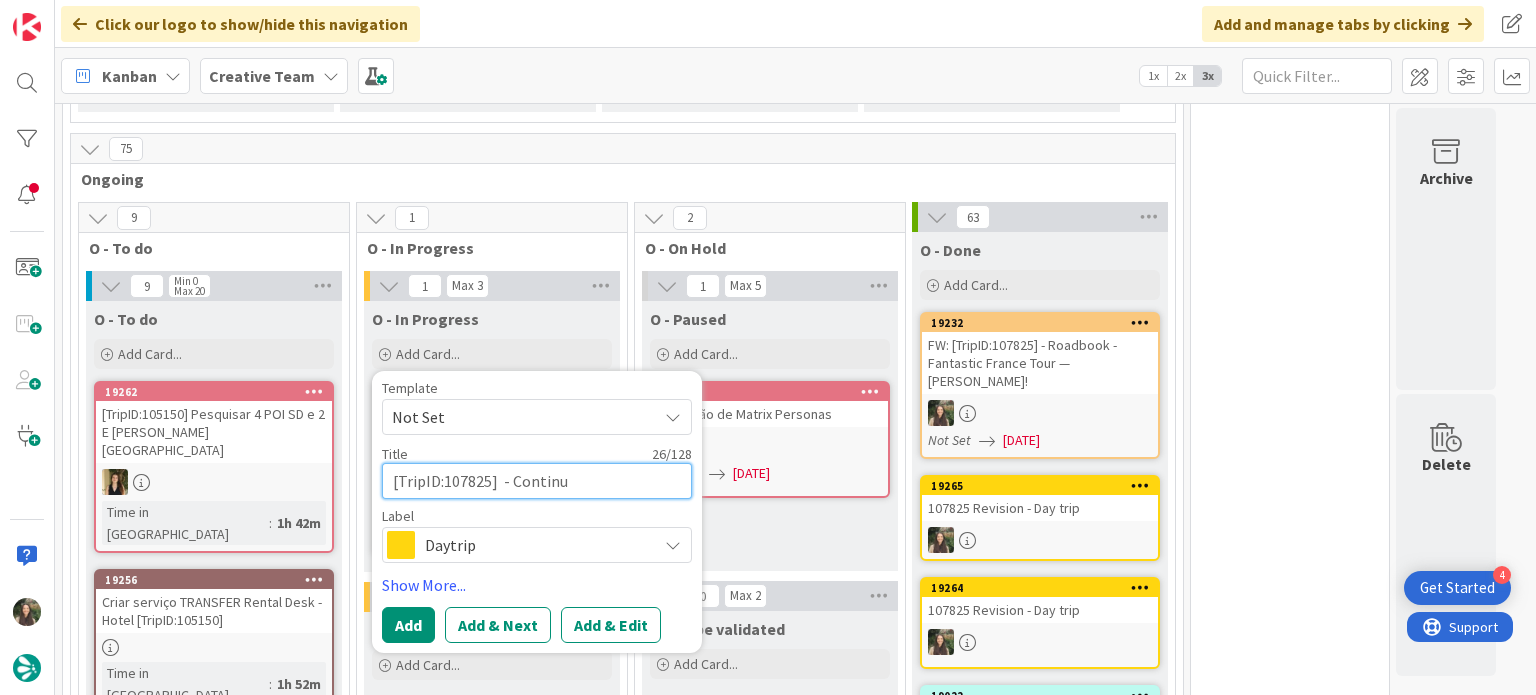 type on "[TripID:107825]  - Continua" 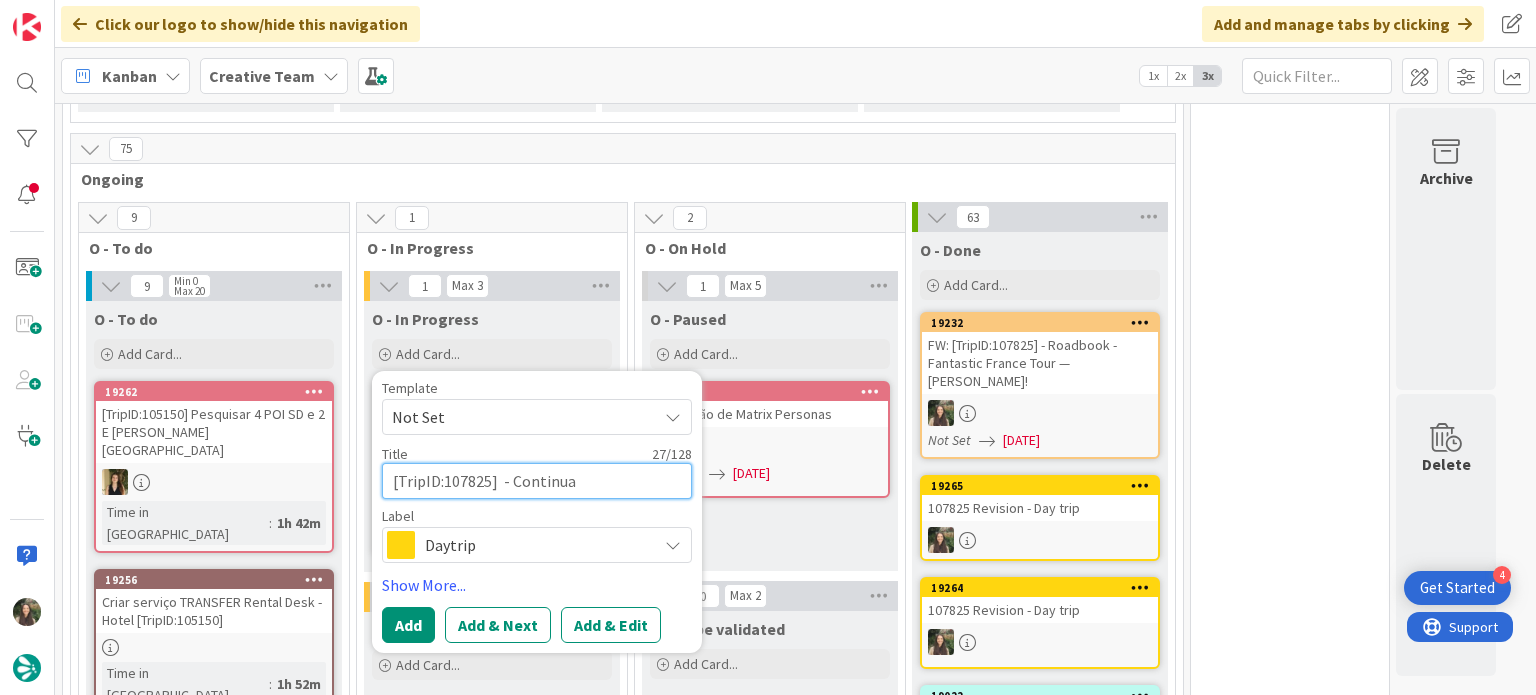 type on "[TripID:107825]  - Continuaç" 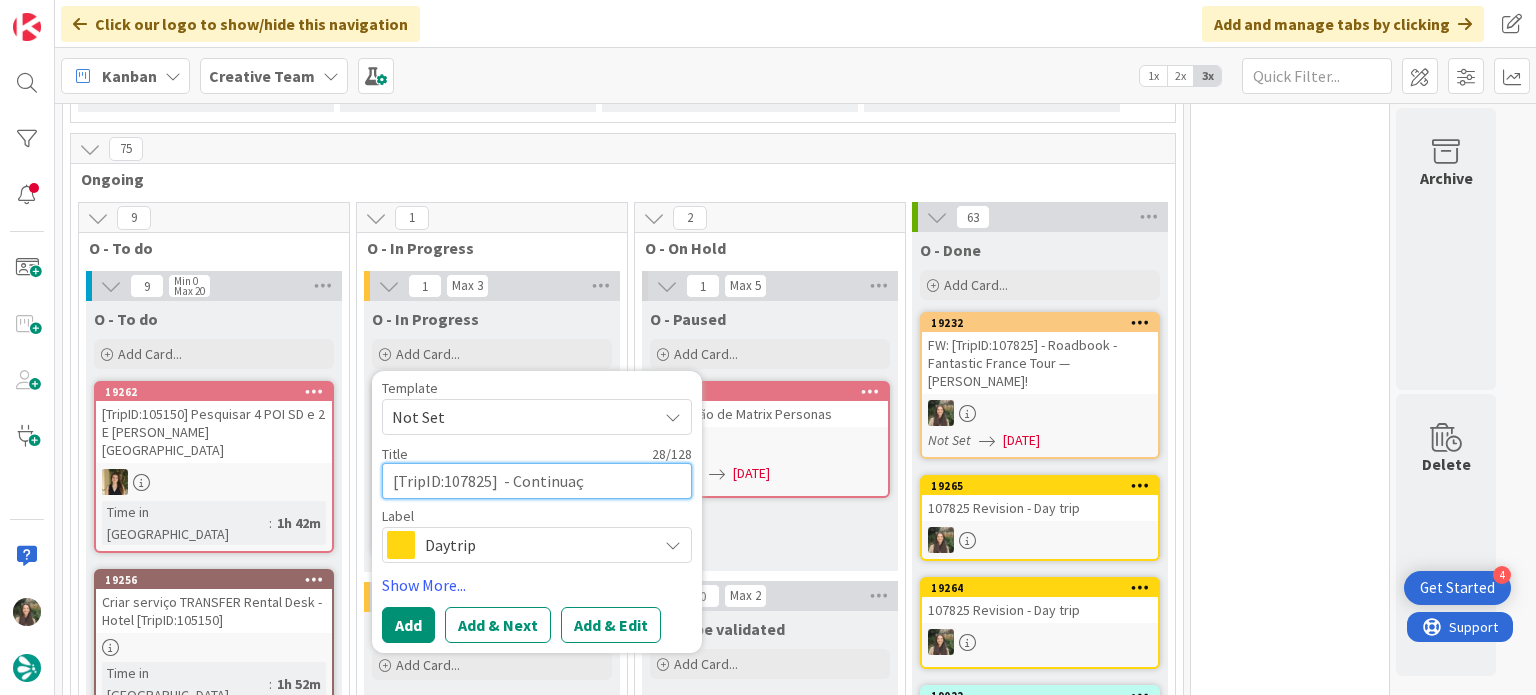 type on "[TripID:107825]  - [GEOGRAPHIC_DATA]" 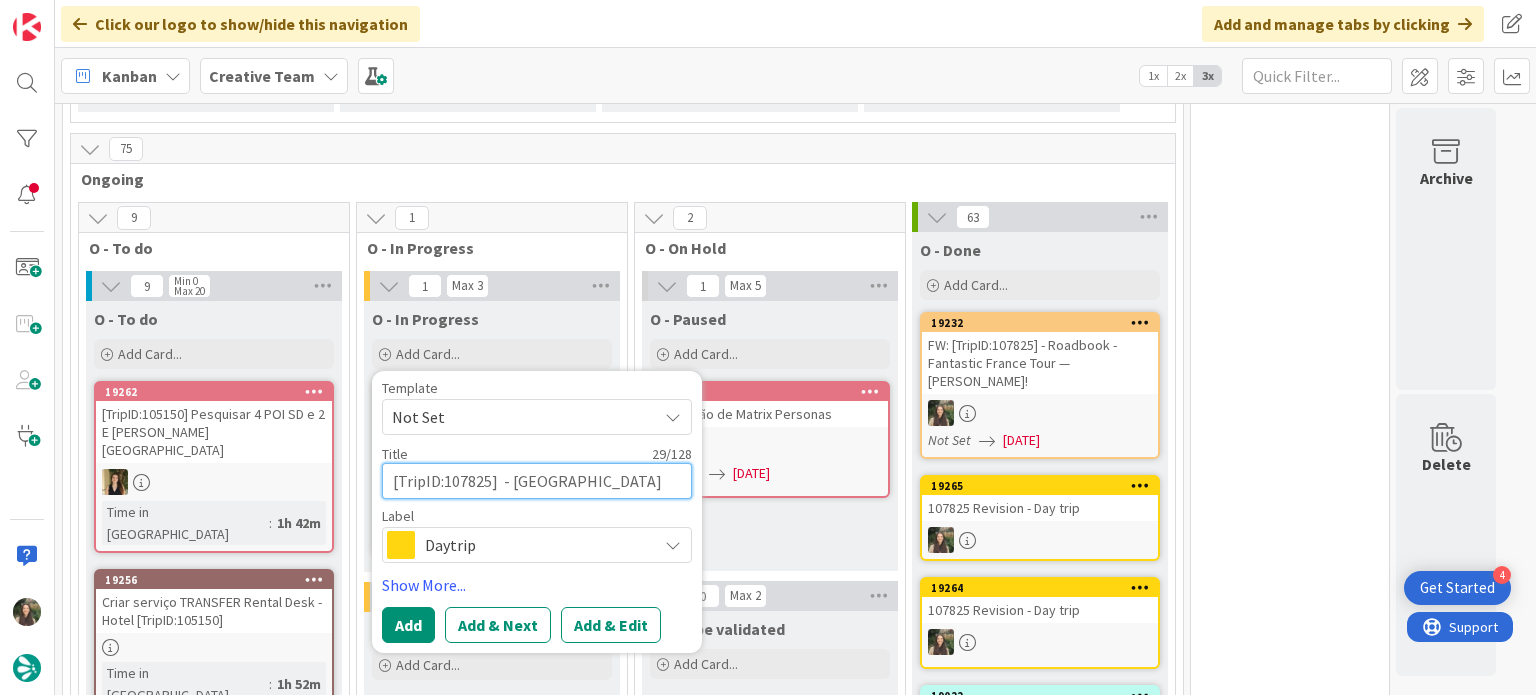 type on "[TripID:107825]  - Continuação" 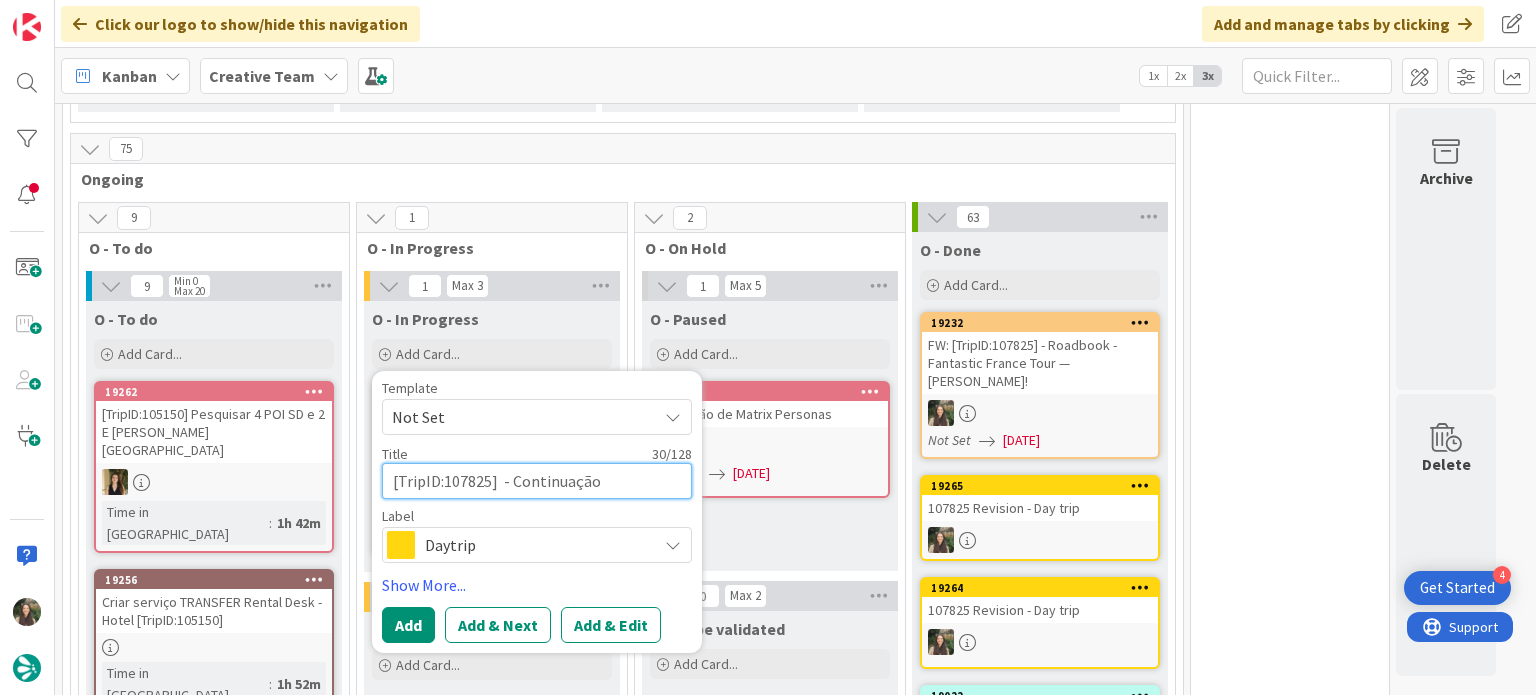 type on "[TripID:107825]  - Continuação" 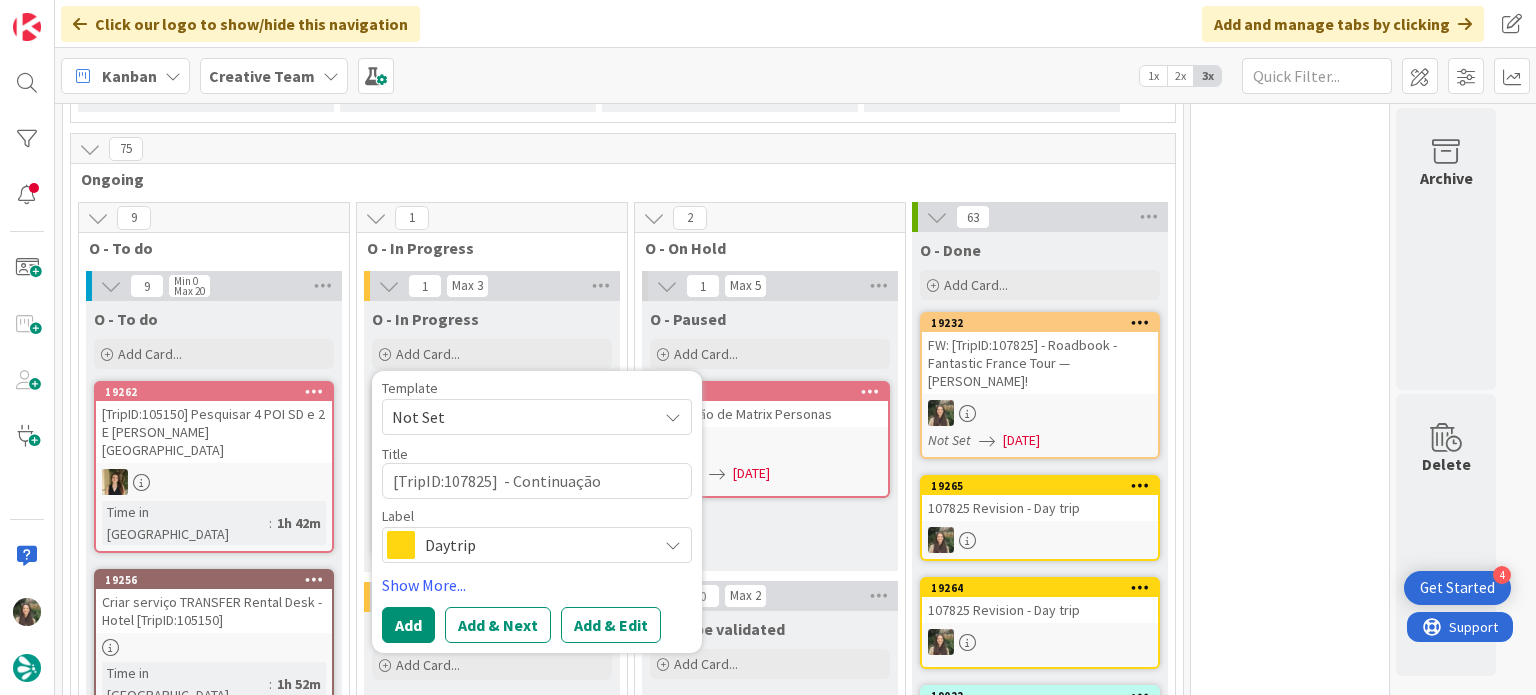 click on "Daytrip" at bounding box center [537, 545] 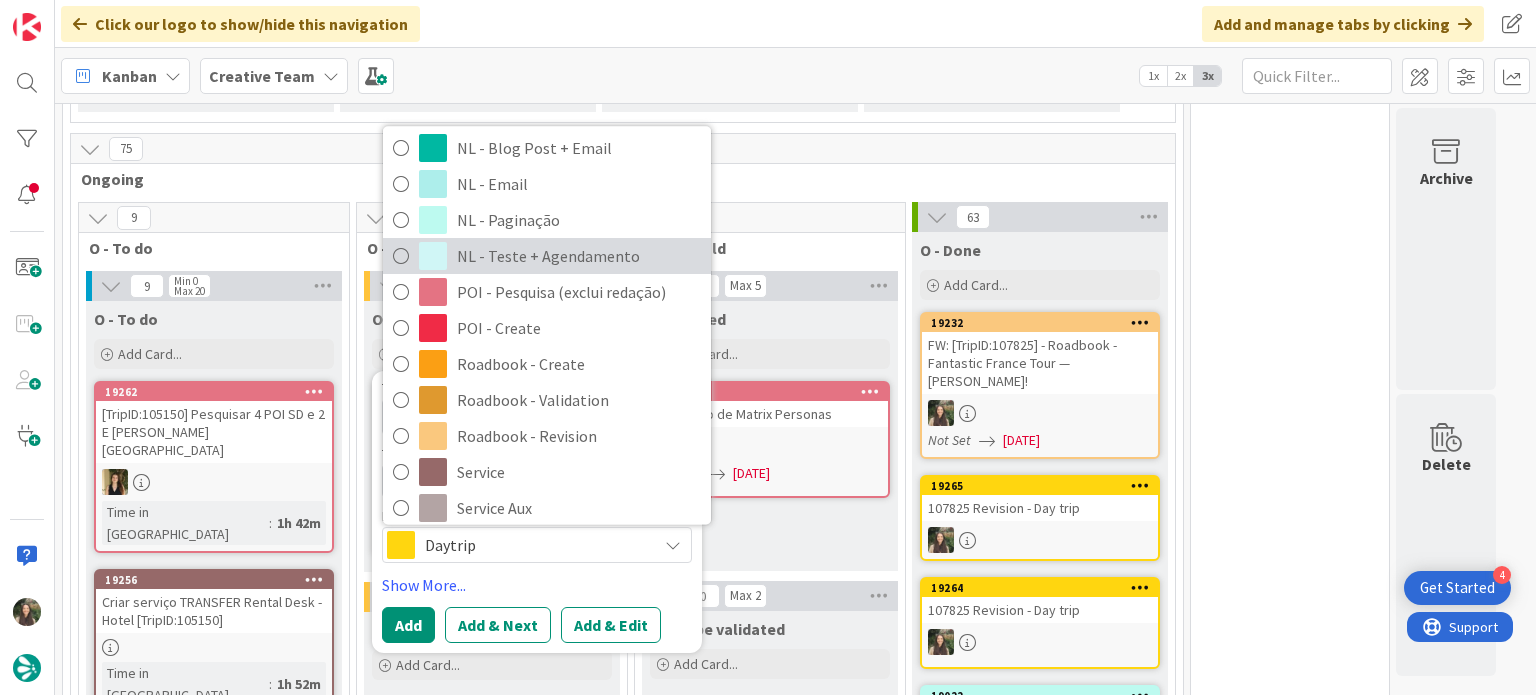scroll, scrollTop: 300, scrollLeft: 0, axis: vertical 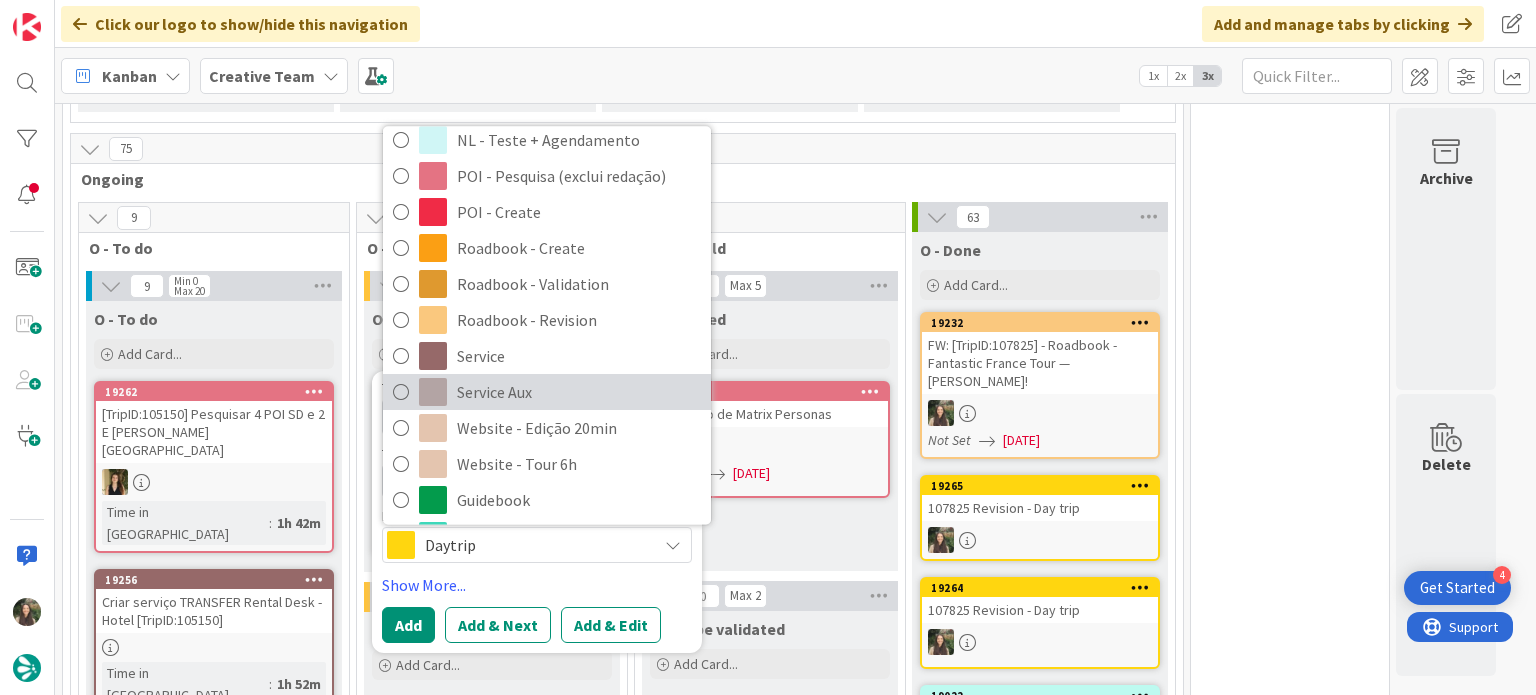click on "Service Aux" at bounding box center (579, 393) 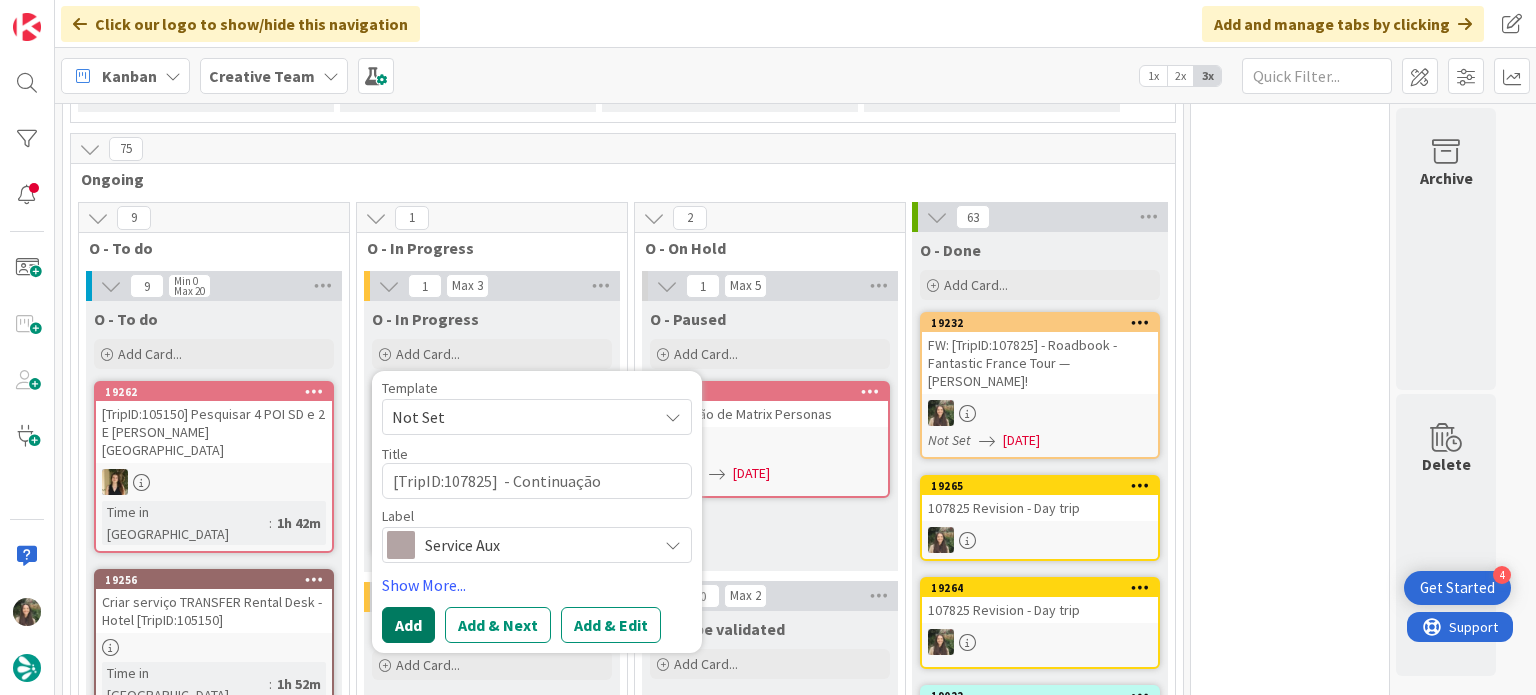 click on "Add" at bounding box center [408, 625] 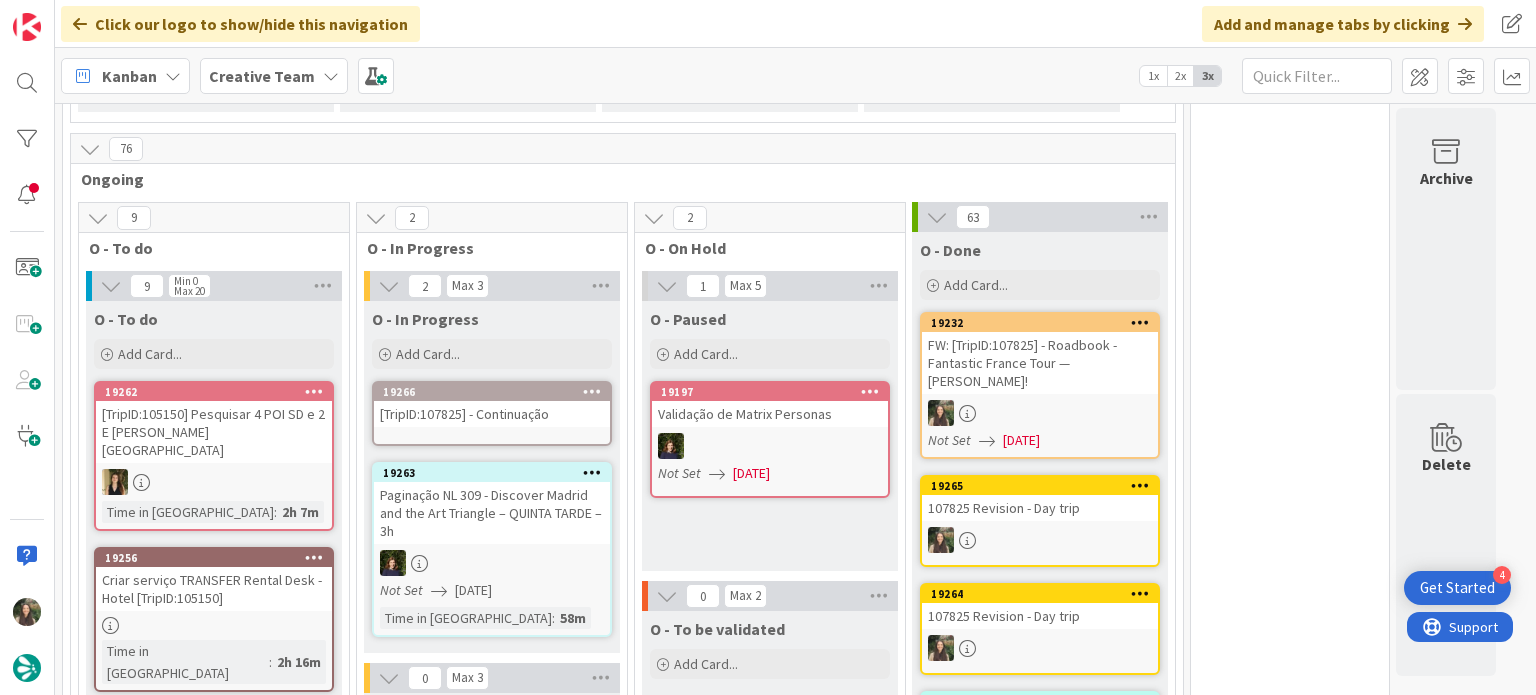 click on "[TripID:107825]  - Continuação" at bounding box center [492, 414] 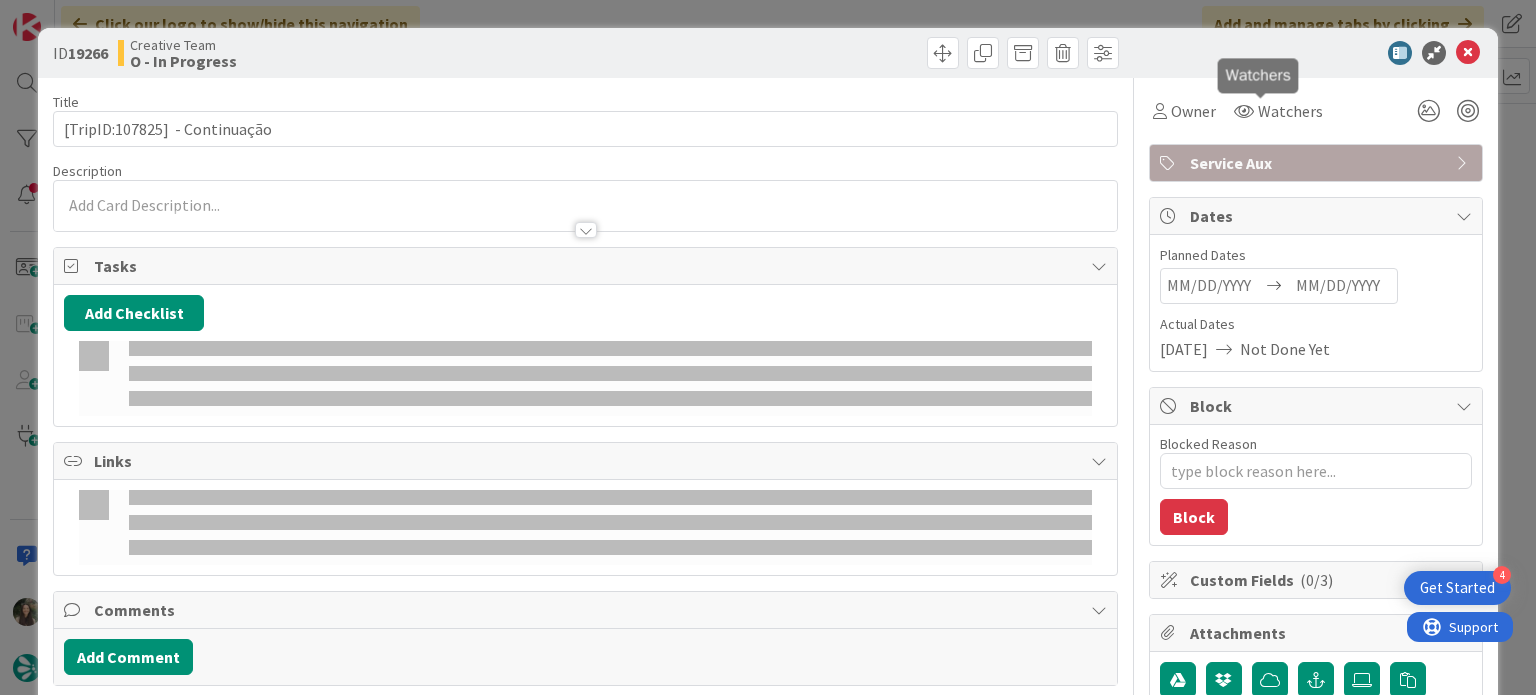 scroll, scrollTop: 0, scrollLeft: 0, axis: both 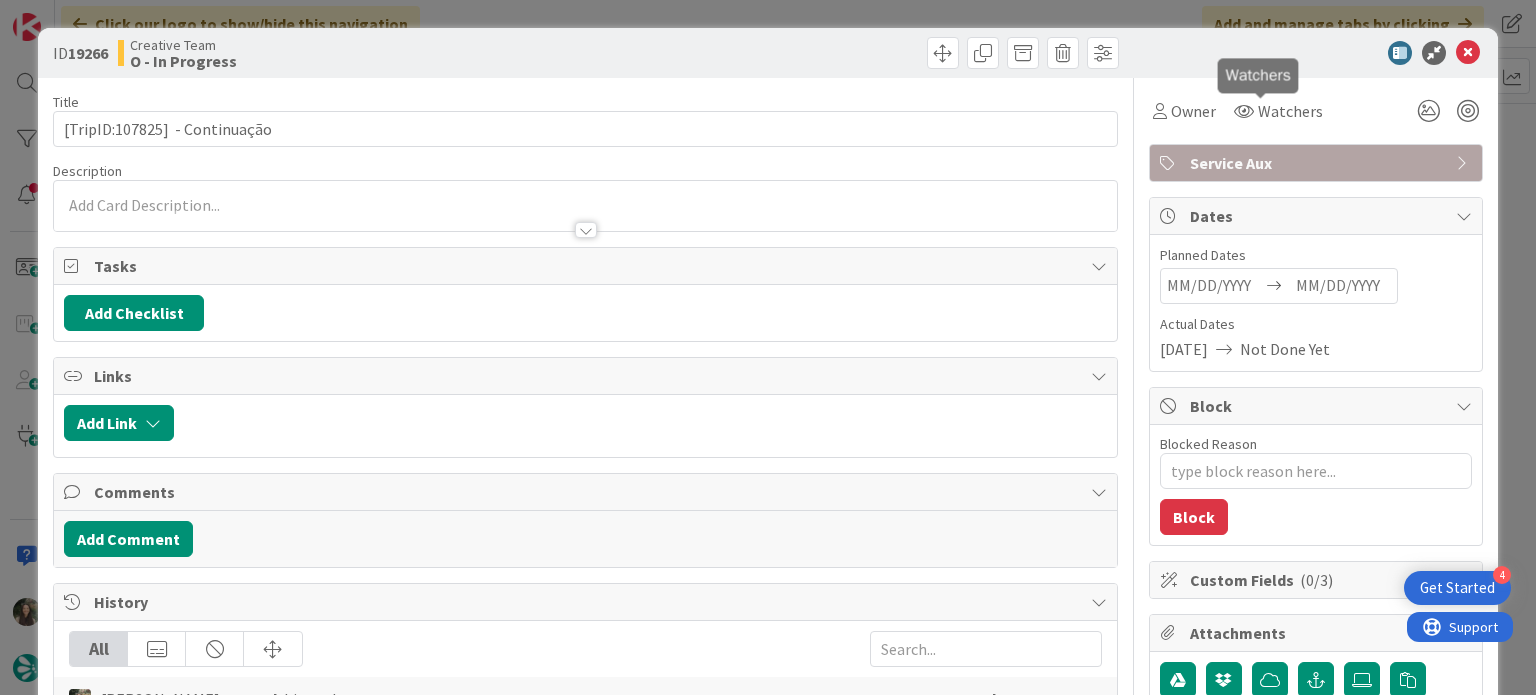 click on "Owner Watchers Service Aux Dates Planned Dates Navigate forward to interact with the calendar and select a date. Press the question mark key to get the keyboard shortcuts for changing dates. Navigate backward to interact with the calendar and select a date. Press the question mark key to get the keyboard shortcuts for changing dates. Actual Dates [DATE] Not Done Yet Block Blocked Reason 0 / 256 Block Custom Fields ( 0/3 ) Attachments Mirrors Metrics Backlog 0m To Do 0m Buffer 0m In Progress 0m Total Time 0m Lead Time 0m Cycle Time 0m Blocked Time 0m Show Details" at bounding box center [1316, 623] 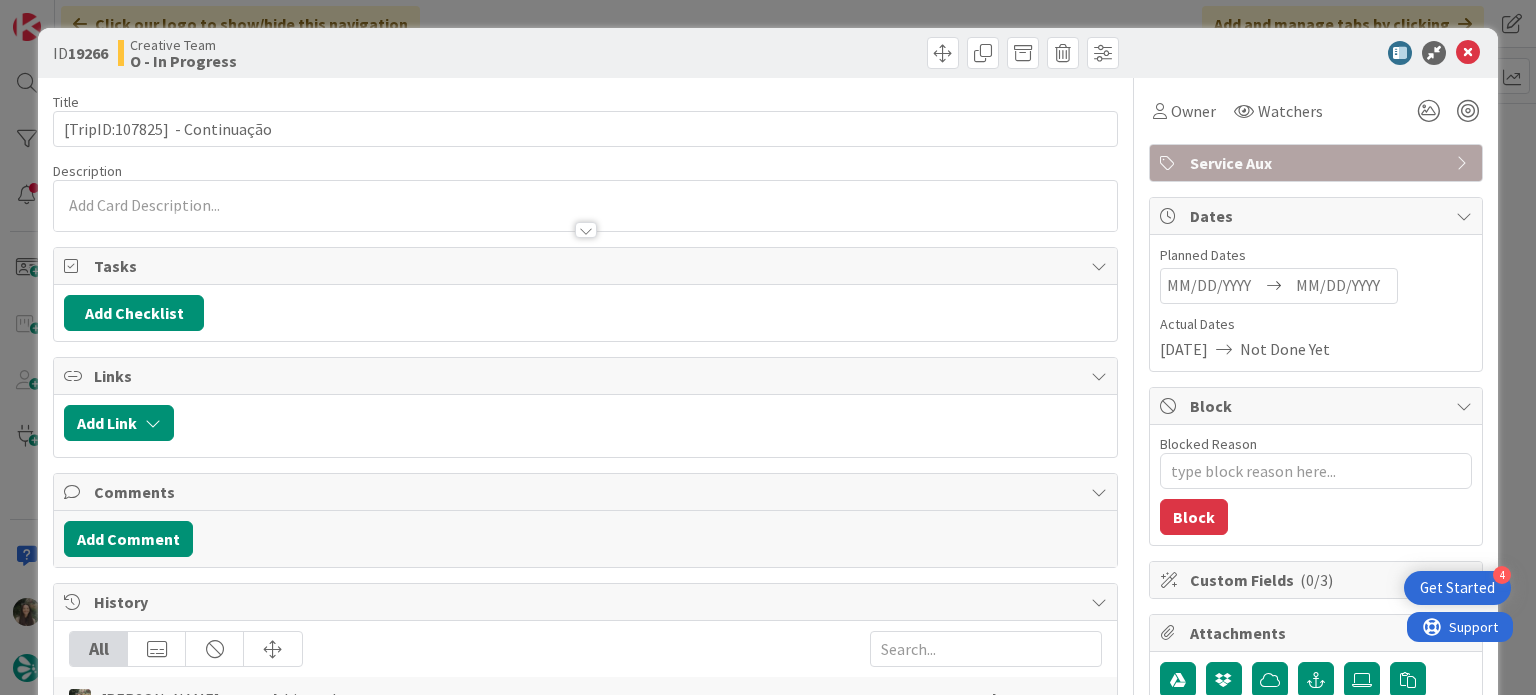 scroll, scrollTop: 0, scrollLeft: 0, axis: both 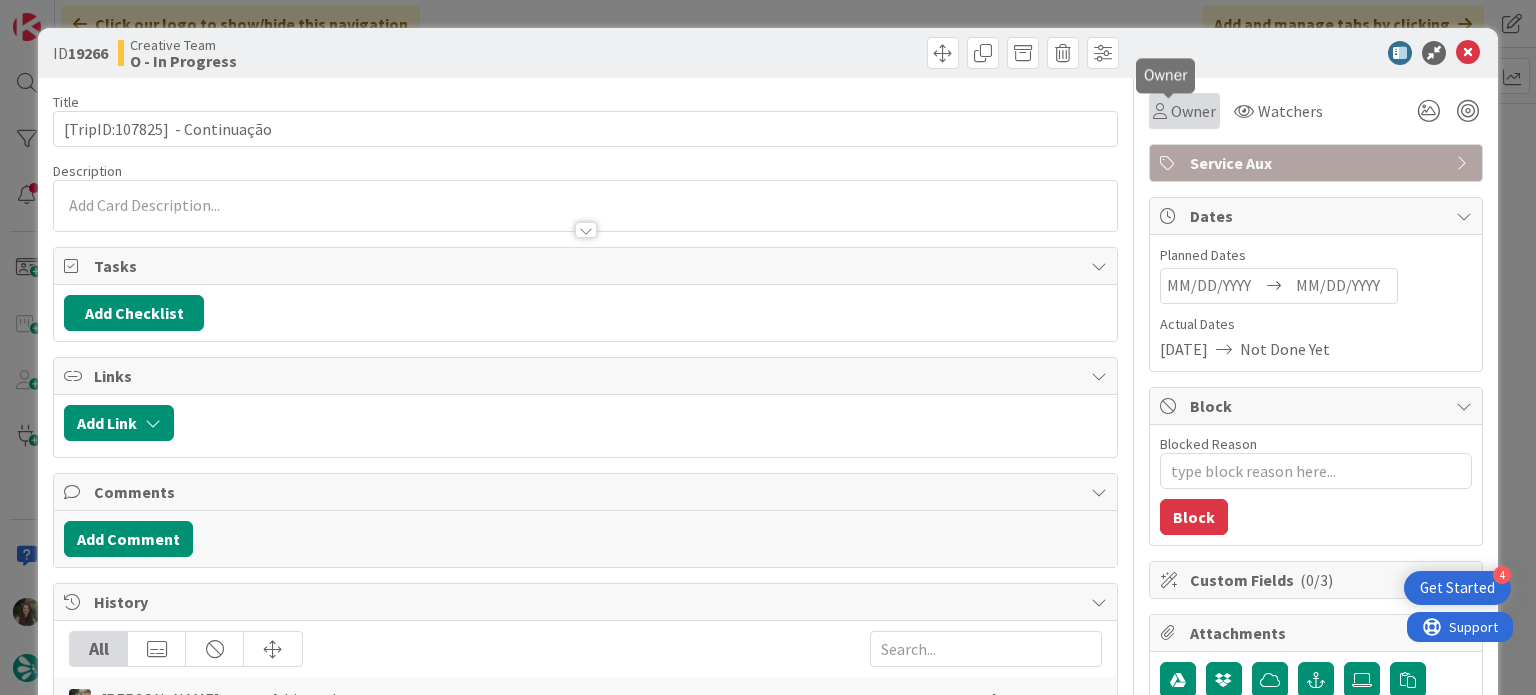 click on "Owner" at bounding box center [1193, 111] 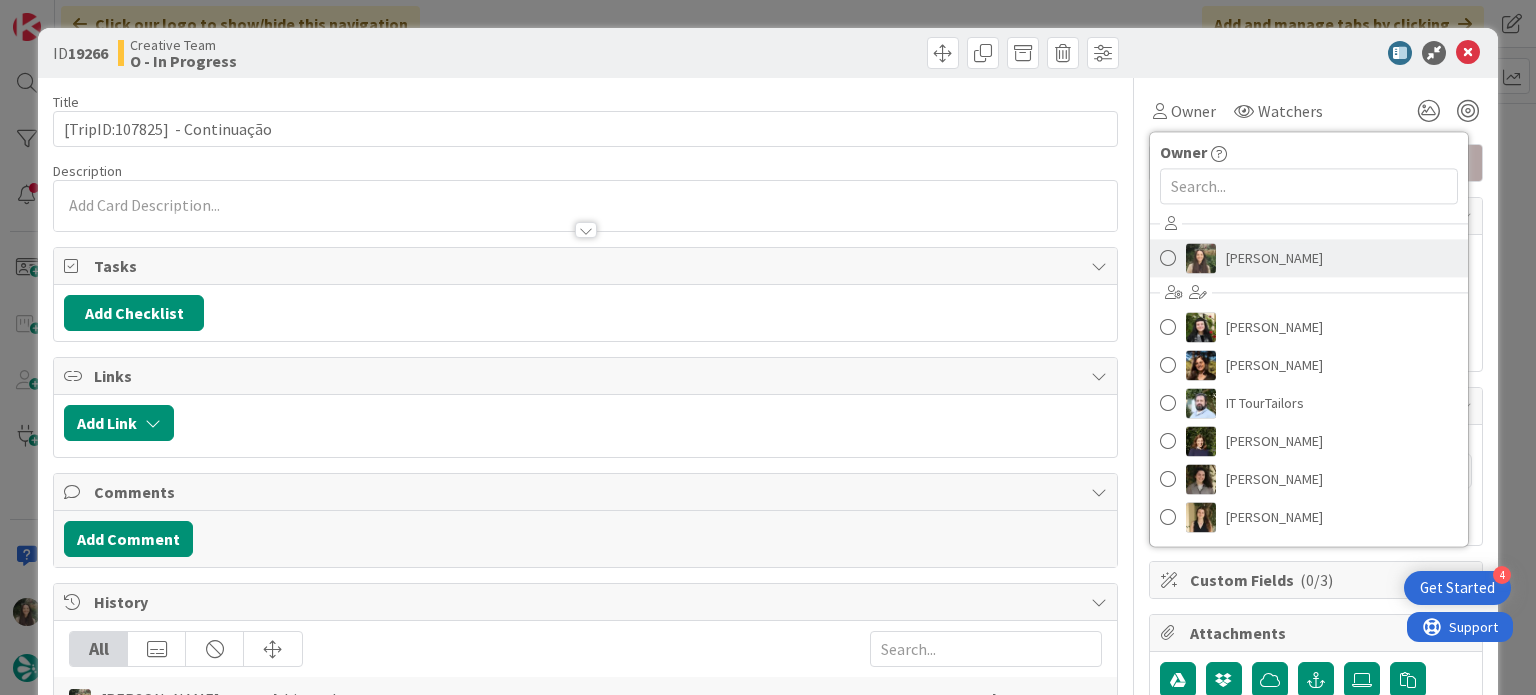 click on "[PERSON_NAME]" at bounding box center (1309, 258) 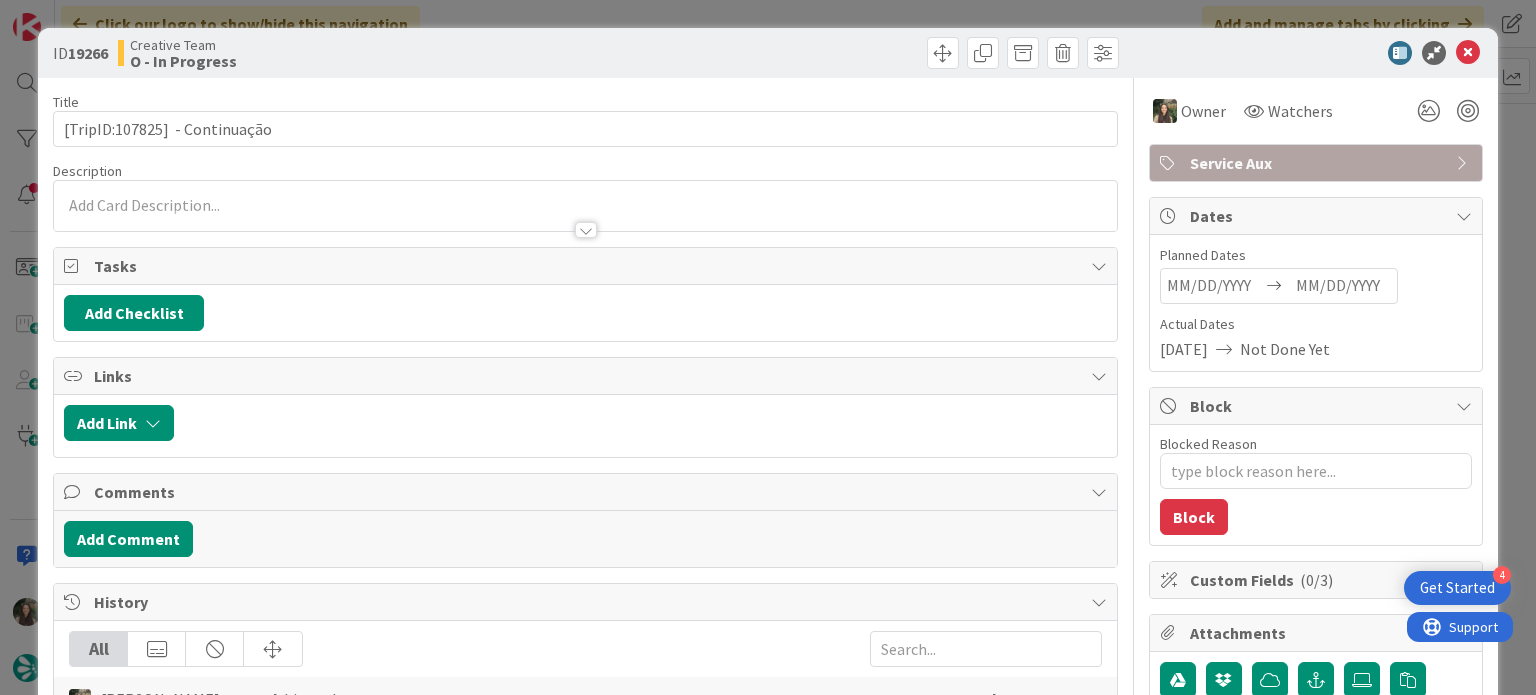 click on "ID  19266 Creative Team O - In Progress Title 30 / 128 [TripID:107825]  - Continuação Description Owner Watchers Service Aux Tasks Add Checklist Links Add Link Comments Add Comment History All [PERSON_NAME]  created  this card 3 seconds ago [DATE] 7:26 PM Owner Owner Remove Set as Watcher [PERSON_NAME] [PERSON_NAME] [PERSON_NAME]  IT TourTailors [PERSON_NAME] [PERSON_NAME] [PERSON_NAME] [PERSON_NAME] Watchers Service Aux Dates Planned Dates Navigate forward to interact with the calendar and select a date. Press the question mark key to get the keyboard shortcuts for changing dates. Navigate backward to interact with the calendar and select a date. Press the question mark key to get the keyboard shortcuts for changing dates. Actual Dates [DATE] Not Done Yet Block Blocked Reason 0 / 256 Block Custom Fields ( 0/3 ) Attachments Mirrors Metrics Backlog 0m To Do 0m Buffer 0m In Progress 0m Total Time 0m Lead Time 0m Cycle Time 0m Blocked Time 0m Show Details" at bounding box center [768, 347] 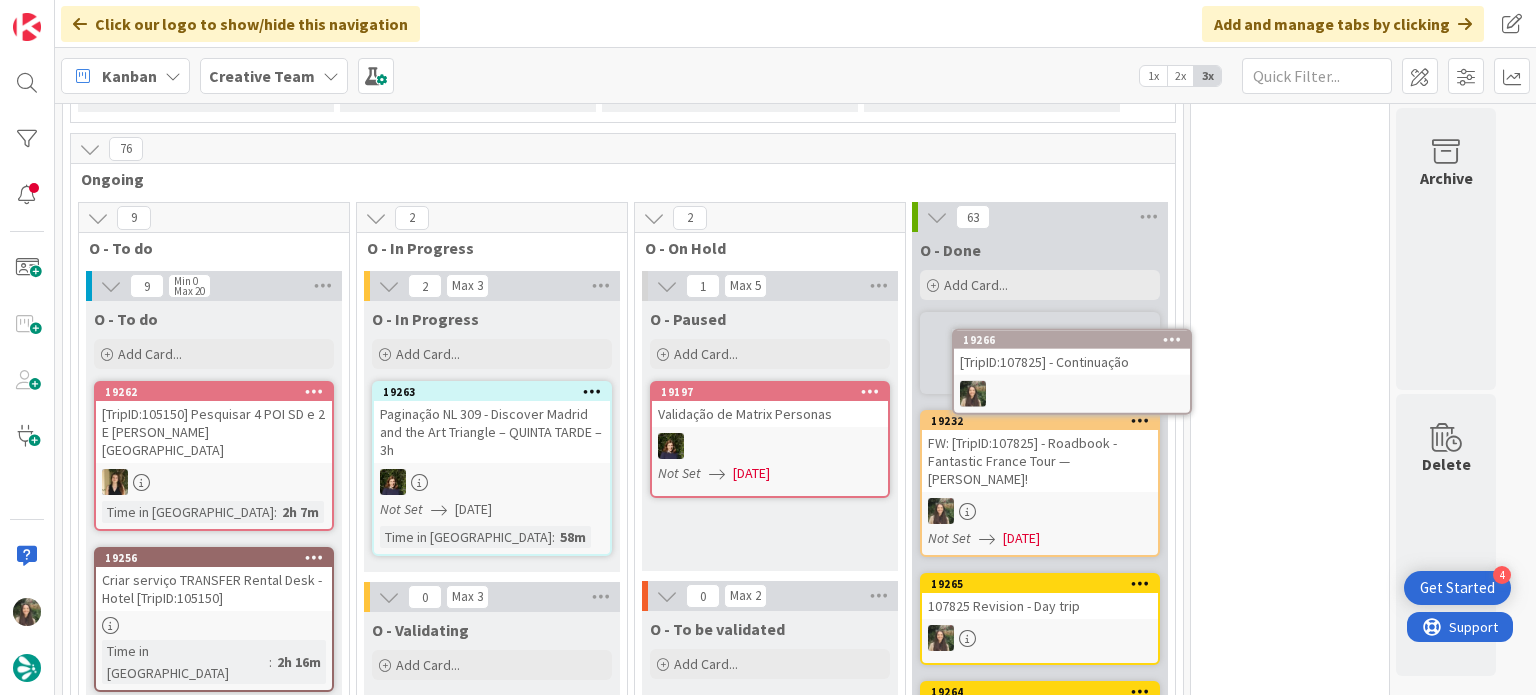 scroll, scrollTop: 0, scrollLeft: 0, axis: both 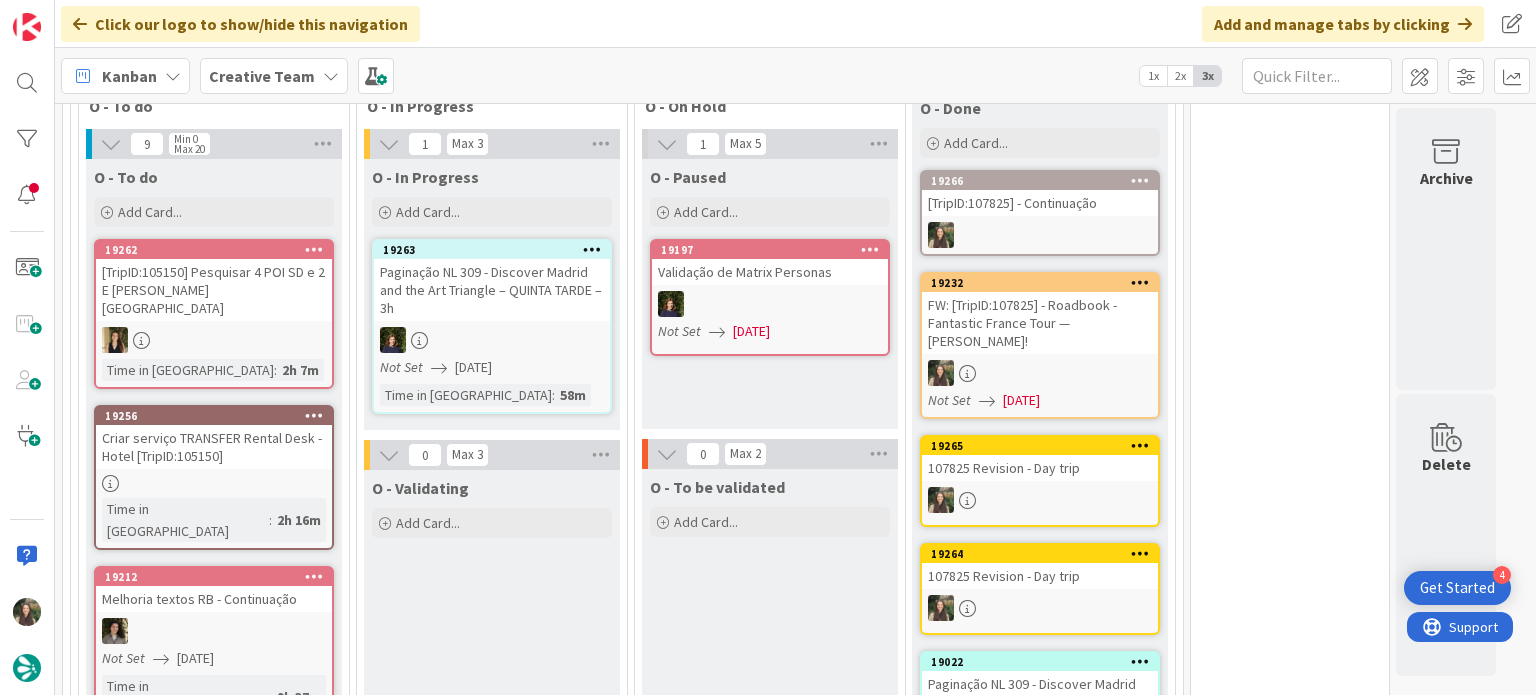 click on "Criar serviço TRANSFER Rental Desk - Hotel [TripID:105150]" at bounding box center (214, 447) 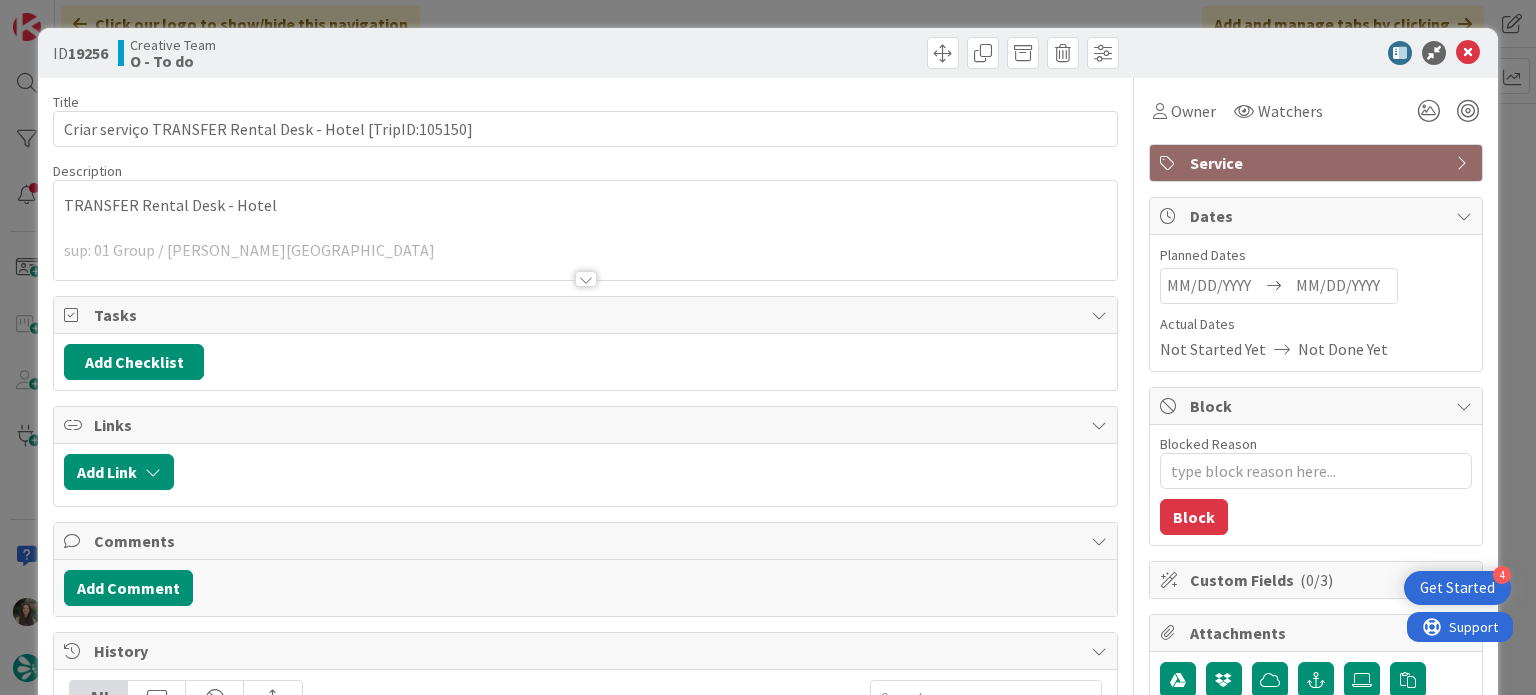 scroll, scrollTop: 0, scrollLeft: 0, axis: both 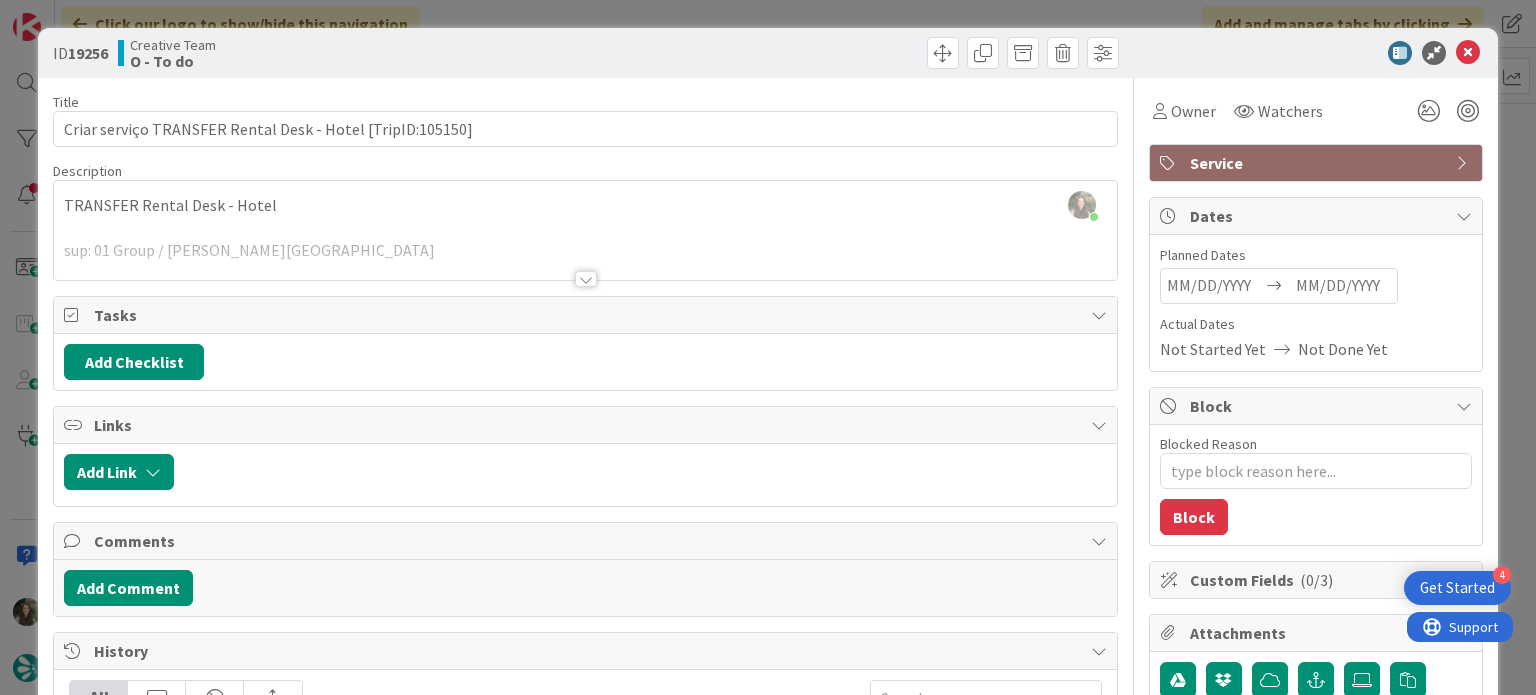 click at bounding box center (585, 254) 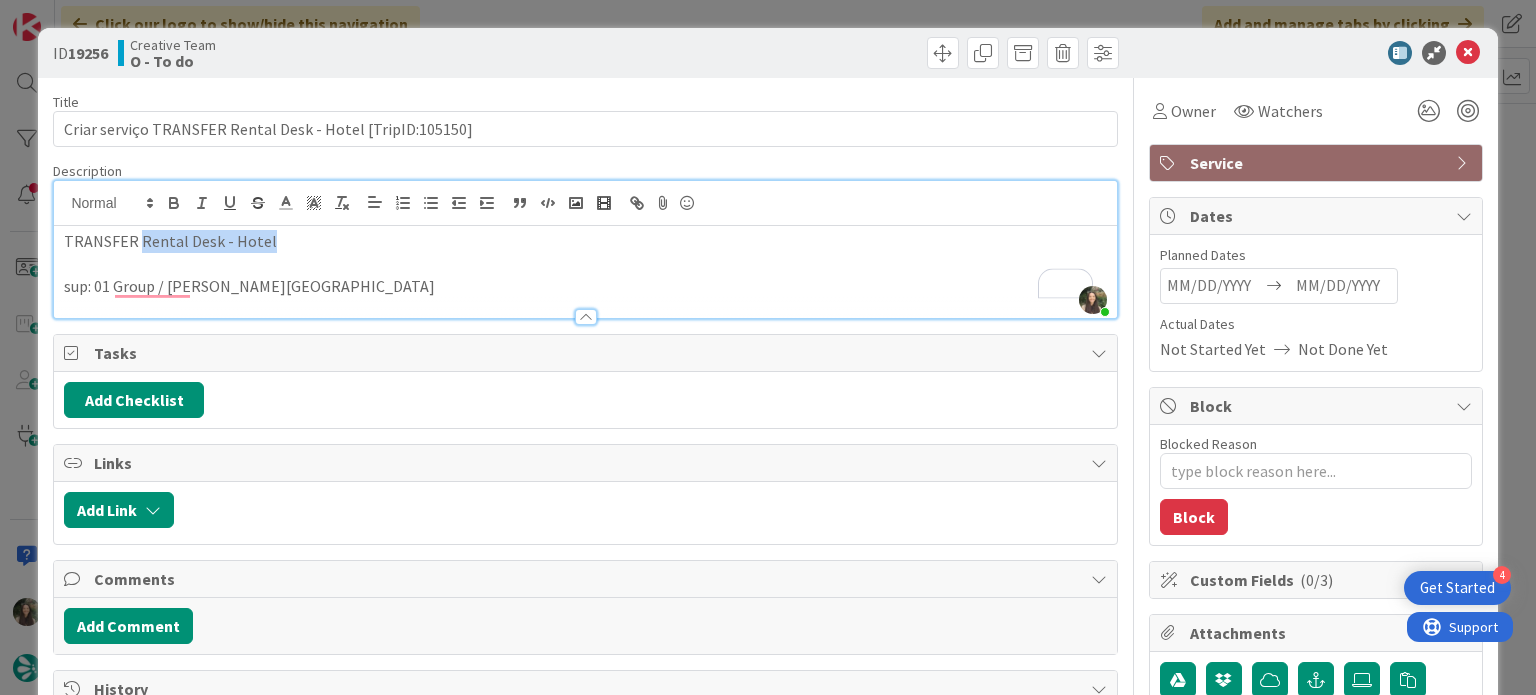 drag, startPoint x: 269, startPoint y: 239, endPoint x: 137, endPoint y: 244, distance: 132.09467 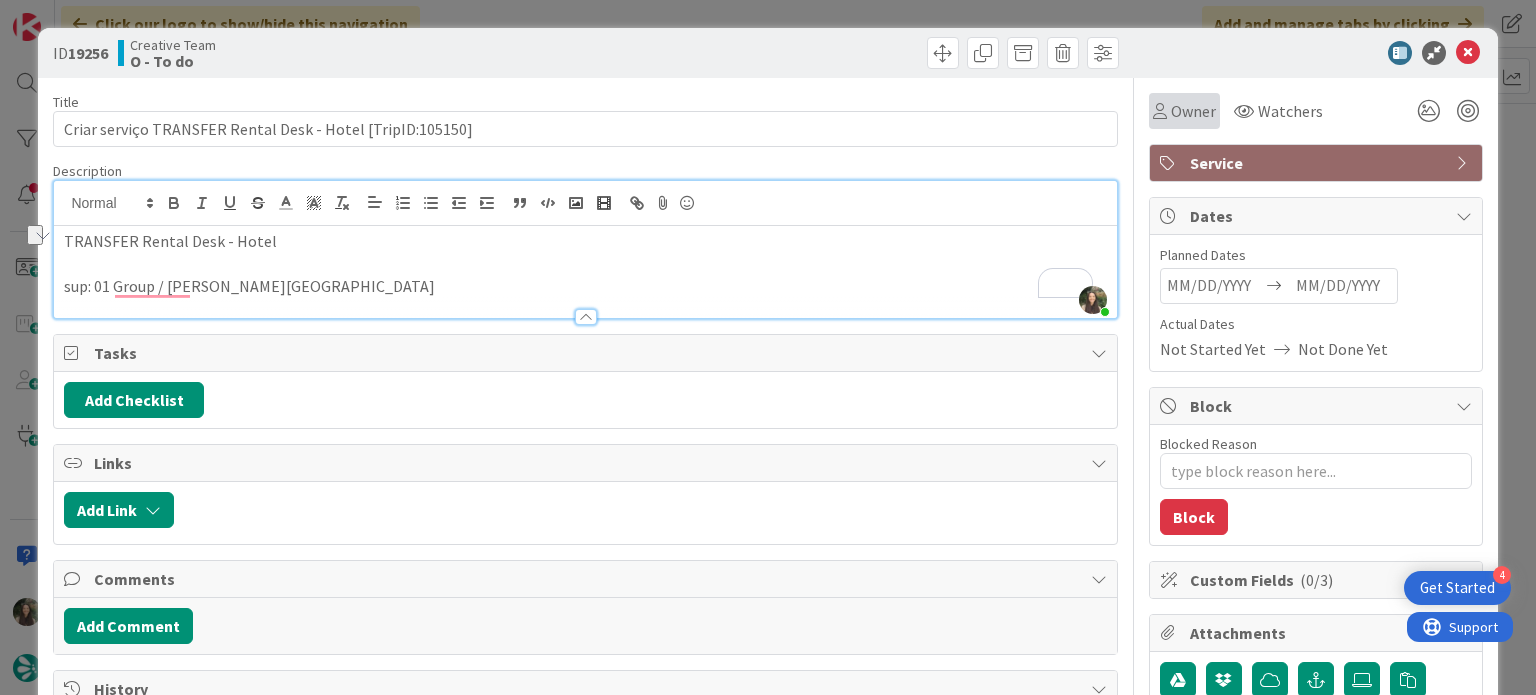 click on "Owner" at bounding box center [1184, 111] 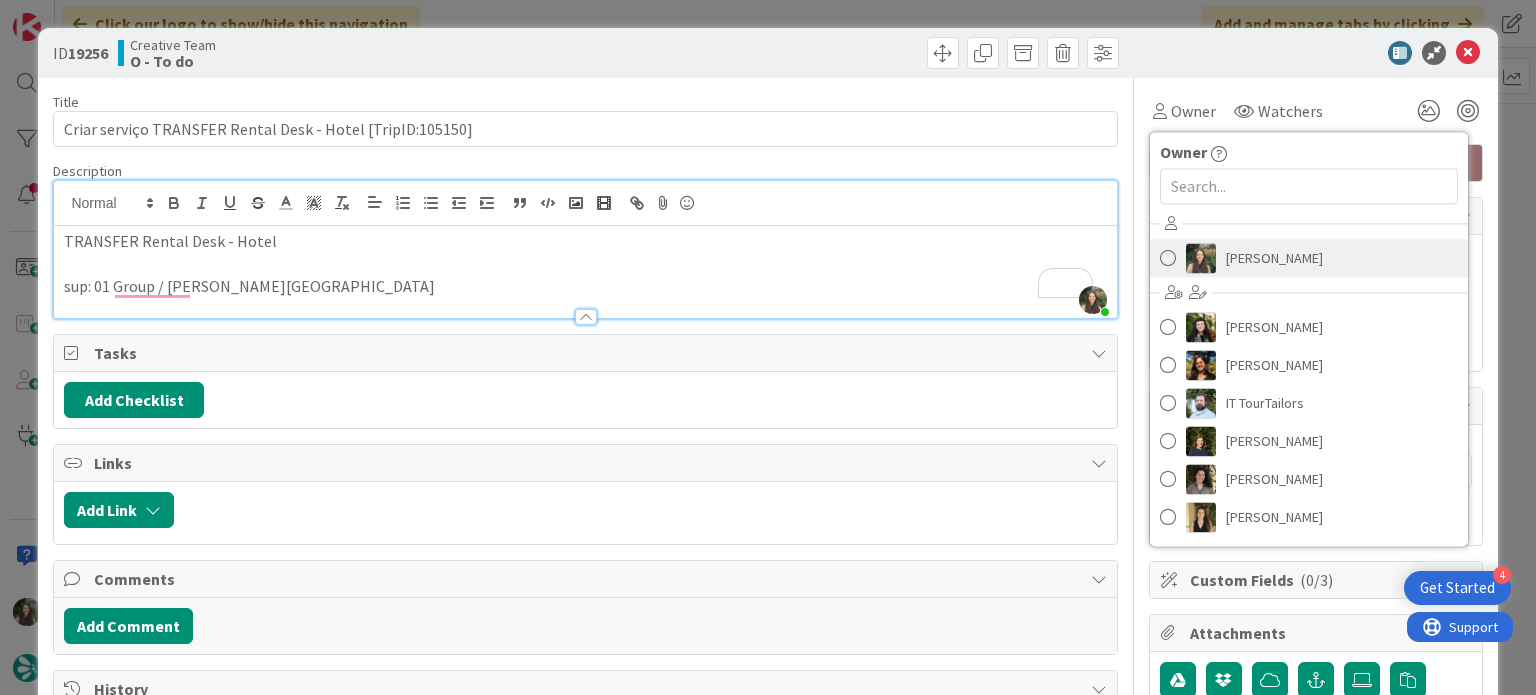 click on "[PERSON_NAME]" at bounding box center [1274, 258] 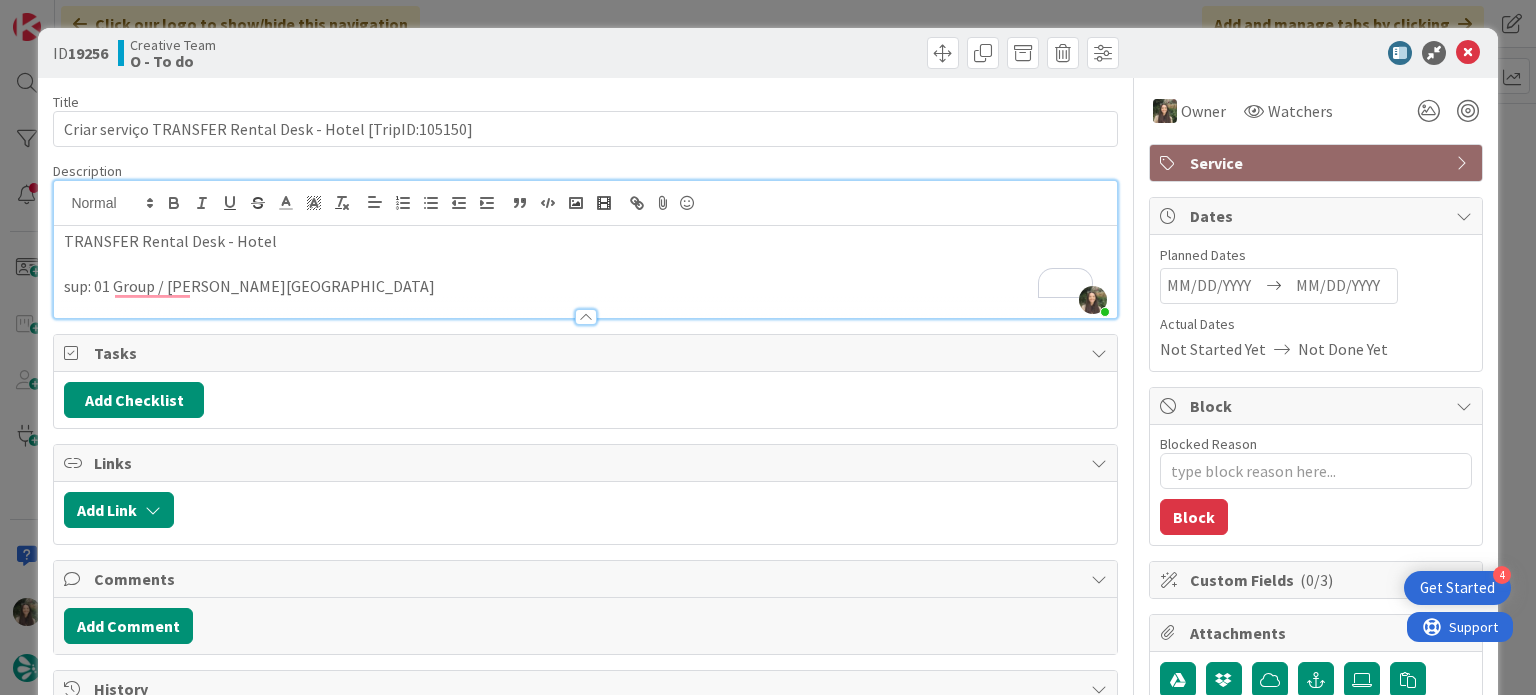 click on "ID  19256 Creative Team O - To do Title 59 / 128 Criar serviço TRANSFER Rental Desk - Hotel [TripID:105150] Description [PERSON_NAME] just joined TRANSFER Rental Desk - Hotel sup: 01 Group / [PERSON_NAME][GEOGRAPHIC_DATA] Owner Watchers Service Tasks Add Checklist Links Add Link Comments Add Comment History All [PERSON_NAME]  updated  the title of this card from 'Criar serviço TRANSFER Rental Desk - Hotel' to 'Criar serviço TRANSFER Rental Desk - Hotel [TripID:105150] ' 2 hours ago [DATE] 5:10 PM [PERSON_NAME][GEOGRAPHIC_DATA]  updated  the description of this card Show Updated Description 2 hours ago [DATE] 5:10 PM [PERSON_NAME]  created  this card 2 hours ago [DATE] 5:10 PM Owner Owner Remove Set as Watcher [PERSON_NAME] [PERSON_NAME] [PERSON_NAME]  IT TourTailors [PERSON_NAME] [PERSON_NAME] [PERSON_NAME] [PERSON_NAME] Watchers Service Dates Planned Dates Navigate forward to interact with the calendar and select a date. Press the question mark key to get the keyboard shortcuts for changing dates. Actual Dates Block 0 /" at bounding box center [767, 605] 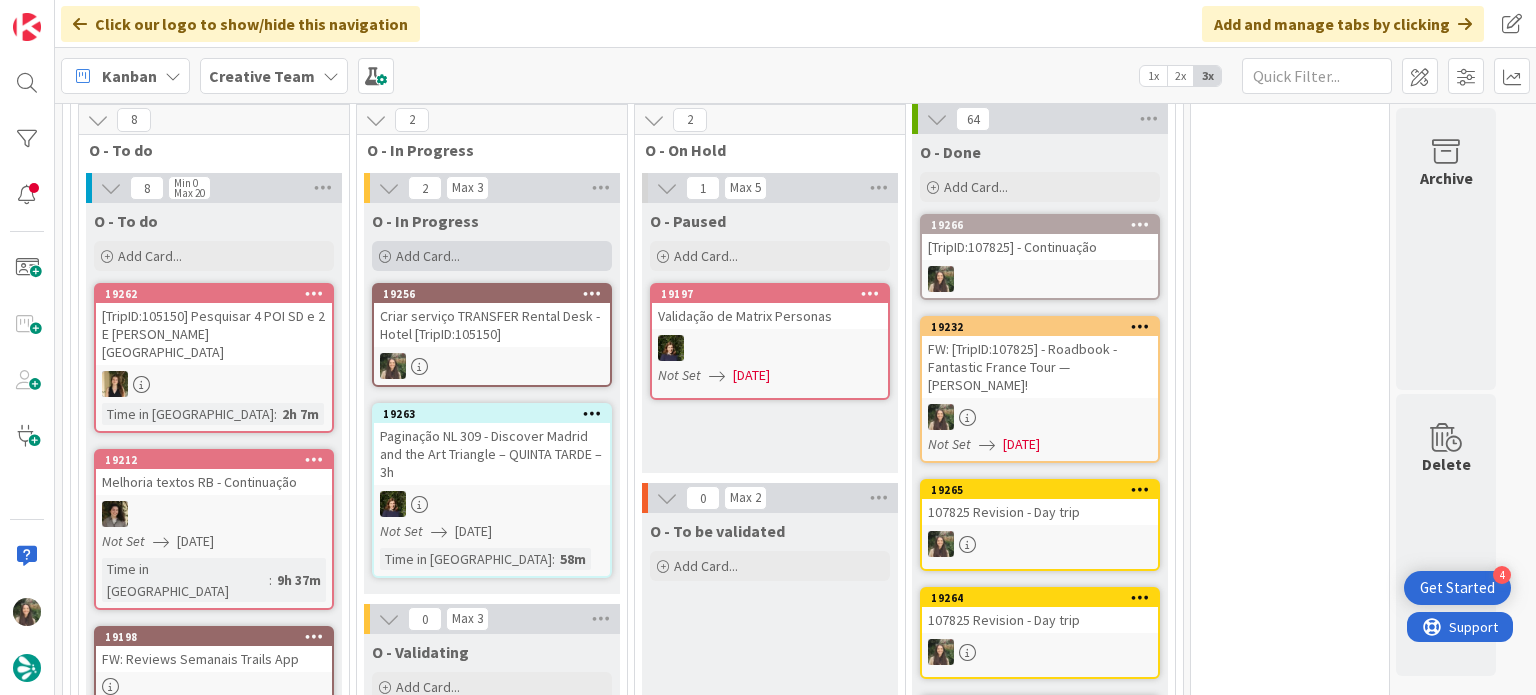 scroll, scrollTop: 524, scrollLeft: 0, axis: vertical 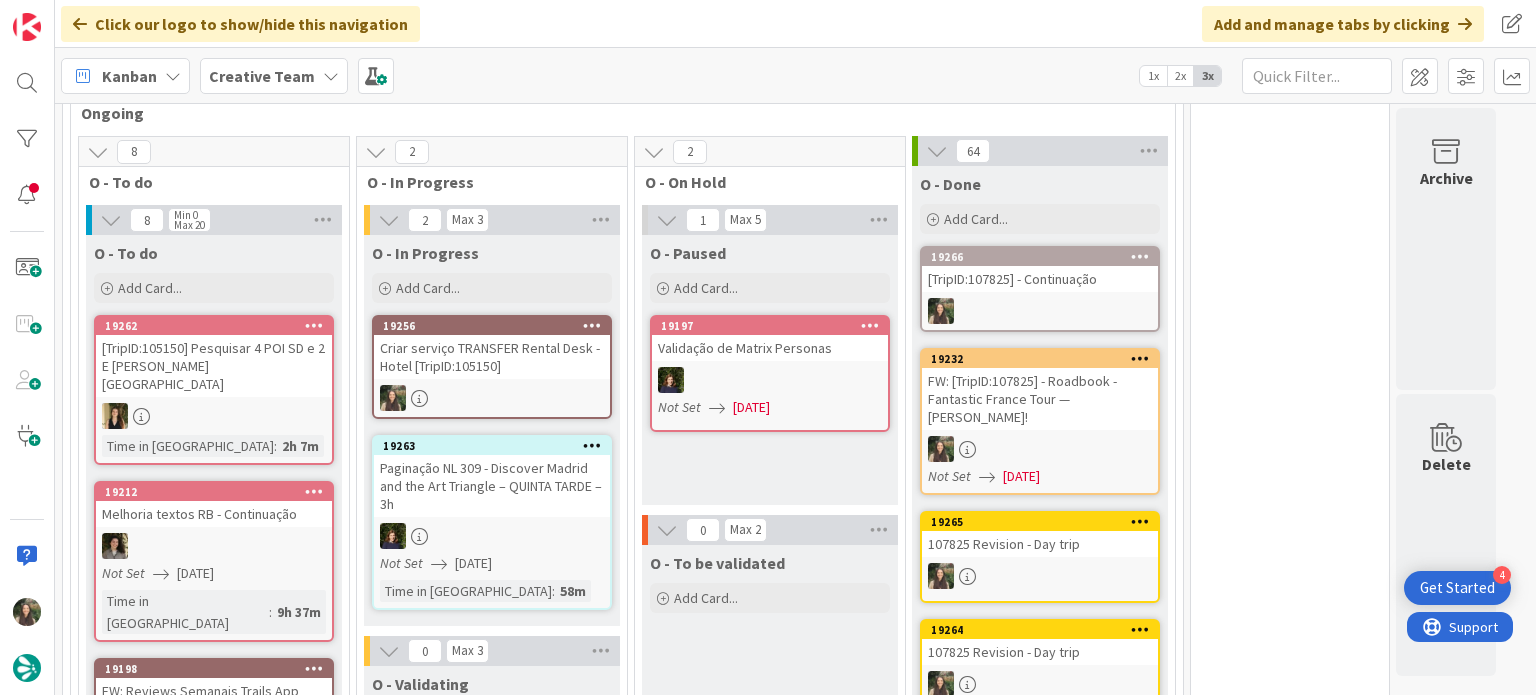 click on "Criar serviço TRANSFER Rental Desk - Hotel [TripID:105150]" at bounding box center (492, 357) 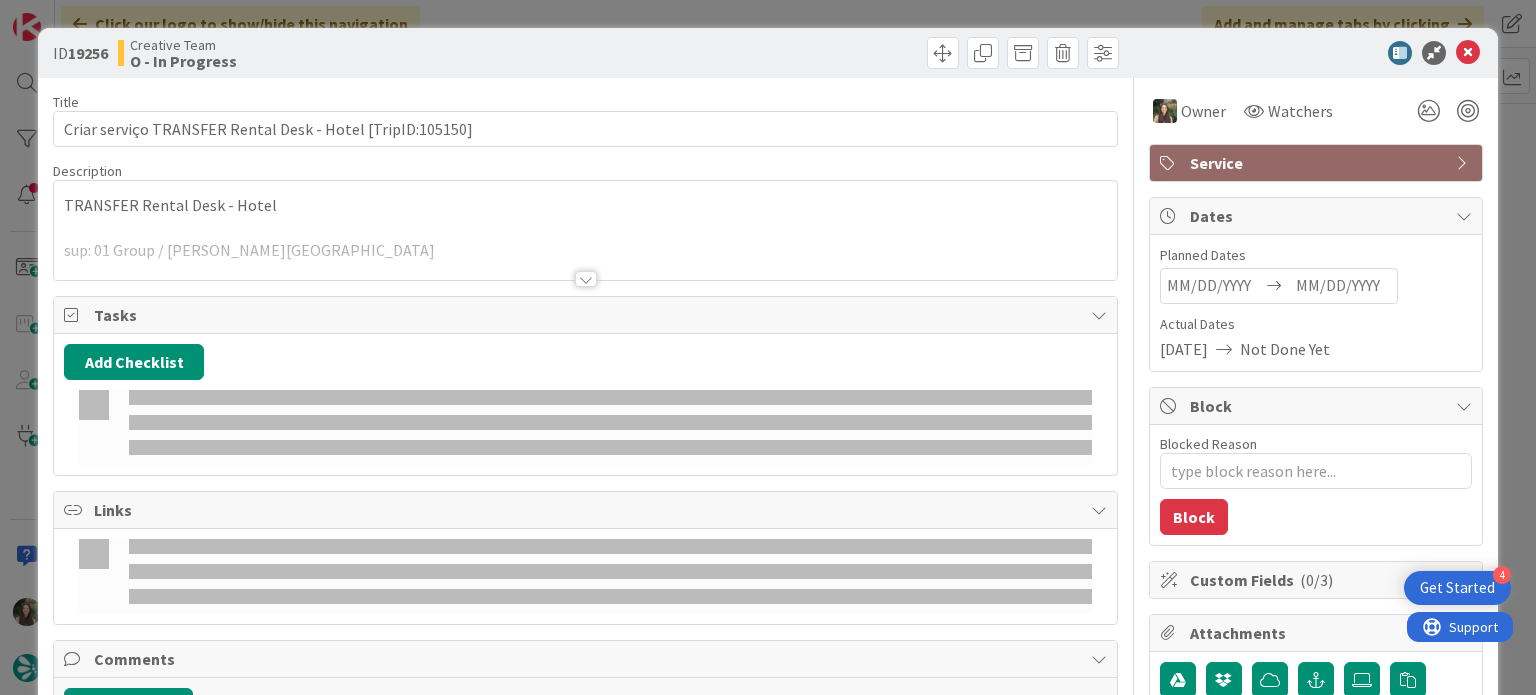 scroll, scrollTop: 0, scrollLeft: 0, axis: both 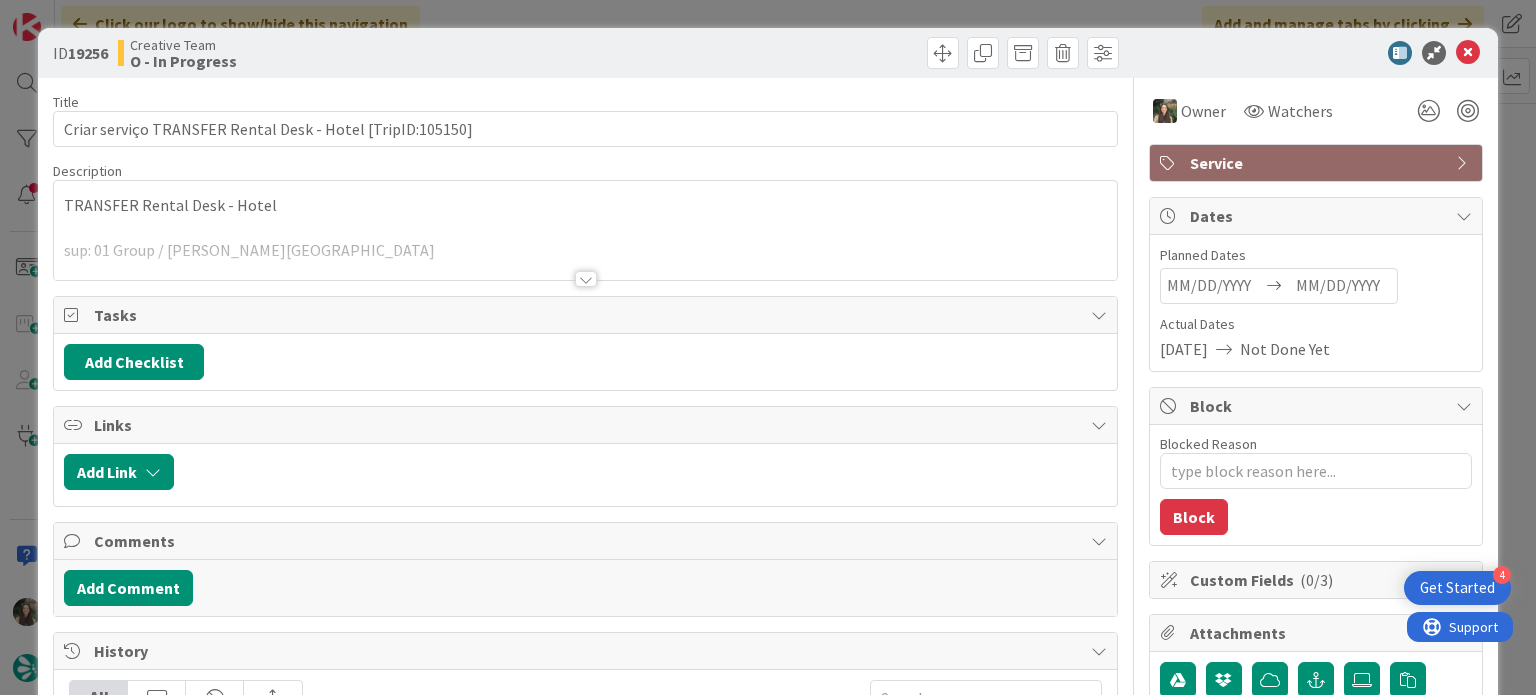 click at bounding box center (585, 254) 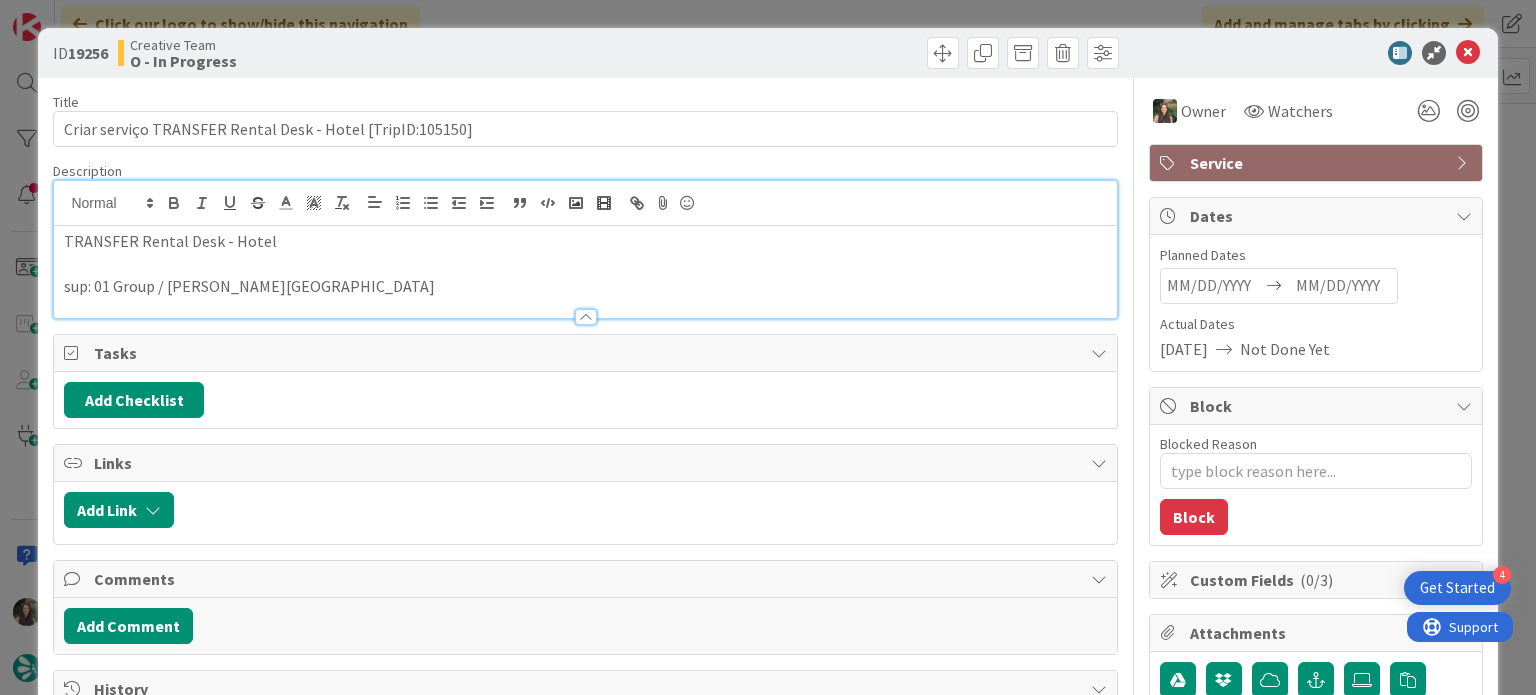 scroll, scrollTop: 0, scrollLeft: 0, axis: both 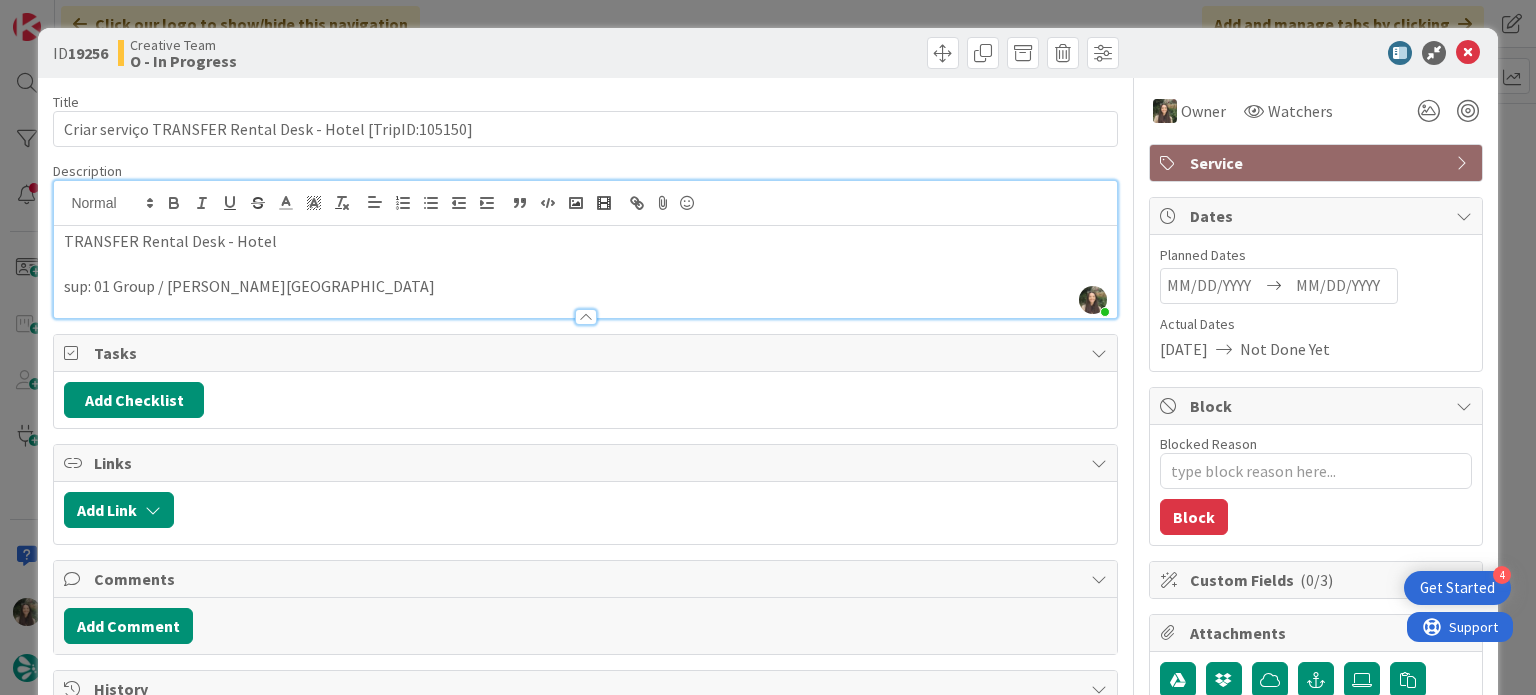 click on "Service" at bounding box center [1318, 163] 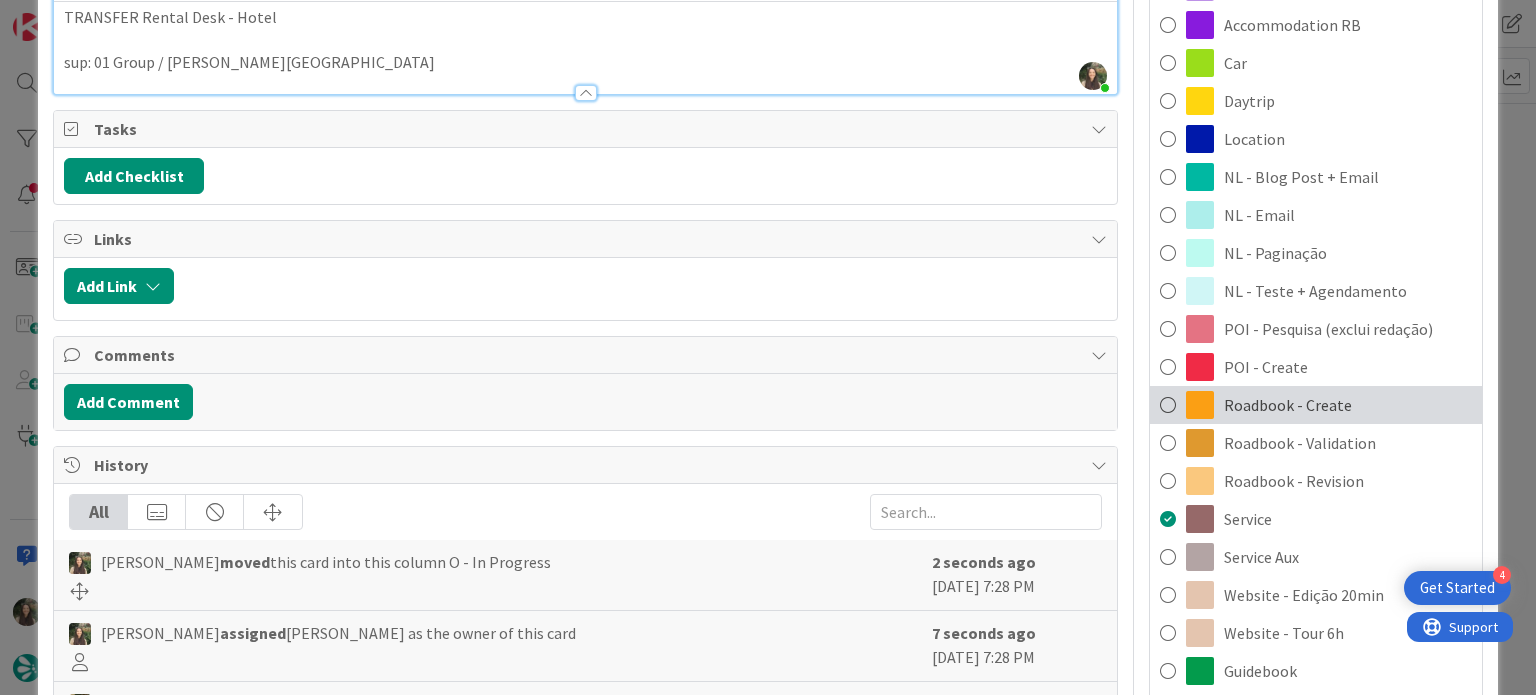 scroll, scrollTop: 300, scrollLeft: 0, axis: vertical 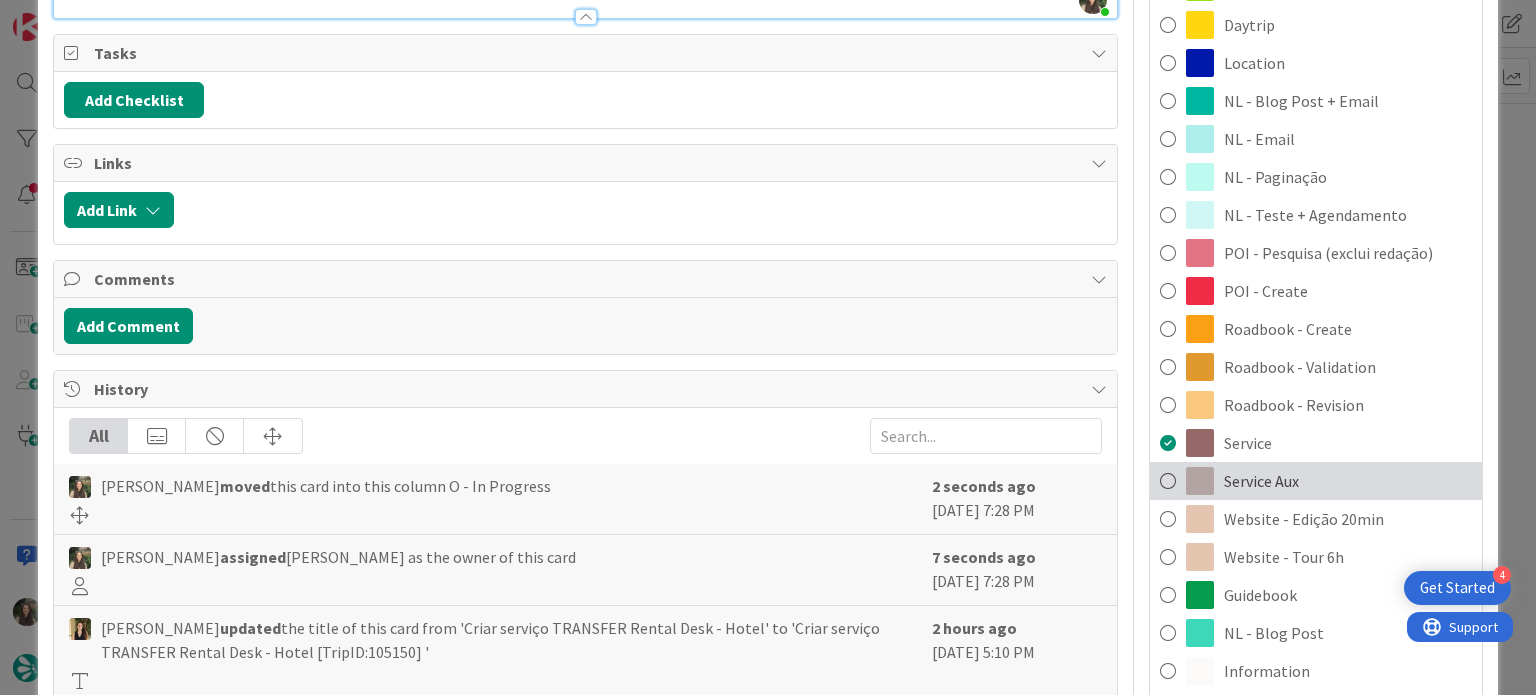 click on "Service Aux" at bounding box center (1316, 481) 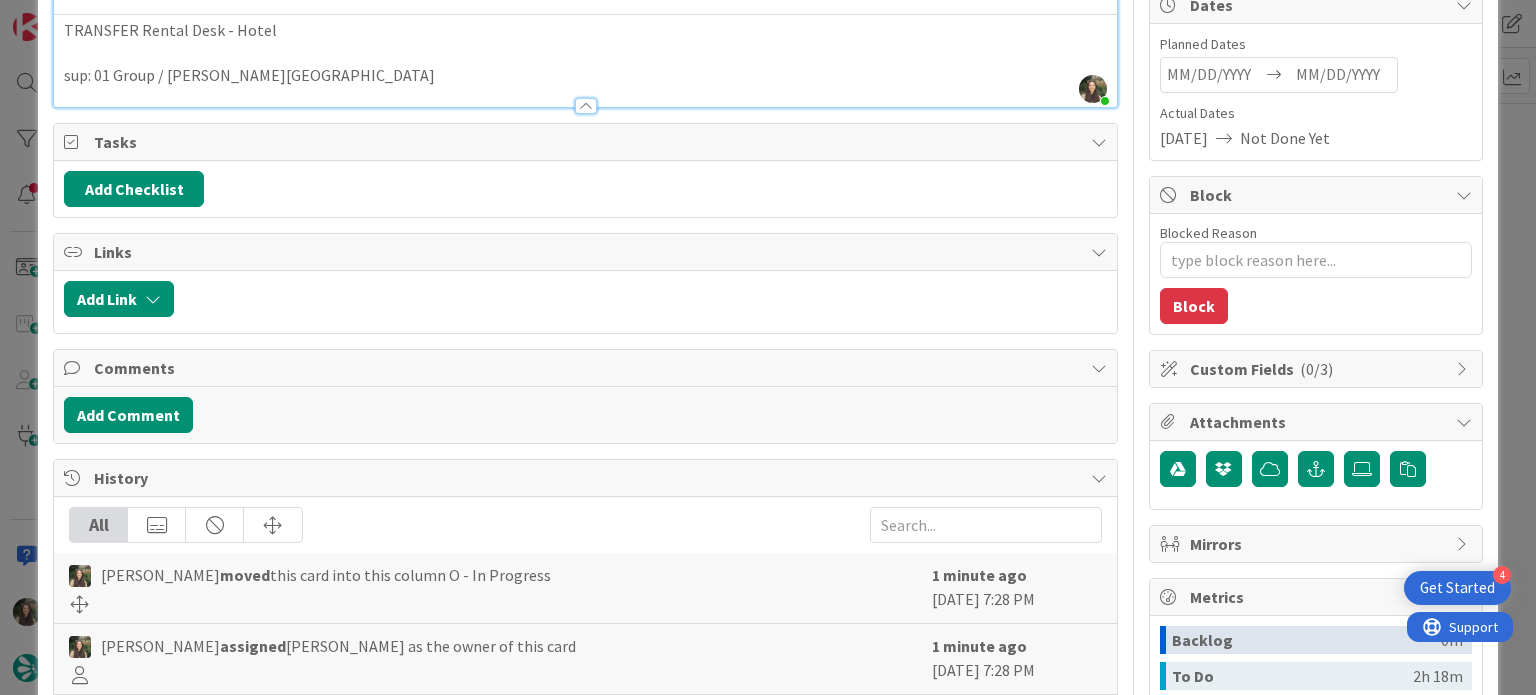 scroll, scrollTop: 0, scrollLeft: 0, axis: both 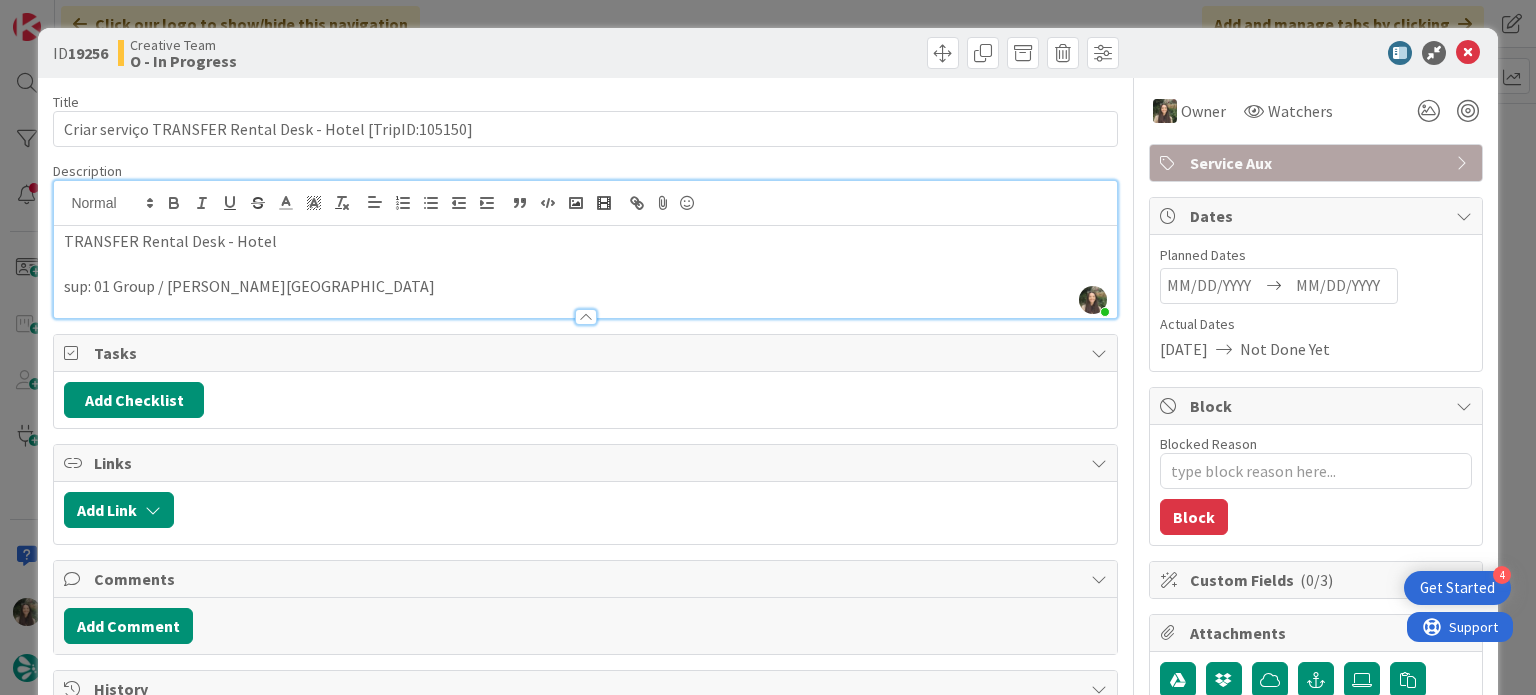click on "ID  19256 Creative Team O - In Progress Title 59 / 128 Criar serviço TRANSFER Rental Desk - Hotel [TripID:105150] Description [PERSON_NAME] just joined TRANSFER Rental Desk - Hotel sup: 01 Group / [PERSON_NAME][GEOGRAPHIC_DATA] Owner Watchers Service Aux Tasks Add Checklist Links Add Link Comments Add Comment History All [PERSON_NAME]  moved  this card into this column O - In Progress 1 minute ago [DATE] 7:28 PM [PERSON_NAME]  assigned  [PERSON_NAME] as the owner of this card 1 minute ago [DATE] 7:28 PM [PERSON_NAME]  updated  the title of this card from 'Criar serviço TRANSFER Rental Desk - Hotel' to '[GEOGRAPHIC_DATA] serviço TRANSFER Rental Desk - Hotel [TripID:105150] ' 2 hours ago [DATE] 5:10 PM [PERSON_NAME]  updated  the description of this card Show Updated Description 2 hours ago [DATE] 5:10 PM [PERSON_NAME]  created  this card 2 hours ago [DATE] 5:10 PM Owner Watchers Service Aux Dates Planned Dates Actual Dates [DATE] Not Done Yet Block Blocked Reason 0 / 256 Block Custom Fields ( 0/3 )" at bounding box center (768, 347) 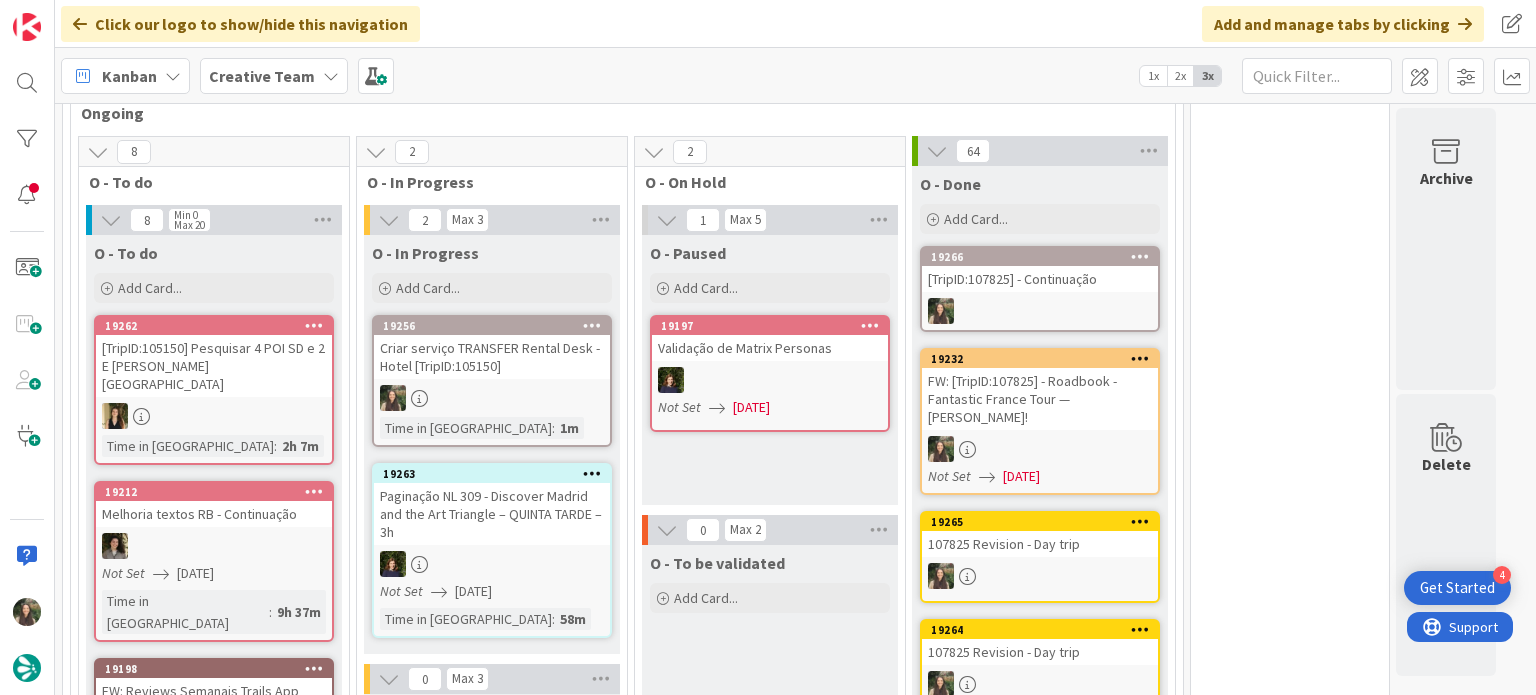 scroll, scrollTop: 0, scrollLeft: 0, axis: both 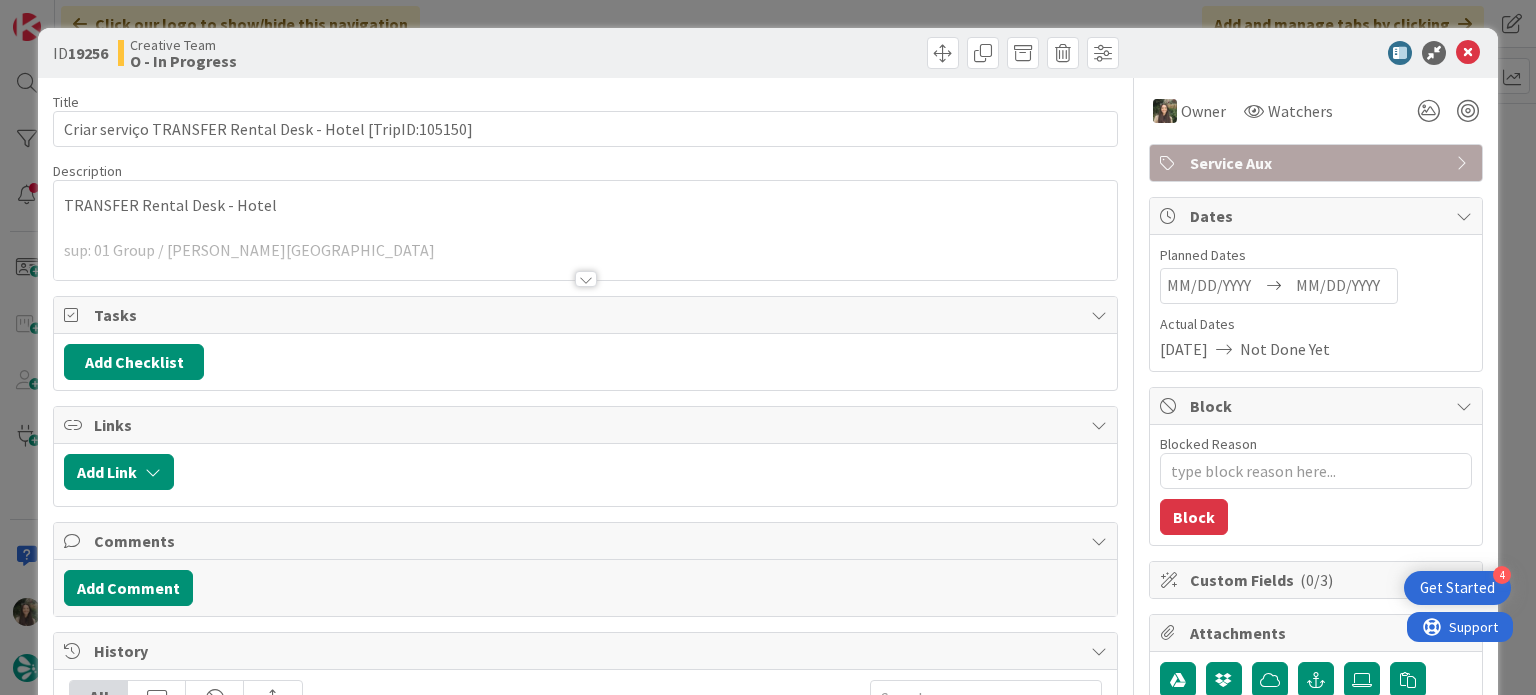 click at bounding box center (585, 254) 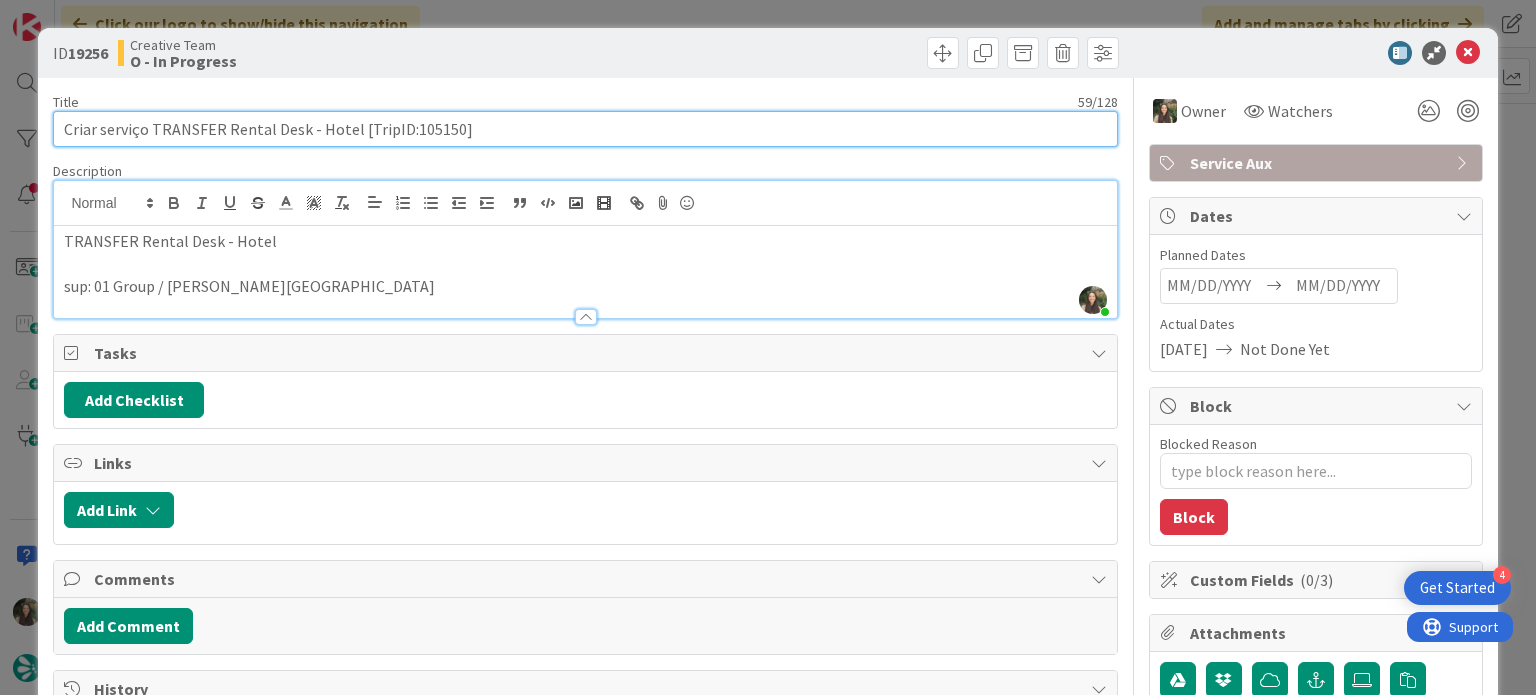 click on "Criar serviço TRANSFER Rental Desk - Hotel [TripID:105150]" at bounding box center (585, 129) 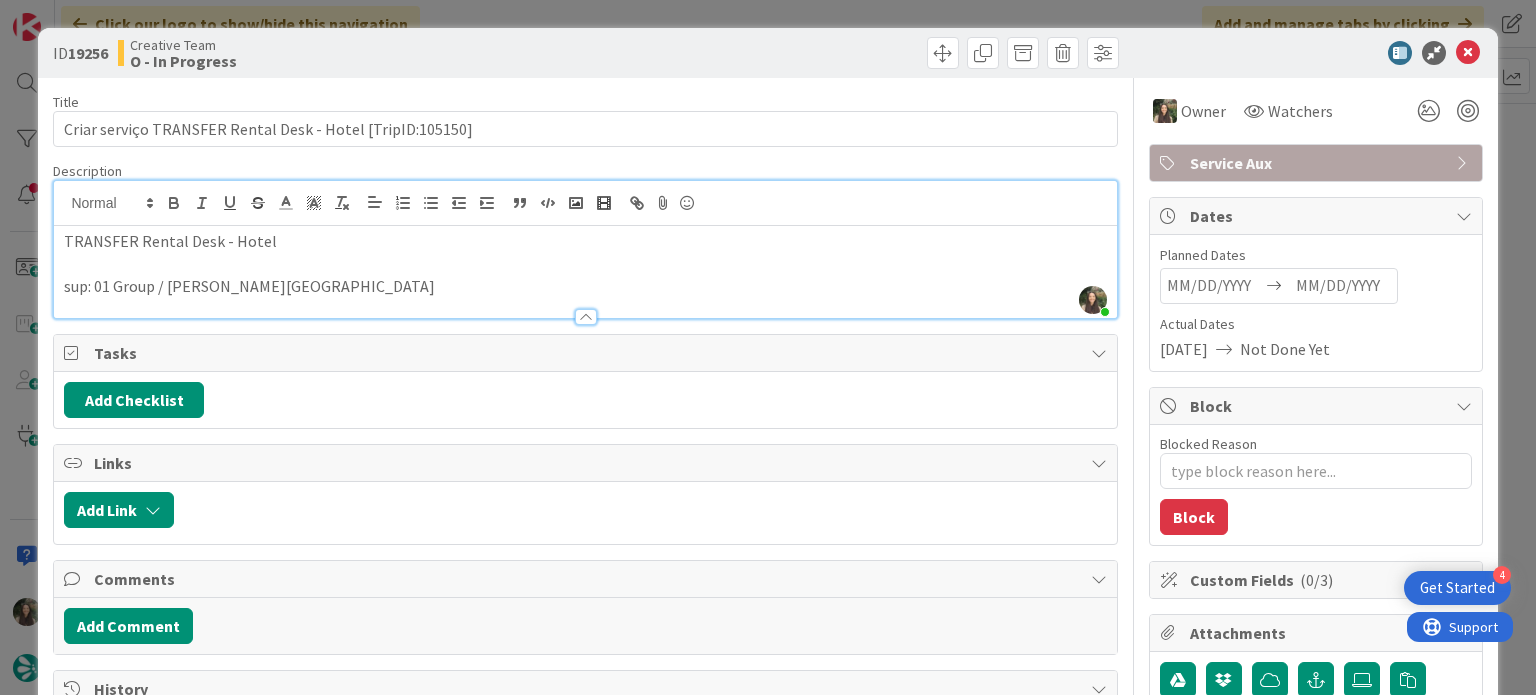 click on "ID  19256 Creative Team O - In Progress Title 59 / 128 Criar serviço TRANSFER Rental Desk - Hotel [TripID:105150] Description [PERSON_NAME] just joined TRANSFER Rental Desk - Hotel sup: 01 Group / [PERSON_NAME][GEOGRAPHIC_DATA] Owner Watchers Service Aux Tasks Add Checklist Links Add Link Comments Add Comment History All [PERSON_NAME]  changed  'Criar serviço TRANSFER Rental Desk - Hotel [TripID:105150] ' label to 'Service Aux' 29 seconds ago [DATE] 7:29 PM [PERSON_NAME]  moved  this card into this column O - In Progress 2 minutes ago [DATE] 7:28 PM [PERSON_NAME]  assigned  [PERSON_NAME] as the owner of this card 2 minutes ago [DATE] 7:28 PM [PERSON_NAME]  updated  the title of this card from 'Criar serviço TRANSFER Rental Desk - Hotel' to 'Criar serviço TRANSFER Rental Desk - Hotel [TripID:105150] ' 2 hours ago [DATE] 5:10 PM [PERSON_NAME]  updated  the description of this card Show Updated Description 2 hours ago [DATE] 5:10 PM Show More... Owner Watchers Service Aux Dates Block 0 /" at bounding box center [768, 347] 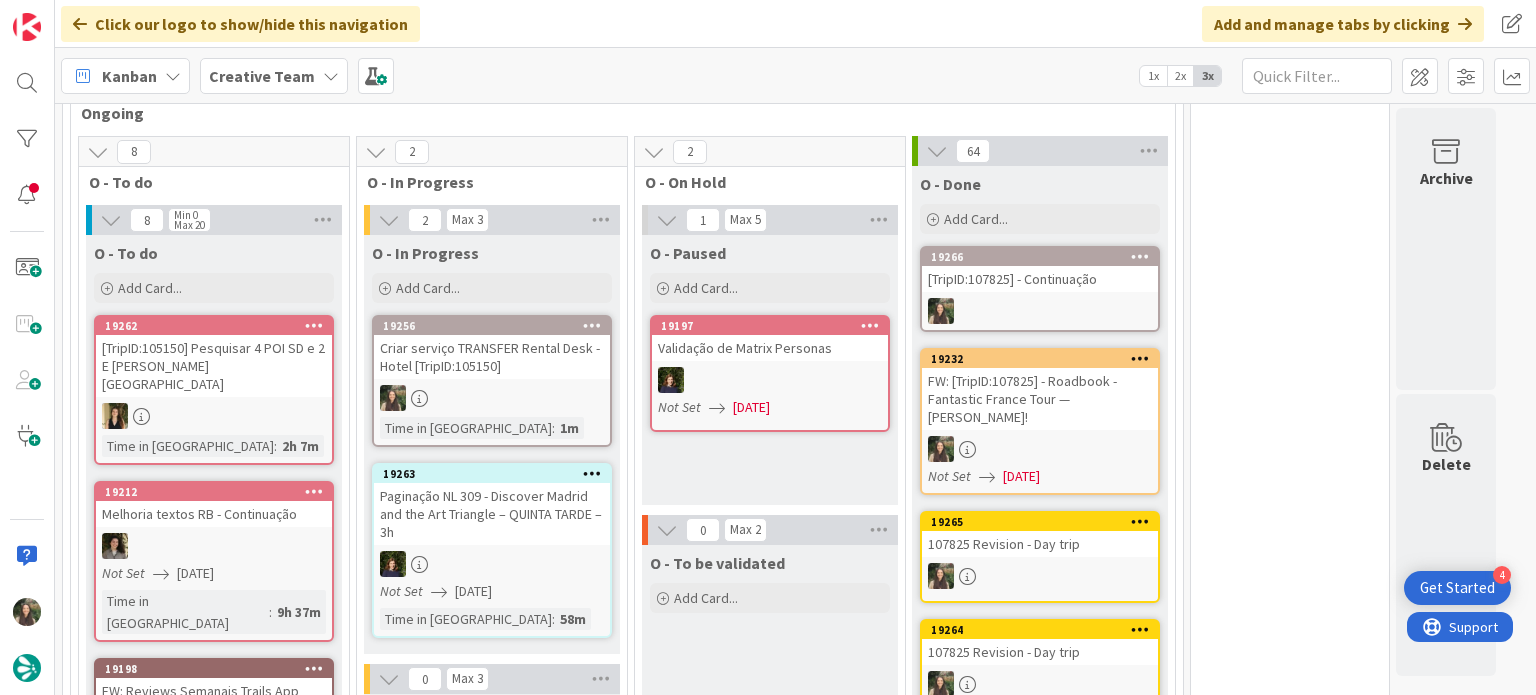 scroll, scrollTop: 0, scrollLeft: 0, axis: both 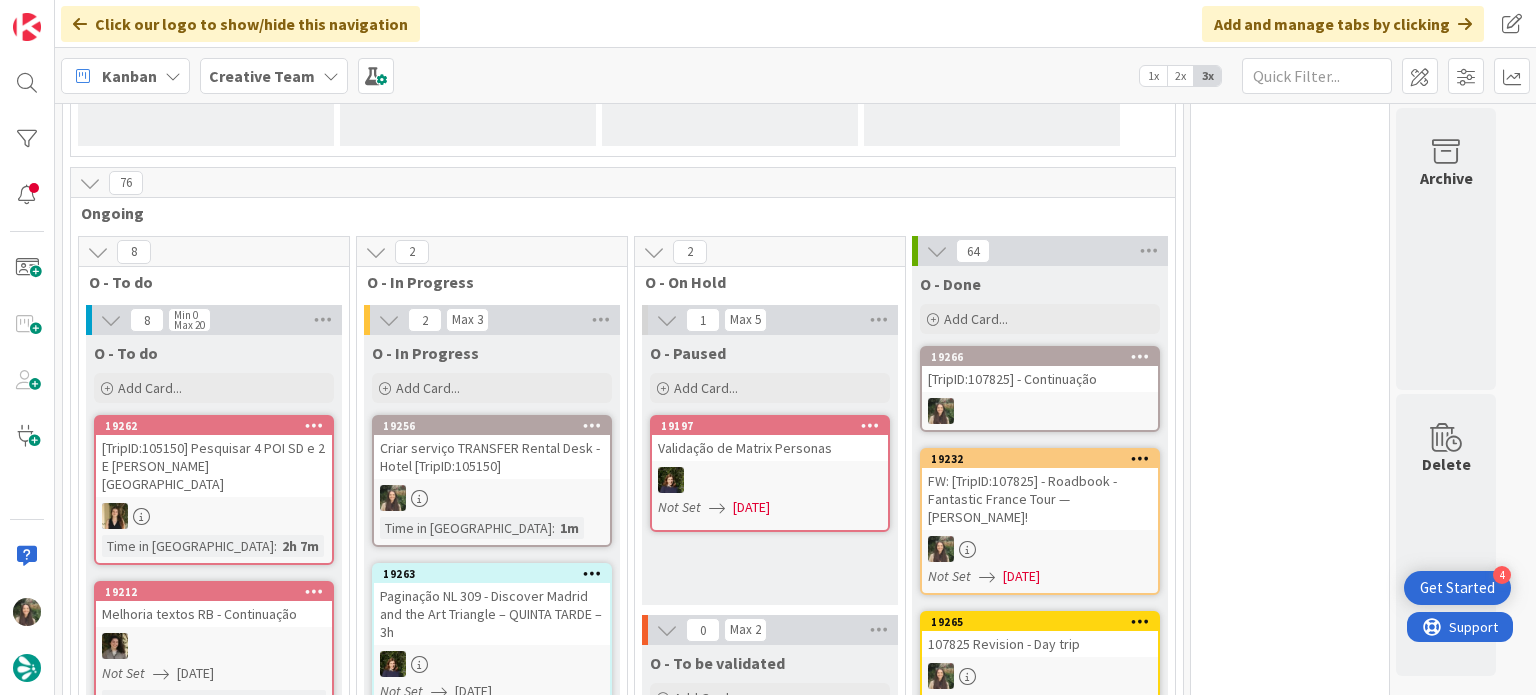 click on "Criar serviço TRANSFER Rental Desk - Hotel [TripID:105150]" at bounding box center (492, 457) 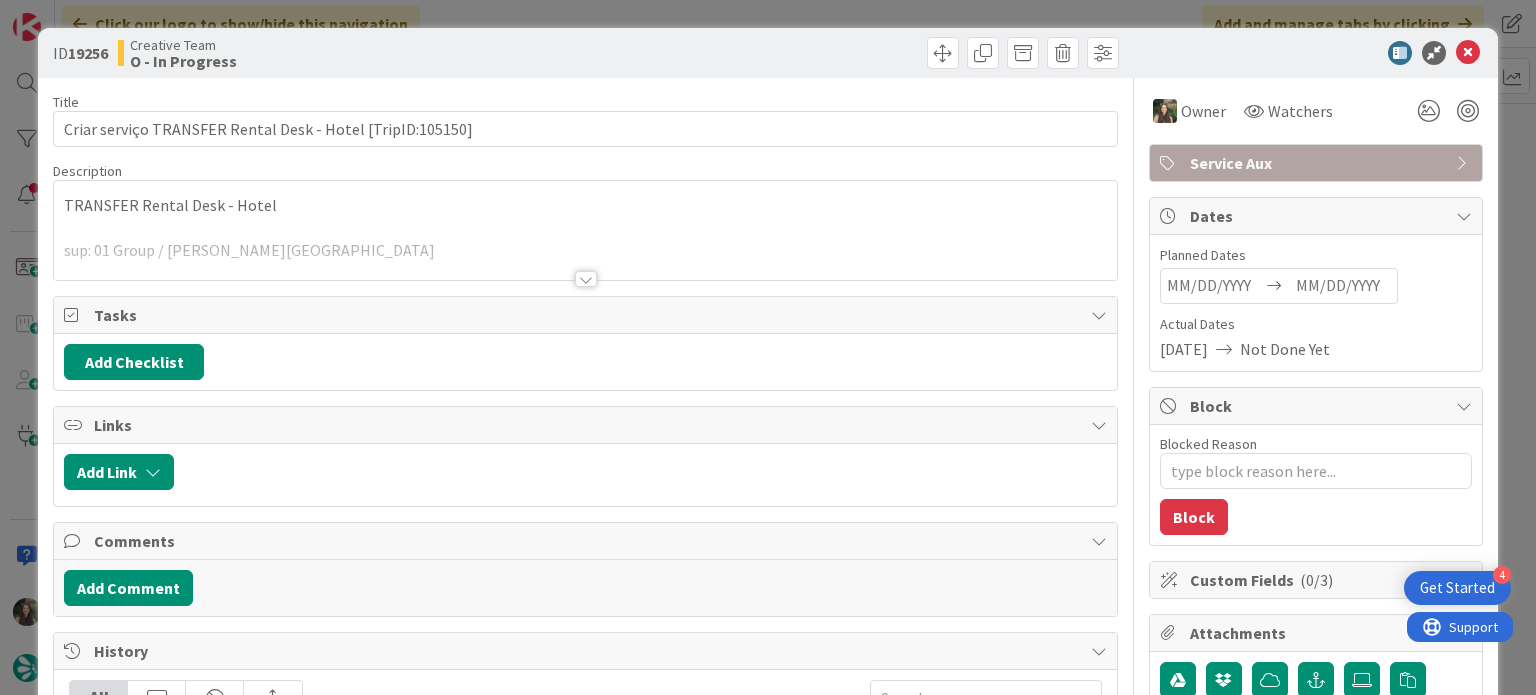 scroll, scrollTop: 0, scrollLeft: 0, axis: both 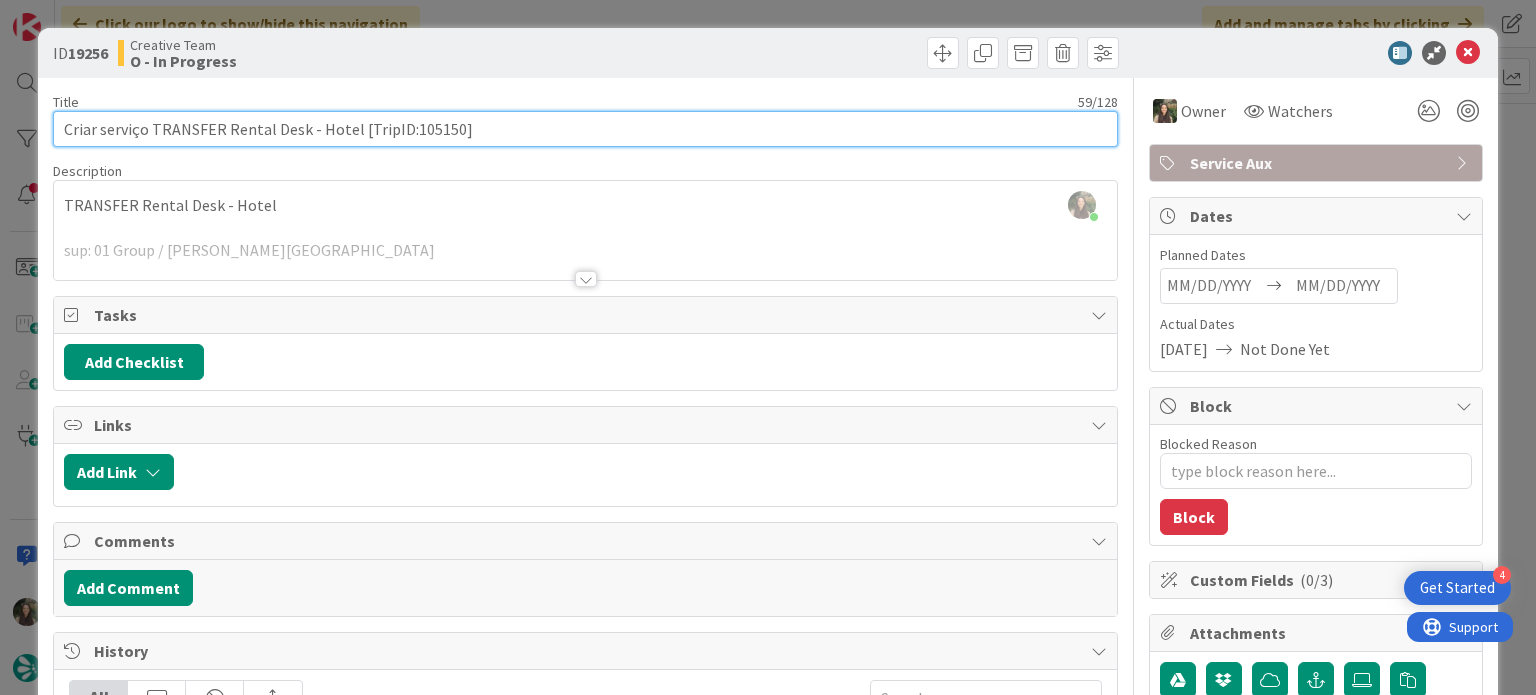 click on "Criar serviço TRANSFER Rental Desk - Hotel [TripID:105150]" at bounding box center (585, 129) 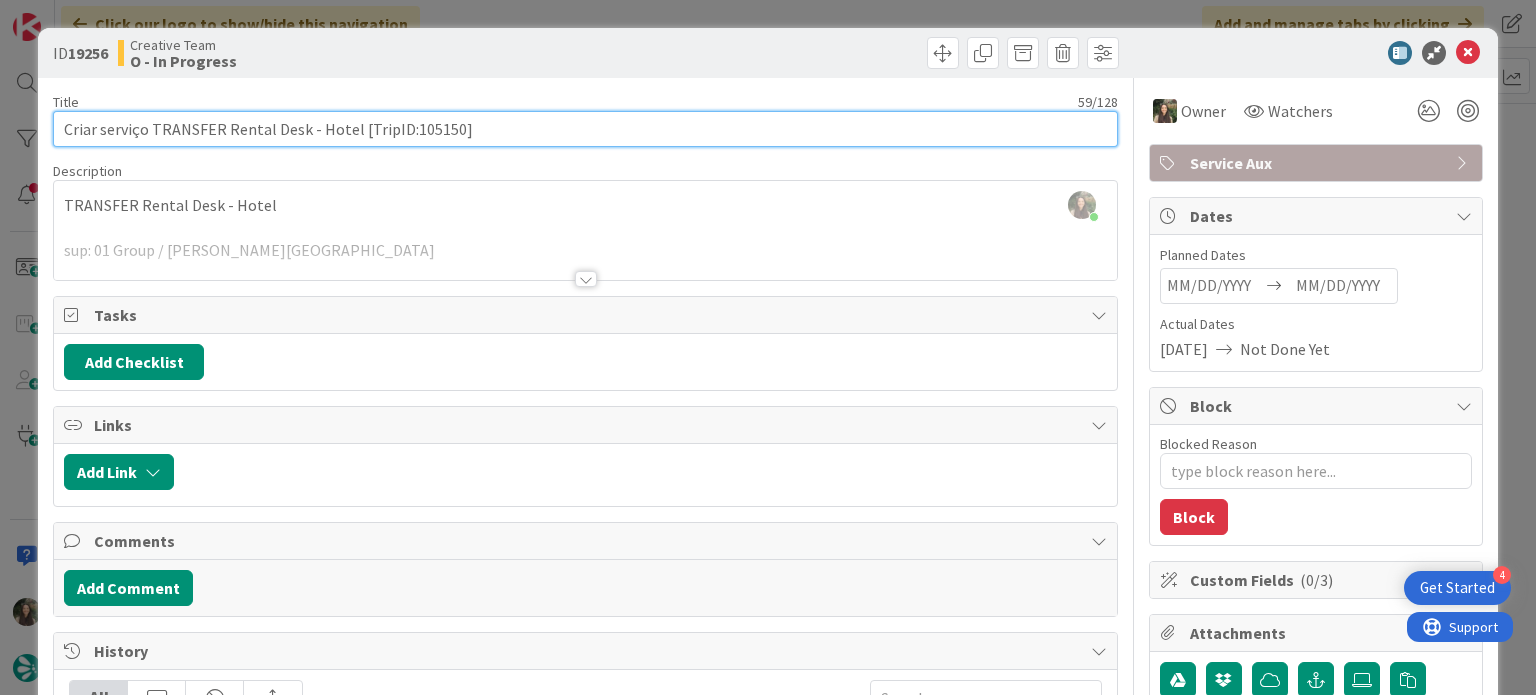 drag, startPoint x: 472, startPoint y: 131, endPoint x: 452, endPoint y: 126, distance: 20.615528 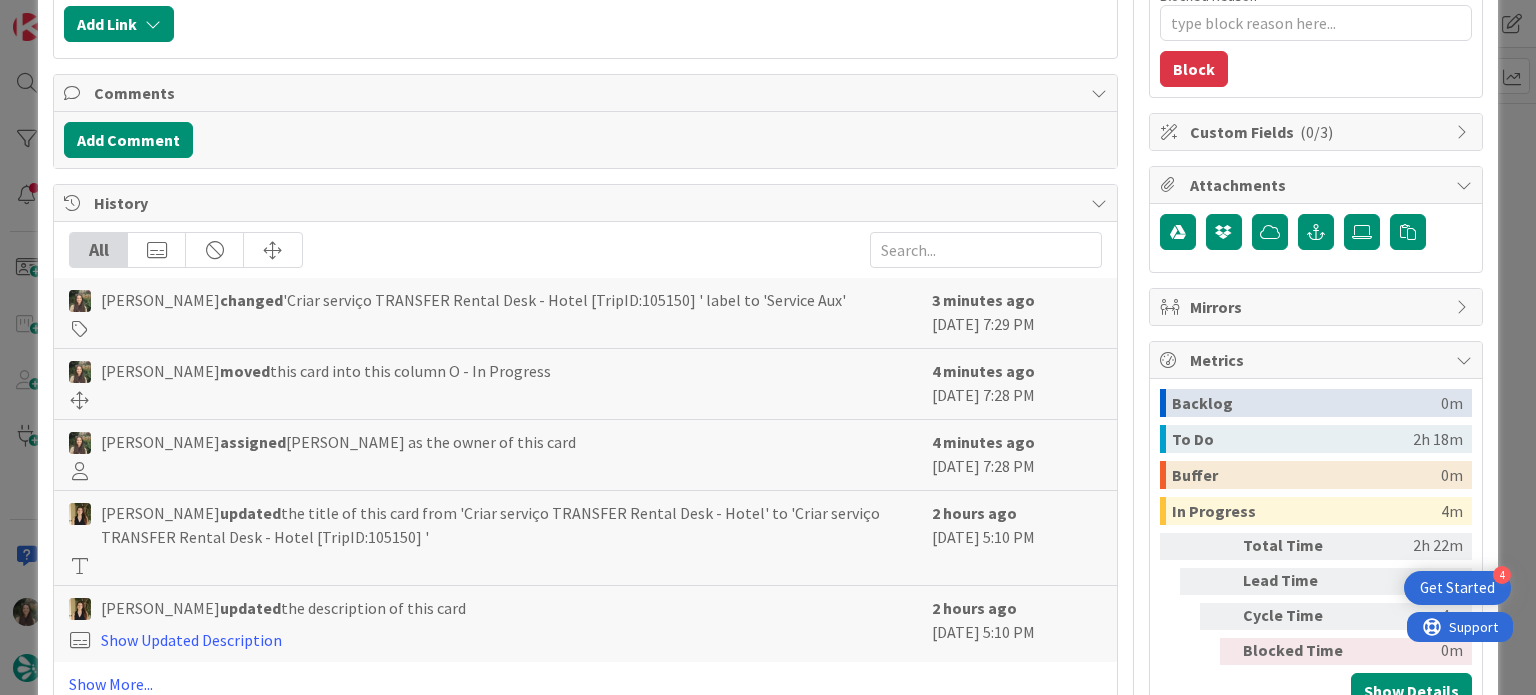 scroll, scrollTop: 500, scrollLeft: 0, axis: vertical 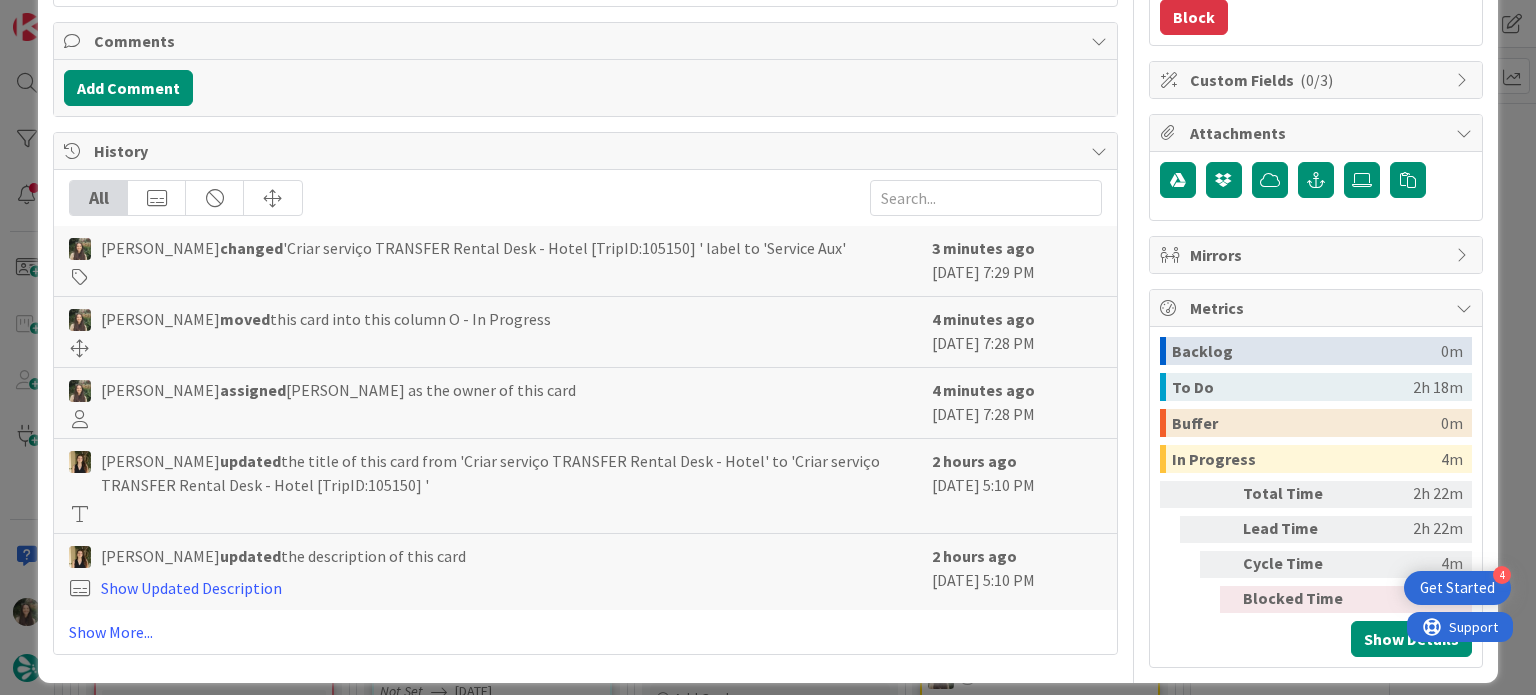 click on "ID  19256 Creative Team O - In Progress Title 59 / 128 Criar serviço TRANSFER Rental Desk - Hotel [TripID:105150] Description [PERSON_NAME] just joined TRANSFER Rental Desk - Hotel sup: 01 Group / [PERSON_NAME][GEOGRAPHIC_DATA] Owner Watchers Service Aux Tasks Add Checklist Links Add Link Comments Add Comment History All [PERSON_NAME]  changed  'Criar serviço TRANSFER Rental Desk - Hotel [TripID:105150] ' label to 'Service Aux' 3 minutes ago [DATE] 7:29 PM [PERSON_NAME]  moved  this card into this column O - In Progress 4 minutes ago [DATE] 7:28 PM [PERSON_NAME]  assigned  [PERSON_NAME] as the owner of this card 4 minutes ago [DATE] 7:28 PM [PERSON_NAME]  updated  the title of this card from 'Criar serviço TRANSFER Rental Desk - Hotel' to 'Criar serviço TRANSFER Rental Desk - Hotel [TripID:105150] ' 2 hours ago [DATE] 5:10 PM [PERSON_NAME]  updated  the description of this card Show Updated Description 2 hours ago [DATE] 5:10 PM Show More... Owner Watchers Service Aux Dates [DATE]" at bounding box center (768, 347) 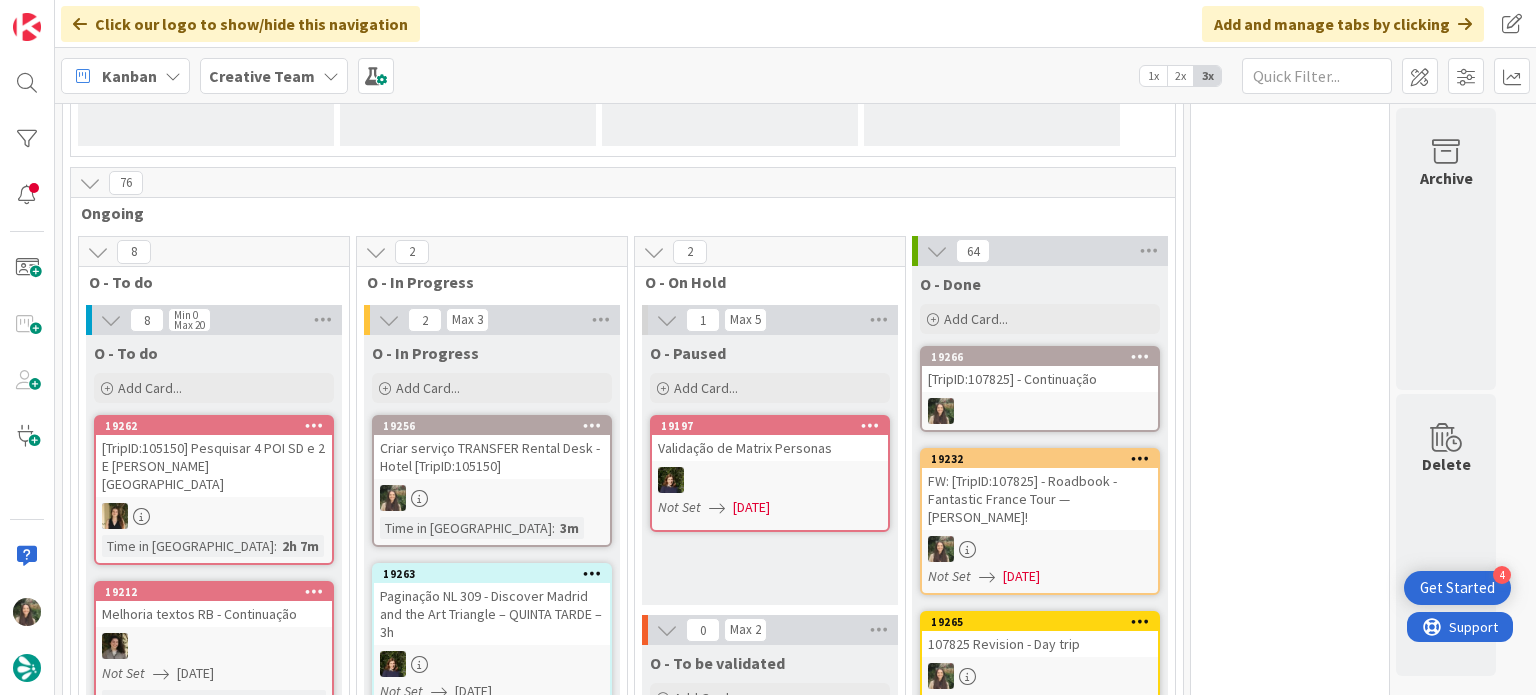 click on "Criar serviço TRANSFER Rental Desk - Hotel [TripID:105150]" at bounding box center (492, 457) 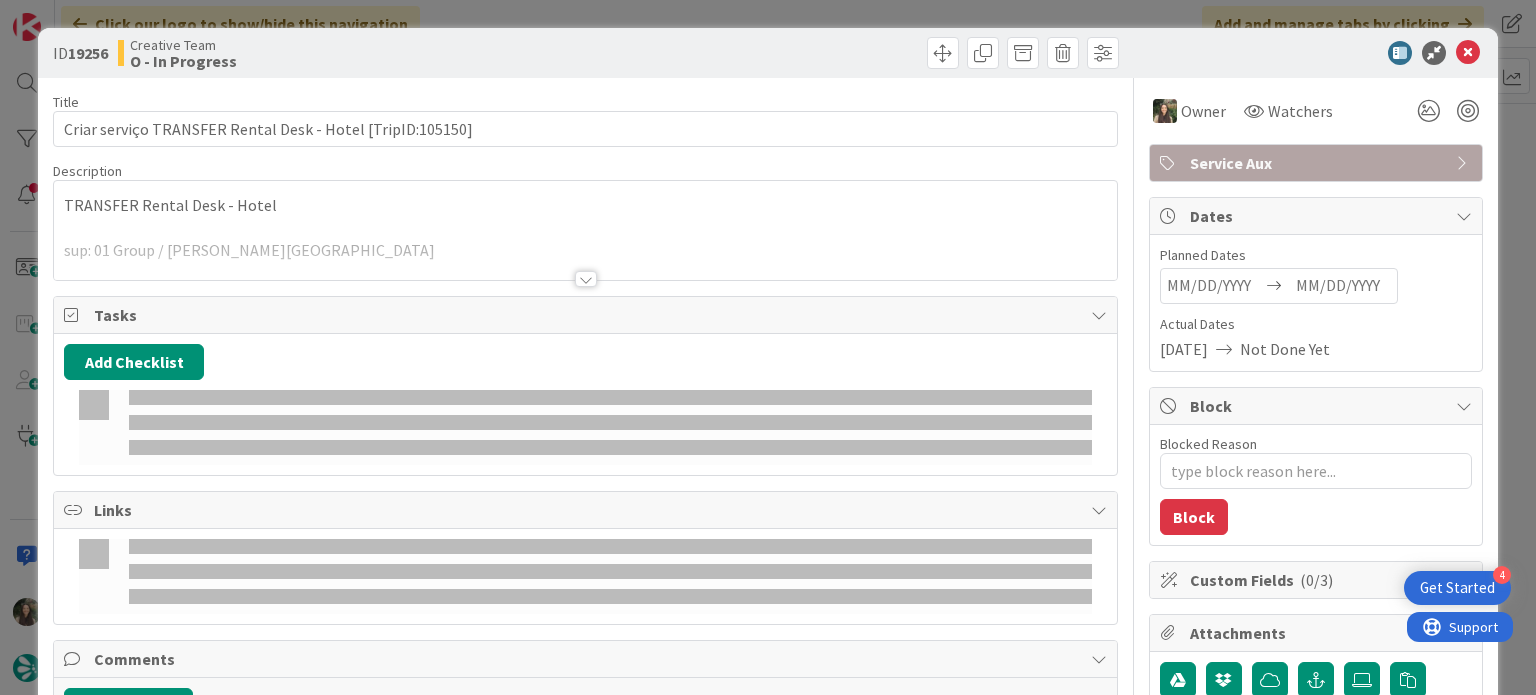 scroll, scrollTop: 0, scrollLeft: 0, axis: both 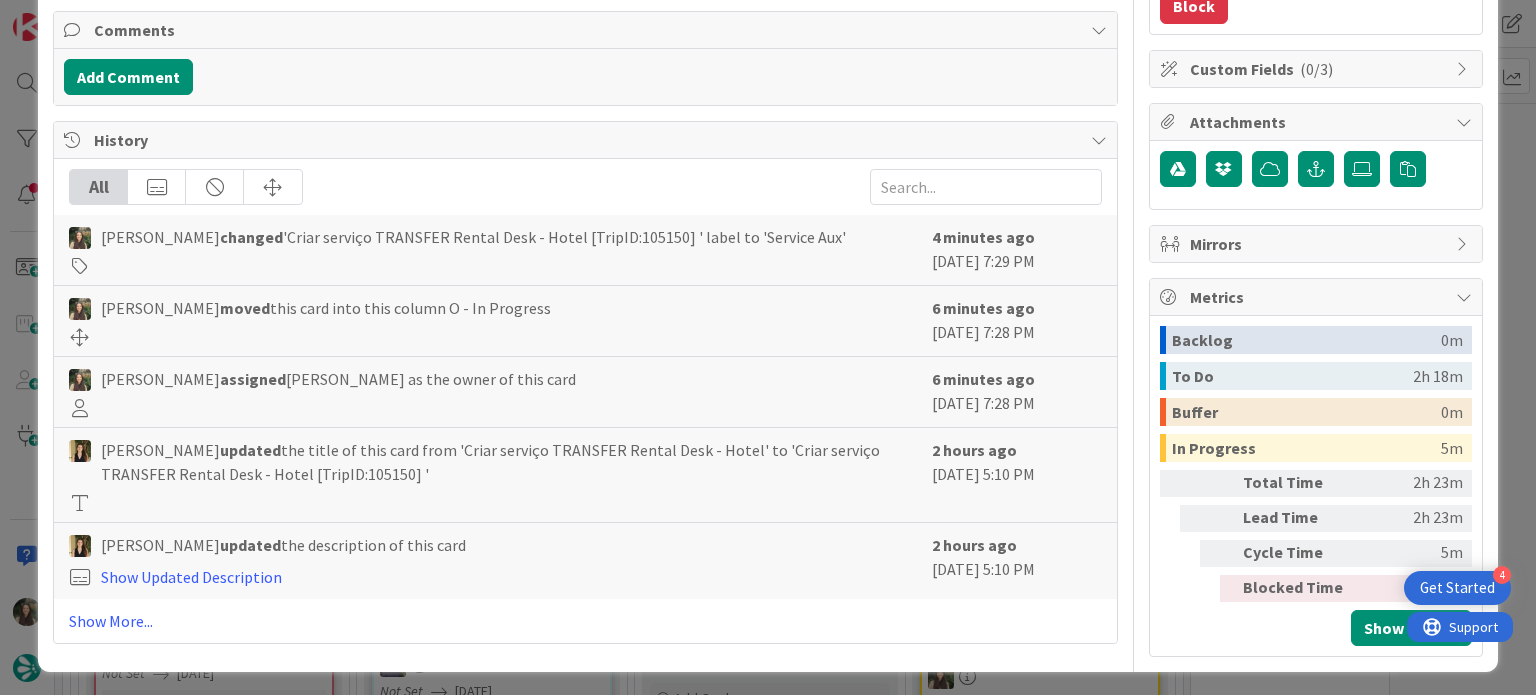 click on "ID  19256 Creative Team O - In Progress Title 59 / 128 Criar serviço TRANSFER Rental Desk - Hotel [TripID:105150] Description TRANSFER Rental Desk - Hotel sup: 01 Group / [PERSON_NAME][GEOGRAPHIC_DATA] Owner Watchers Service Aux Tasks Add Checklist Links Add Link Comments Add Comment History All [PERSON_NAME]  changed  'Criar serviço TRANSFER Rental Desk - Hotel [TripID:105150] ' label to 'Service Aux' 4 minutes ago [DATE] 7:29 PM [PERSON_NAME]  moved  this card into this column O - In Progress 6 minutes ago [DATE] 7:28 PM [PERSON_NAME]  assigned  [PERSON_NAME] as the owner of this card 6 minutes ago [DATE] 7:28 PM [PERSON_NAME]  updated  the title of this card from 'Criar serviço TRANSFER Rental Desk - Hotel' to 'Criar serviço TRANSFER Rental Desk - Hotel [TripID:105150] ' 2 hours ago [DATE] 5:10 PM [PERSON_NAME]  updated  the description of this card Show Updated Description 2 hours ago [DATE] 5:10 PM Show More... Owner Watchers Service Aux Dates Planned Dates Actual Dates [DATE] 0" at bounding box center [768, 347] 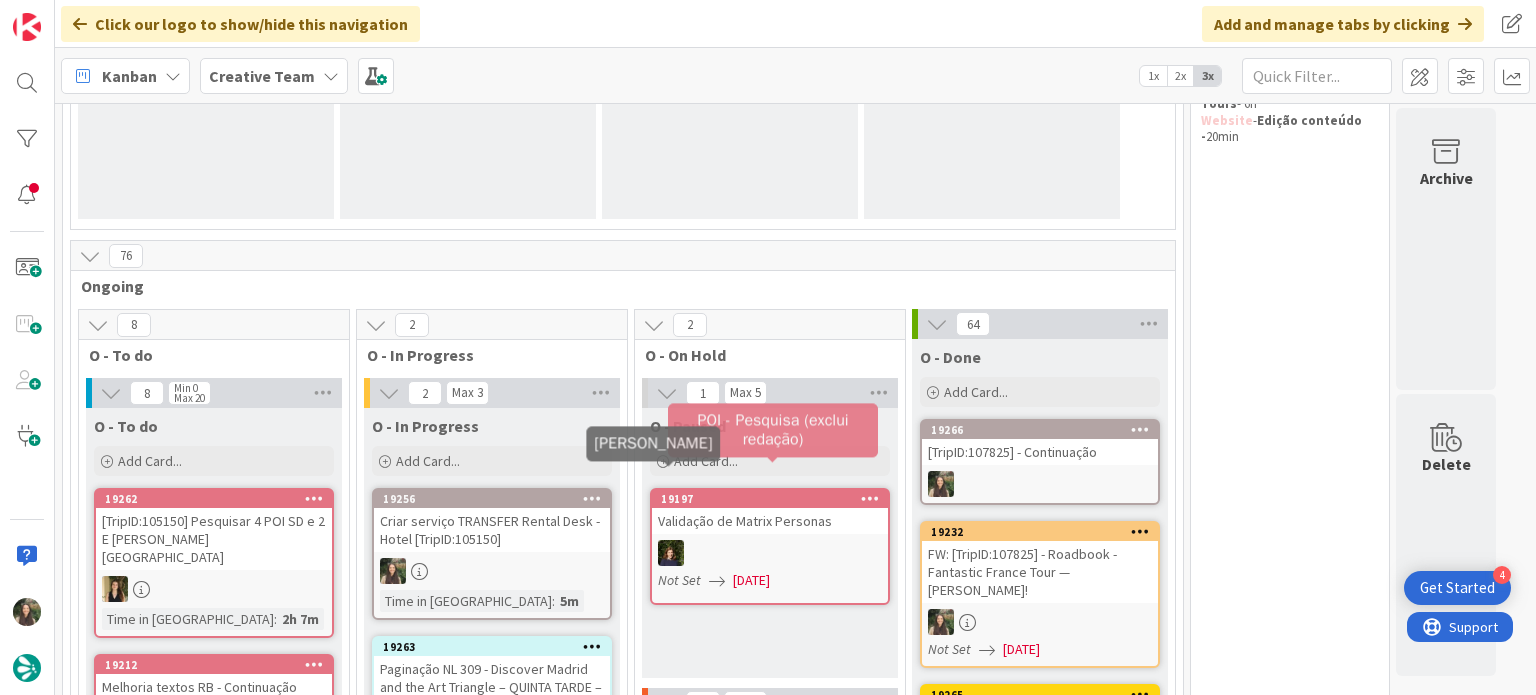 scroll, scrollTop: 424, scrollLeft: 0, axis: vertical 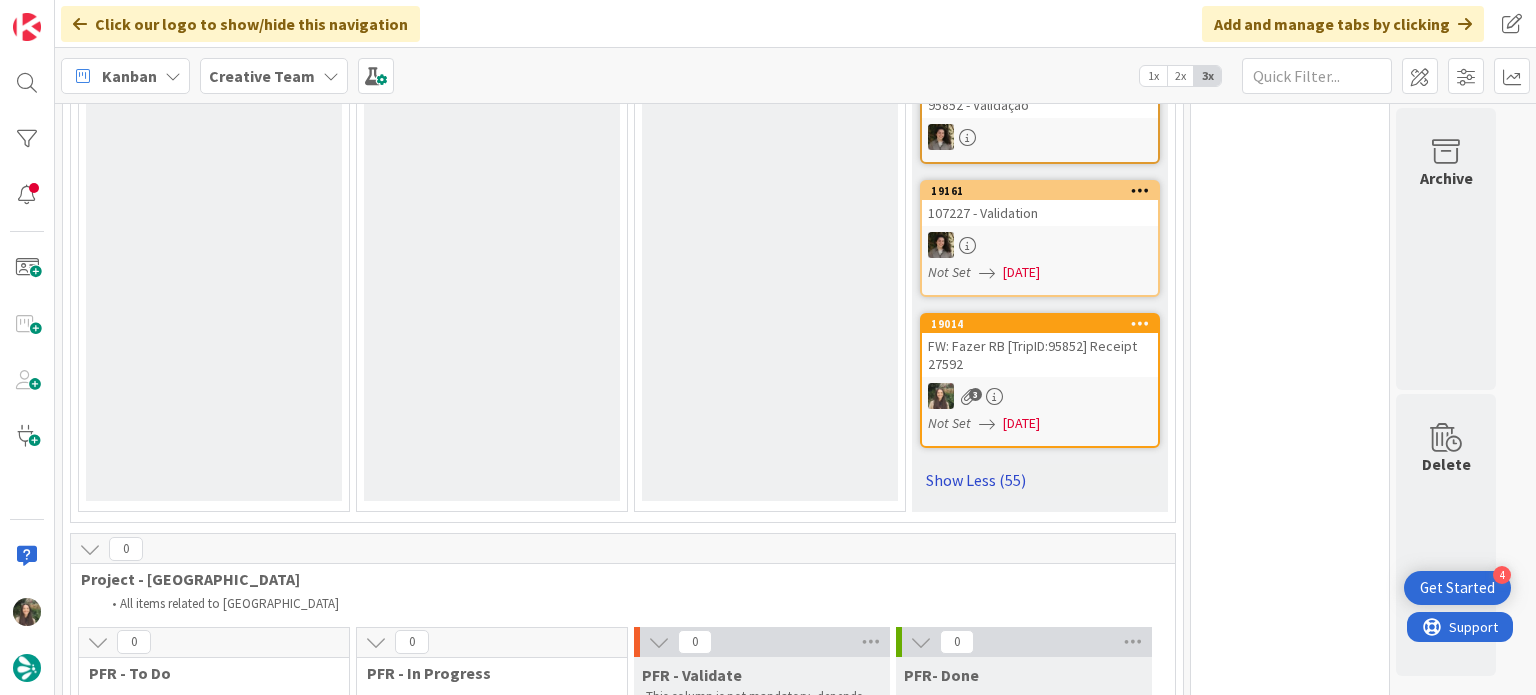 click on "Show Less (55)" at bounding box center (1040, 480) 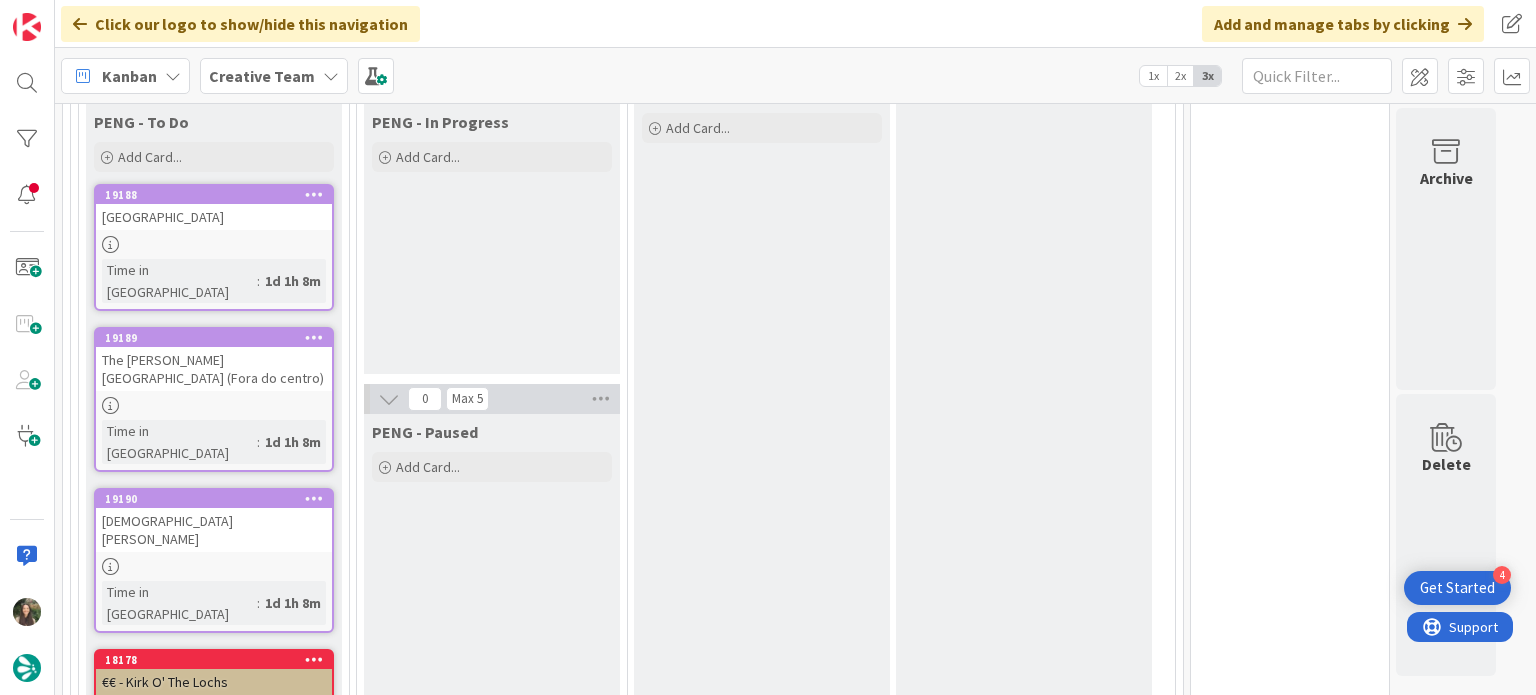scroll, scrollTop: 3000, scrollLeft: 0, axis: vertical 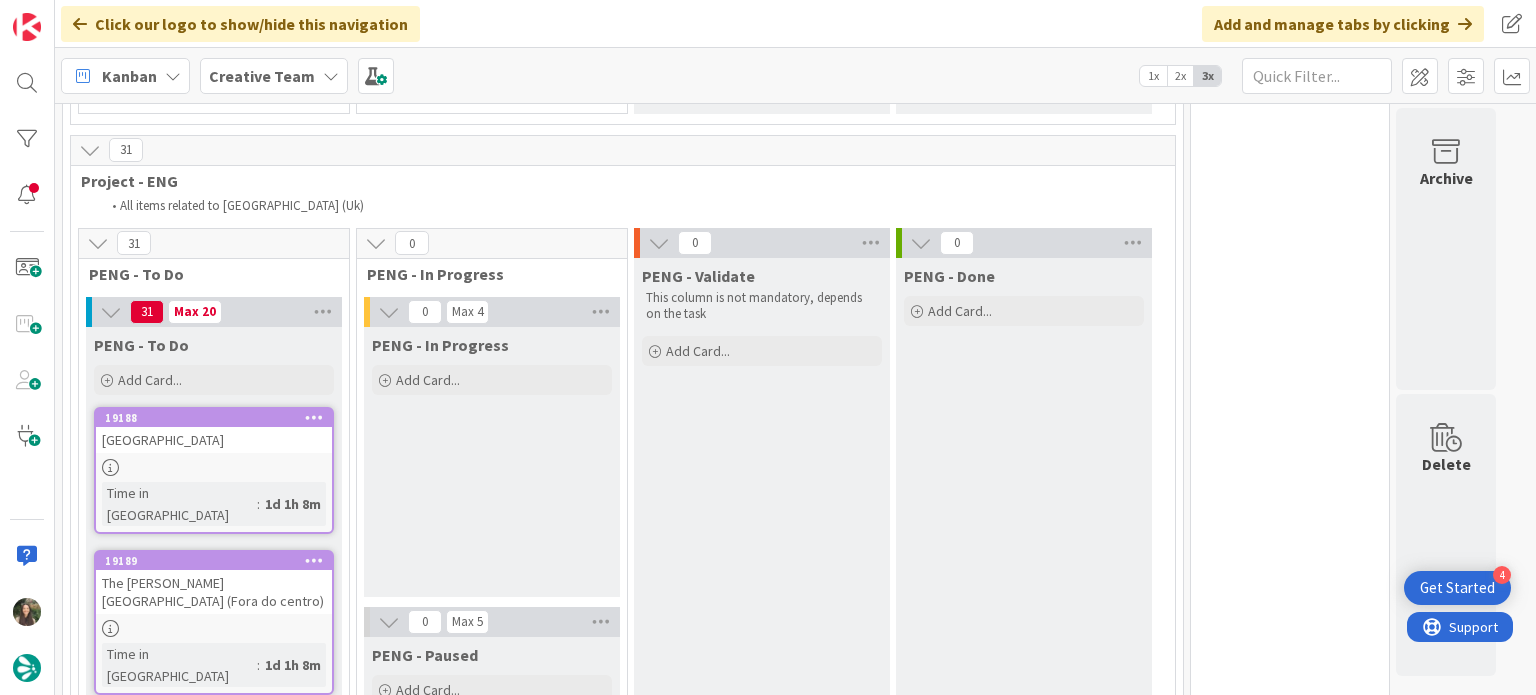 click at bounding box center (214, 467) 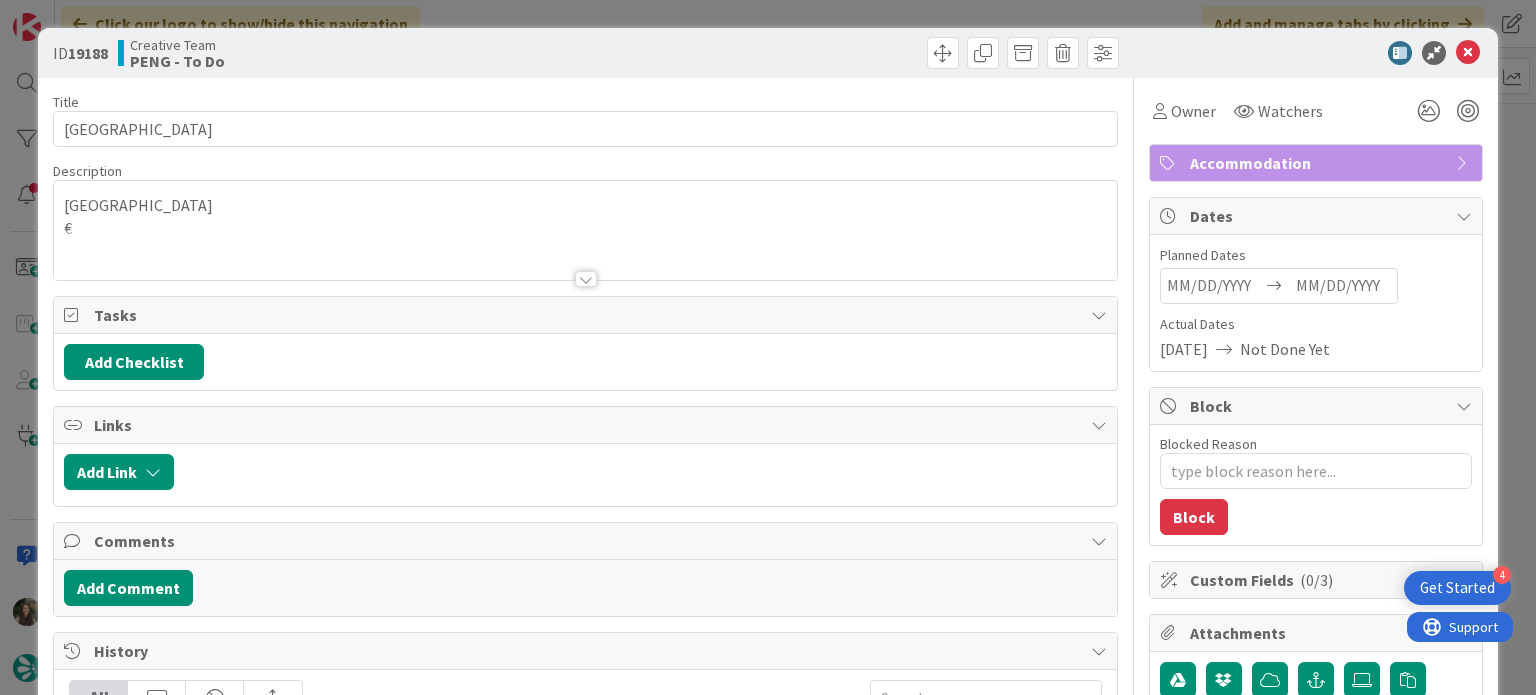 scroll, scrollTop: 0, scrollLeft: 0, axis: both 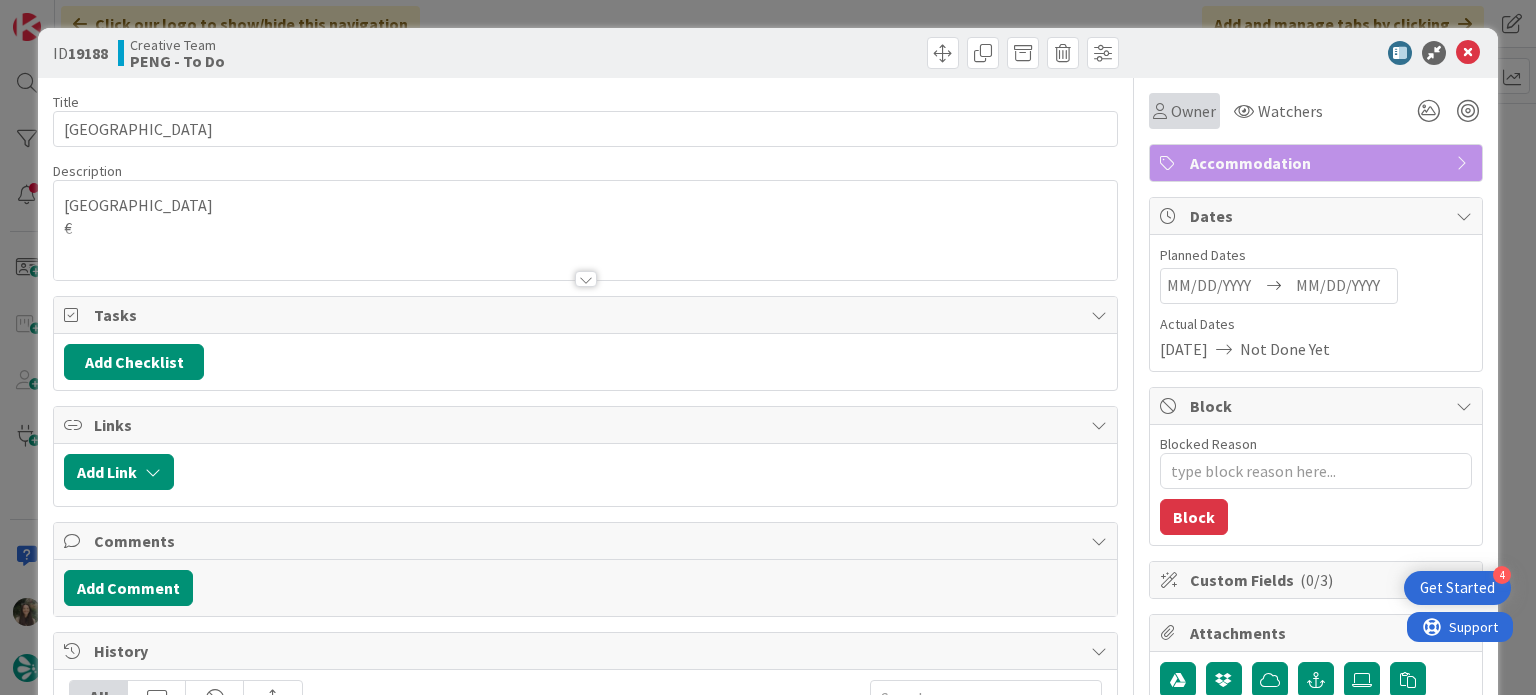 click on "Owner" at bounding box center (1193, 111) 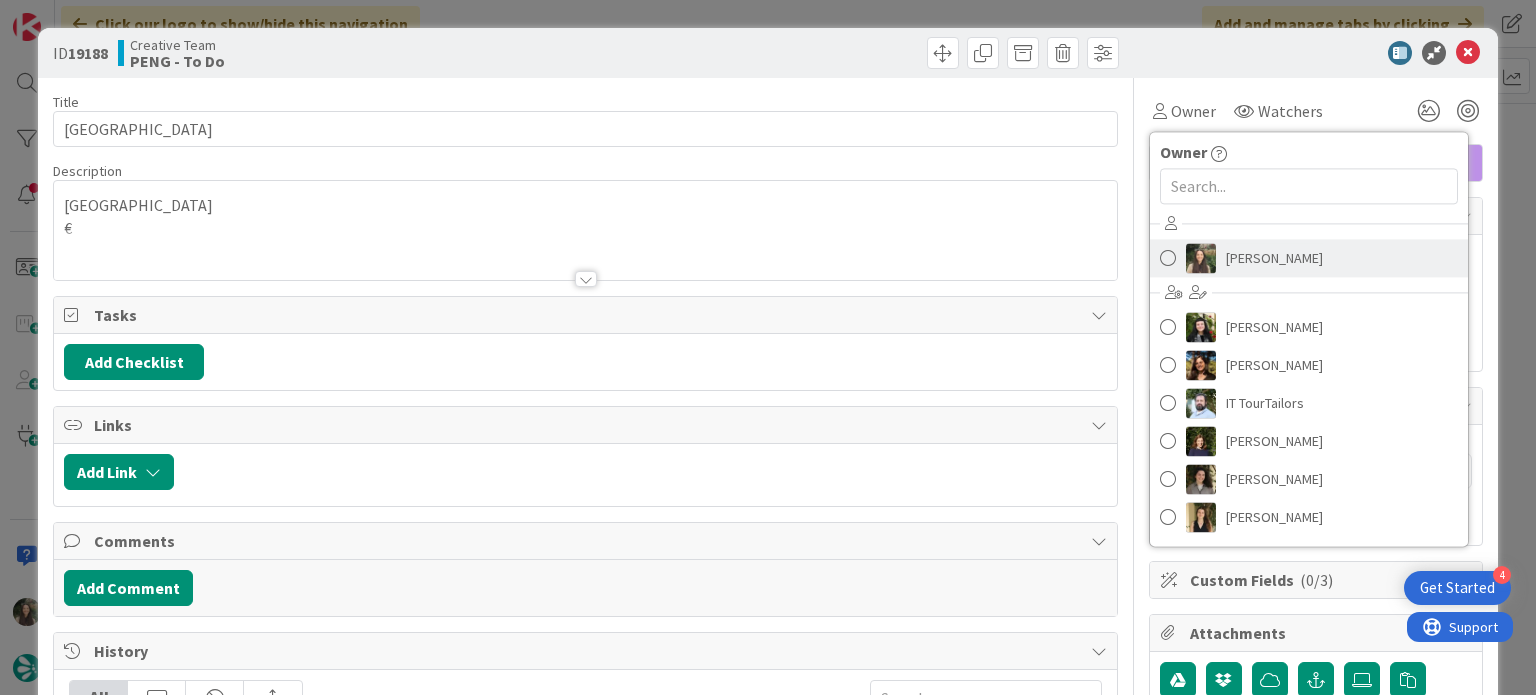 click on "[PERSON_NAME]" at bounding box center (1274, 258) 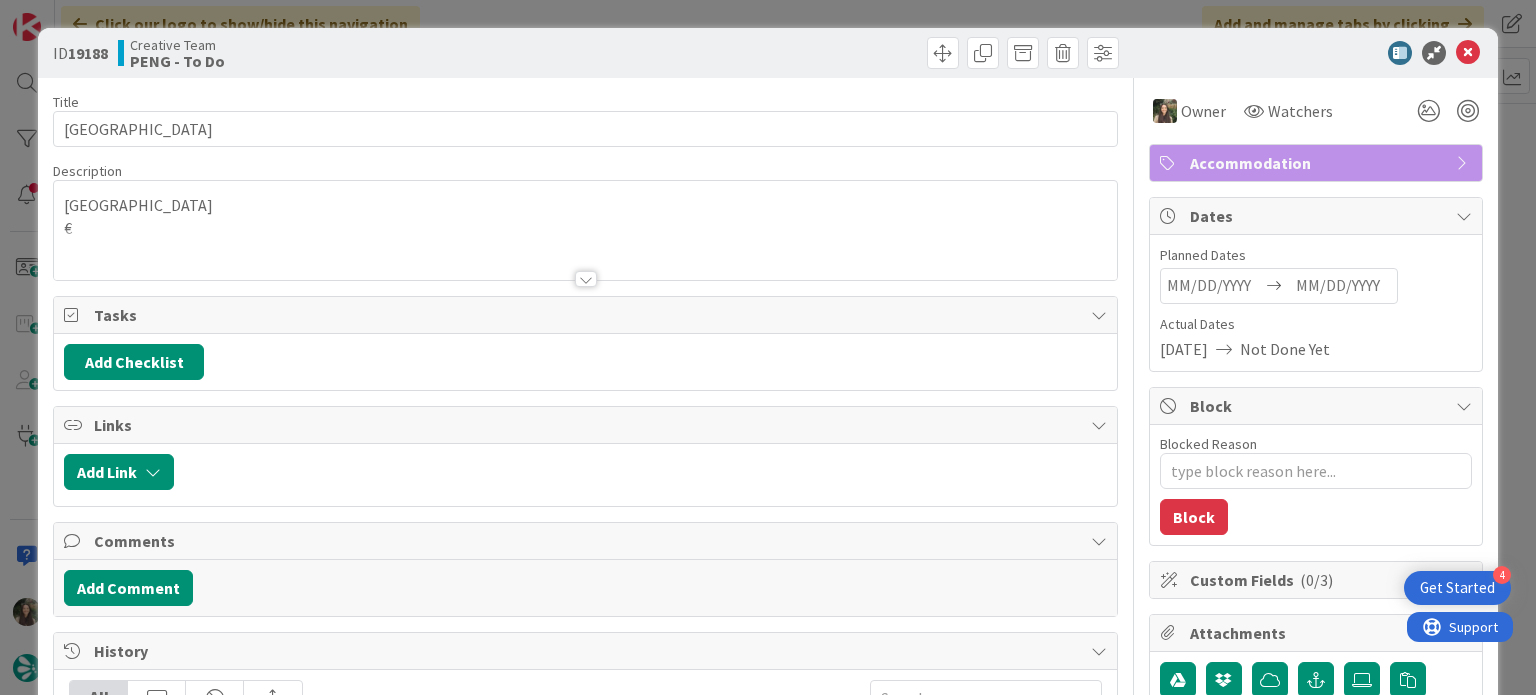 click on "ID  19188 Creative Team PENG - To Do Title 28 / [GEOGRAPHIC_DATA] Description [GEOGRAPHIC_DATA] € Owner Watchers Accommodation Tasks Add Checklist Links Add Link Comments Add Comment History All [PERSON_NAME]  moved  this card into this column PENG - To Do [DATE] [DATE] 6:18 PM [PERSON_NAME]  moved  this card into this column Done [DATE] [DATE] 5:32 PM [PERSON_NAME]  updated  the description of this card Show Updated Description [DATE] [DATE] 5:32 PM [PERSON_NAME]  created  this card [DATE] [DATE] 5:32 PM Owner Owner Remove Set as Watcher [PERSON_NAME] [PERSON_NAME] [PERSON_NAME]  IT TourTailors [PERSON_NAME] [PERSON_NAME] [PERSON_NAME] [PERSON_NAME] Watchers Accommodation Dates Planned Dates Navigate forward to interact with the calendar and select a date. Press the question mark key to get the keyboard shortcuts for changing dates. Actual Dates [DATE] Not Done Yet Block Blocked Reason 0 / 256 Block Custom Fields ( 0/3 ) Attachments 0m" at bounding box center (768, 347) 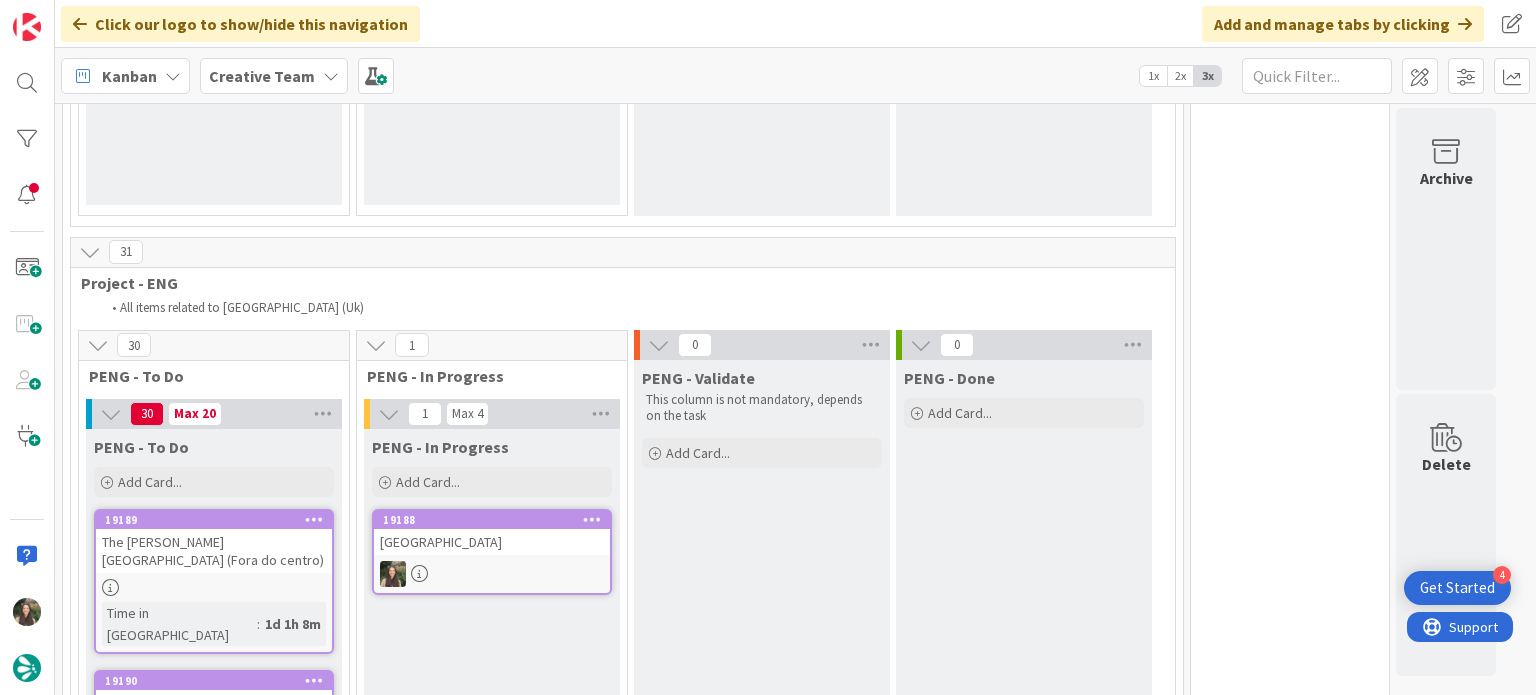 scroll, scrollTop: 2874, scrollLeft: 0, axis: vertical 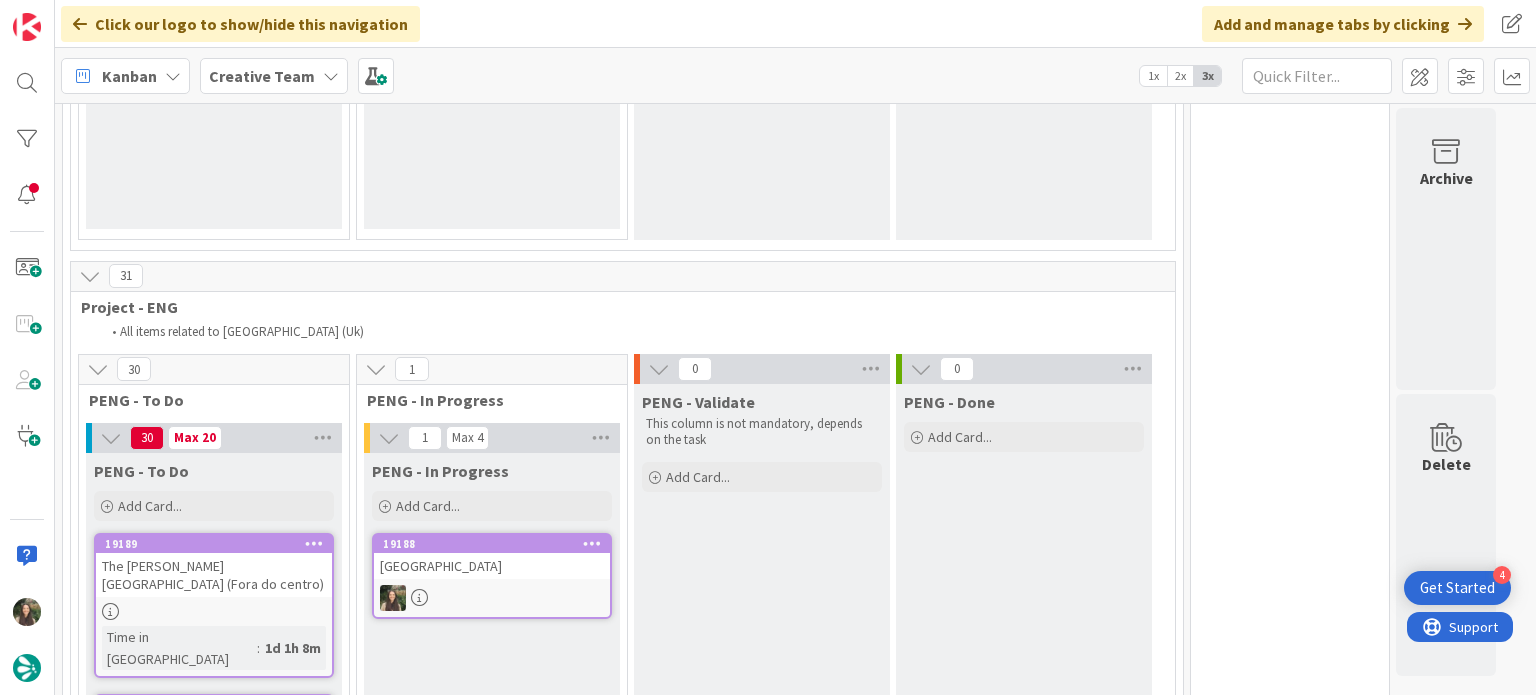 click on "19188 [GEOGRAPHIC_DATA]" at bounding box center [492, 576] 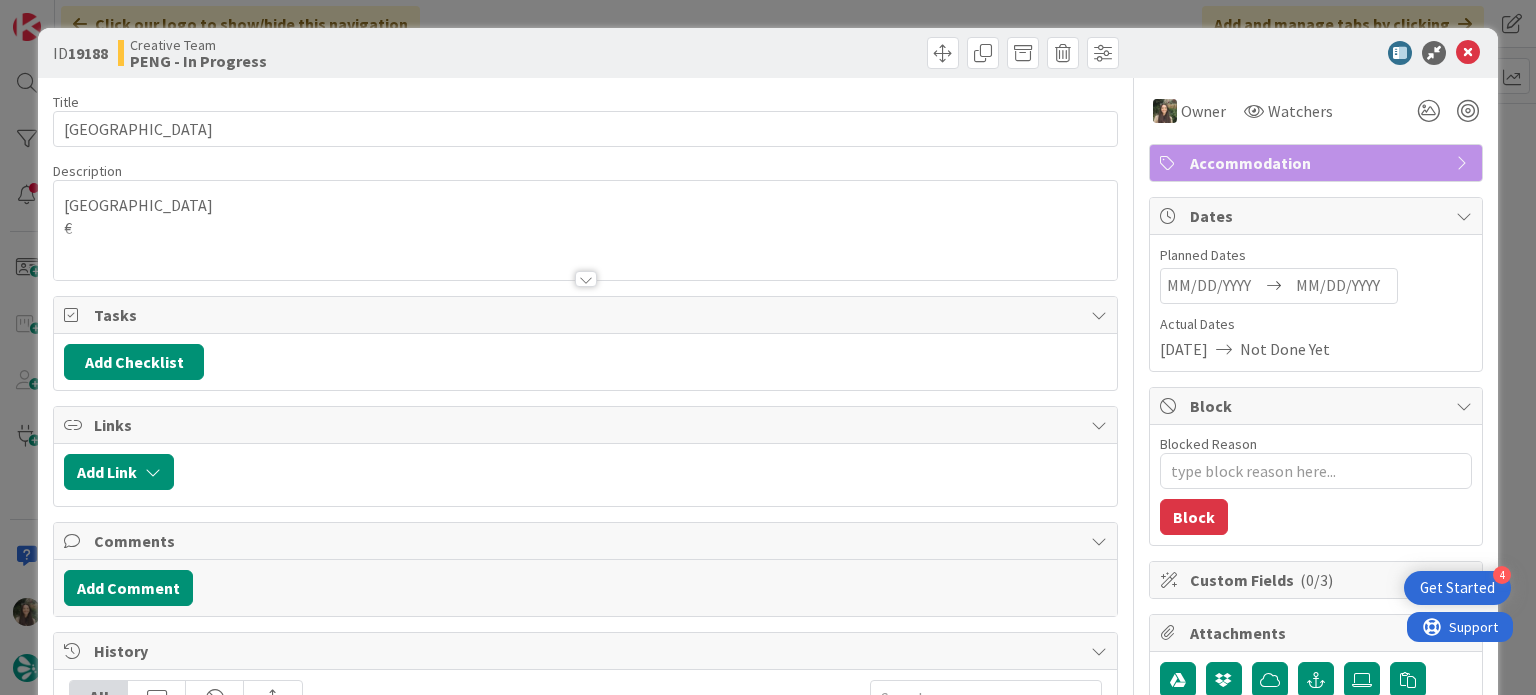 scroll, scrollTop: 0, scrollLeft: 0, axis: both 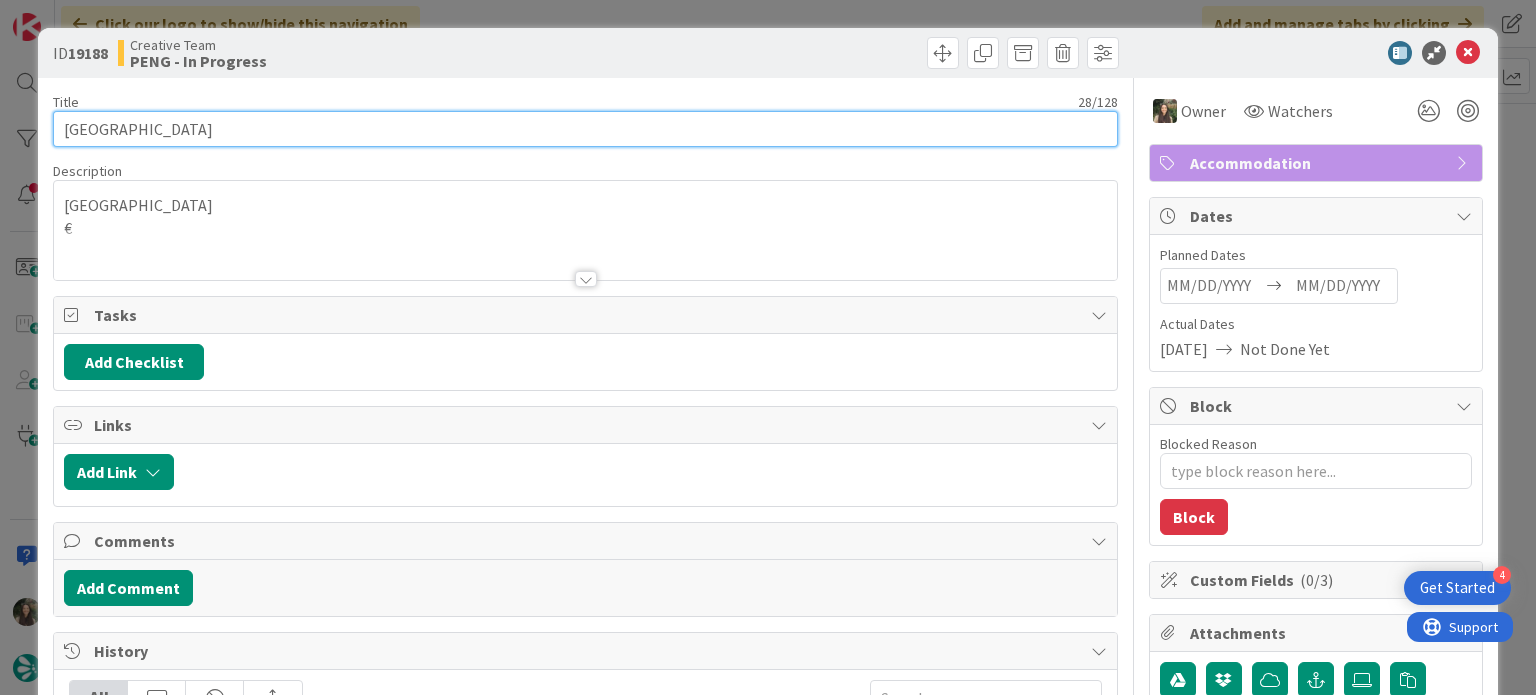 drag, startPoint x: 269, startPoint y: 132, endPoint x: 48, endPoint y: 124, distance: 221.14474 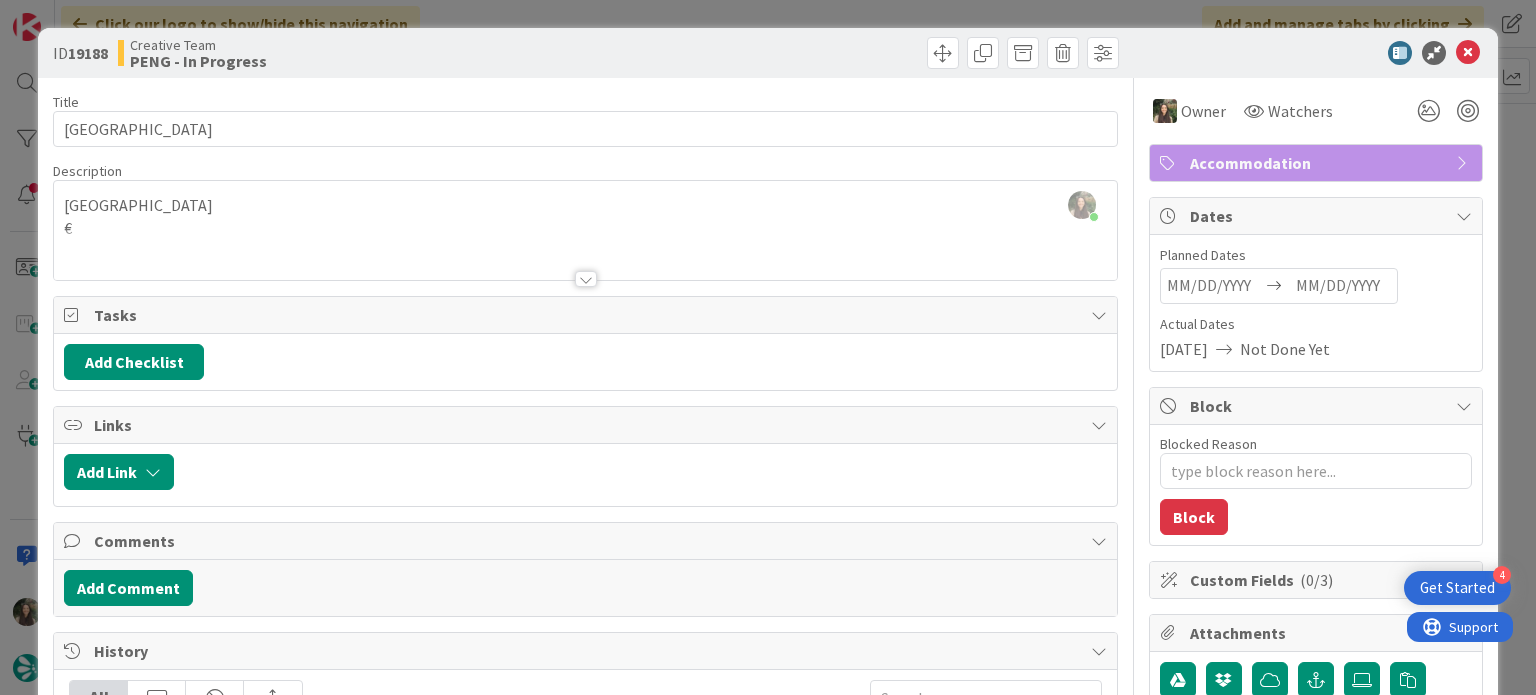 click on "ID  19188 Creative Team PENG - In Progress Title 28 / 128 [GEOGRAPHIC_DATA] Description [PERSON_NAME] joined  12 m ago [GEOGRAPHIC_DATA] € Owner Watchers Accommodation Tasks Add Checklist Links Add Link Comments Add Comment History All [PERSON_NAME]  moved  this card into this column PENG - In Progress 1 second ago [DATE] 7:35 PM [PERSON_NAME]  assigned  [PERSON_NAME] as the owner of this card 4 seconds ago [DATE] 7:35 PM [PERSON_NAME]  moved  this card into this column PENG - To Do [DATE] [DATE] 6:18 PM [PERSON_NAME]  moved  this card into this column Done [DATE] [DATE] 5:32 PM [PERSON_NAME]  updated  the description of this card Show Updated Description [DATE] [DATE] 5:32 PM Show More... Owner Watchers Accommodation Dates Planned Dates Navigate forward to interact with the calendar and select a date. Press the question mark key to get the keyboard shortcuts for changing dates. Actual Dates [DATE] Not Done Yet Block Blocked Reason 0 / (" at bounding box center [768, 347] 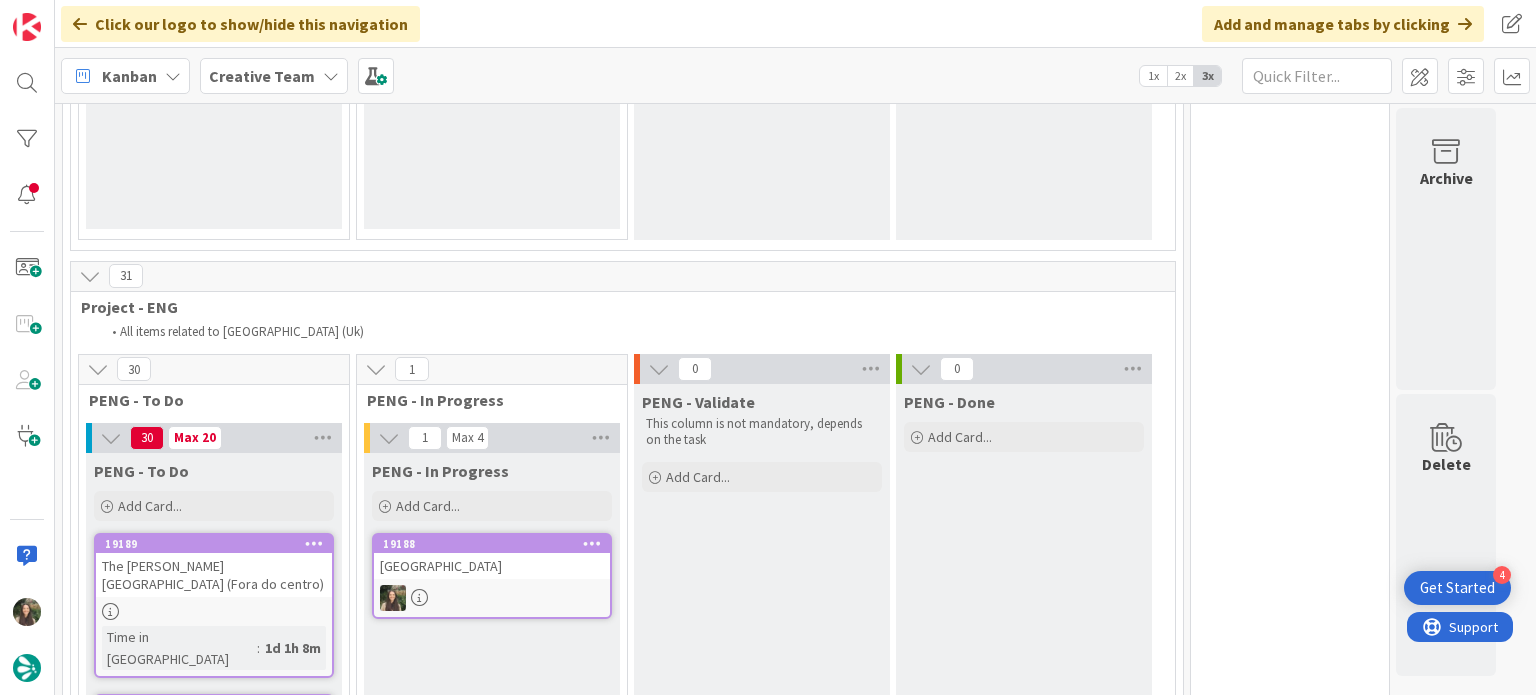 click at bounding box center [492, 598] 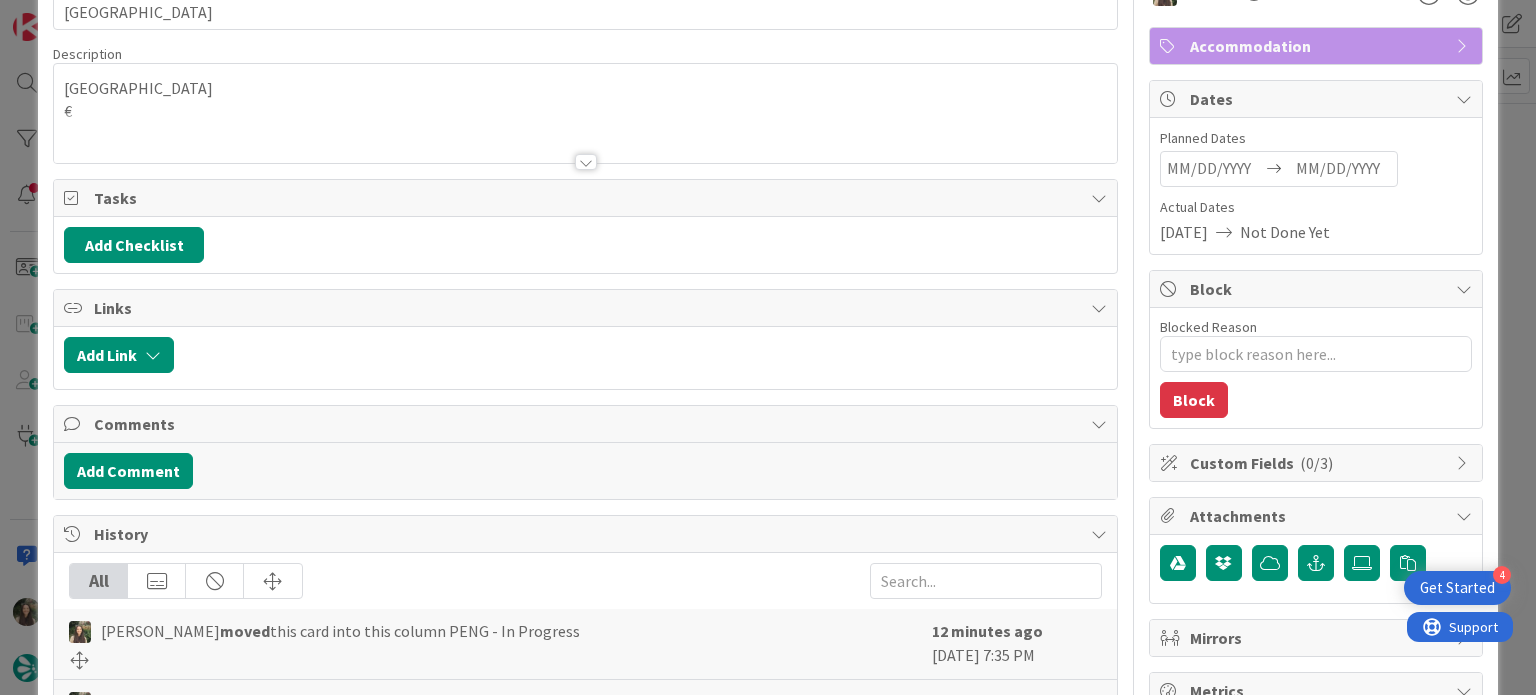 scroll, scrollTop: 0, scrollLeft: 0, axis: both 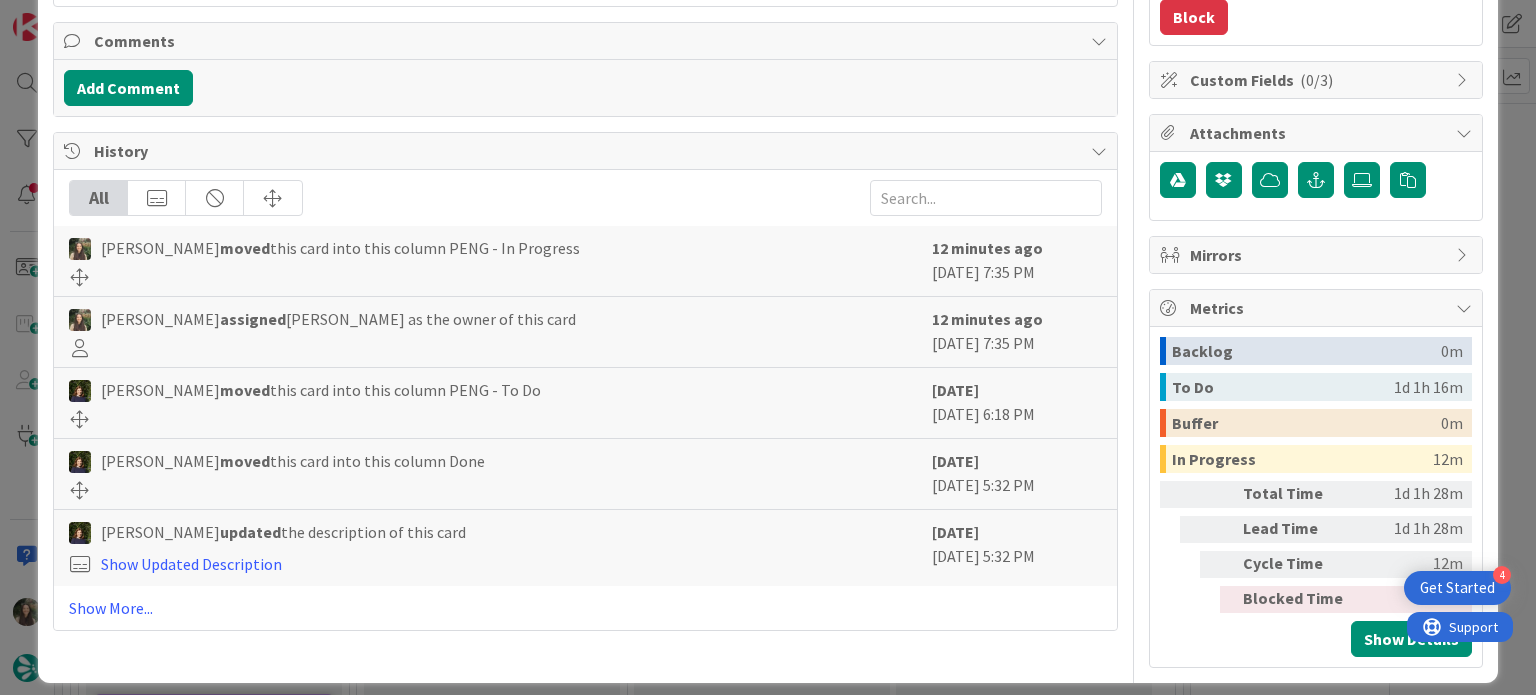 click on "ID  19188 Creative Team PENG - In Progress Title 28 / 128 [GEOGRAPHIC_DATA] Description [GEOGRAPHIC_DATA] € Owner Watchers Accommodation Tasks Add Checklist Links Add Link Comments Add Comment History All [PERSON_NAME]  moved  this card into this column PENG - In Progress 12 minutes ago [DATE] 7:35 PM [PERSON_NAME]  assigned  [PERSON_NAME] as the owner of this card 12 minutes ago [DATE] 7:35 PM [PERSON_NAME]  moved  this card into this column PENG - To Do [DATE] [DATE] 6:18 PM [PERSON_NAME]  moved  this card into this column Done [DATE] [DATE] 5:32 PM [PERSON_NAME]  updated  the description of this card Show Updated Description [DATE] [DATE] 5:32 PM Show More... Owner Watchers Accommodation Dates Planned Dates Navigate forward to interact with the calendar and select a date. Press the question mark key to get the keyboard shortcuts for changing dates. Actual Dates [DATE] Not Done Yet Block Blocked Reason 0 / 256 Block Custom Fields ( 0/3 )" at bounding box center [768, 347] 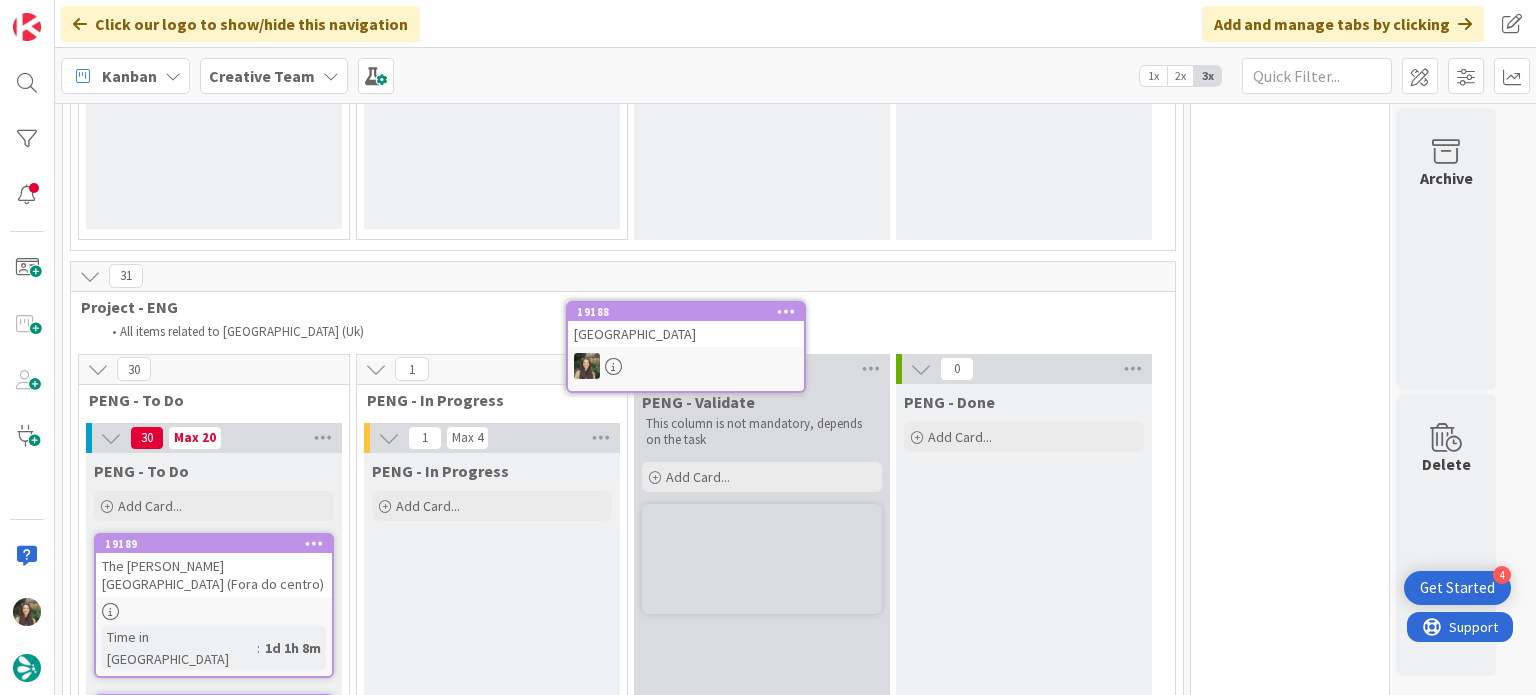 scroll, scrollTop: 2850, scrollLeft: 0, axis: vertical 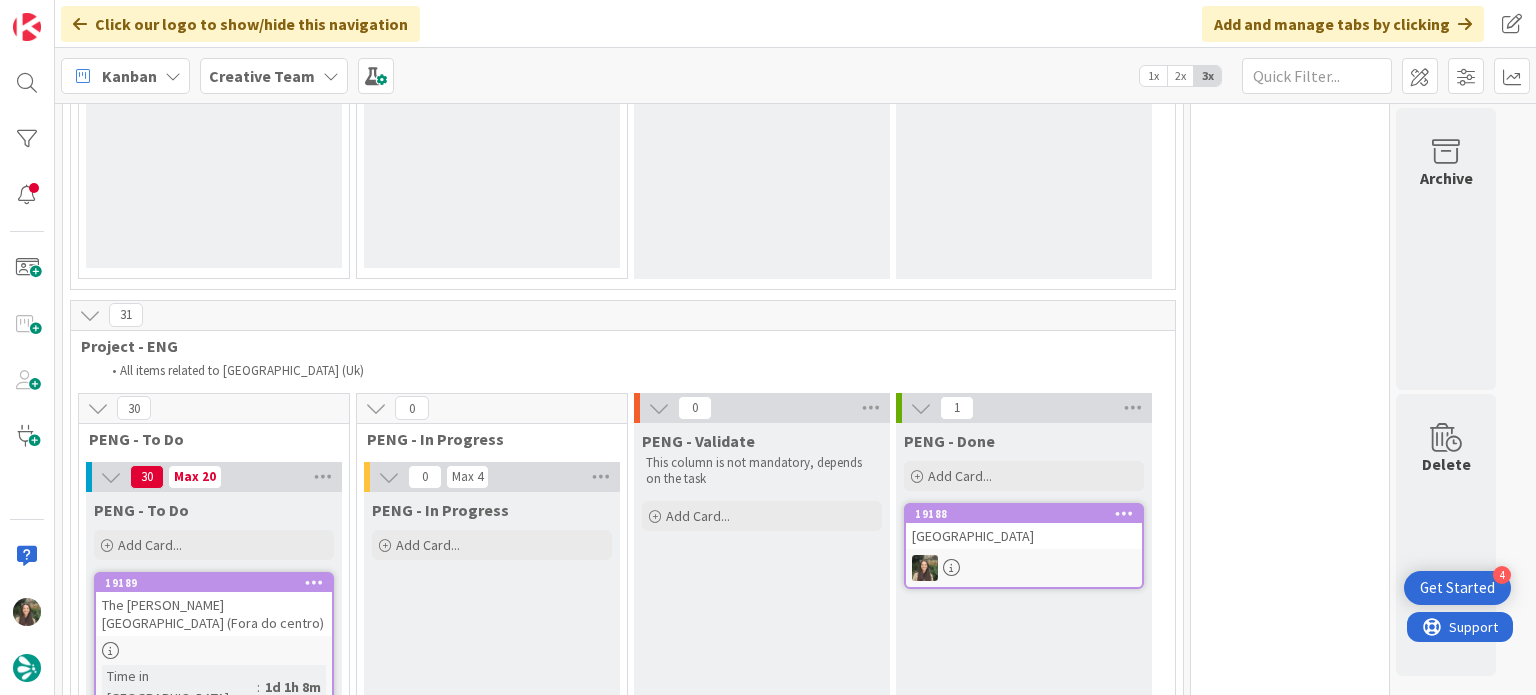 click on "19189 The [PERSON_NAME][GEOGRAPHIC_DATA] ([GEOGRAPHIC_DATA]) Time in [GEOGRAPHIC_DATA] : 1d 1h 8m" at bounding box center (214, 644) 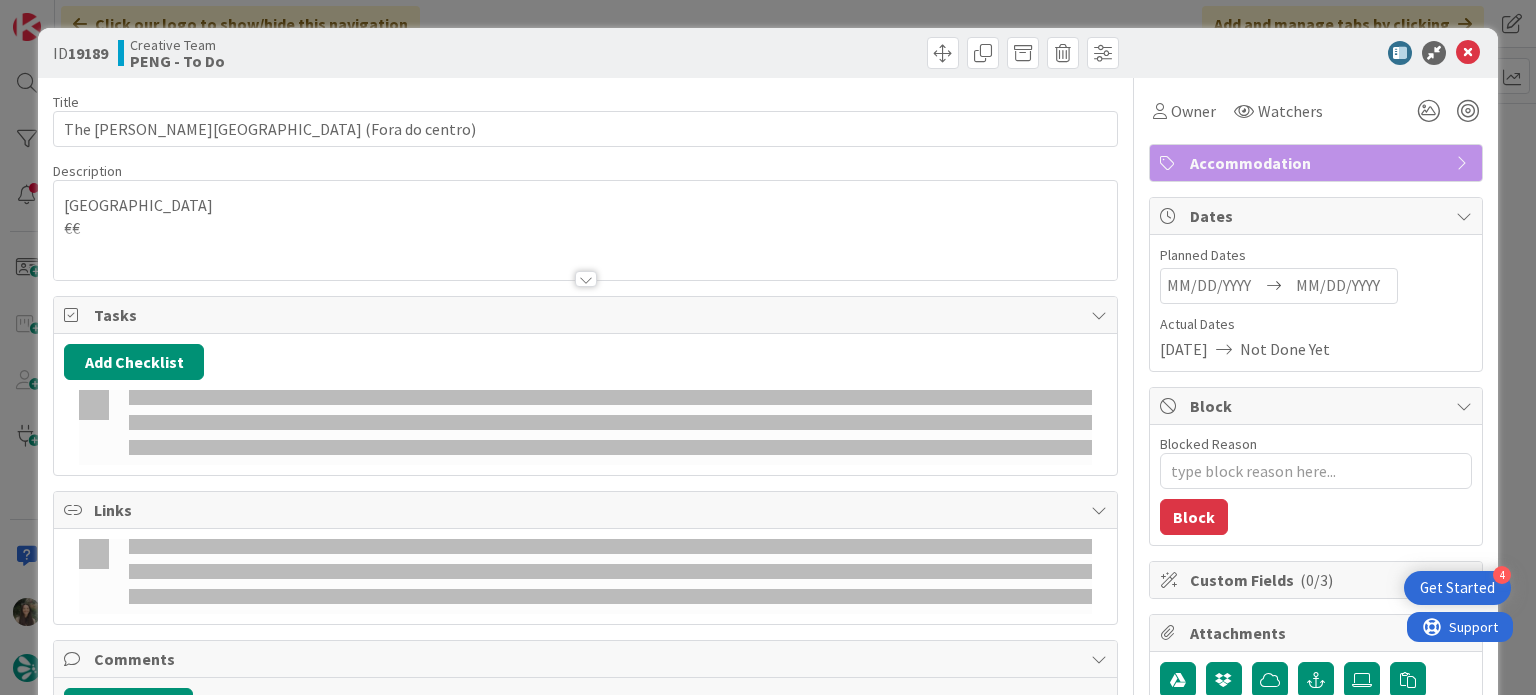 type on "x" 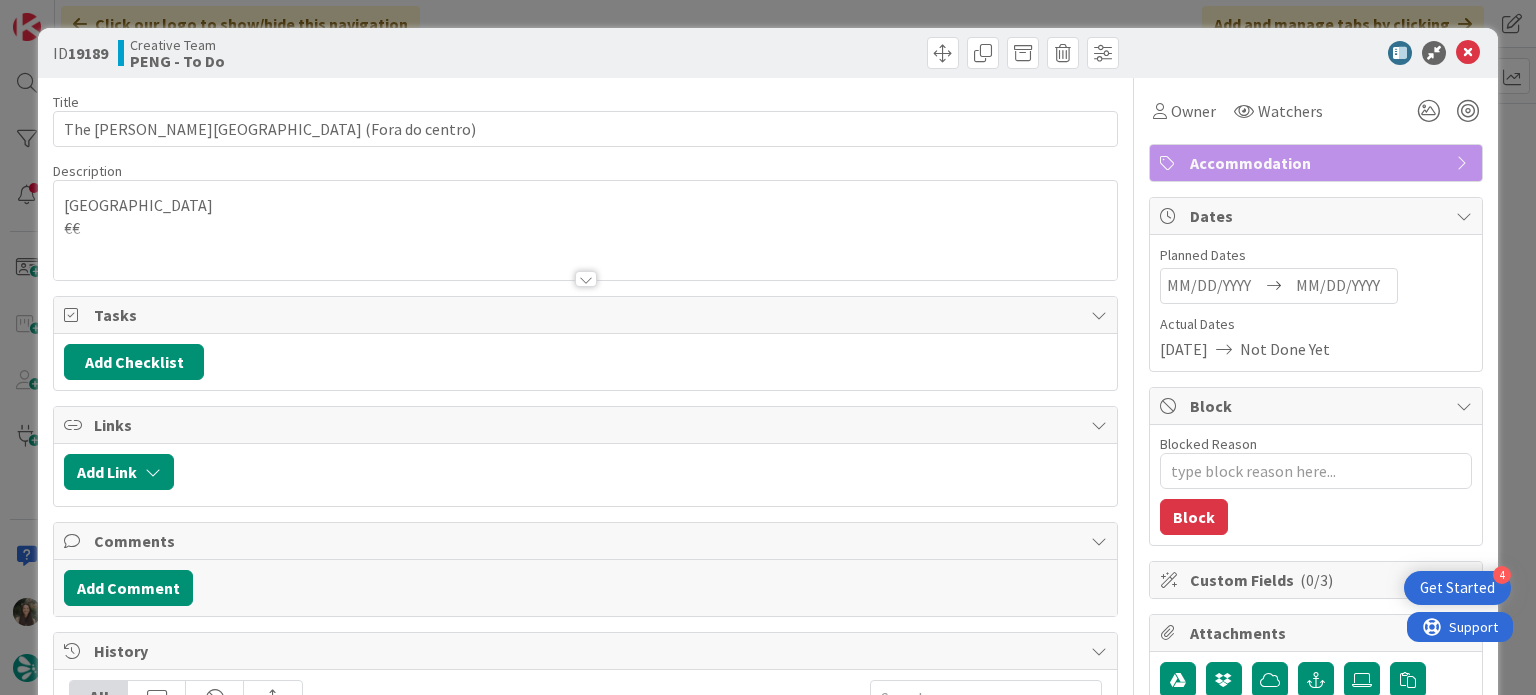 click on "ID  19189 Creative Team PENG - To Do Title 33 / 128 The [PERSON_NAME] Hotel (Fora do centro) Description [GEOGRAPHIC_DATA] €€ Owner Watchers Accommodation Tasks Add Checklist Links Add Link Comments Add Comment History All [PERSON_NAME]  moved  this card into this column PENG - To Do [DATE] [DATE] 6:18 PM [PERSON_NAME]  moved  this card into this column Done [DATE] [DATE] 5:33 PM [PERSON_NAME]  updated  the description of this card Show Updated Description [DATE] [DATE] 5:33 PM [PERSON_NAME]  created  this card [DATE] [DATE] 5:33 PM Owner Watchers Accommodation Dates Planned Dates Navigate forward to interact with the calendar and select a date. Press the question mark key to get the keyboard shortcuts for changing dates. Navigate backward to interact with the calendar and select a date. Press the question mark key to get the keyboard shortcuts for changing dates. Actual Dates [DATE] Not Done Yet Block Blocked Reason 0 / 256 Block Custom Fields ( 0/3 ) Attachments" at bounding box center (768, 347) 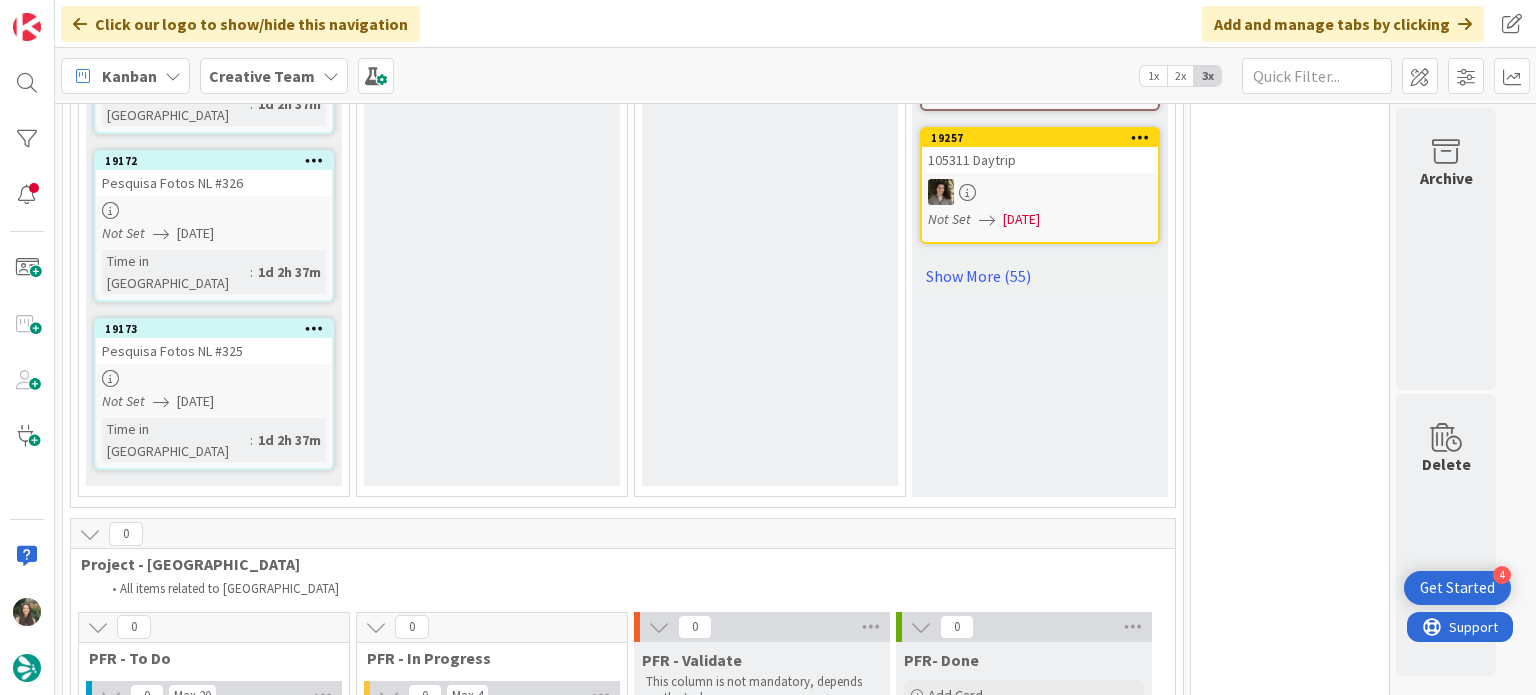 scroll, scrollTop: 1735, scrollLeft: 0, axis: vertical 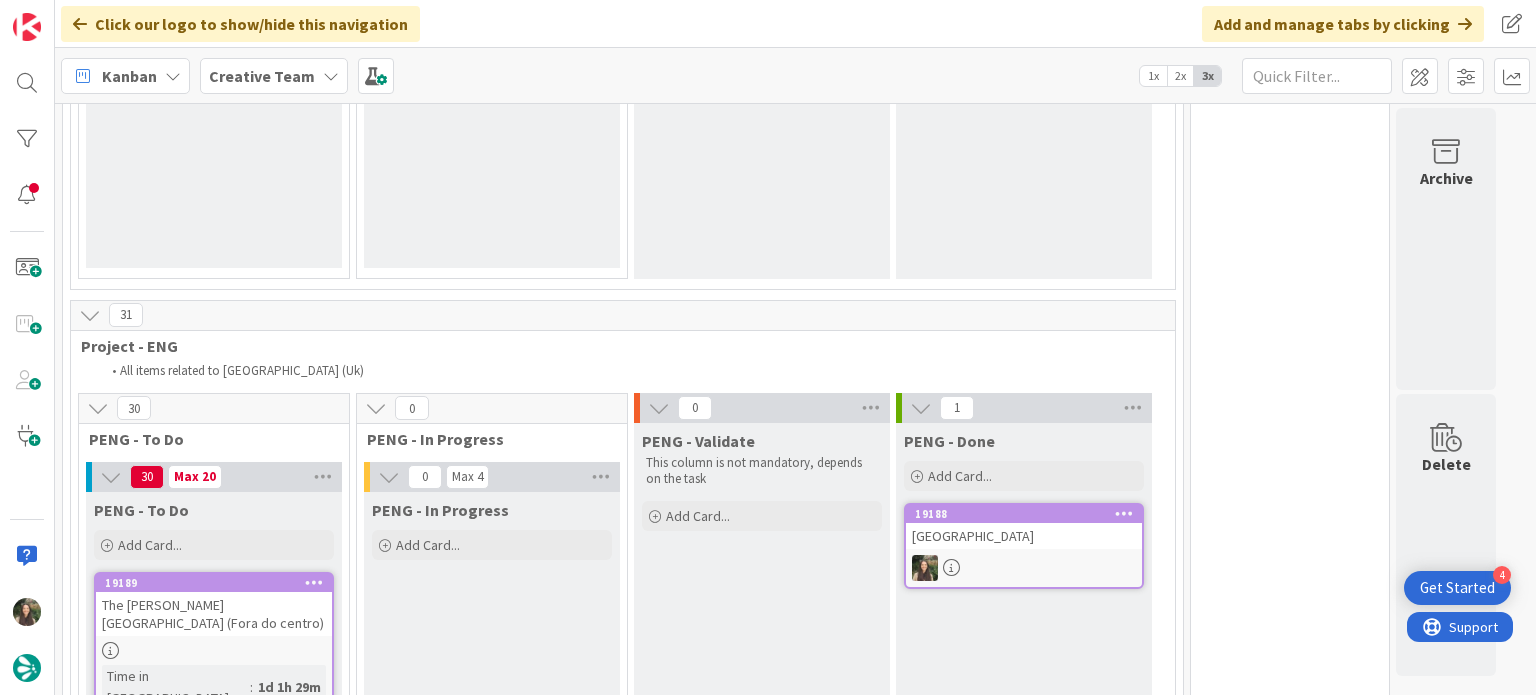 click at bounding box center [214, 650] 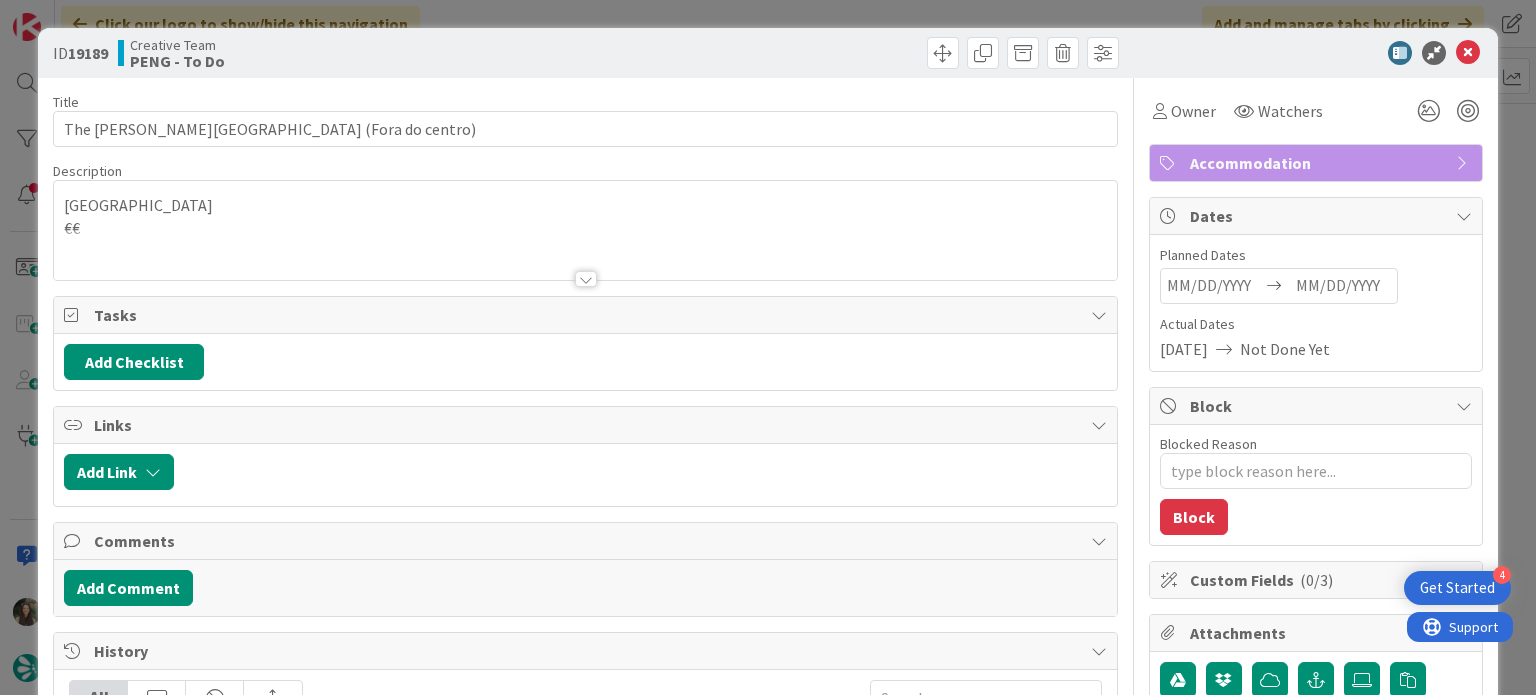 scroll, scrollTop: 0, scrollLeft: 0, axis: both 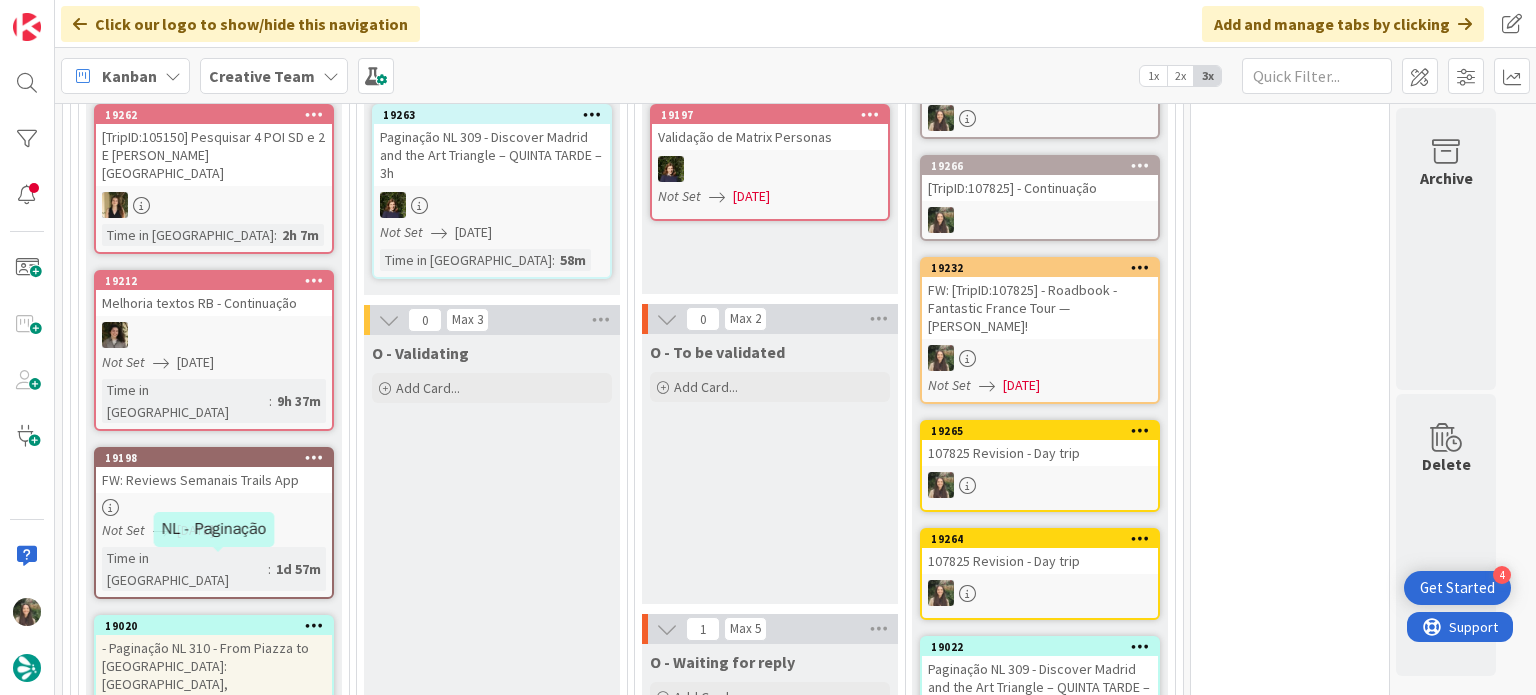 click on "Not Set 07/17/2025" at bounding box center [217, 530] 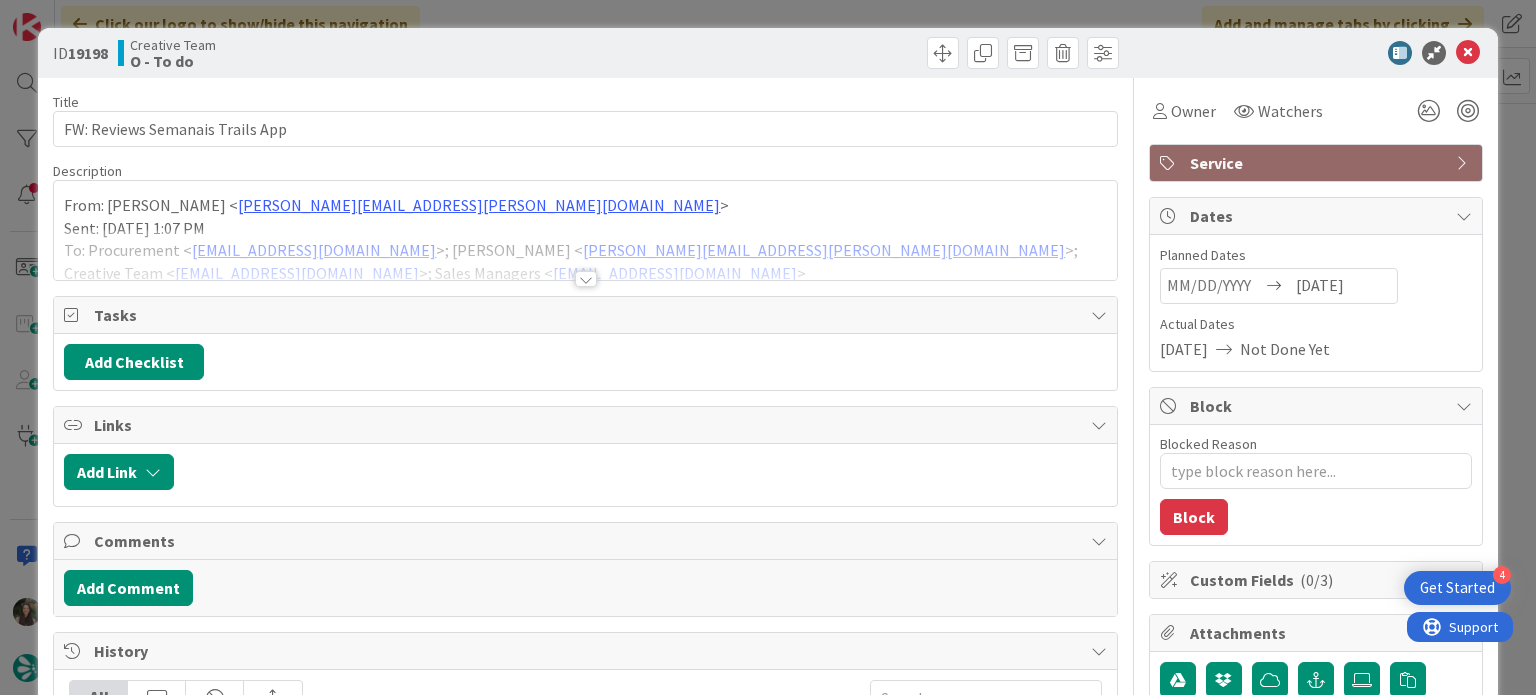 scroll, scrollTop: 0, scrollLeft: 0, axis: both 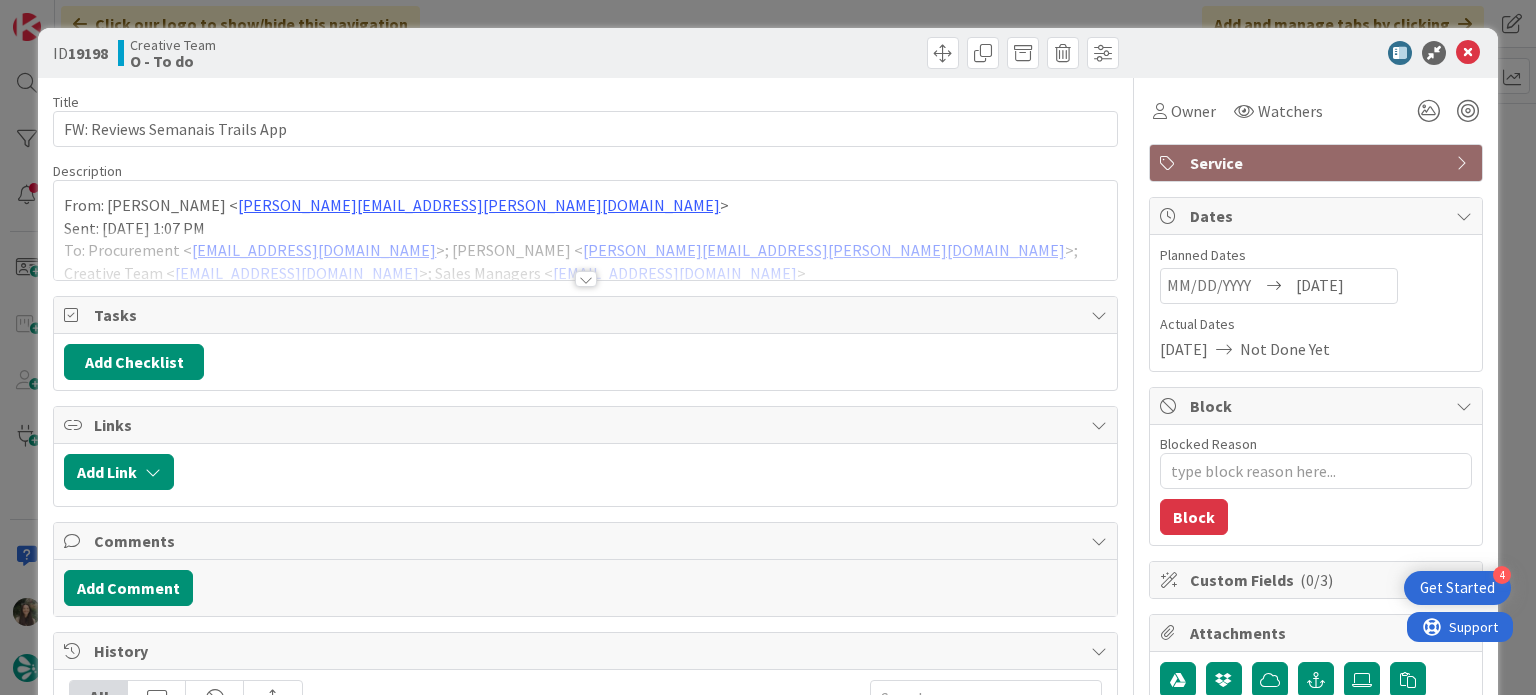 click on "From: Diana Ramos < diana.ramos@tourtailors.com > Sent: Wednesday, 16 July, 2025 1:07 PM To: Procurement < procurement@tourtailors.com >; Vanessa Pinto < vanessa.pinto@tourtailors.com >; Creative Team < product@tourtailors.com >; Sales Managers < SalesManagers@tourtailors.com > Subject: RE: Reviews Semanais Trails App Rodrigo, Sim, avança com a partilha de feedbacks dos H10 para os responsáveis e com o CC do Procurement + Diana. Podes enviar mesmo as frases dos Feedbacks nas reviews dos nossos clientes. @Creative< mailto:product@tourtailors.com > pf avançar com a melhoria de conteúdos de Versailles (todos os que façam sentido ) que deve ser validada pelas  @Sales  Managers< mailto:salesmanagers@tourtailors.com > tb pf. Obgd, Diana From: Procurement < procurement@tourtailors.com < mailto:procurement@tourtailors.com >> Sent: 16 de julho de 2025 09:24 To: Vanessa Pinto < vanessa.pinto@tourtailors.com < mailto:vanessa.pinto@tourtailors.com >>; Diana Ramos < diana.ramos@tourtailors.com < >>; Creative Team < <" at bounding box center [585, 230] 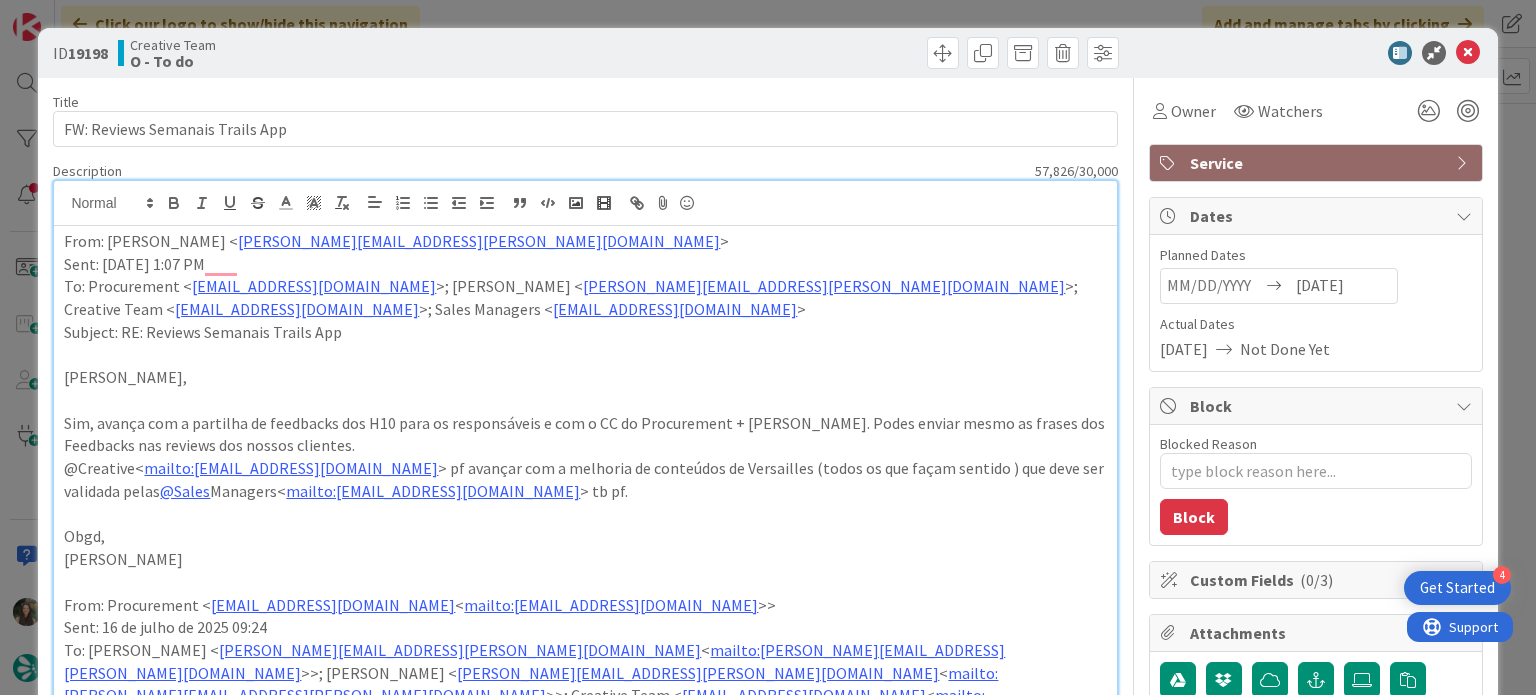 click on "ID  19198 Creative Team O - To do Title 31 / 128 FW: Reviews Semanais Trails App Description 57,826 / 30,000 Inês Gonçalves just joined From: Diana Ramos < diana.ramos@tourtailors.com > Sent: Wednesday, 16 July, 2025 1:07 PM To: Procurement < procurement@tourtailors.com >; Vanessa Pinto < vanessa.pinto@tourtailors.com >; Creative Team < product@tourtailors.com >; Sales Managers < SalesManagers@tourtailors.com > Subject: RE: Reviews Semanais Trails App Rodrigo, Sim, avança com a partilha de feedbacks dos H10 para os responsáveis e com o CC do Procurement + Diana. Podes enviar mesmo as frases dos Feedbacks nas reviews dos nossos clientes. @Creative< mailto:product@tourtailors.com > pf avançar com a melhoria de conteúdos de Versailles (todos os que façam sentido ) que deve ser validada pelas  @Sales  Managers< mailto:salesmanagers@tourtailors.com > tb pf. Obgd, Diana From: Procurement < procurement@tourtailors.com < mailto:procurement@tourtailors.com >> Sent: 16 de julho de 2025 09:24 To: Vanessa Pinto <" at bounding box center (768, 347) 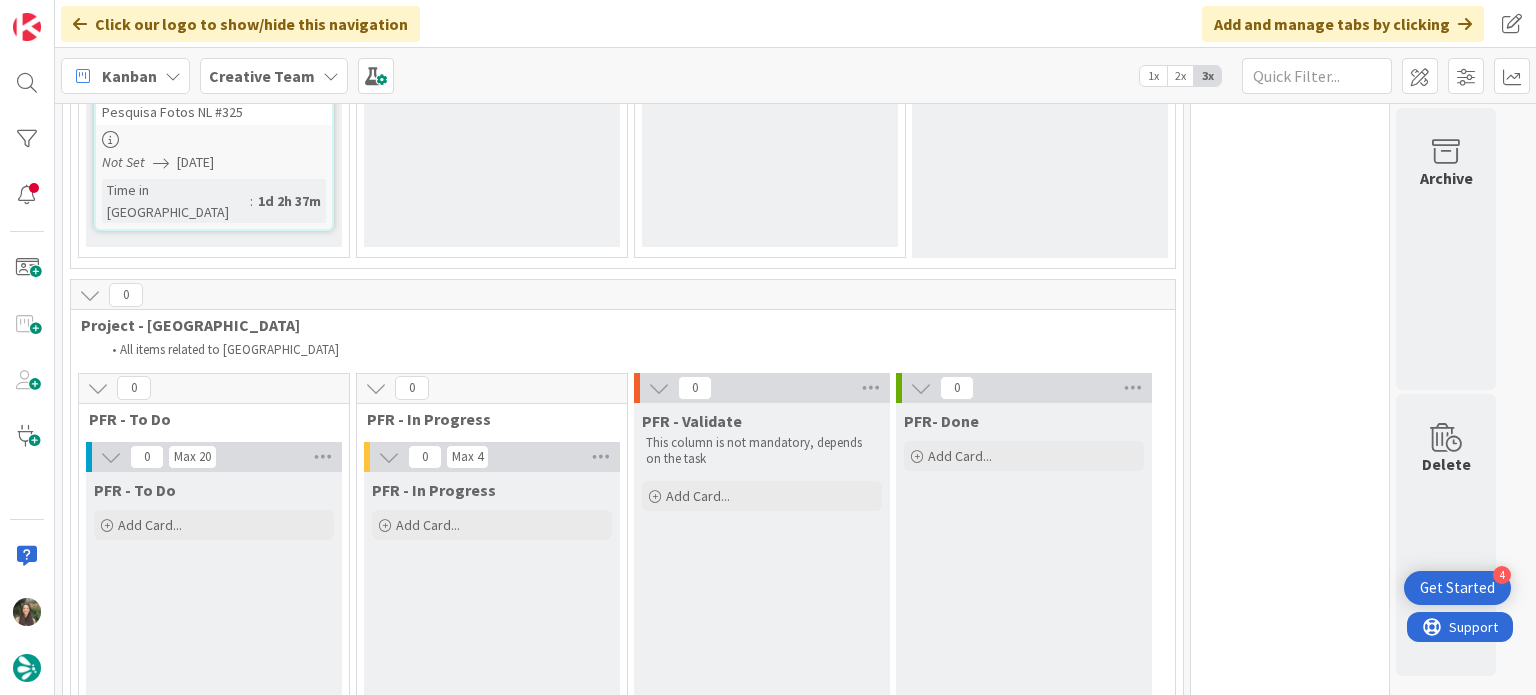 scroll, scrollTop: 2235, scrollLeft: 0, axis: vertical 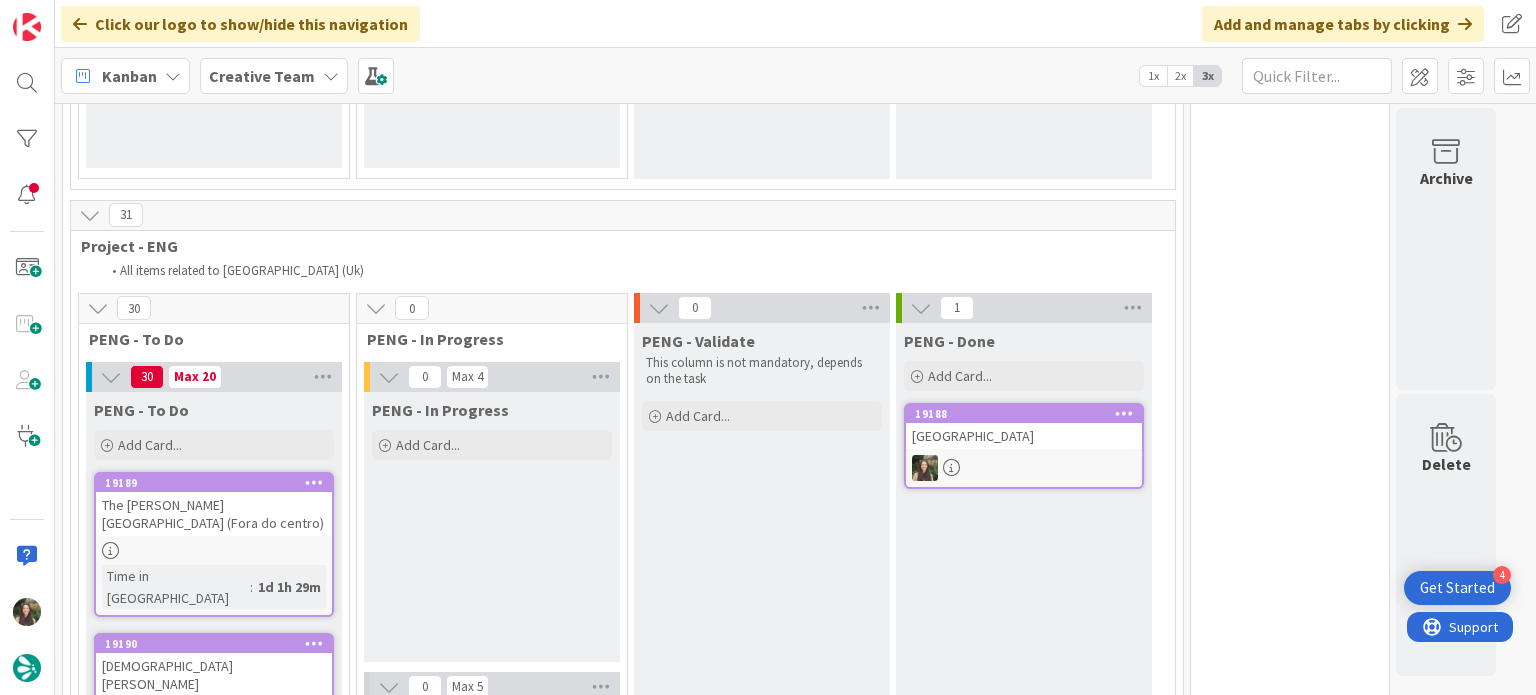click at bounding box center (214, 550) 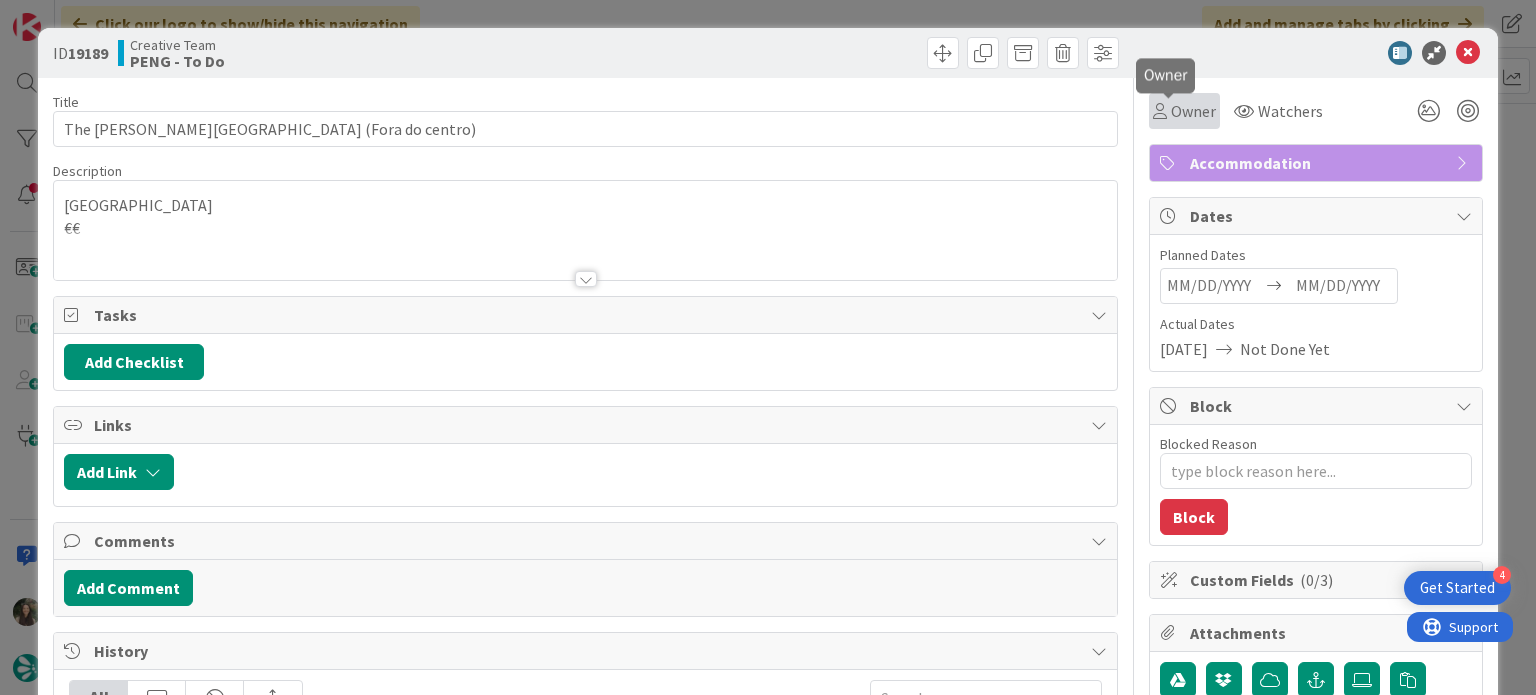 drag, startPoint x: 1152, startPoint y: 114, endPoint x: 1159, endPoint y: 124, distance: 12.206555 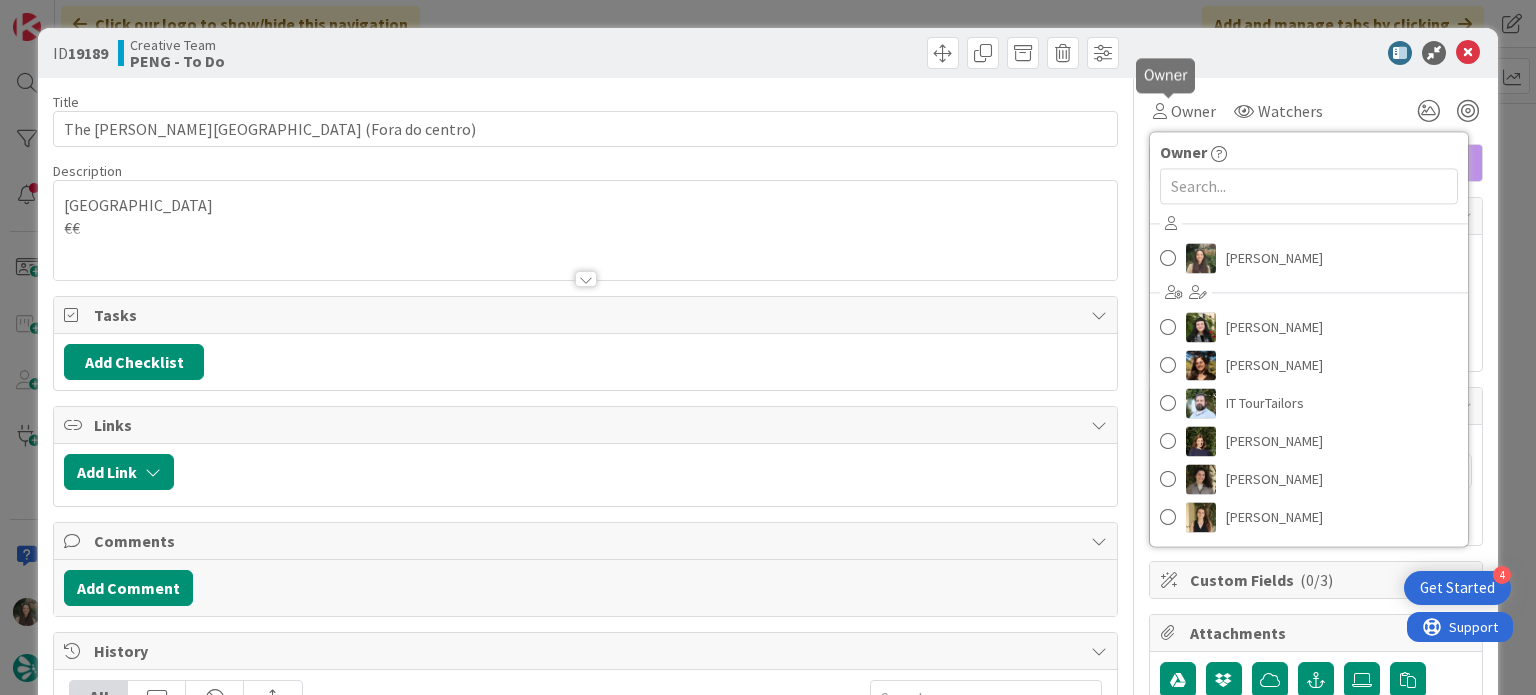 scroll, scrollTop: 0, scrollLeft: 0, axis: both 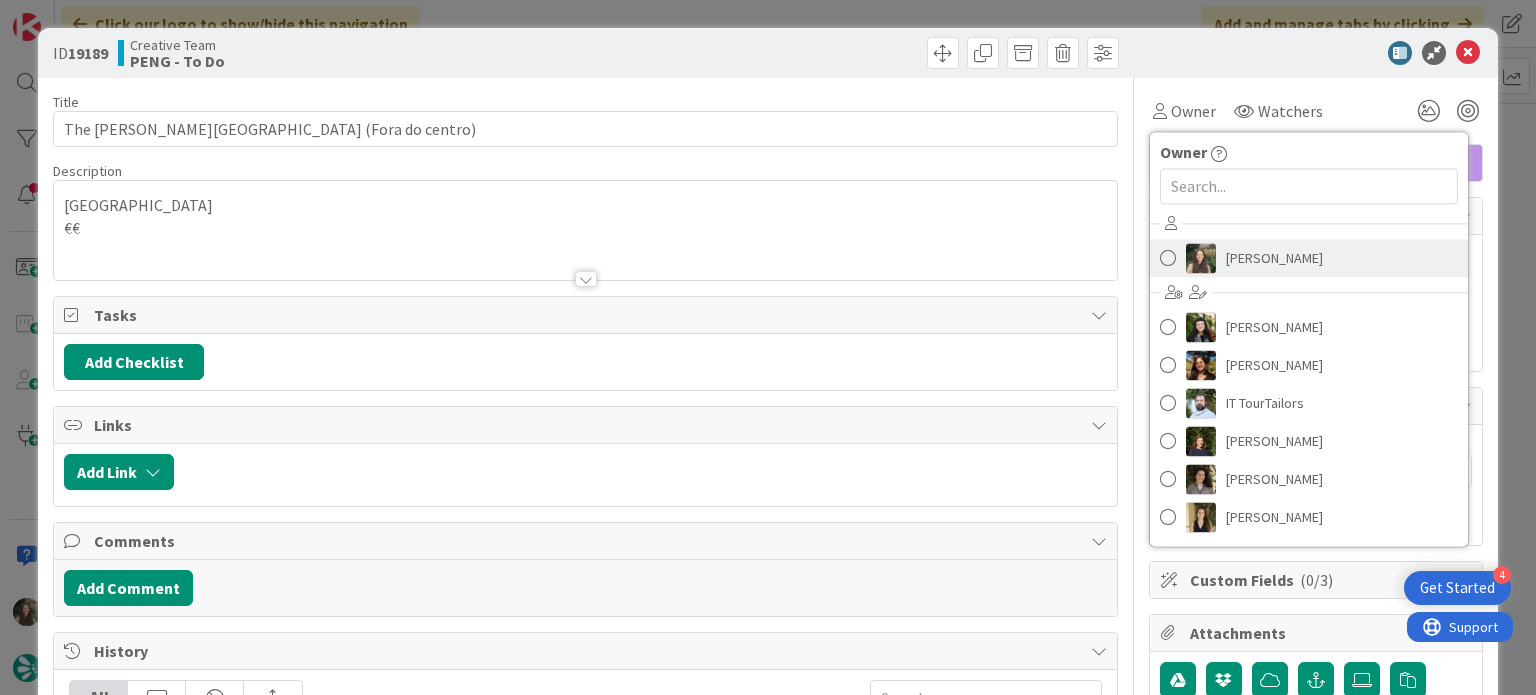 click on "[PERSON_NAME]" at bounding box center [1274, 258] 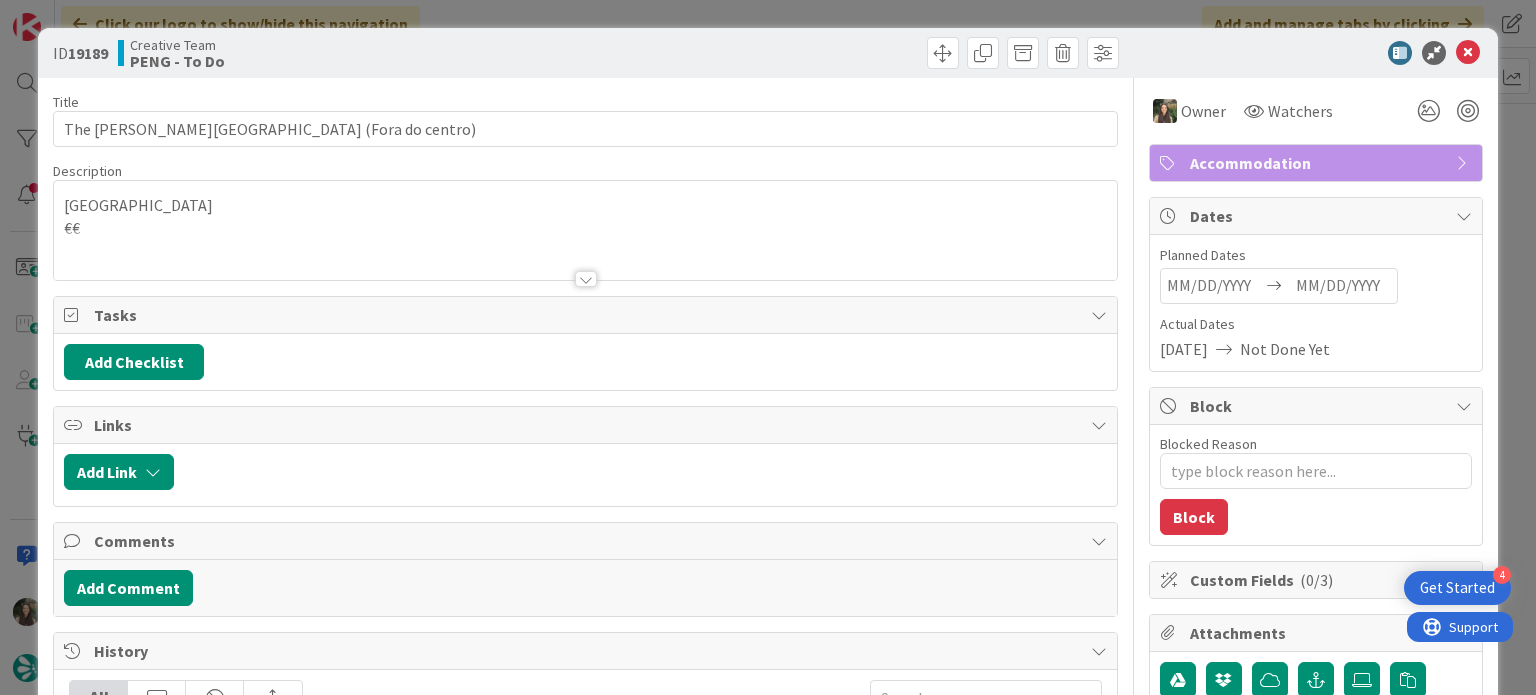 click on "ID  19189 Creative Team PENG - To Do Title 33 / 128 The Gibson Hotel (Fora do centro) Description Dublin €€ Owner Watchers Accommodation Tasks Add Checklist Links Add Link Comments Add Comment History All Margarida Carvalho  moved  this card into this column PENG - To Do yesterday July 16 2025 6:18 PM Margarida Carvalho  moved  this card into this column Done yesterday July 16 2025 5:33 PM Margarida Carvalho  updated  the description of this card Show Updated Description yesterday July 16 2025 5:33 PM Margarida Carvalho  created  this card yesterday July 16 2025 5:33 PM Owner Owner Remove Set as Watcher Inês Gonçalves Beatriz Cassona Diana Ramos  IT TourTailors Margarida Carvalho Melissa Santos Sofia Palma Rita Bernardo Watchers Accommodation Dates Planned Dates Navigate forward to interact with the calendar and select a date. Press the question mark key to get the keyboard shortcuts for changing dates. Actual Dates 07/16/2025 Not Done Yet Block Blocked Reason 0 / 256 Block Custom Fields ( 0/3 ) Mirrors" at bounding box center (768, 347) 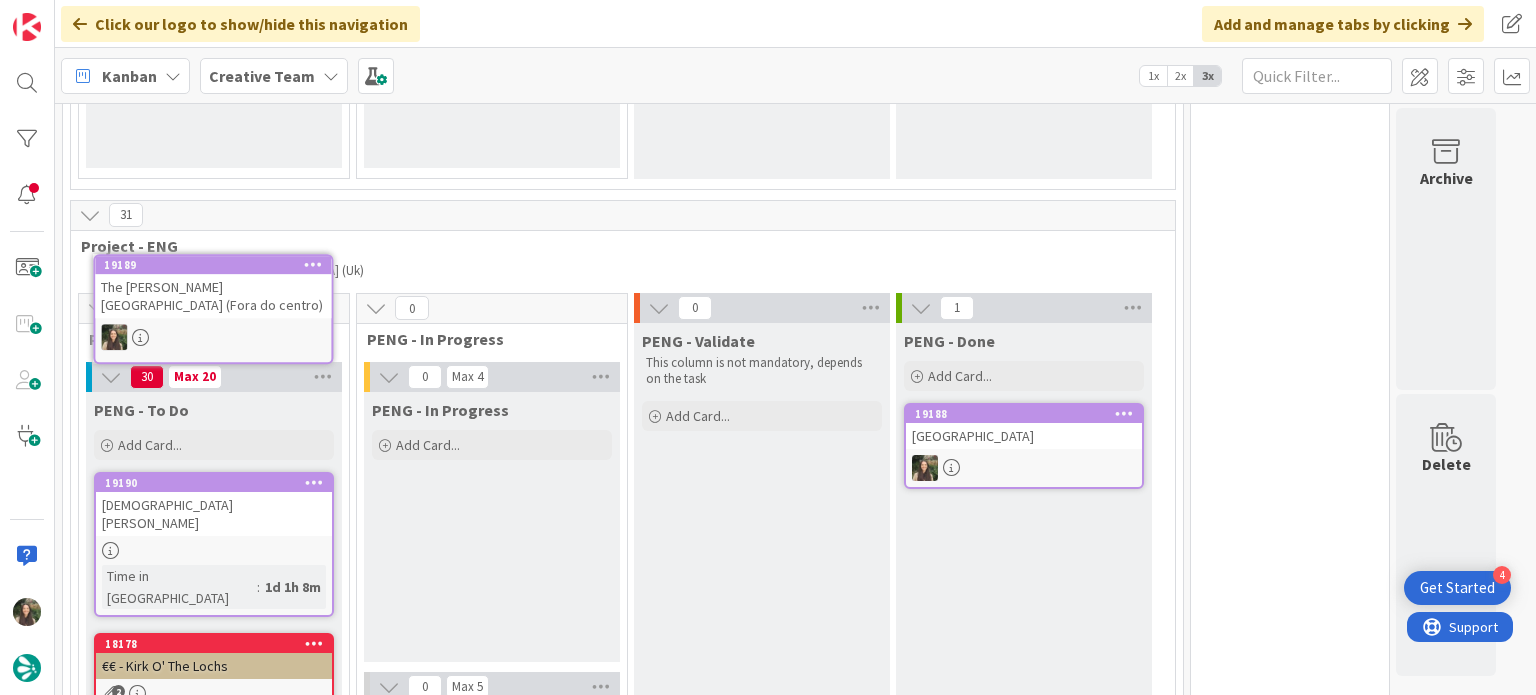 scroll, scrollTop: 2908, scrollLeft: 0, axis: vertical 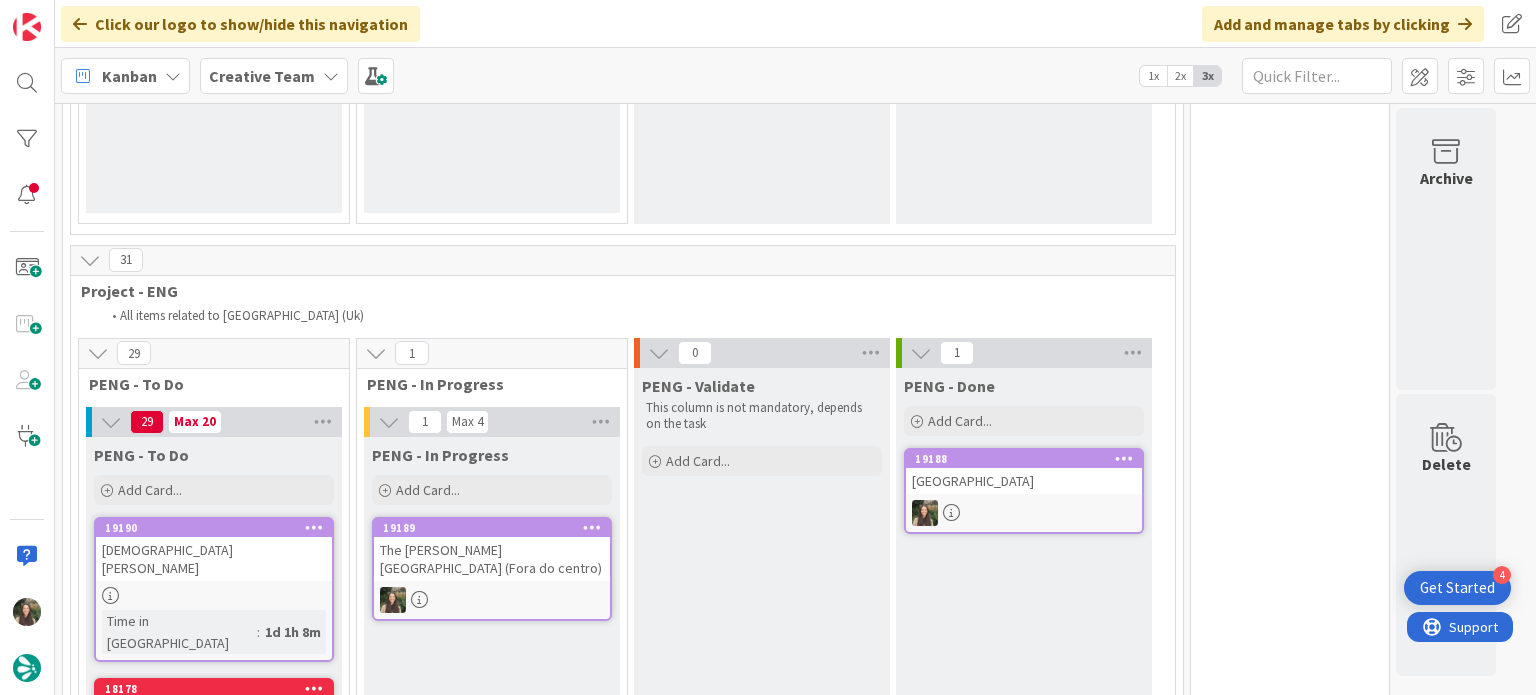 click on "19189 The Gibson Hotel (Fora do centro)" at bounding box center (492, 569) 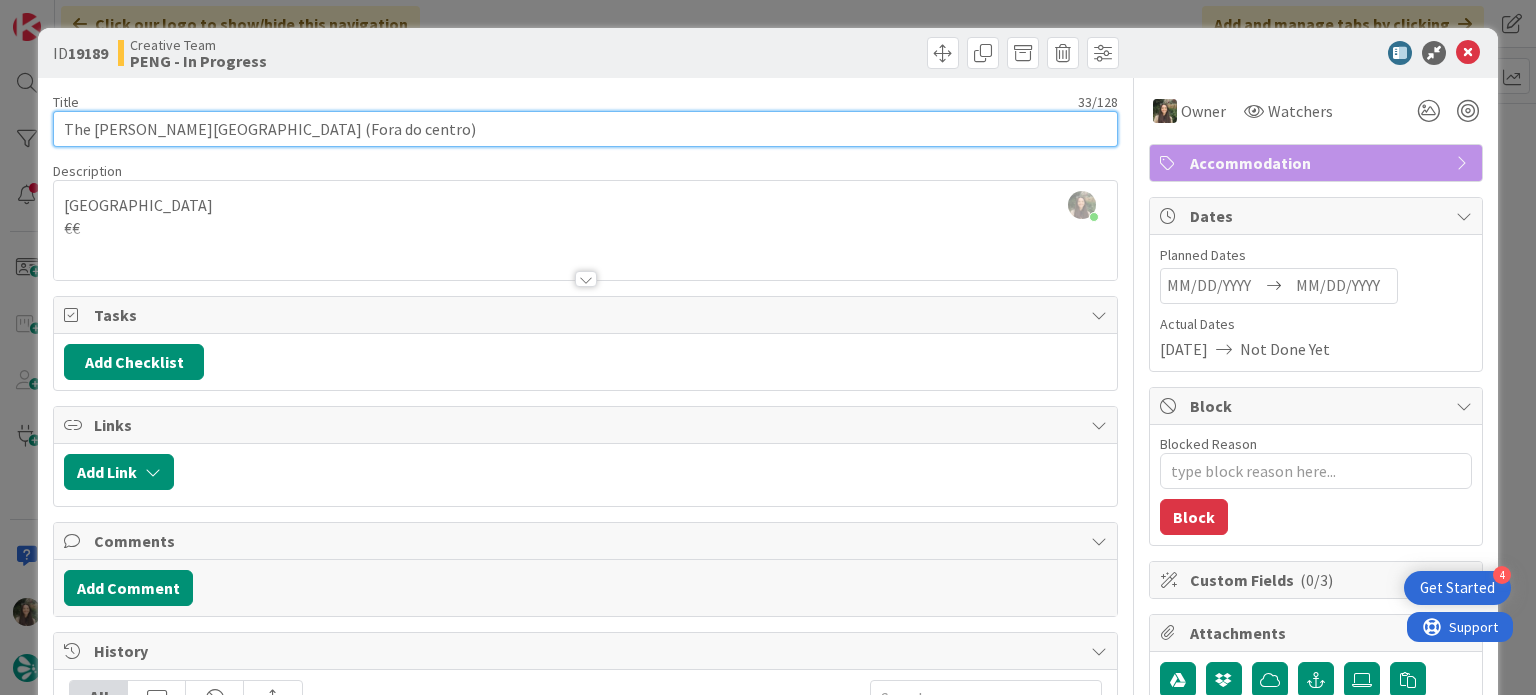 drag, startPoint x: 312, startPoint y: 133, endPoint x: 57, endPoint y: 130, distance: 255.01764 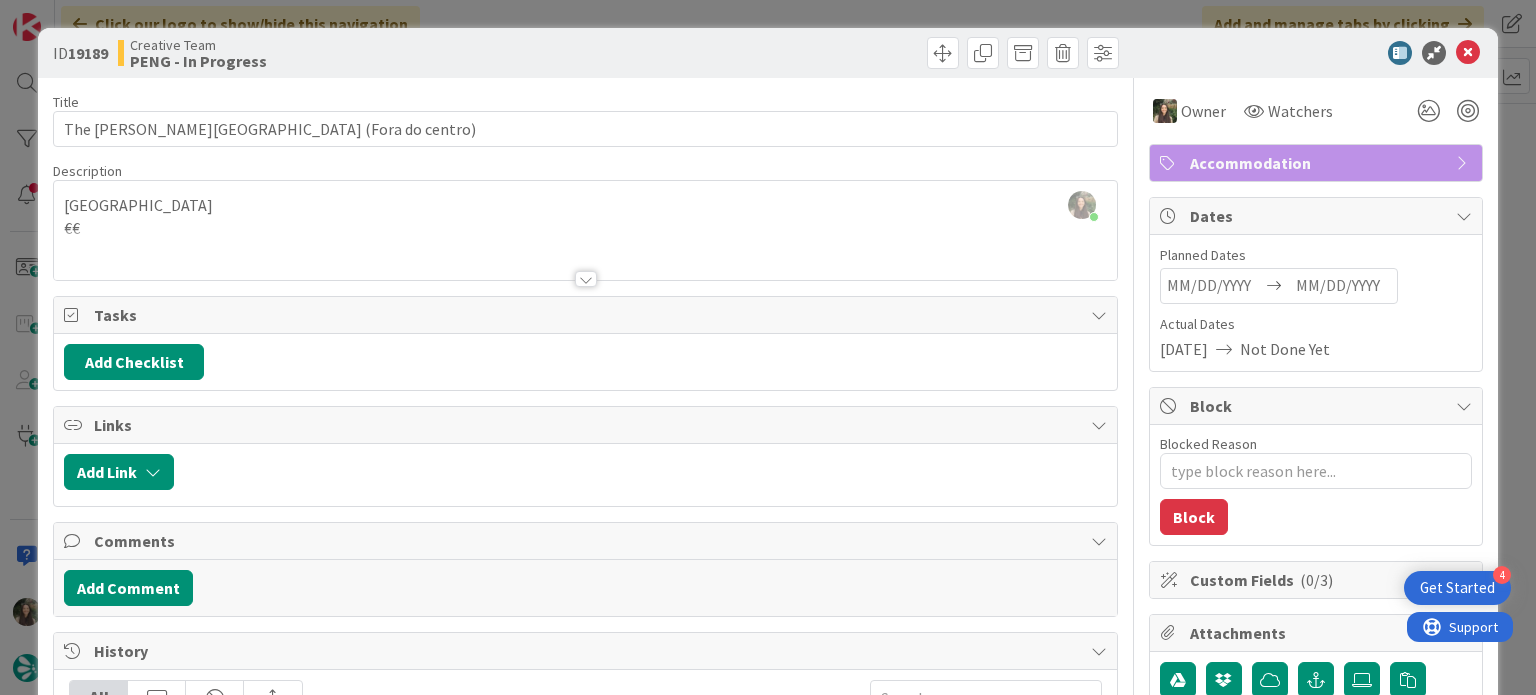 click on "ID  19189 Creative Team PENG - In Progress Title 33 / 128 The Gibson Hotel (Fora do centro) Description Inês Gonçalves joined  22 m ago Dublin €€ Owner Watchers Accommodation Tasks Add Checklist Links Add Link Comments Add Comment History All Inês Gonçalves  moved  this card into this column PENG - In Progress 1 second ago July 17 2025 7:48 PM Inês Gonçalves  assigned  Inês Gonçalves as the owner of this card 4 seconds ago July 17 2025 7:48 PM Margarida Carvalho  moved  this card into this column PENG - To Do yesterday July 16 2025 6:18 PM Margarida Carvalho  moved  this card into this column Done yesterday July 16 2025 5:33 PM Margarida Carvalho  updated  the description of this card Show Updated Description yesterday July 16 2025 5:33 PM Show More... Owner Watchers Accommodation Dates Planned Dates Navigate forward to interact with the calendar and select a date. Press the question mark key to get the keyboard shortcuts for changing dates. Actual Dates 07/16/2025 Not Done Yet Block 0 / 256 Block" at bounding box center (768, 347) 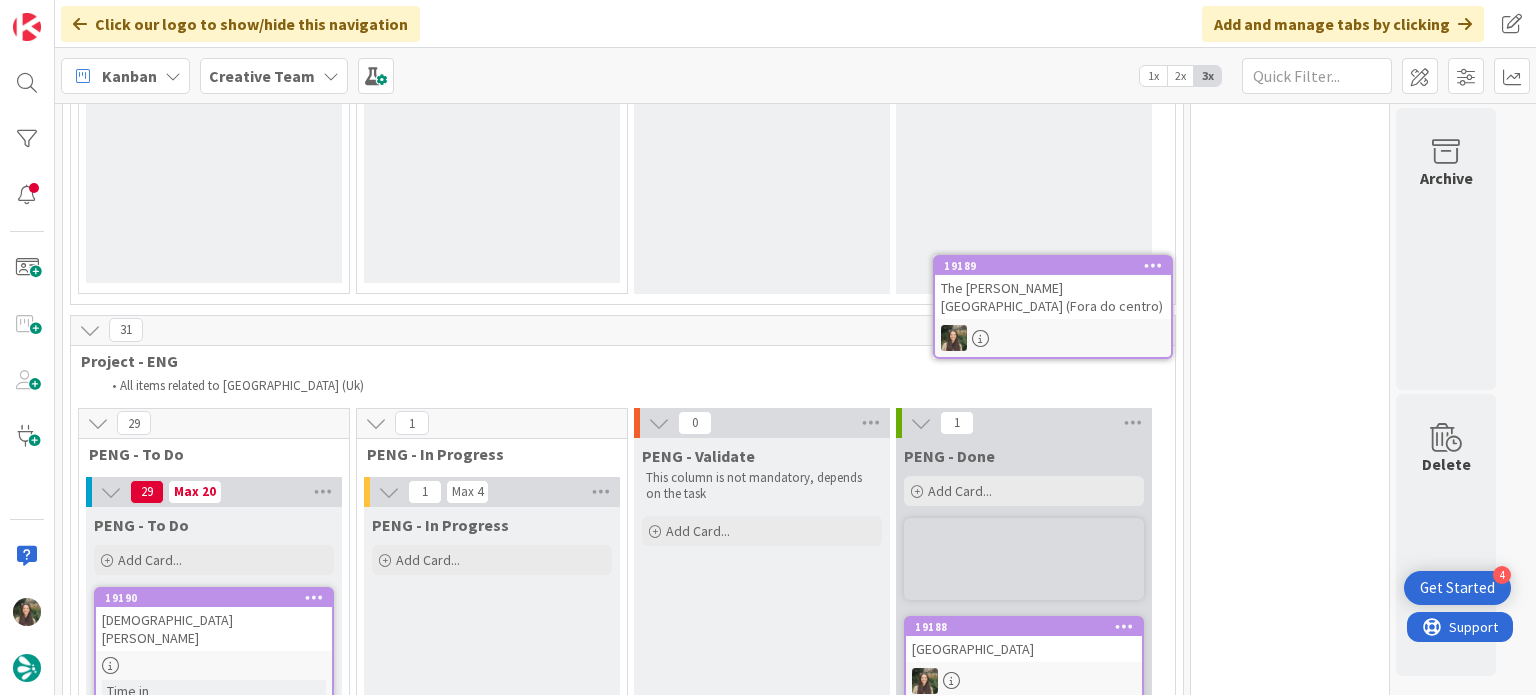 scroll, scrollTop: 0, scrollLeft: 0, axis: both 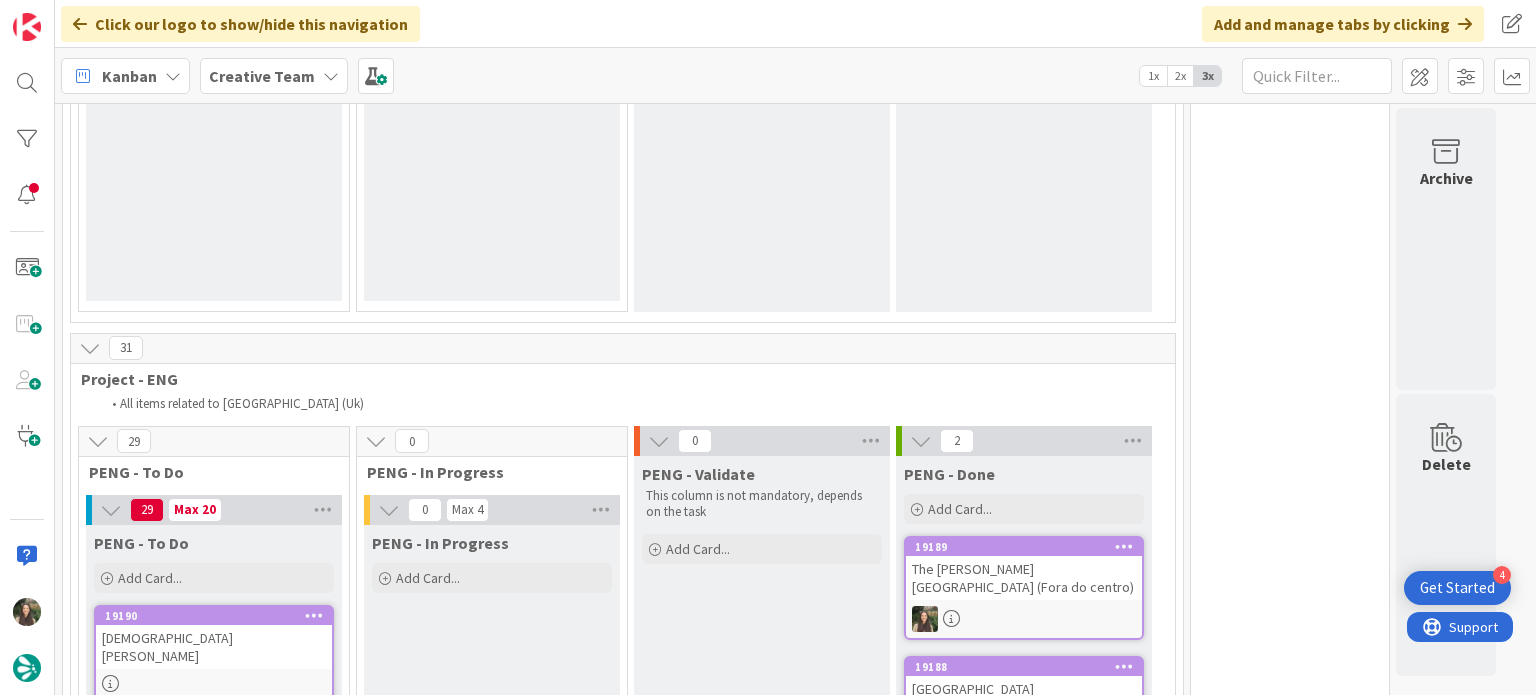 click on "The [PERSON_NAME][GEOGRAPHIC_DATA] (Fora do centro)" at bounding box center [1024, 578] 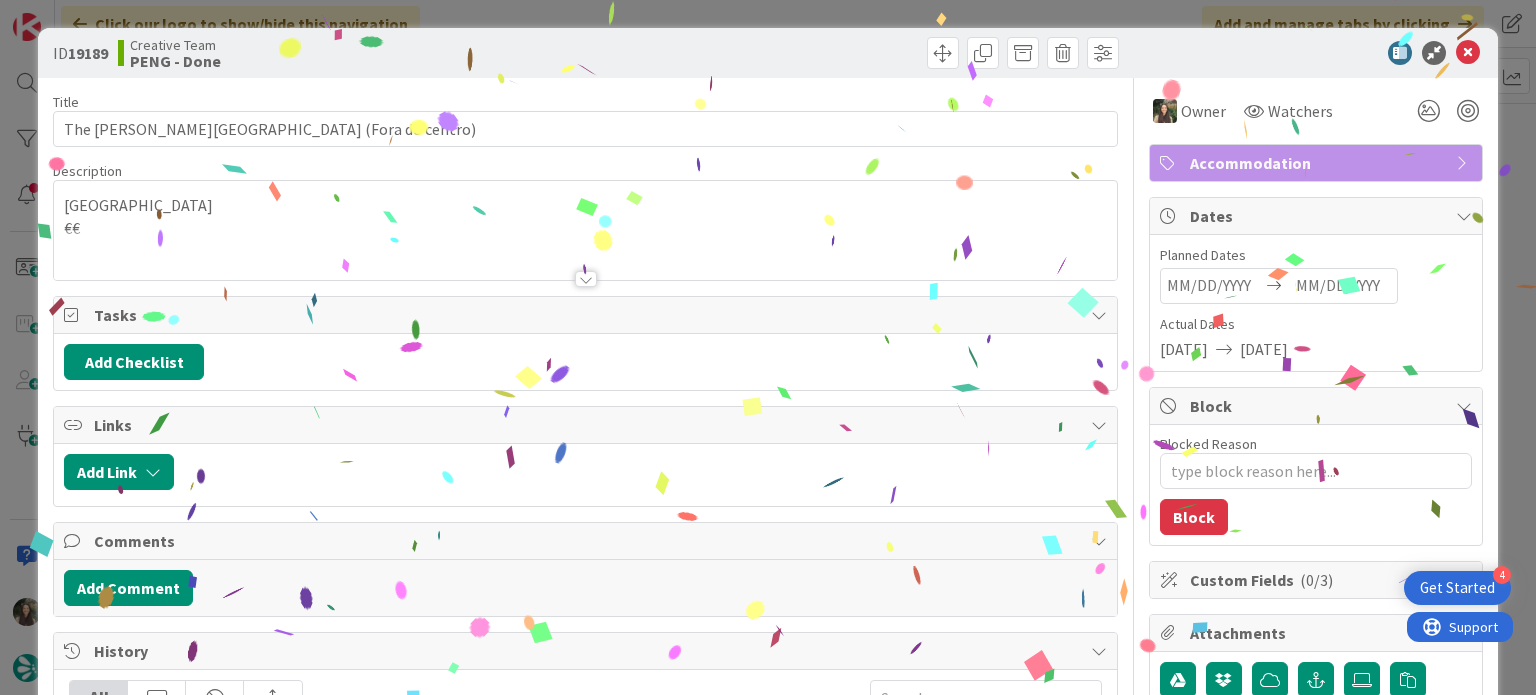 type on "x" 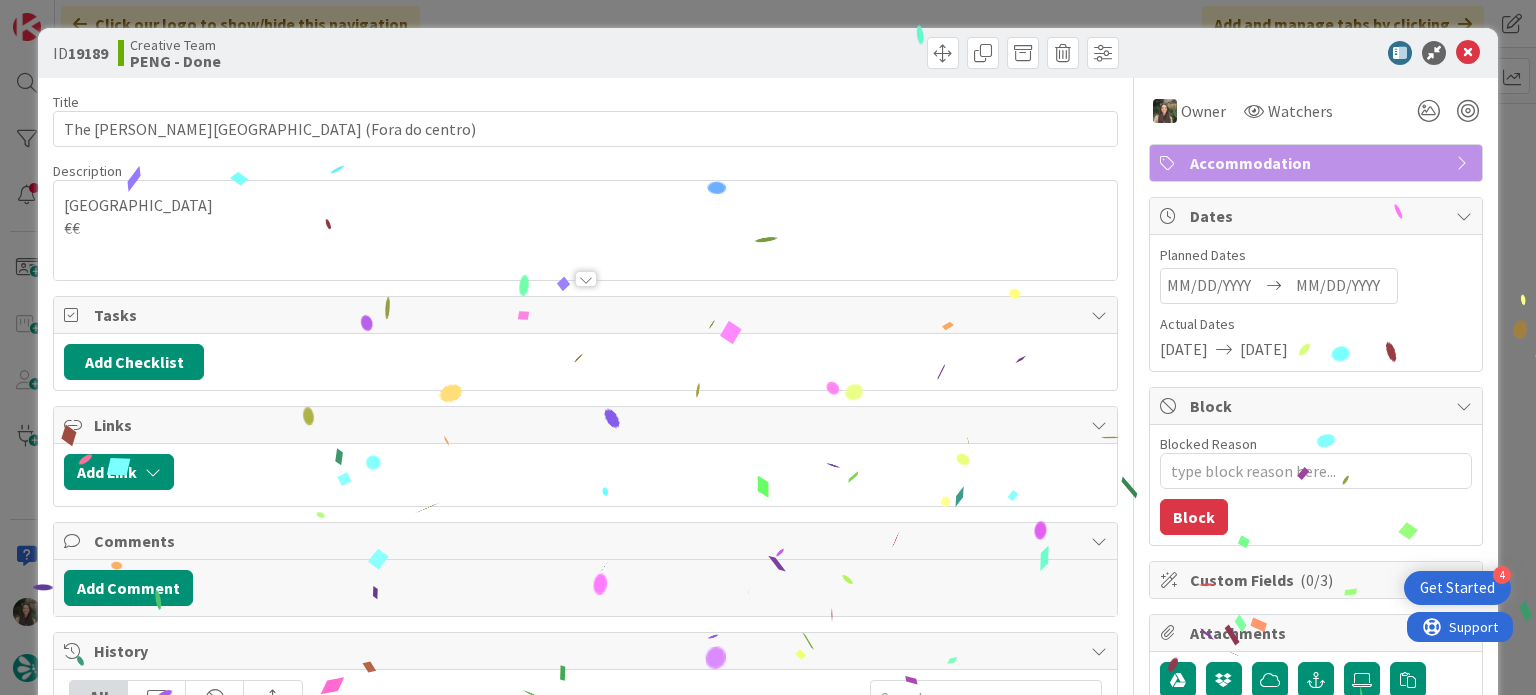 scroll, scrollTop: 0, scrollLeft: 0, axis: both 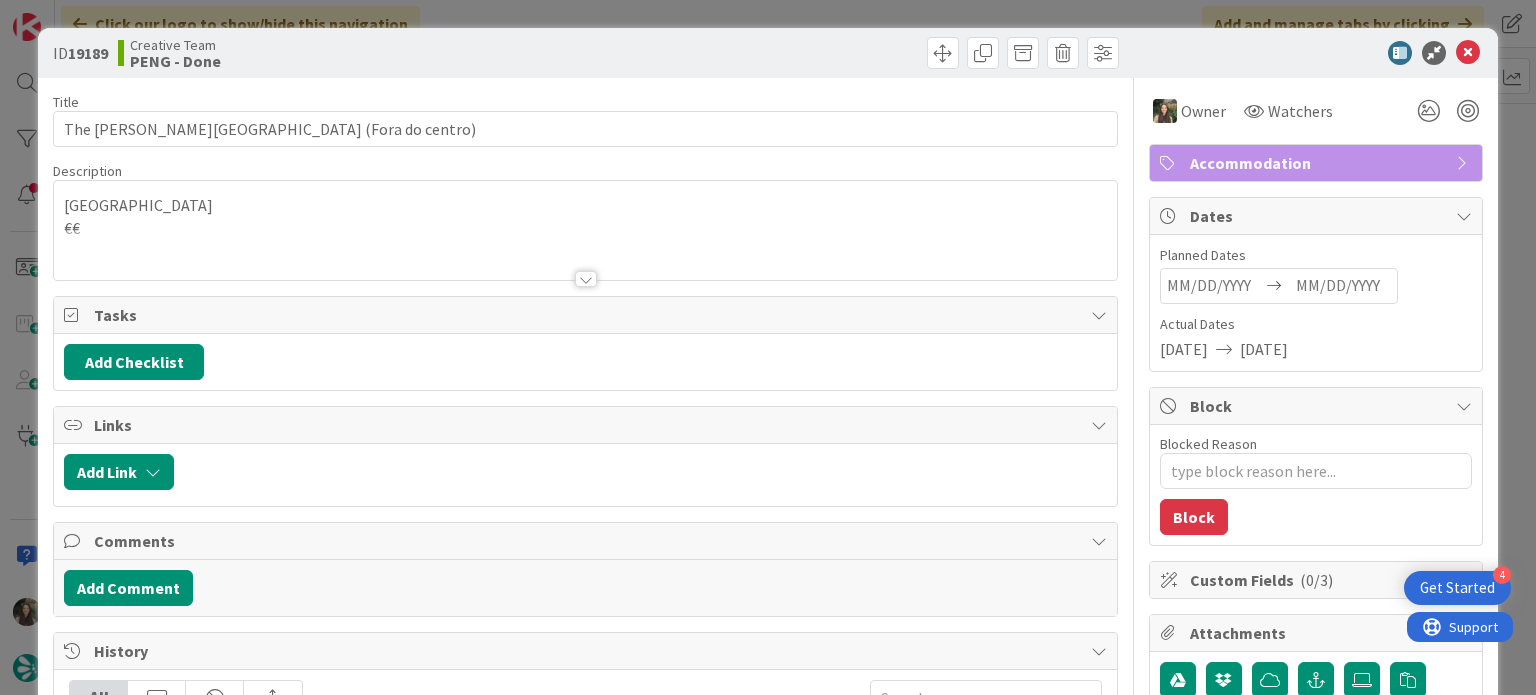 click on "ID  19189 Creative Team PENG - Done Title 33 / 128 The Gibson Hotel (Fora do centro) Description Dublin €€ Owner Watchers Accommodation Tasks Add Checklist Links Add Link Comments Add Comment History All Inês Gonçalves  moved  this card into this column PENG - Done 1 second ago July 17 2025 8:11 PM Inês Gonçalves  moved  this card into this column PENG - In Progress 23 minutes ago July 17 2025 7:48 PM Inês Gonçalves  assigned  Inês Gonçalves as the owner of this card 23 minutes ago July 17 2025 7:48 PM Margarida Carvalho  moved  this card into this column PENG - To Do yesterday July 16 2025 6:18 PM Margarida Carvalho  moved  this card into this column Done yesterday July 16 2025 5:33 PM Show More... Owner Watchers Accommodation Dates Planned Dates Navigate forward to interact with the calendar and select a date. Press the question mark key to get the keyboard shortcuts for changing dates. Actual Dates 07/16/2025 07/17/2025 Block Blocked Reason 0 / 256 Block Custom Fields ( 0/3 ) Attachments 0m 0m" at bounding box center [768, 347] 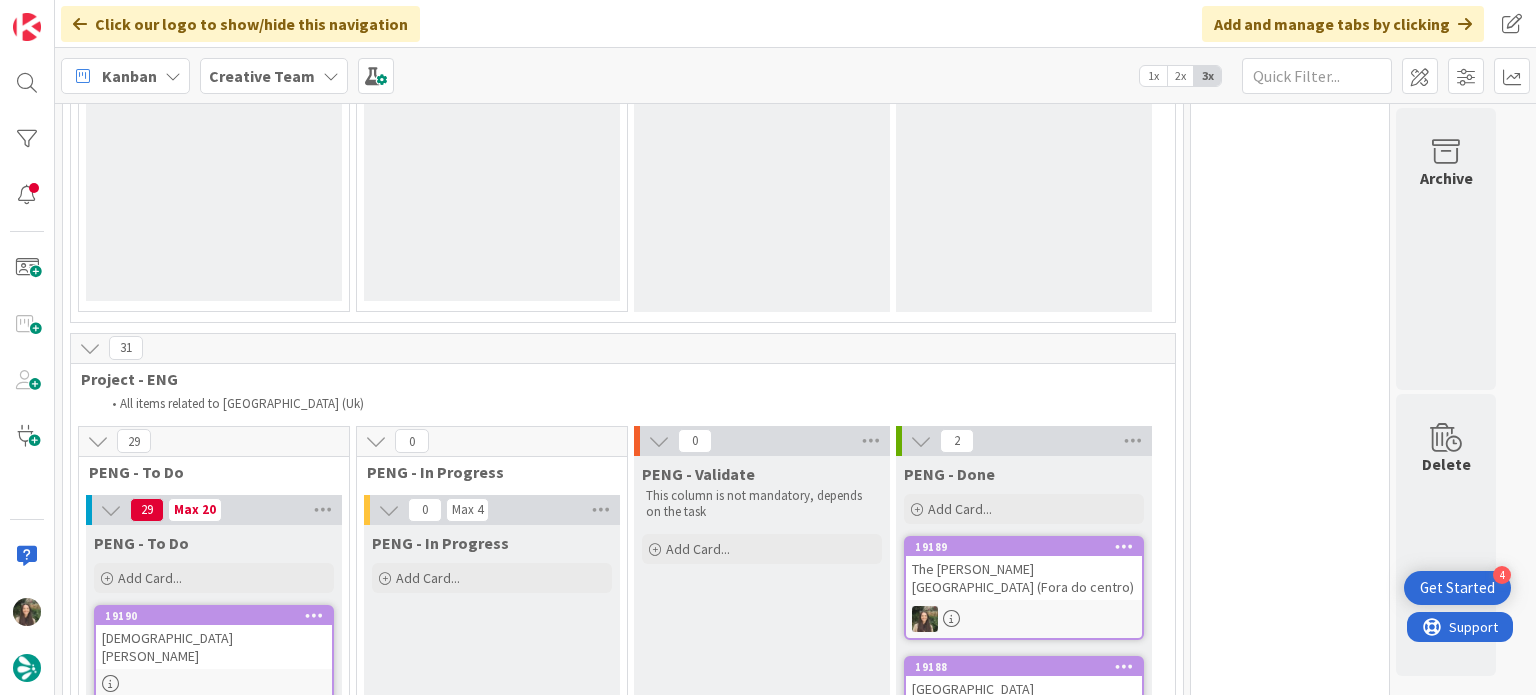 scroll, scrollTop: 0, scrollLeft: 0, axis: both 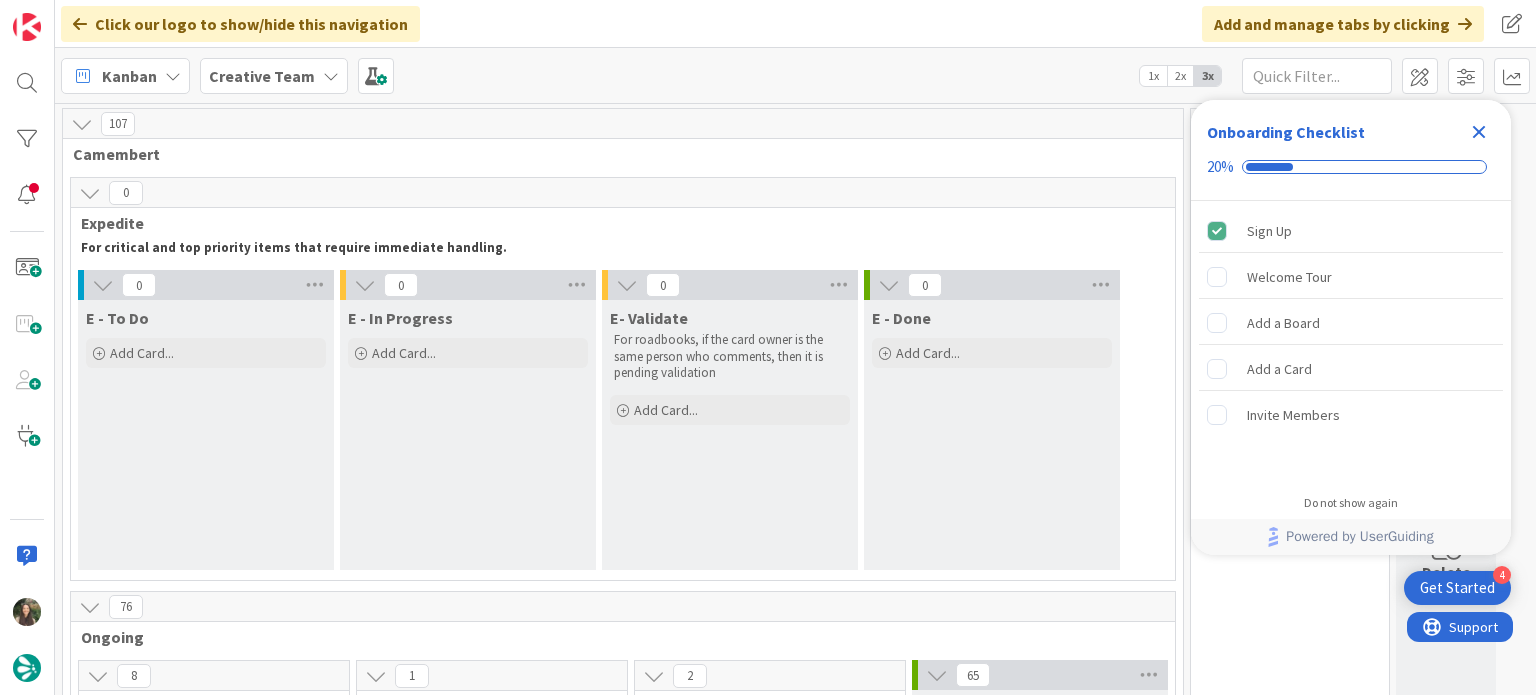 click 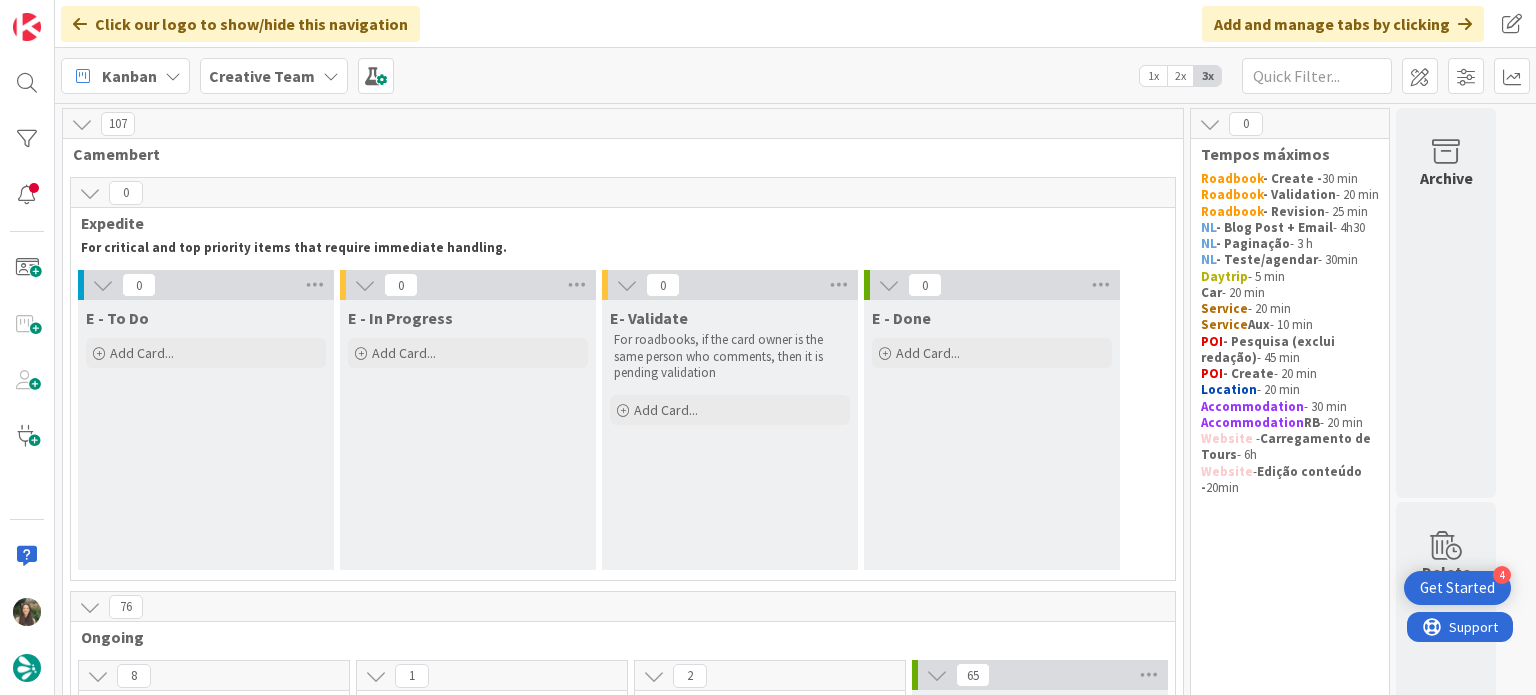 scroll, scrollTop: 39, scrollLeft: 0, axis: vertical 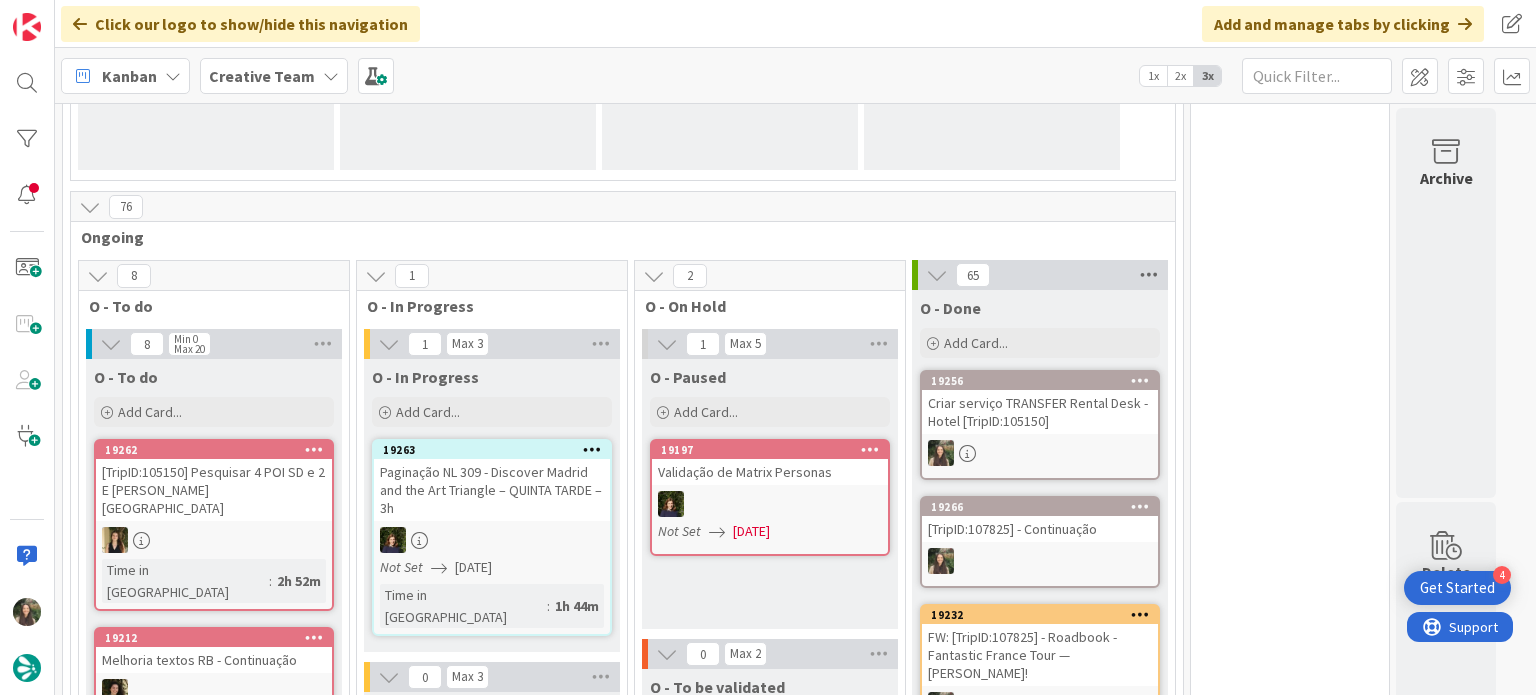 click at bounding box center [1149, 275] 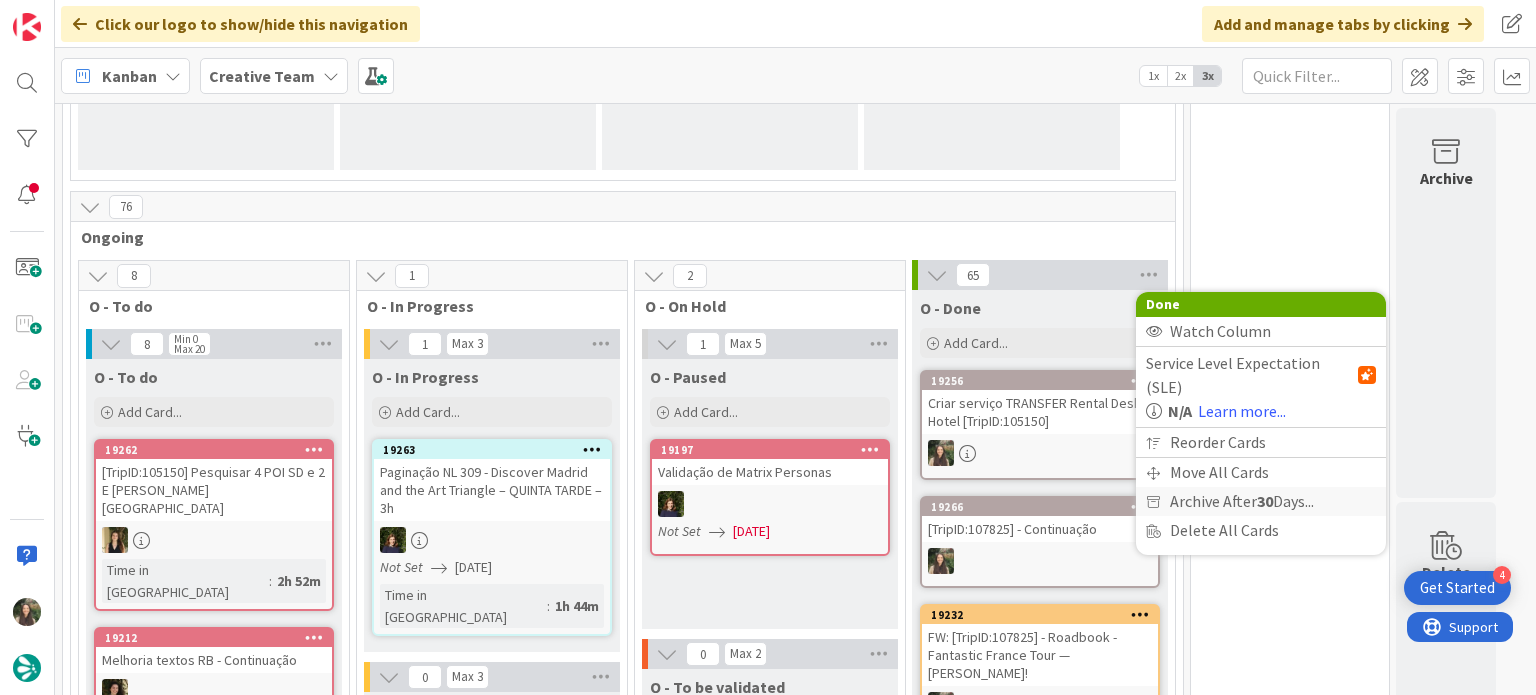click on "Archive After  30  Days..." at bounding box center [1242, 501] 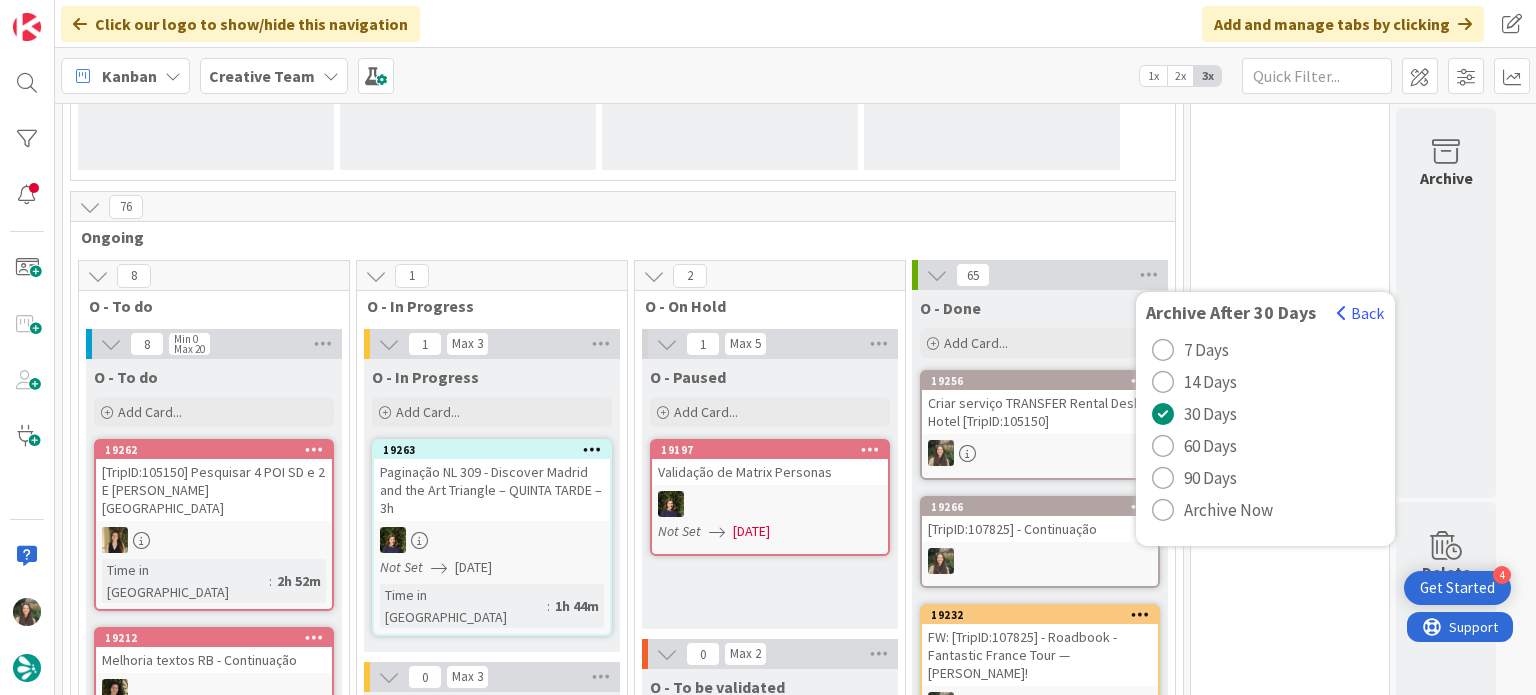 click on "Archive Now" at bounding box center (1228, 510) 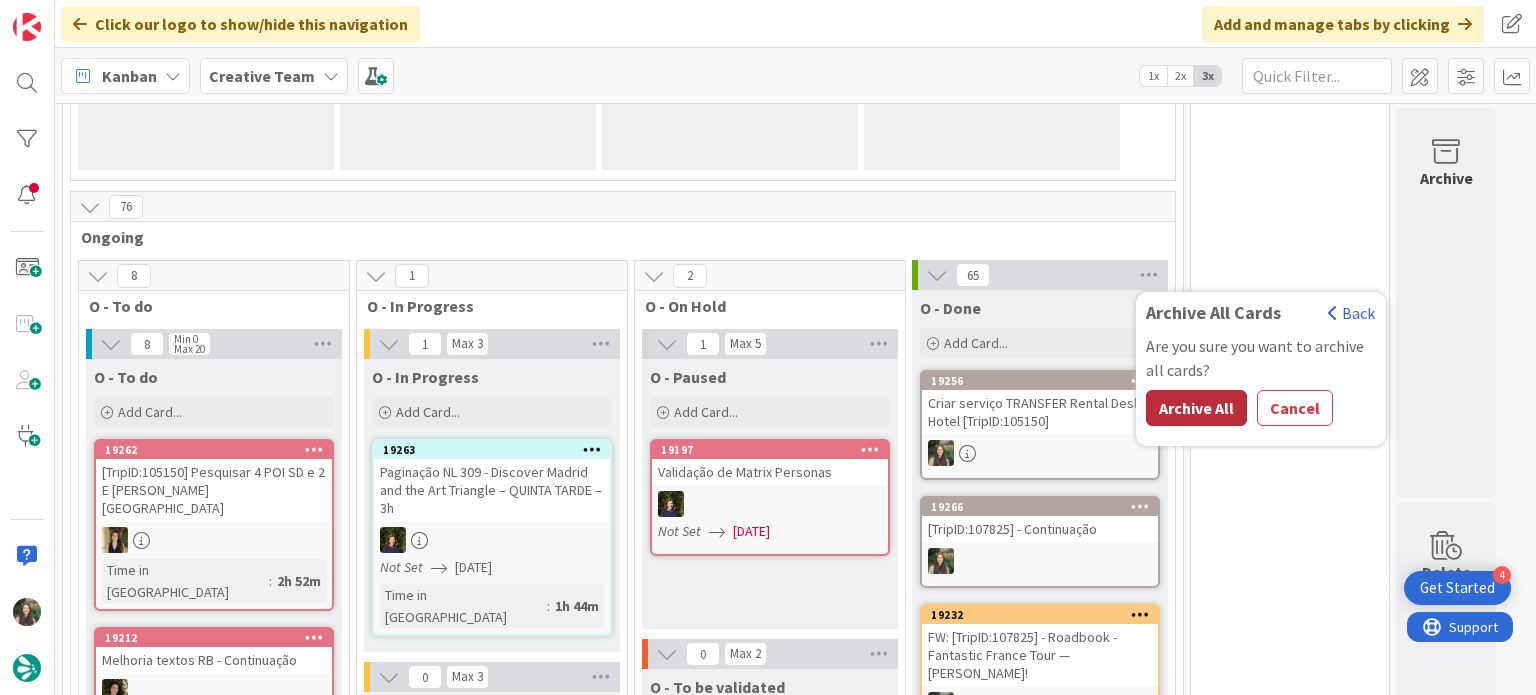 click on "Archive All" at bounding box center (1196, 408) 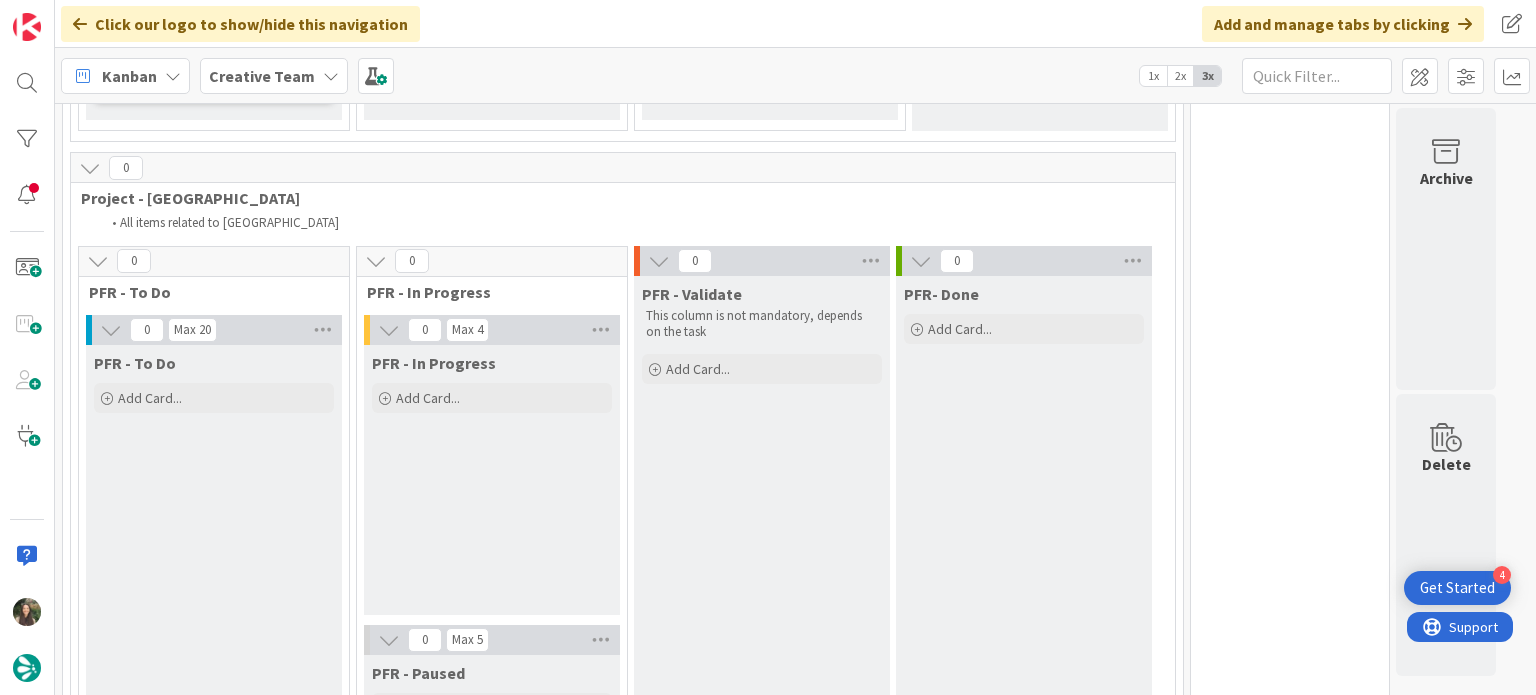 scroll, scrollTop: 2600, scrollLeft: 0, axis: vertical 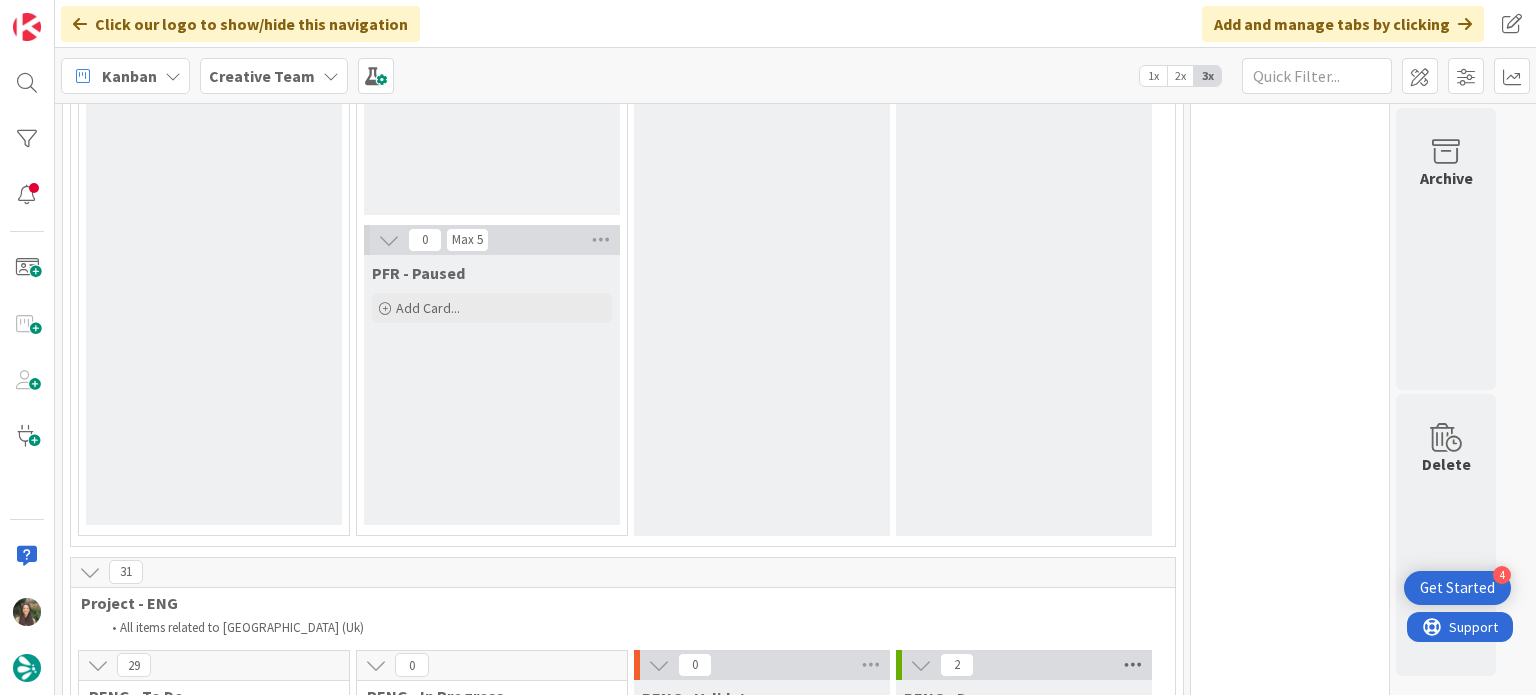 click at bounding box center (1133, 665) 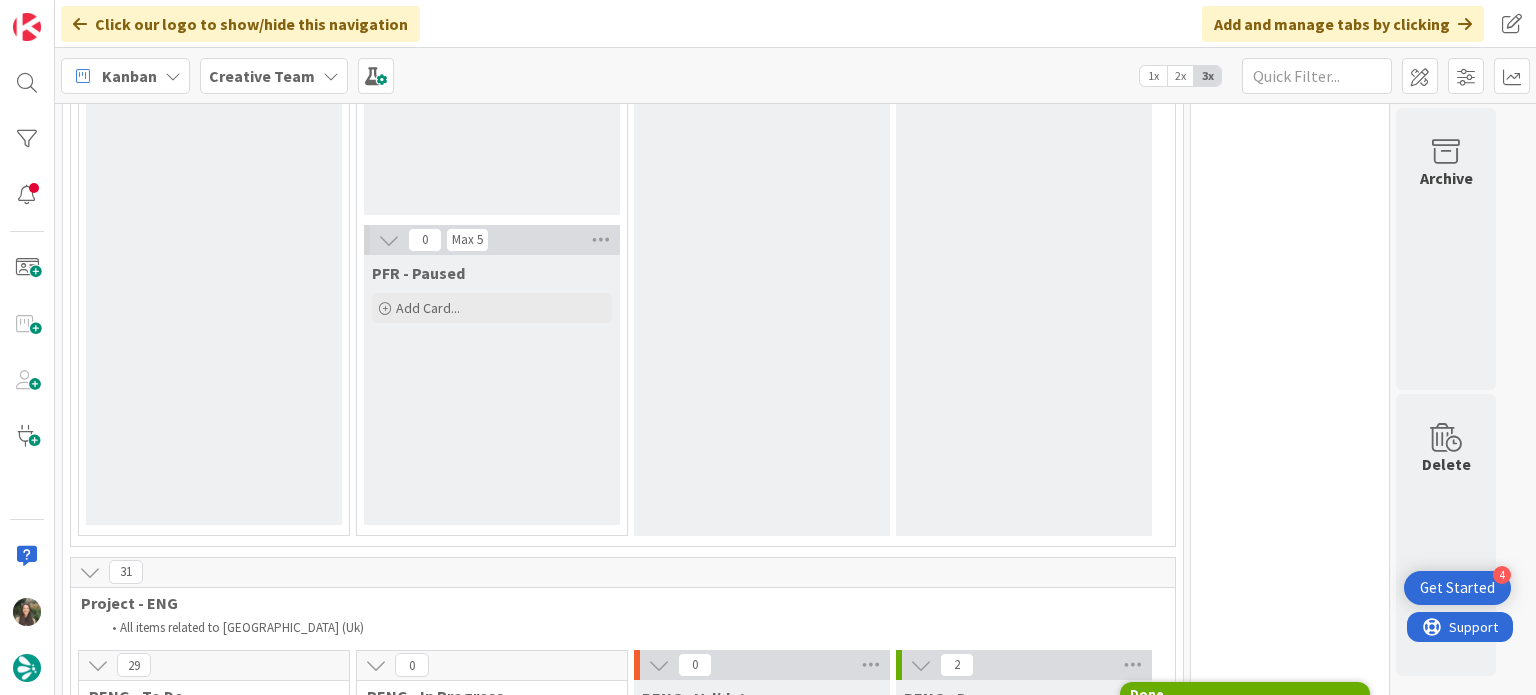 click on "Archive After  30  Days..." at bounding box center [1226, 891] 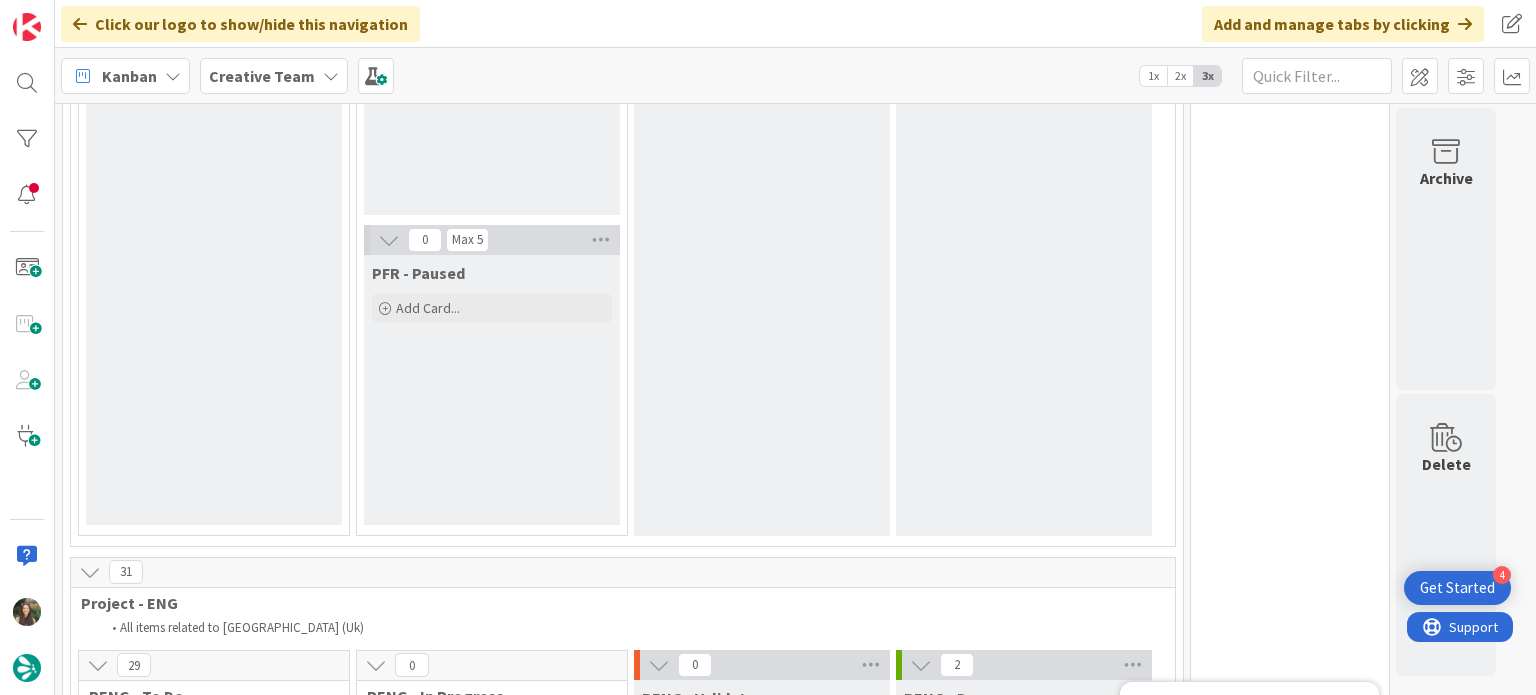 click on "Archive Now" at bounding box center (1212, 900) 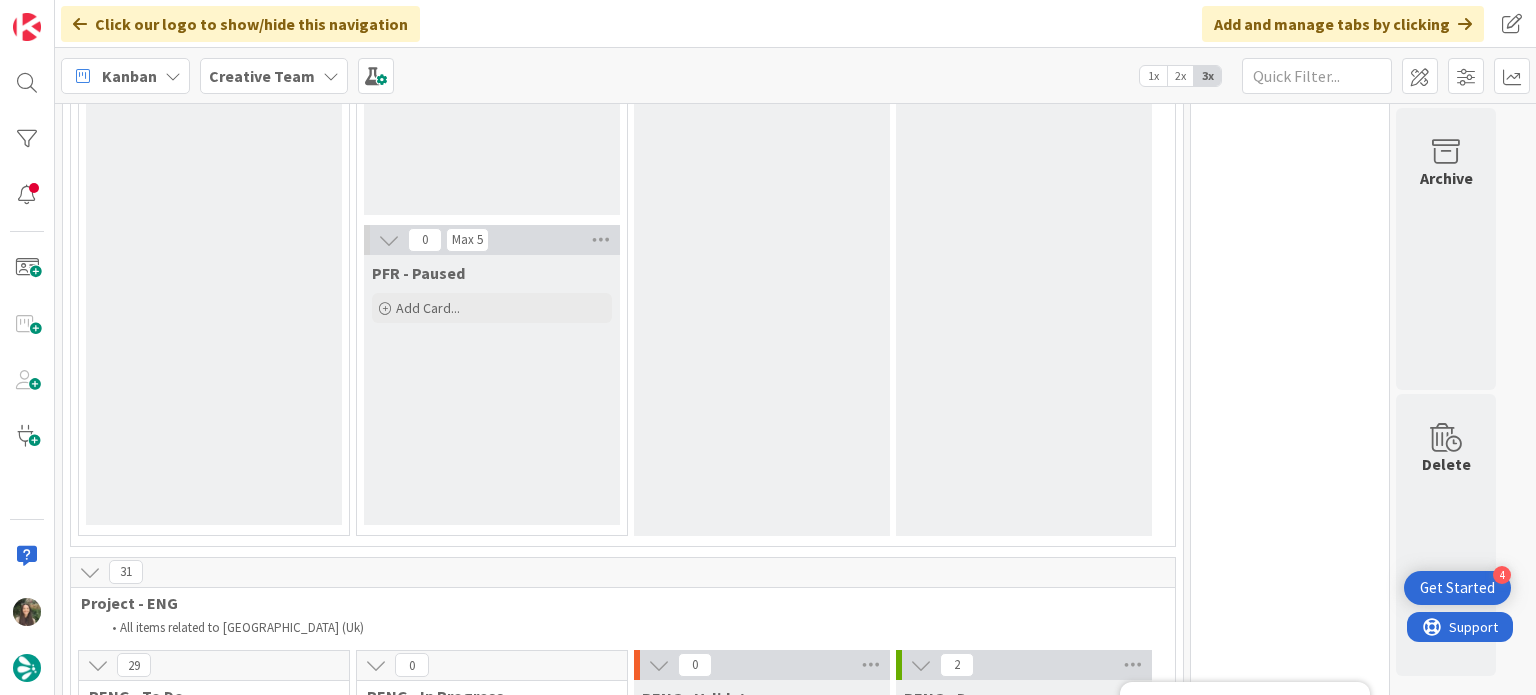 click on "Archive All" at bounding box center [1180, 798] 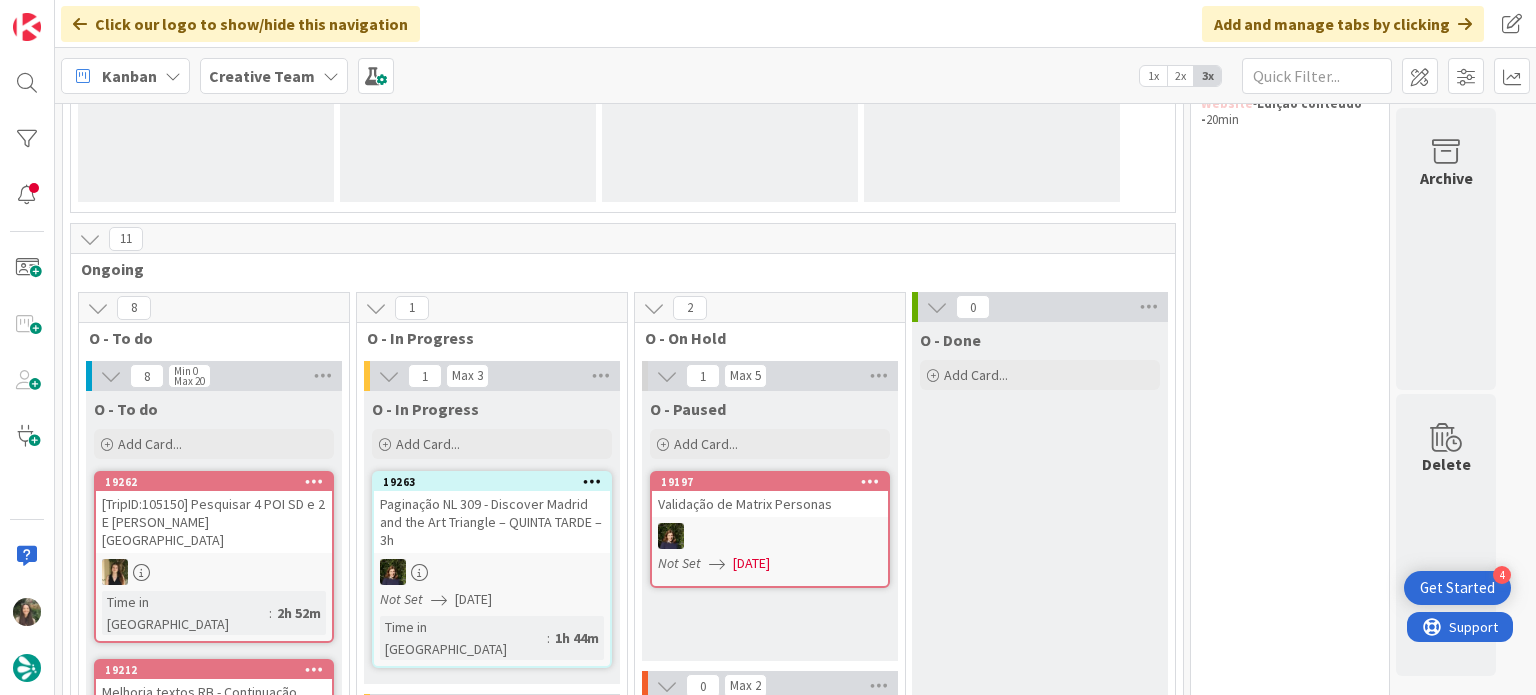 scroll, scrollTop: 100, scrollLeft: 0, axis: vertical 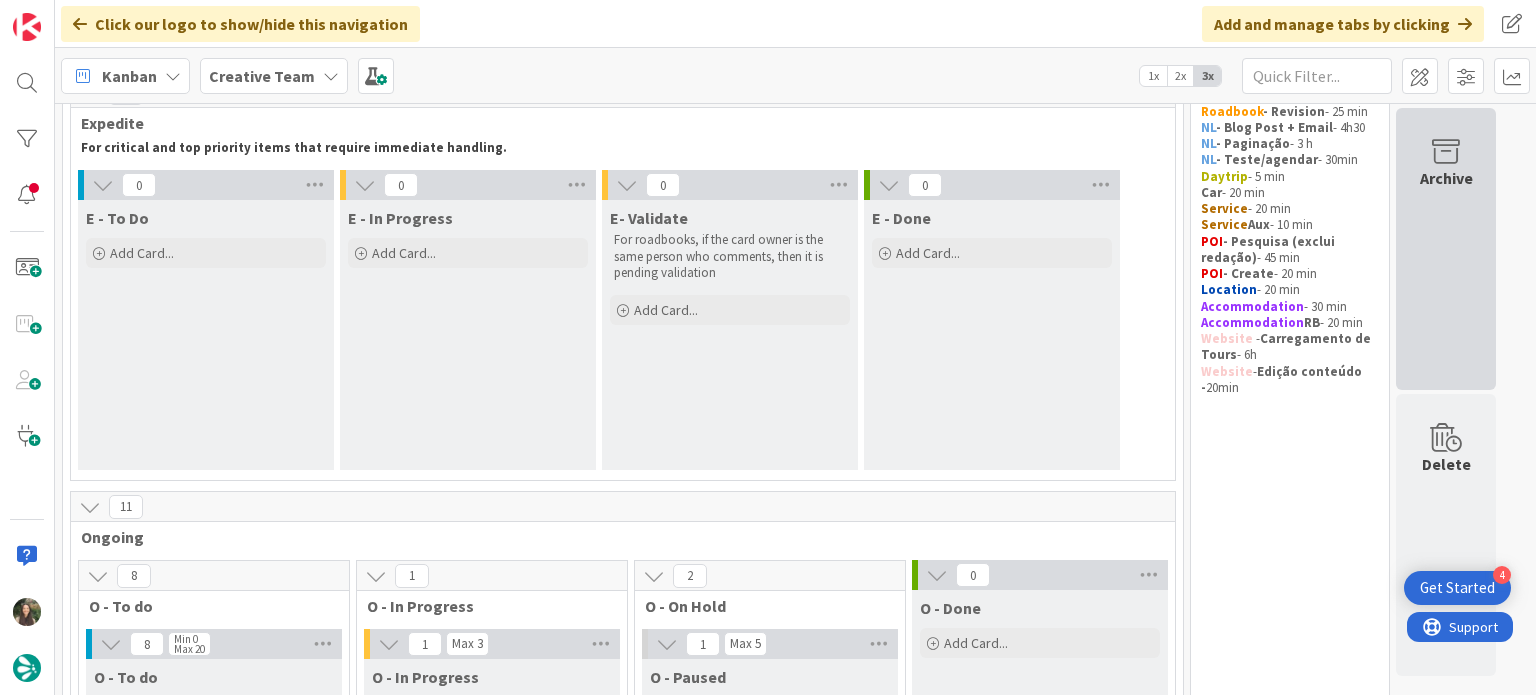click on "Archive" at bounding box center (1446, 249) 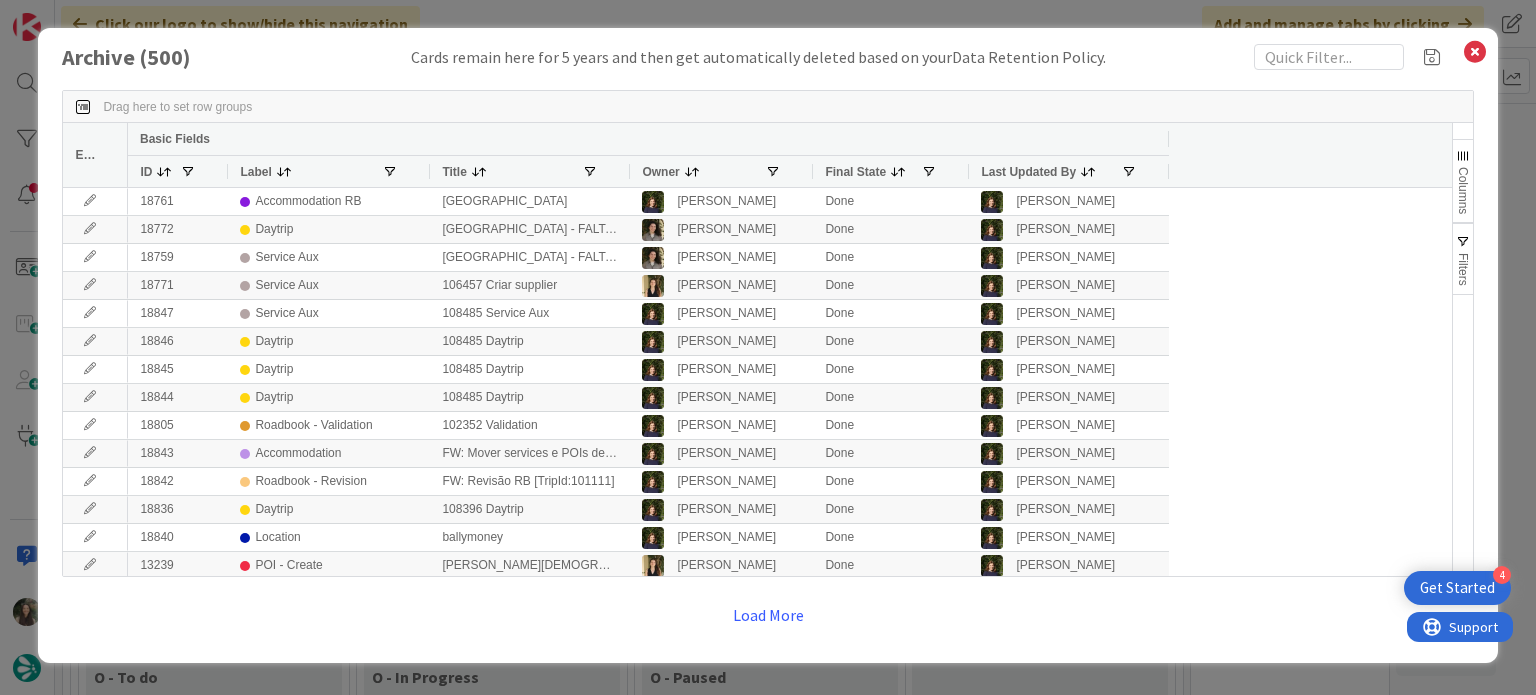 click at bounding box center [1088, 172] 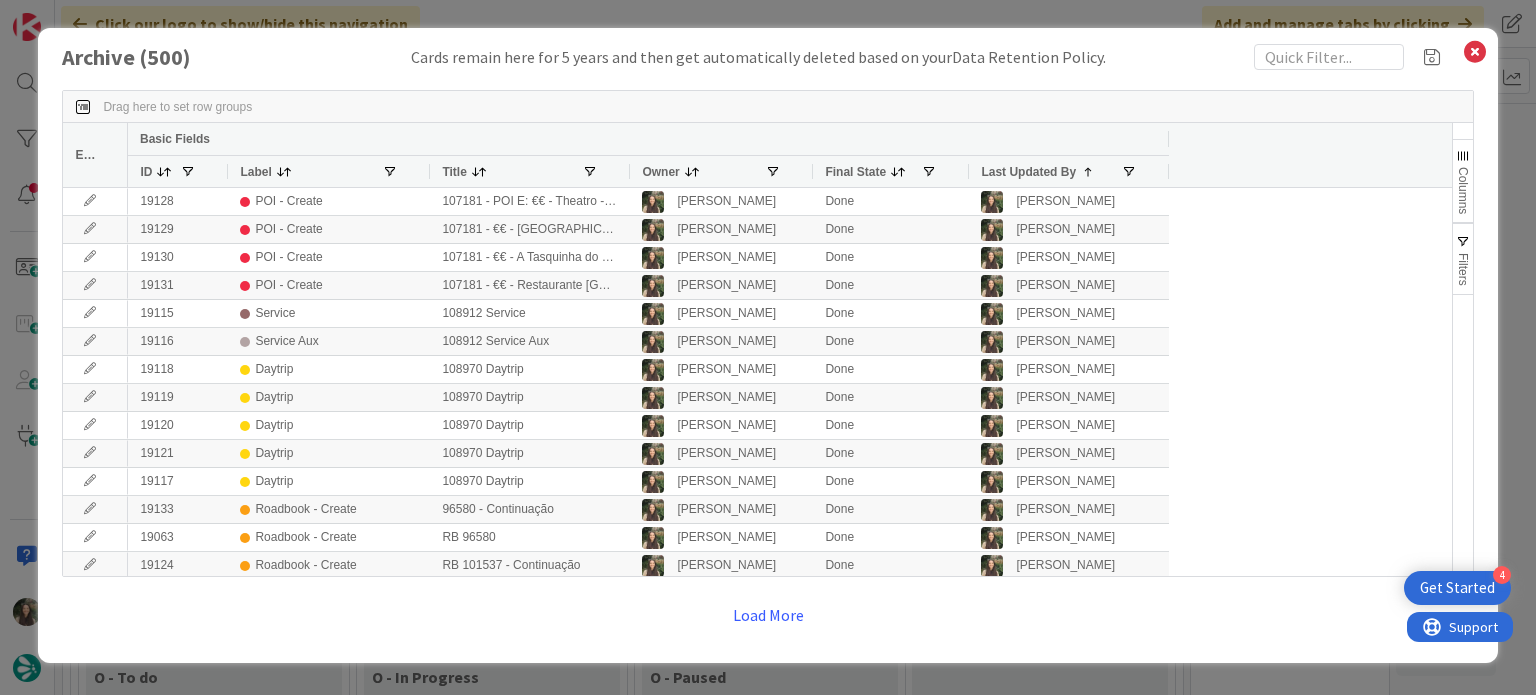 click at bounding box center (1088, 172) 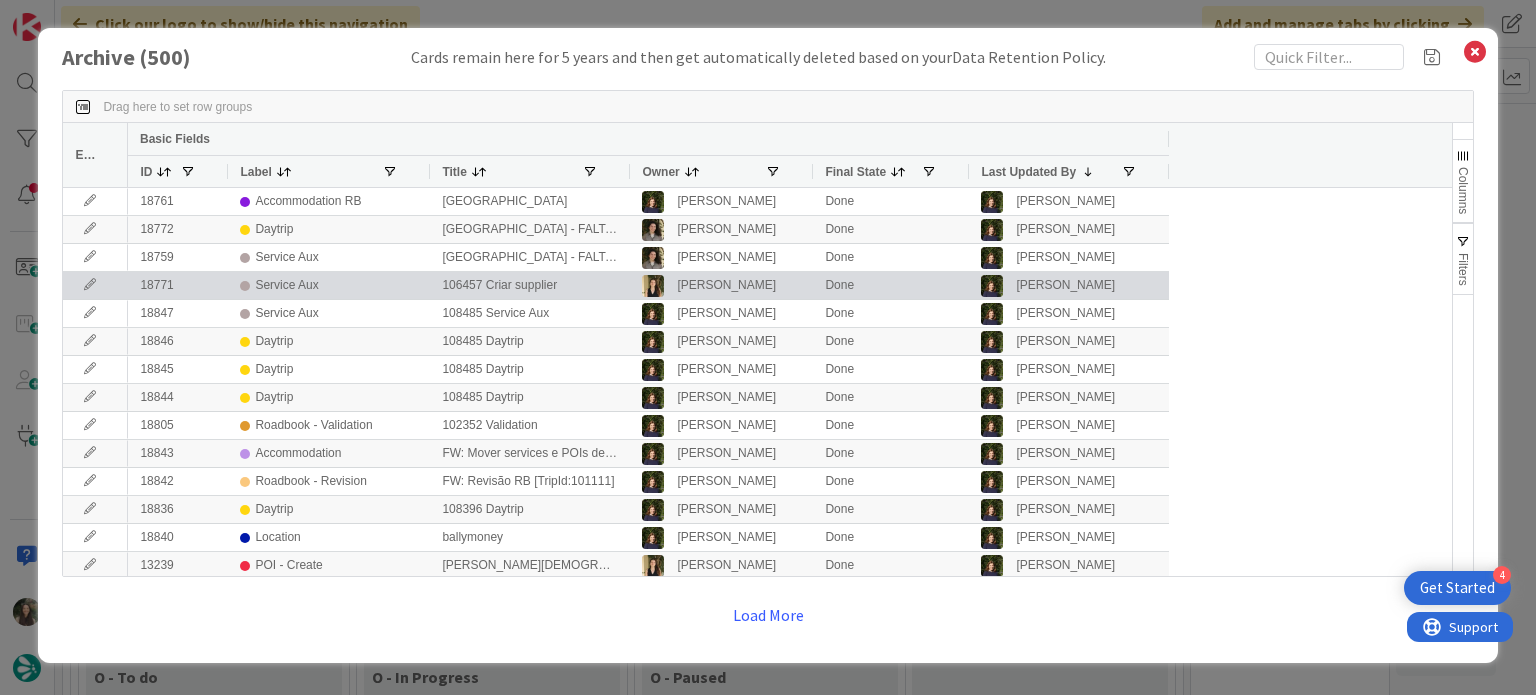 scroll, scrollTop: 132, scrollLeft: 0, axis: vertical 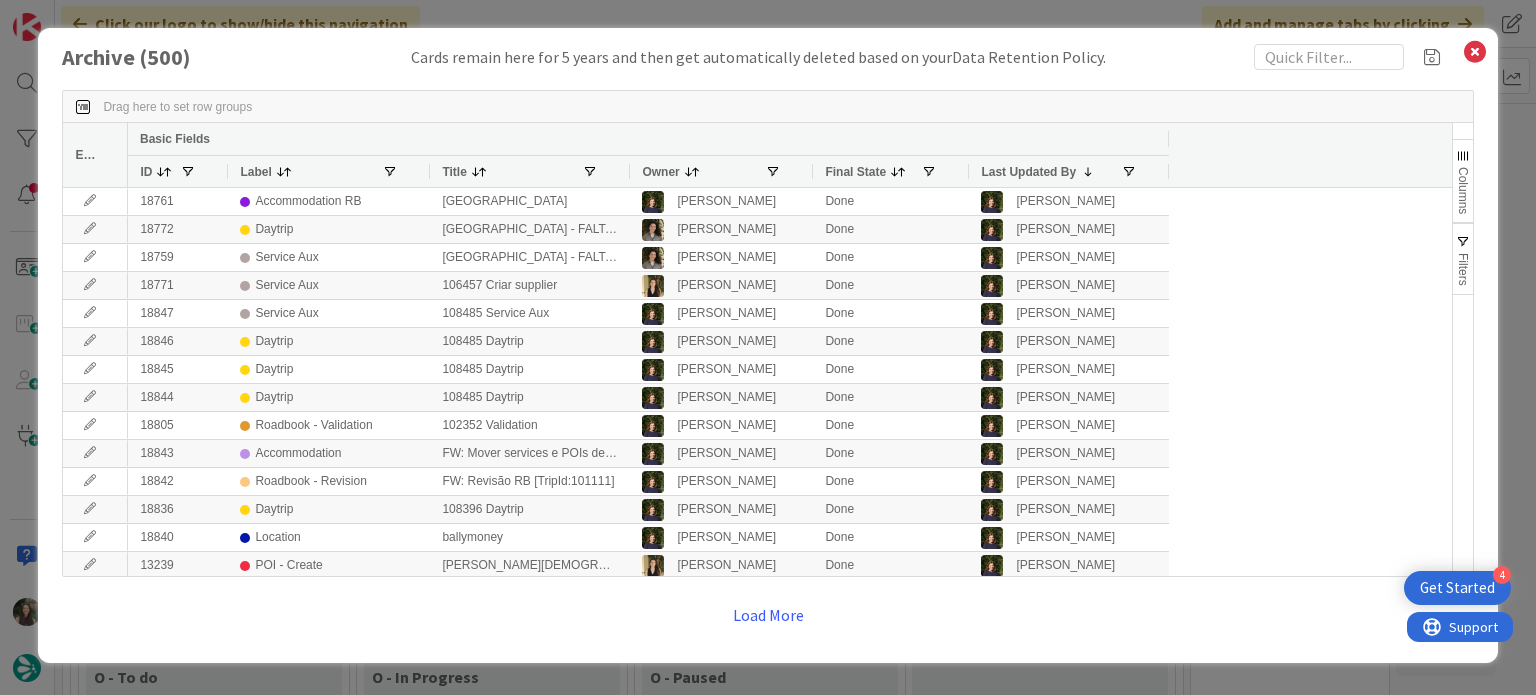 click at bounding box center [1088, 172] 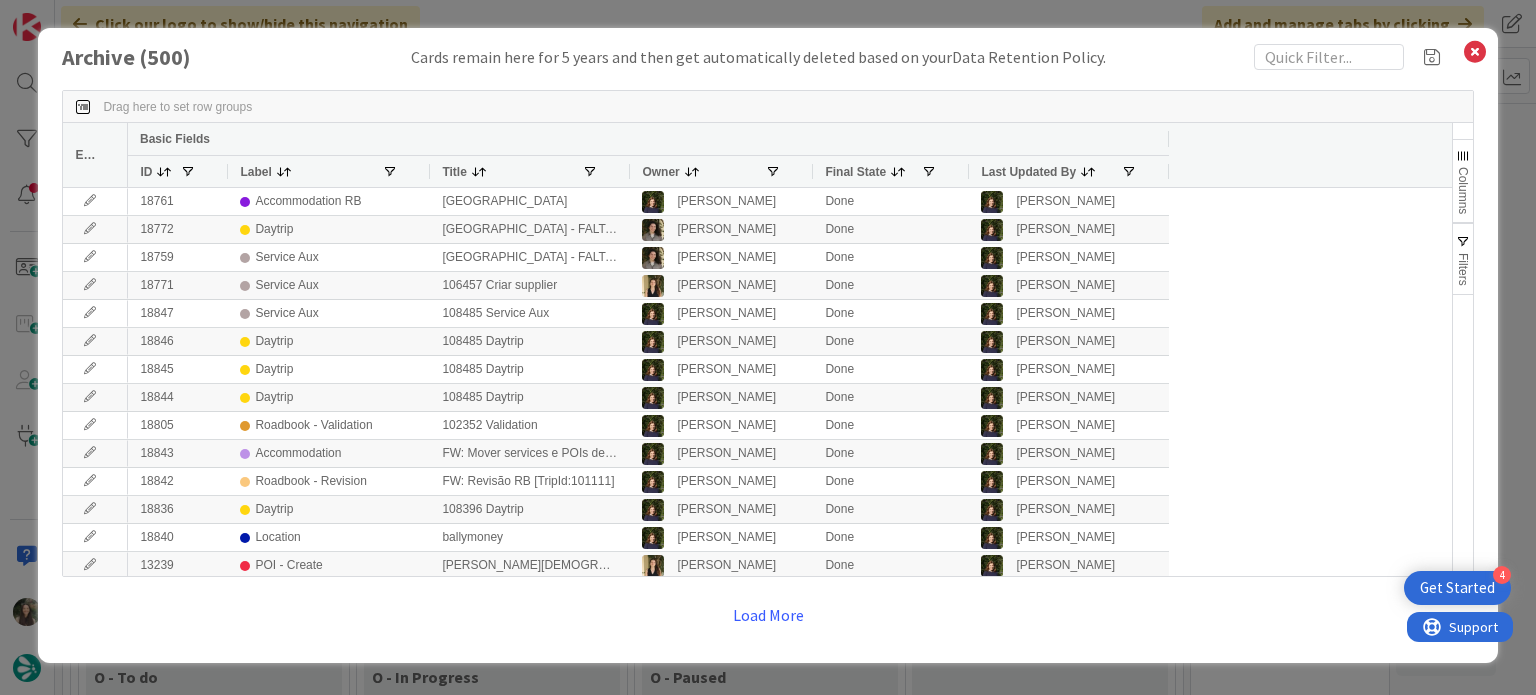 click at bounding box center (1088, 172) 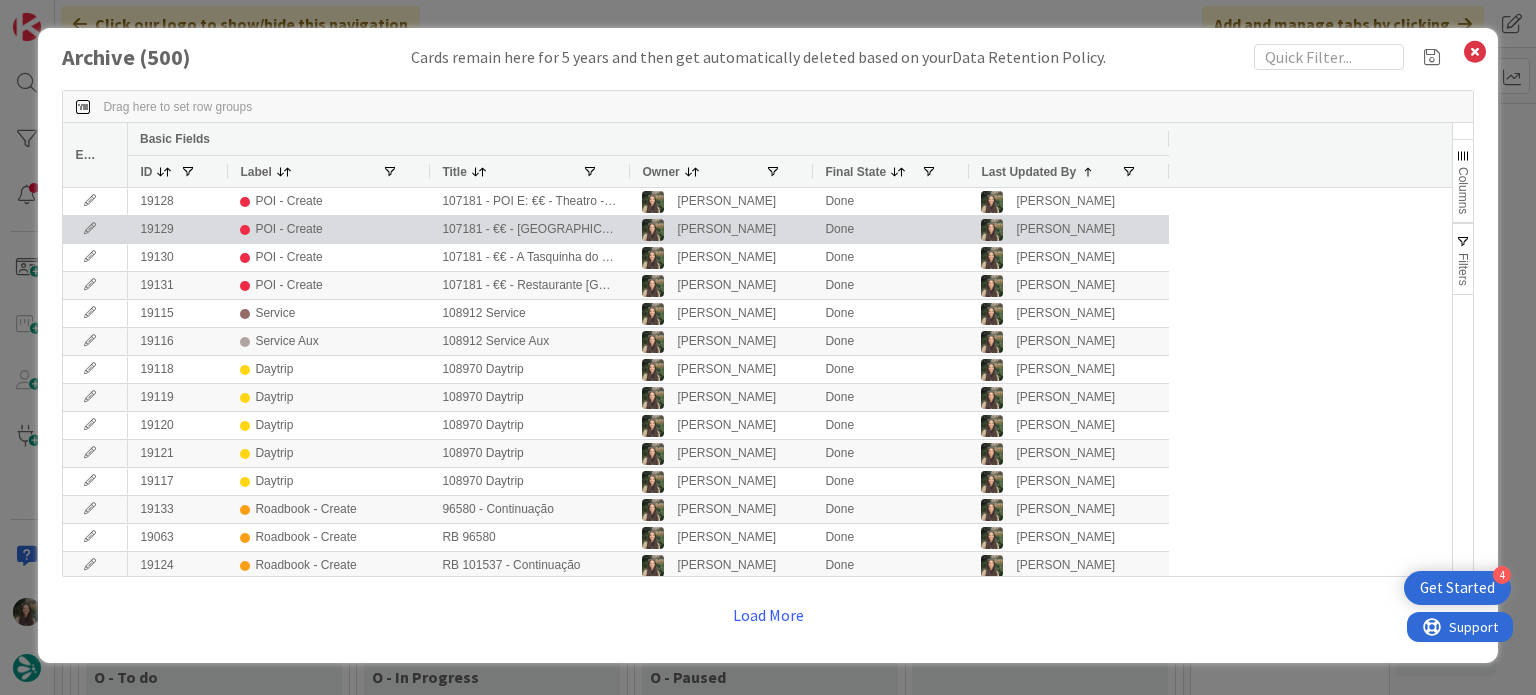 scroll, scrollTop: 369, scrollLeft: 0, axis: vertical 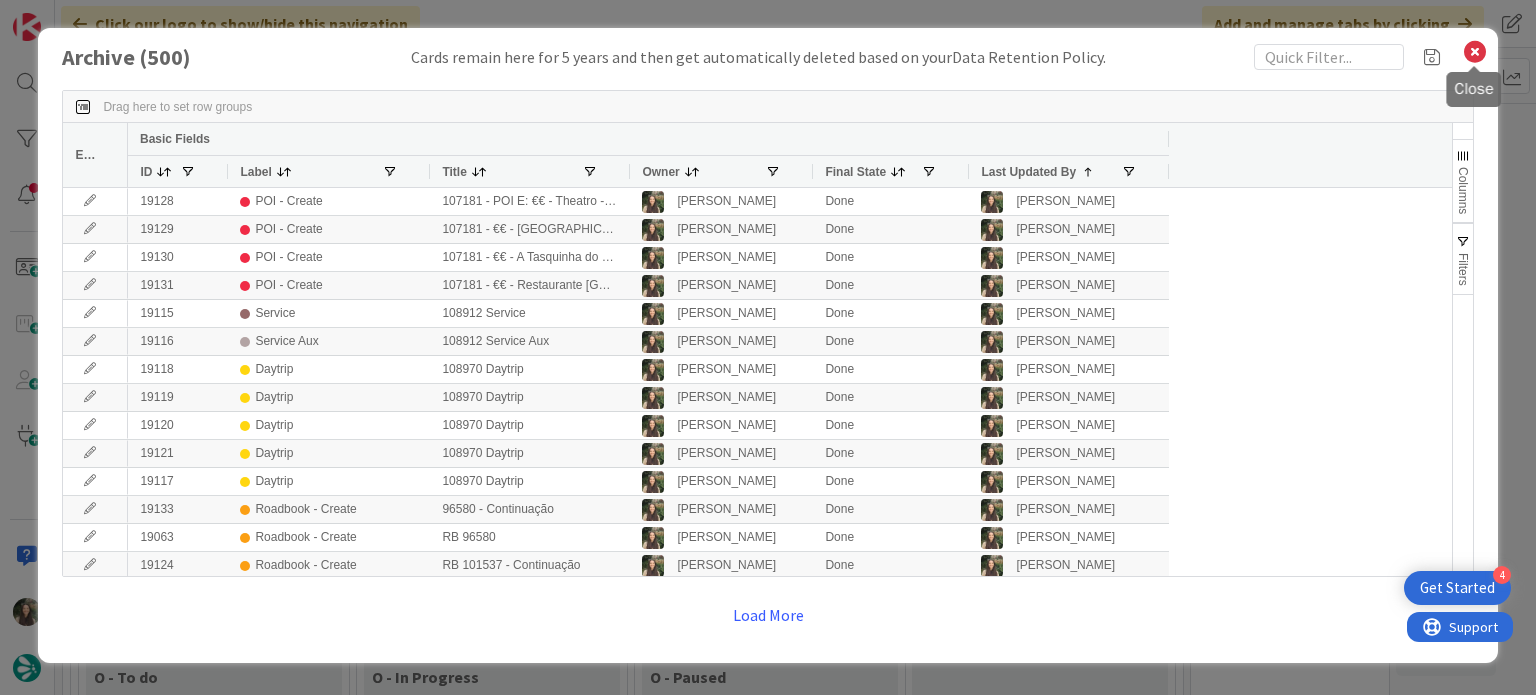 click at bounding box center (1475, 52) 